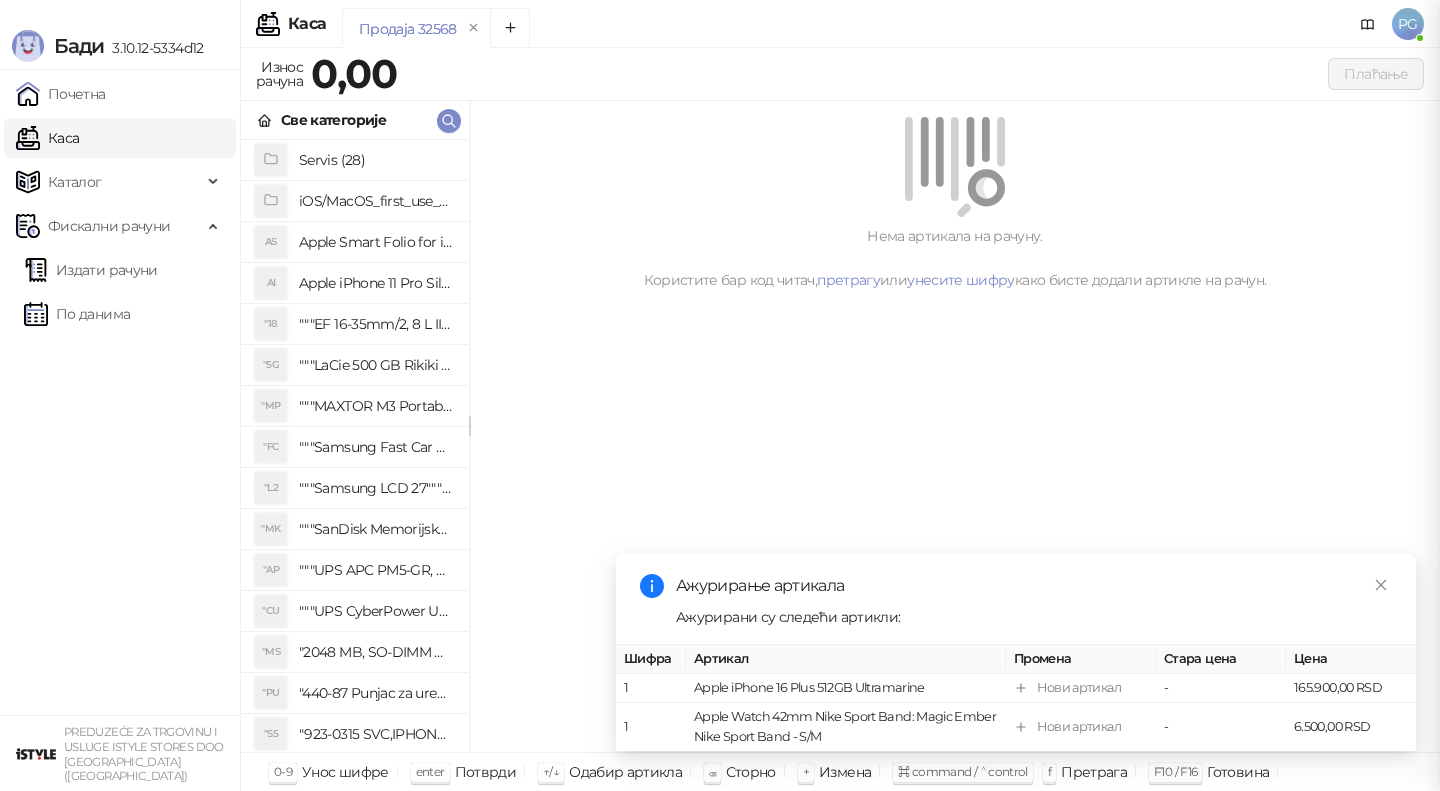 scroll, scrollTop: 0, scrollLeft: 0, axis: both 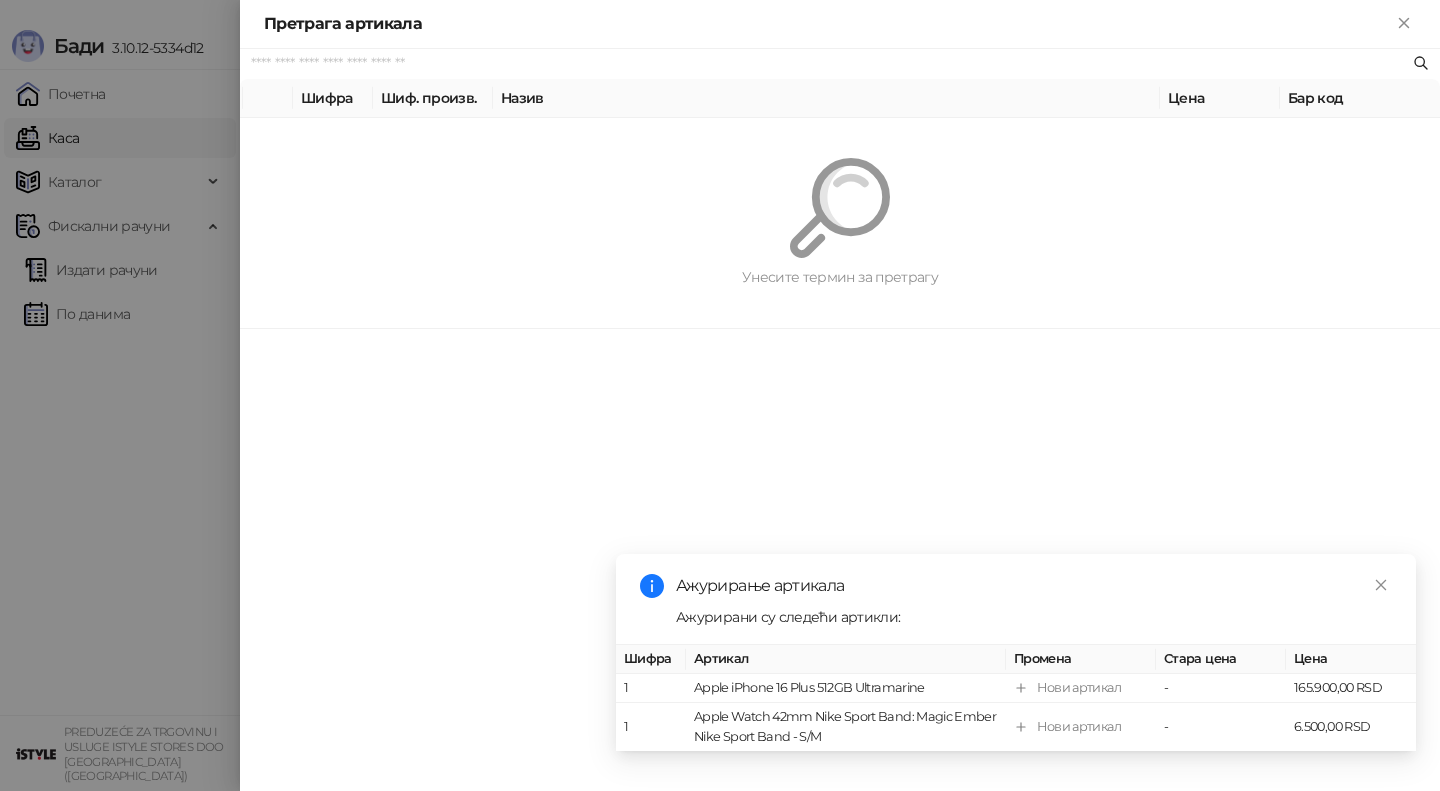 paste on "*********" 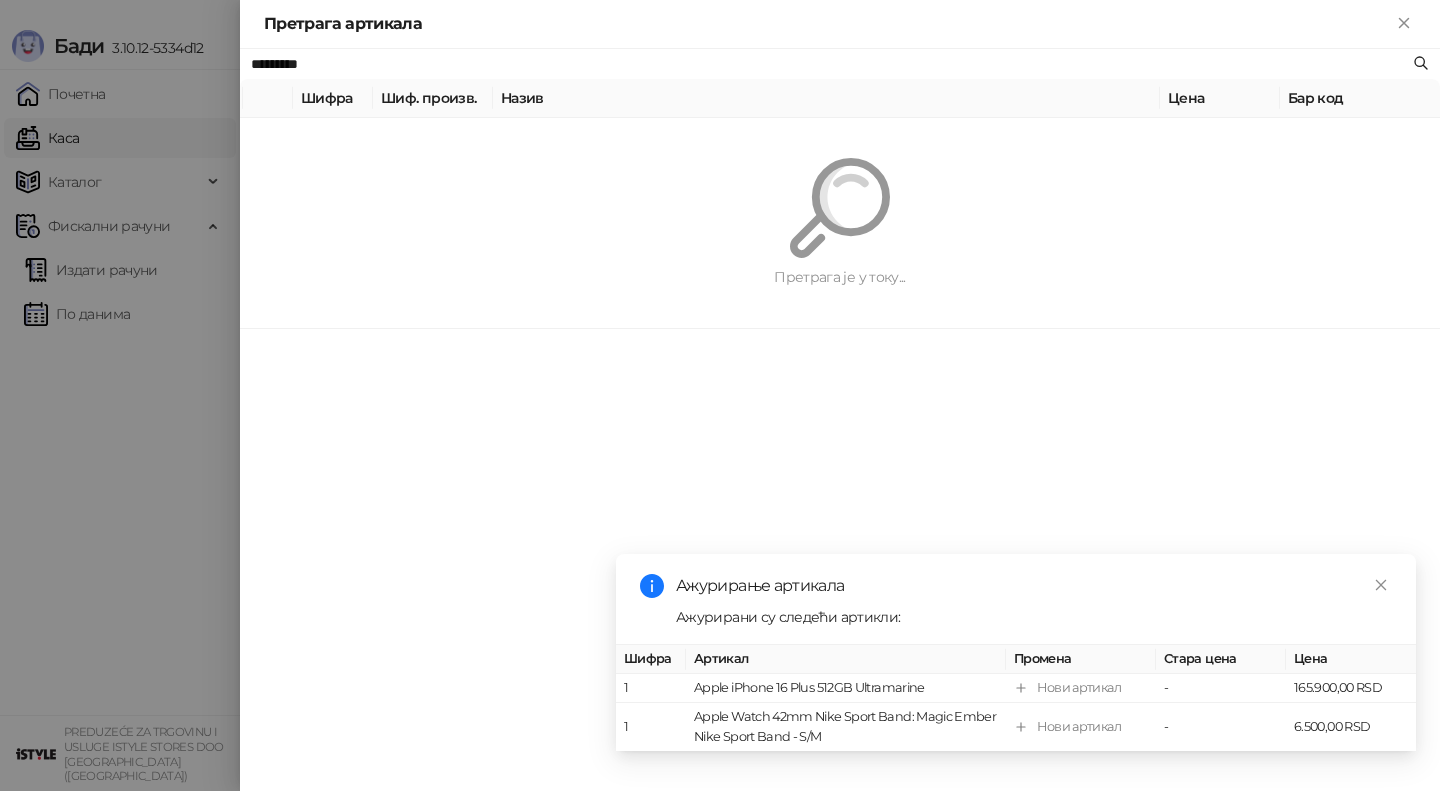 type on "*********" 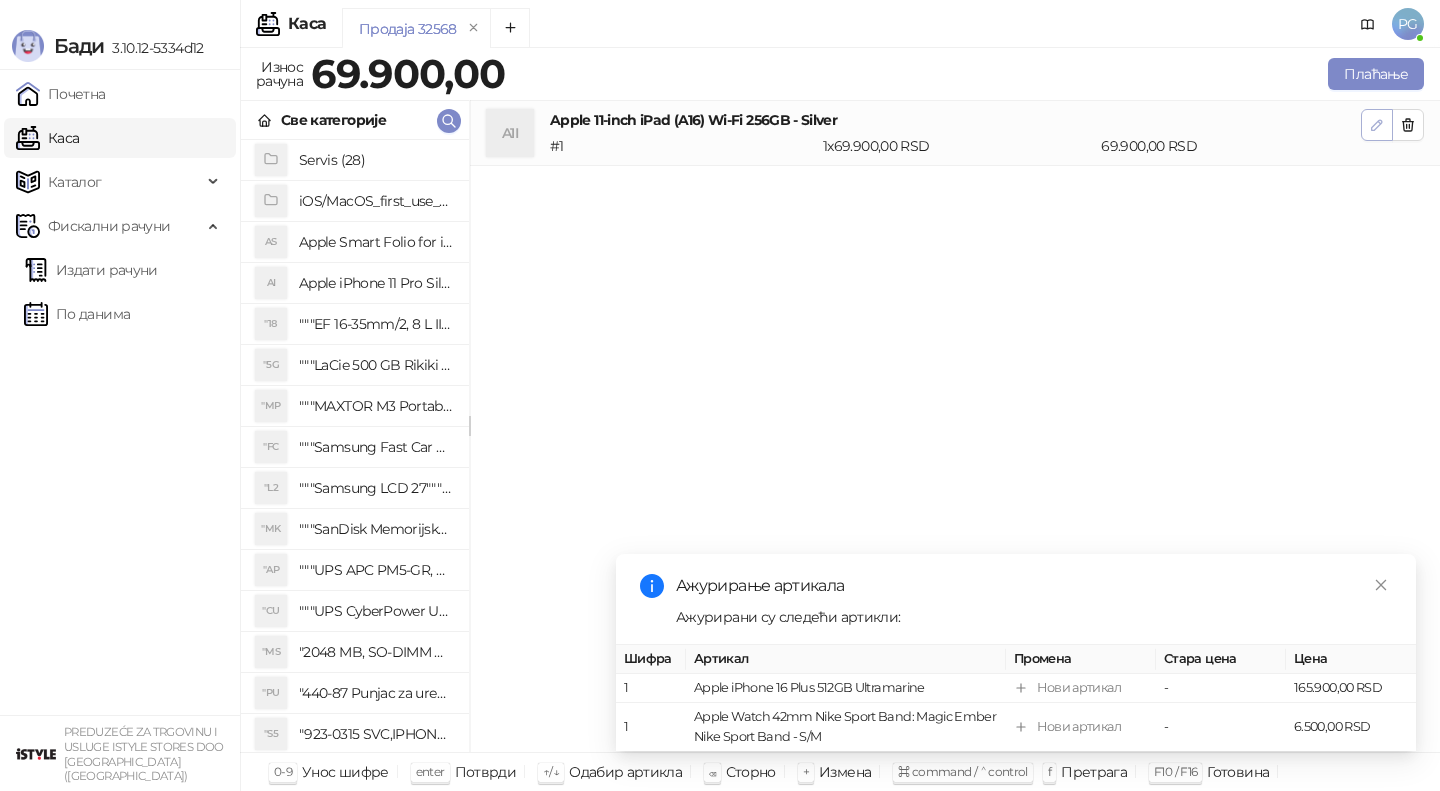 click 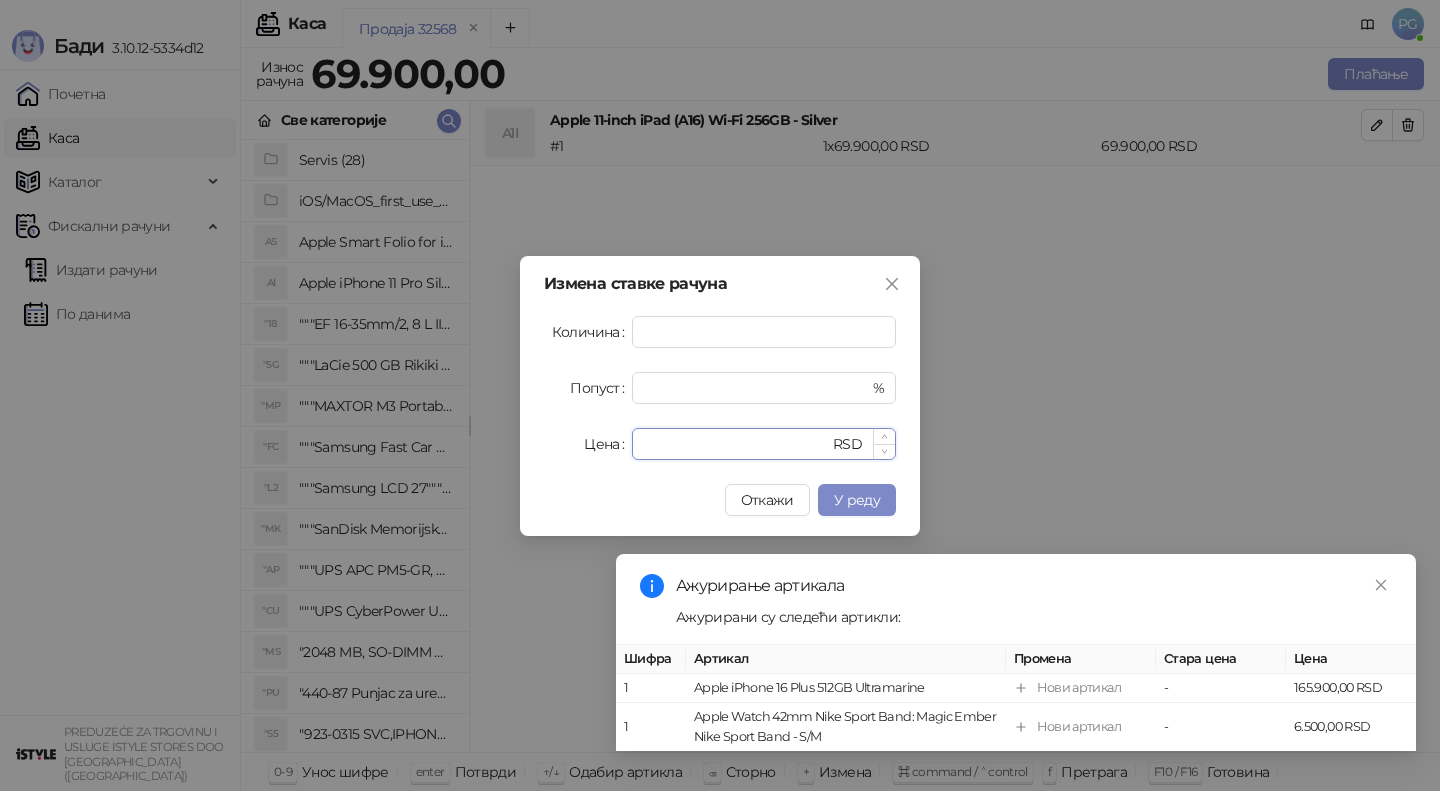 click on "*****" at bounding box center (736, 444) 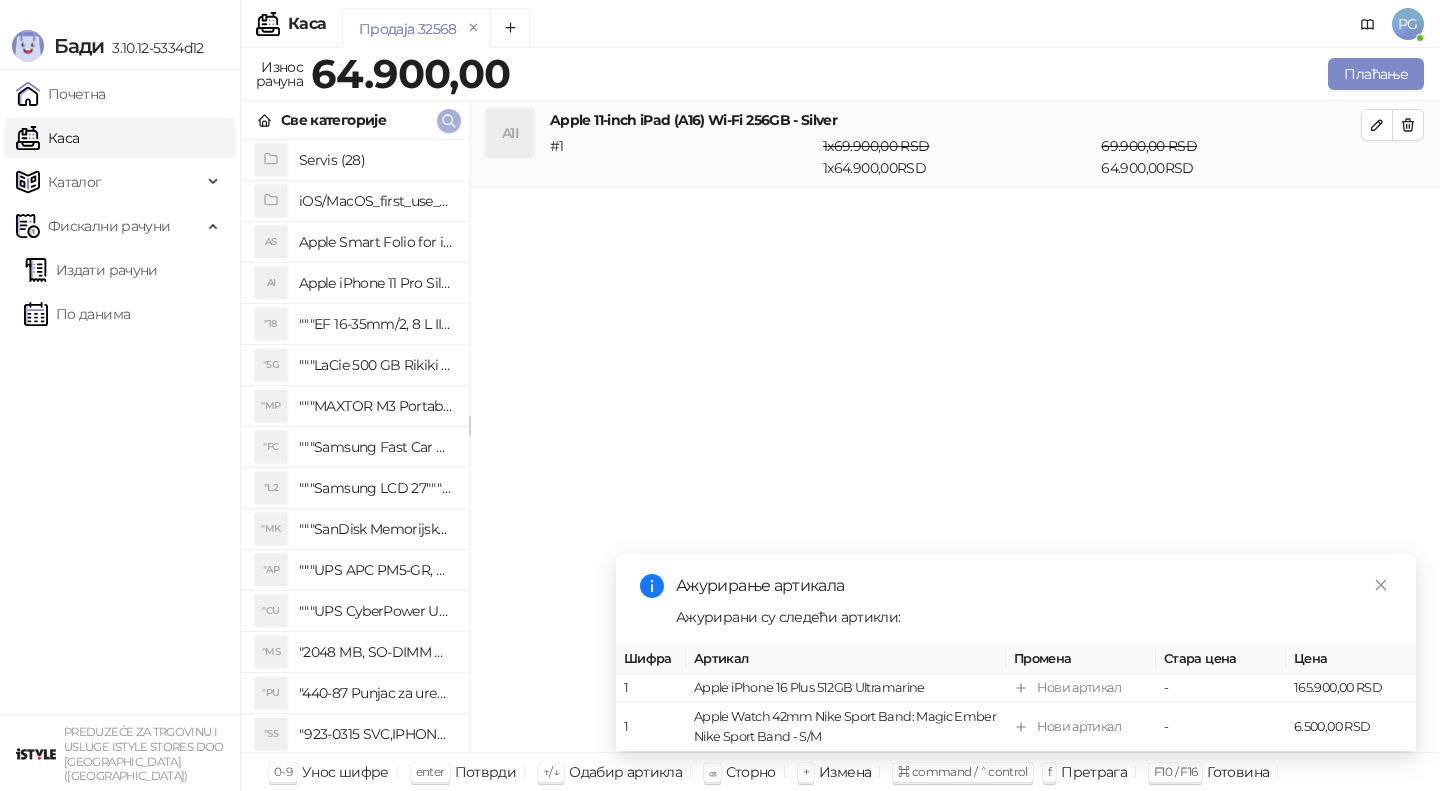 click at bounding box center [449, 121] 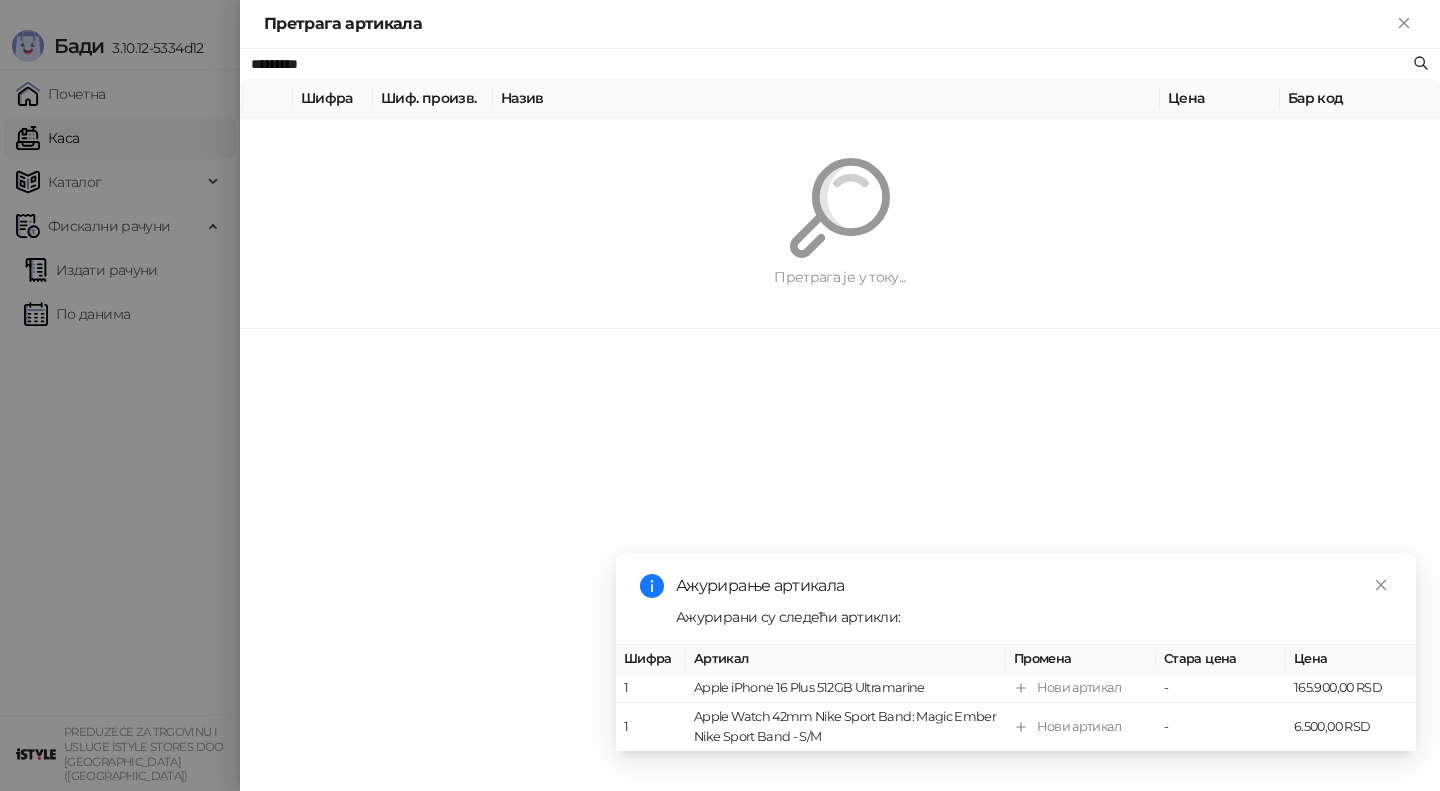 paste 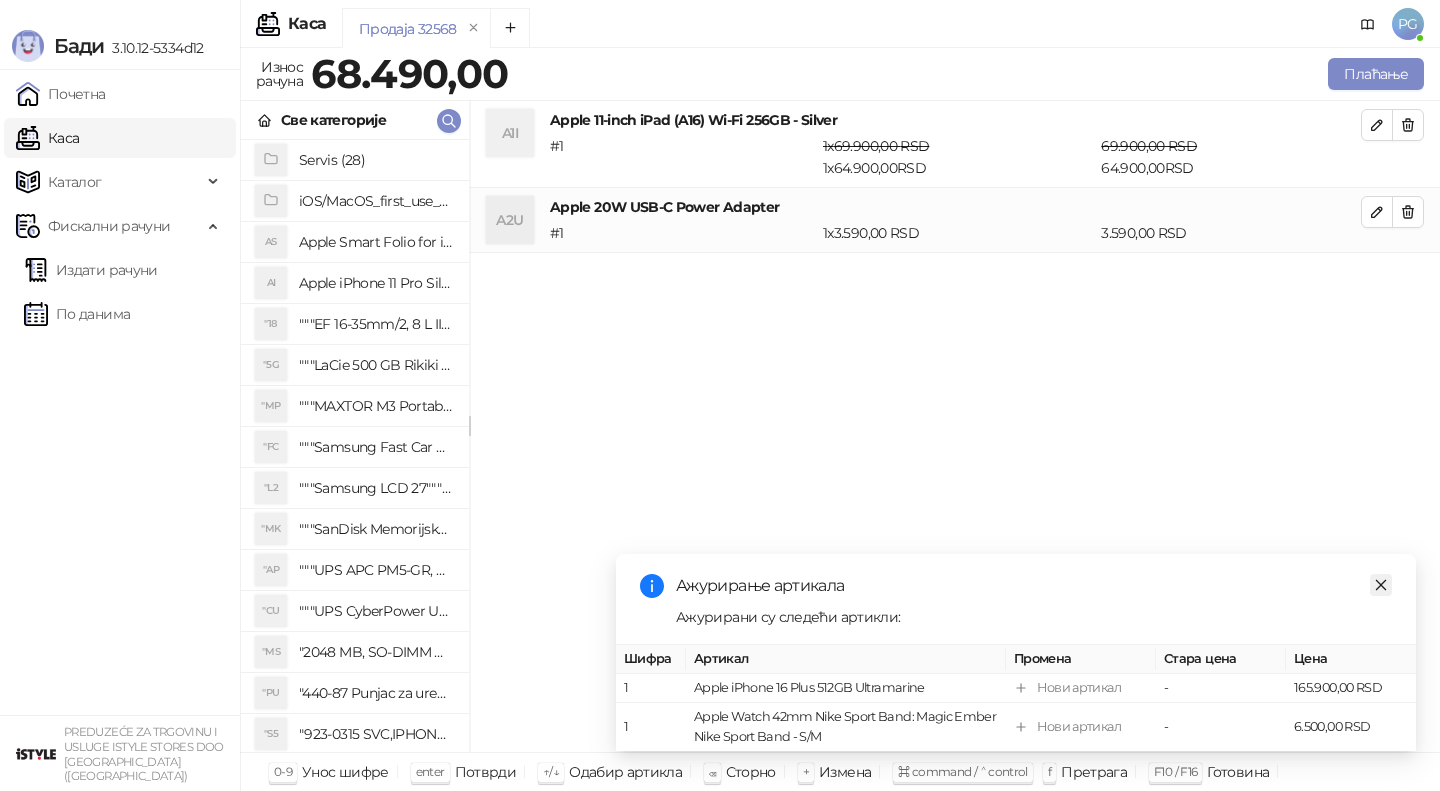 click 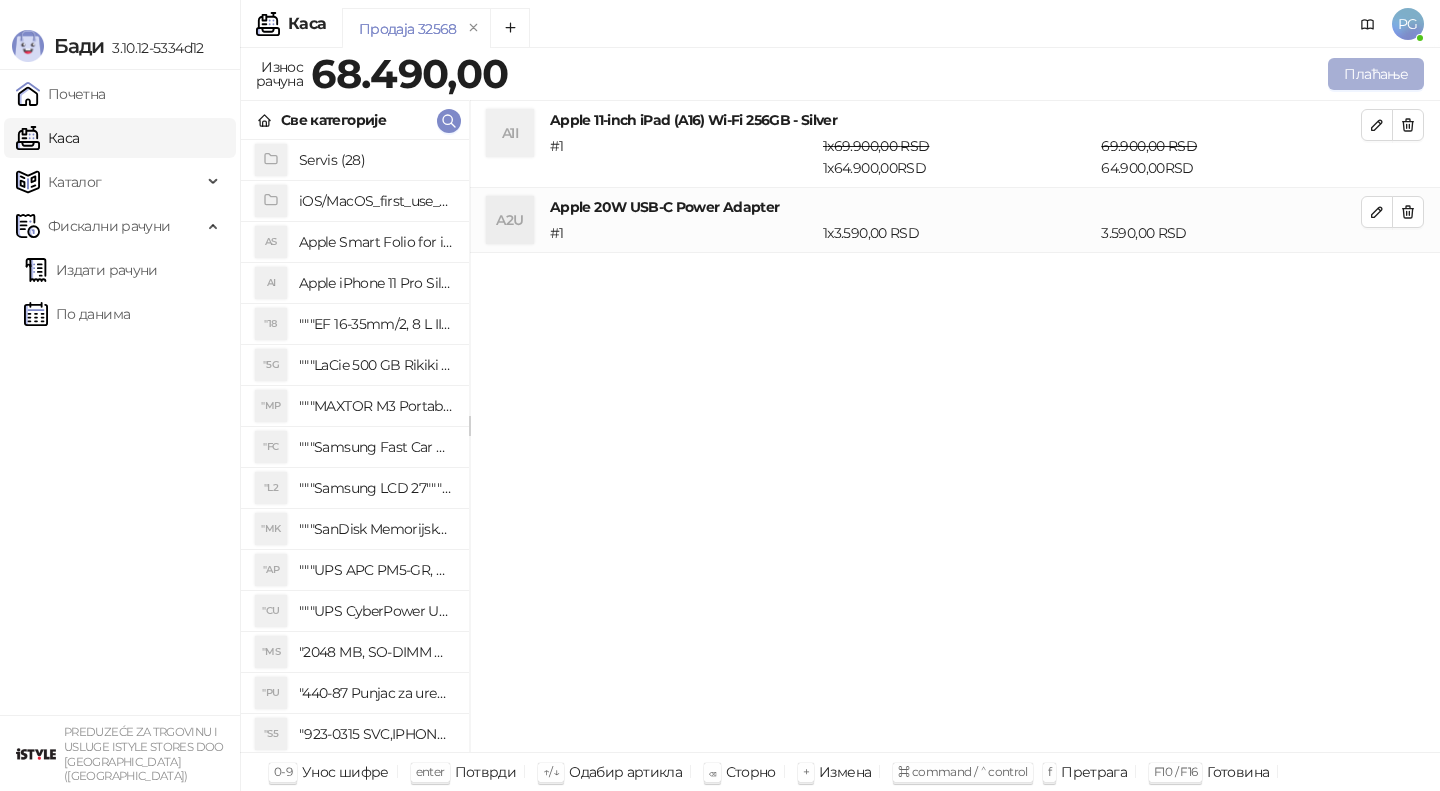 click on "Плаћање" at bounding box center [1376, 74] 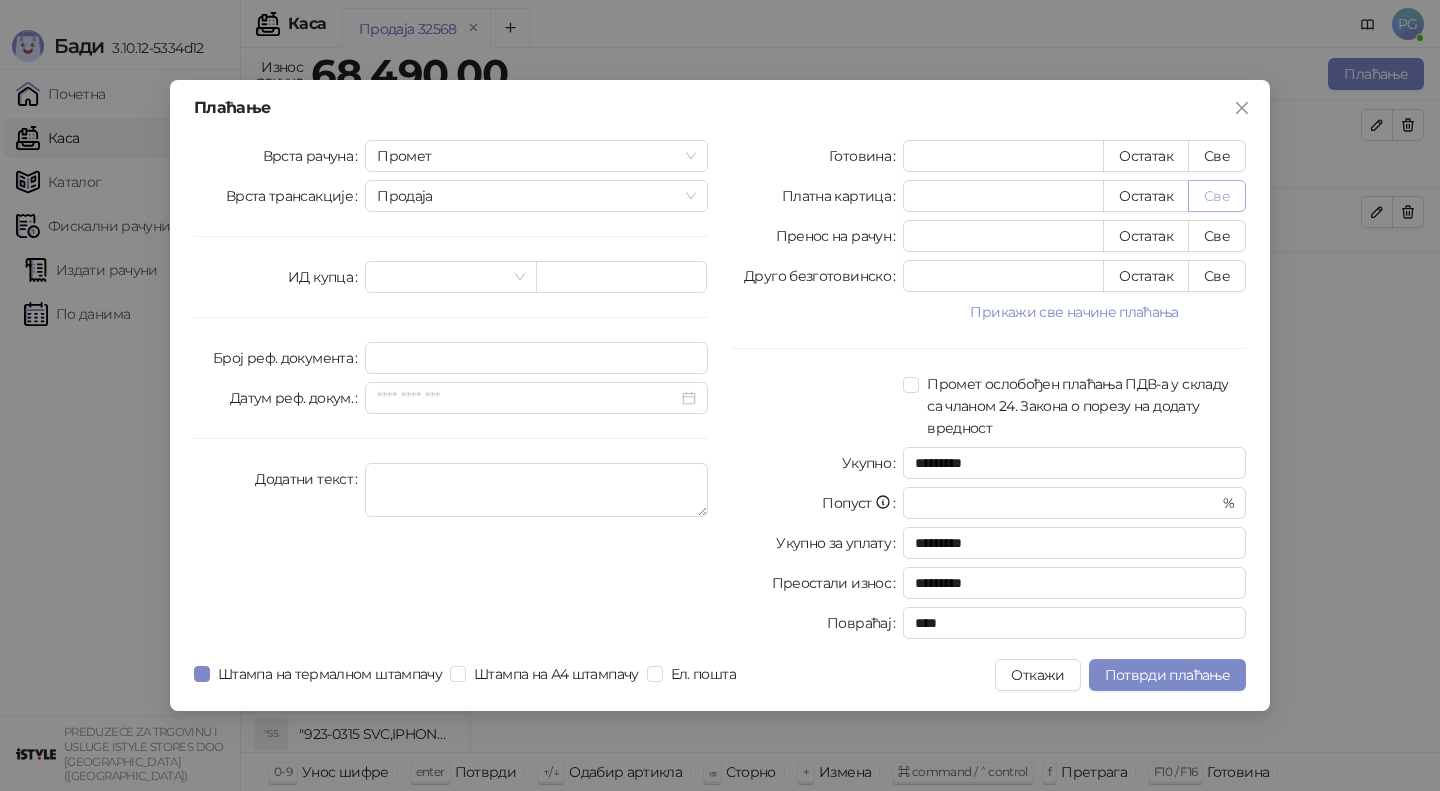click on "Све" at bounding box center [1217, 196] 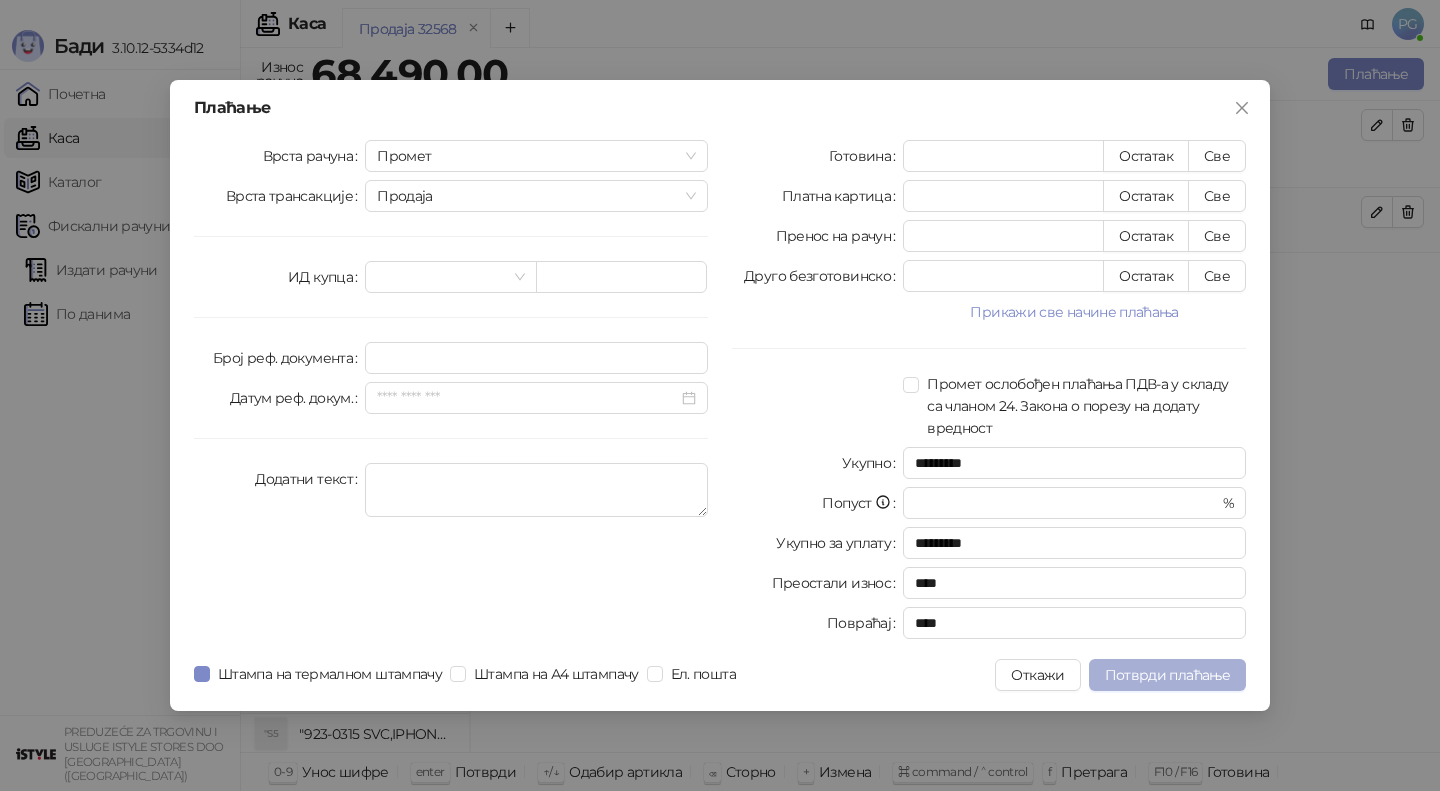 click on "Потврди плаћање" at bounding box center (1167, 675) 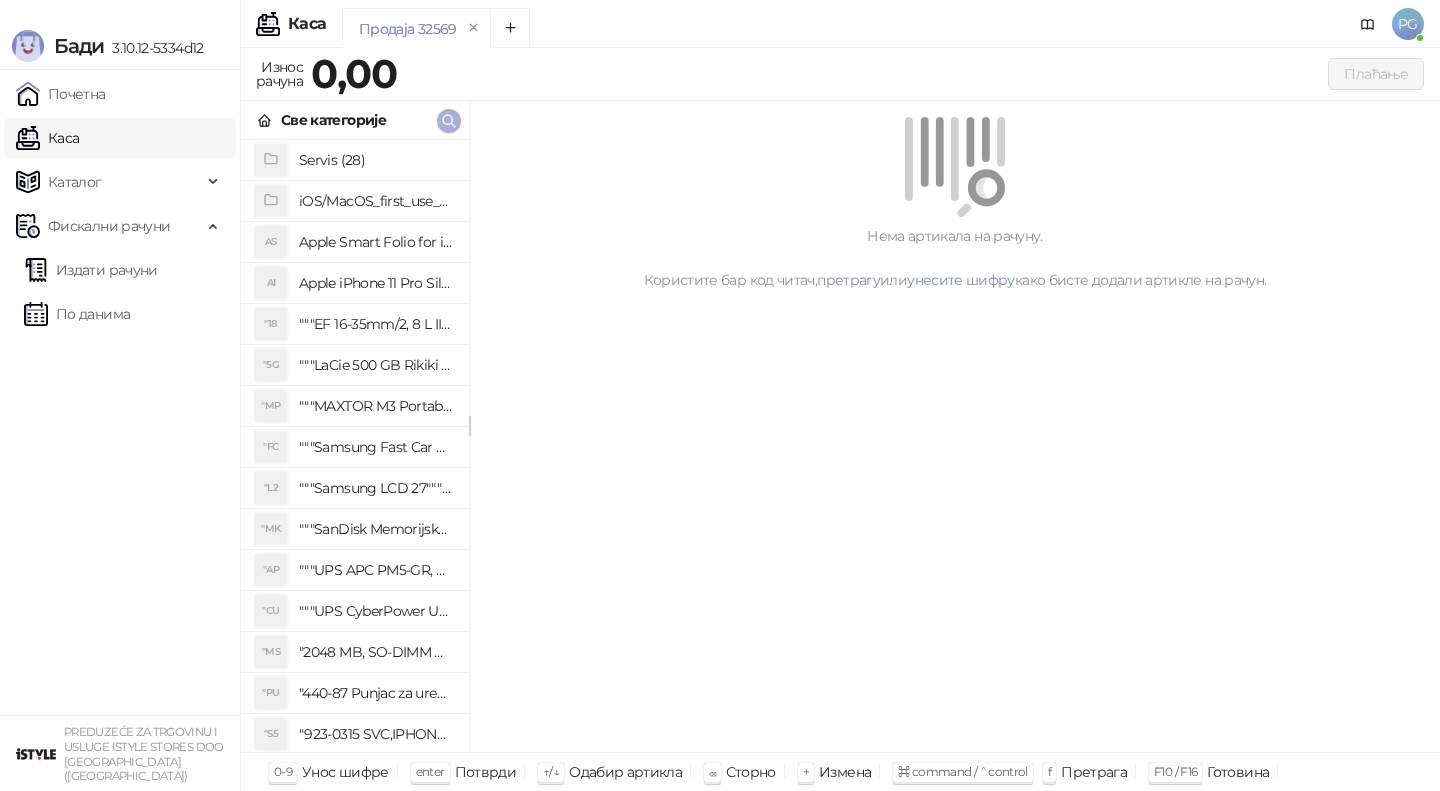 click 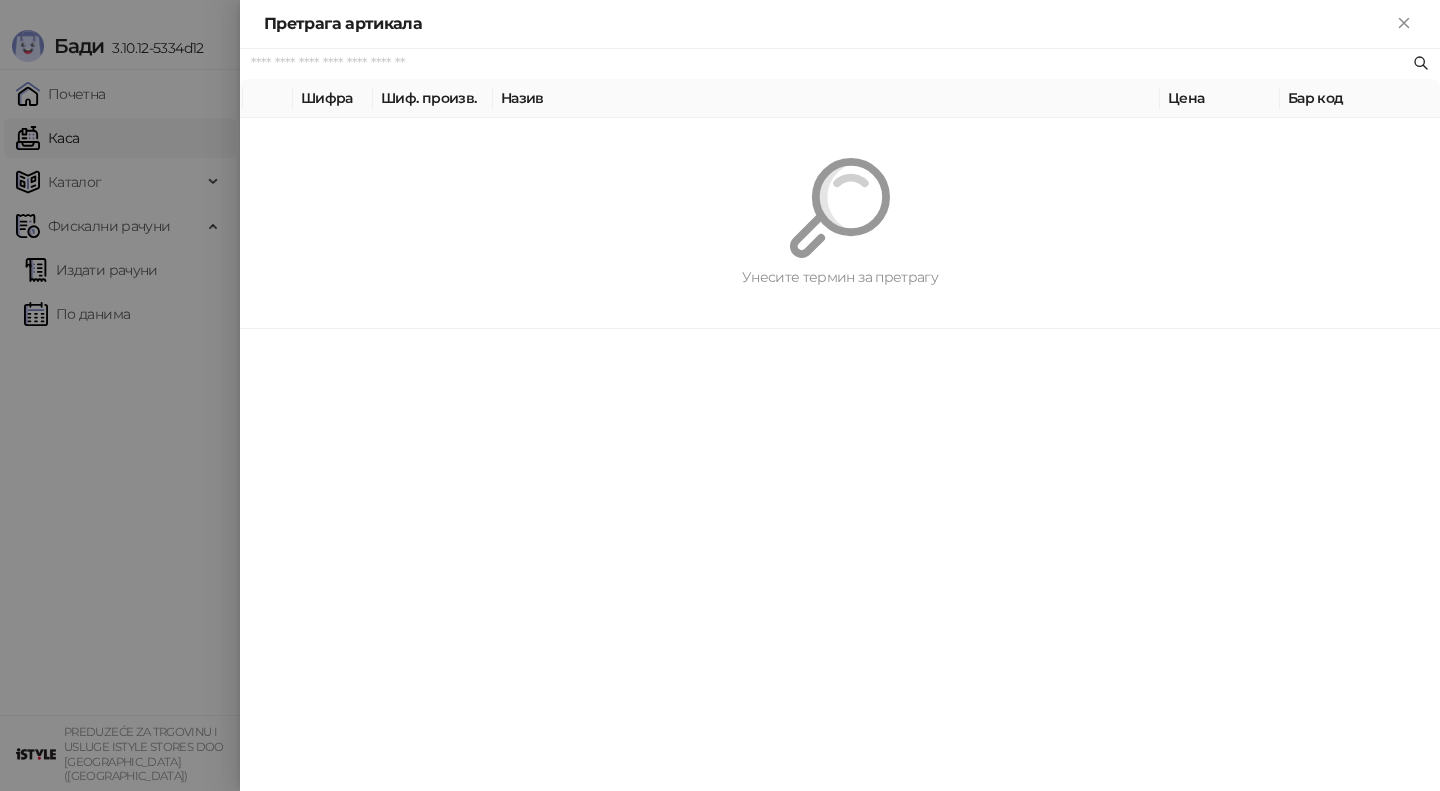 paste on "*********" 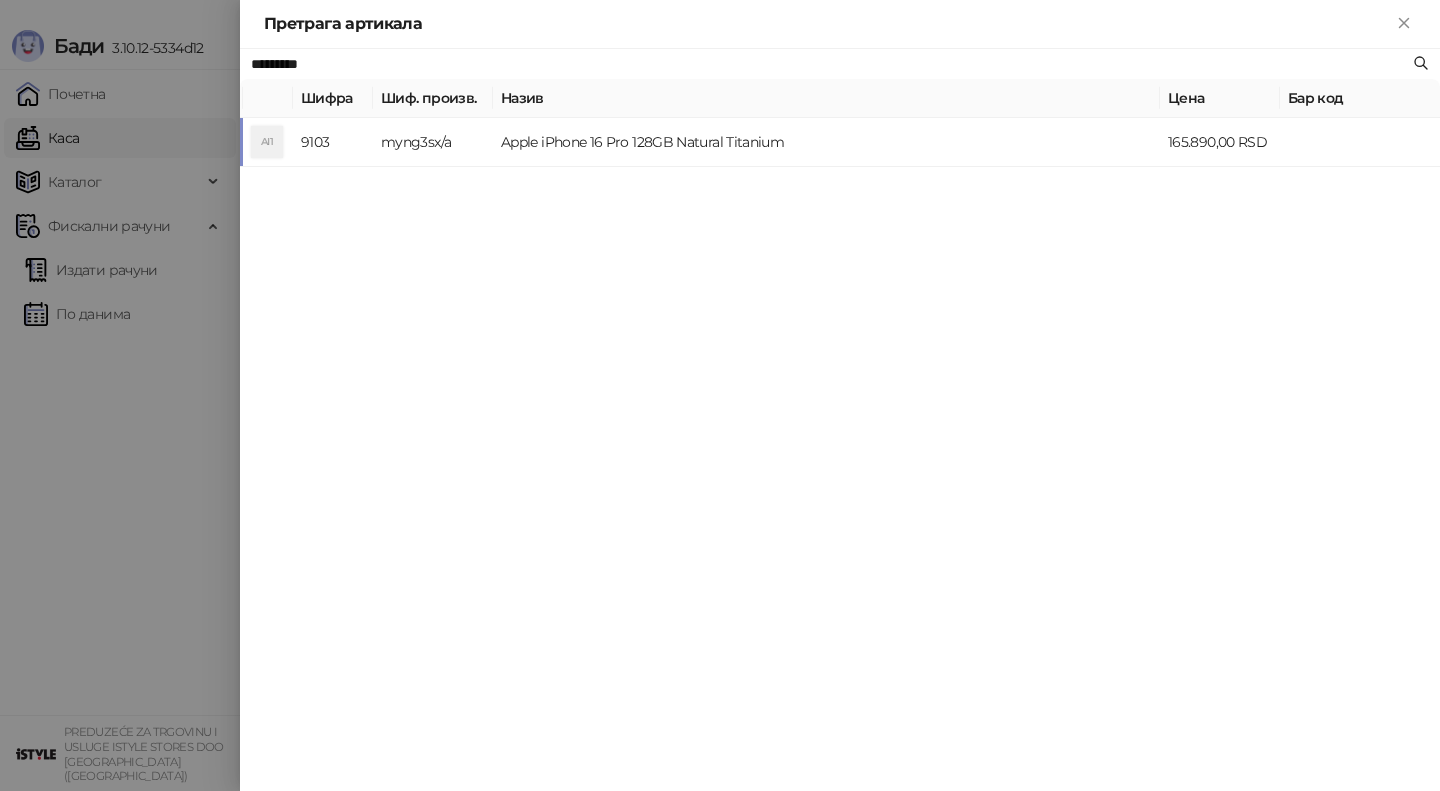 type on "*********" 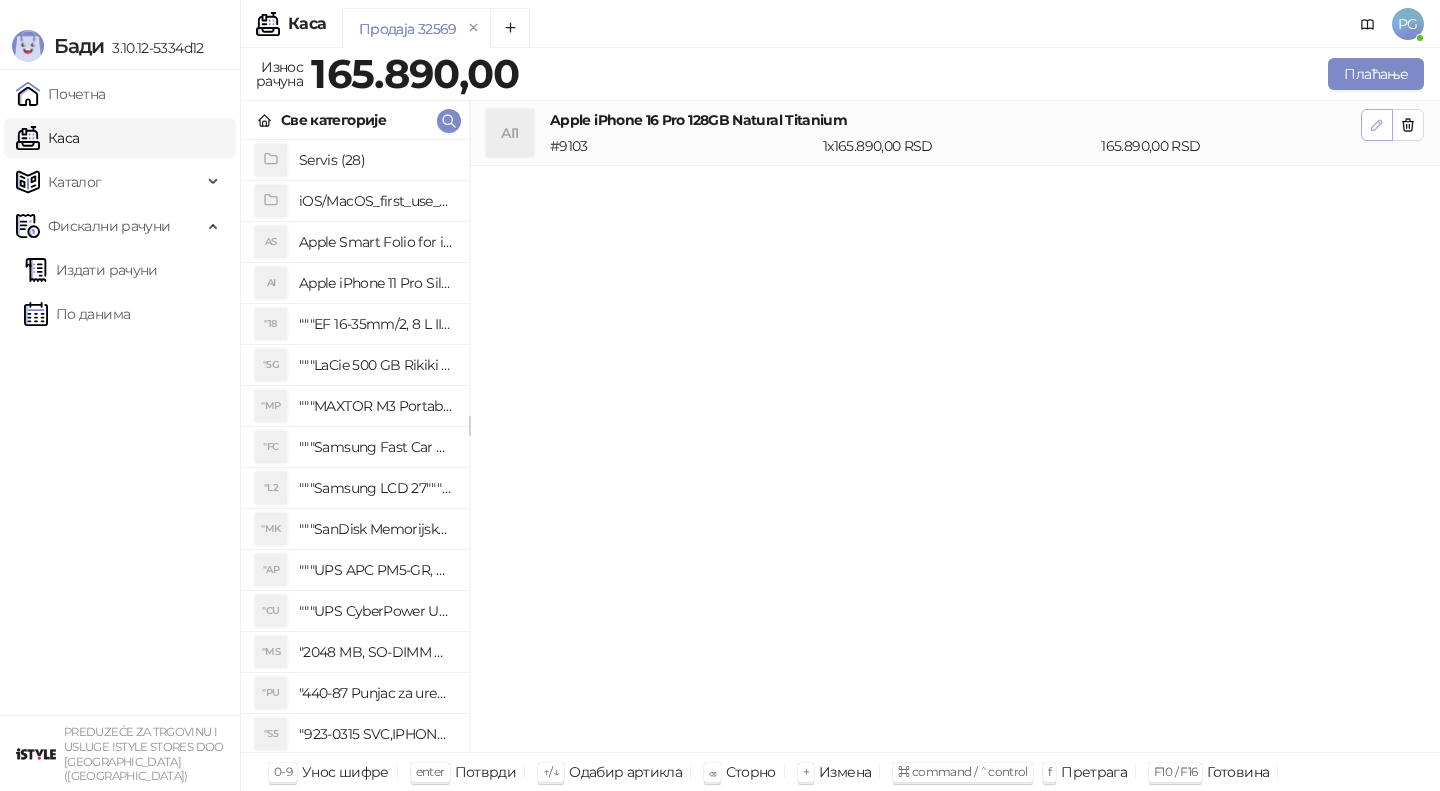 click at bounding box center (1377, 125) 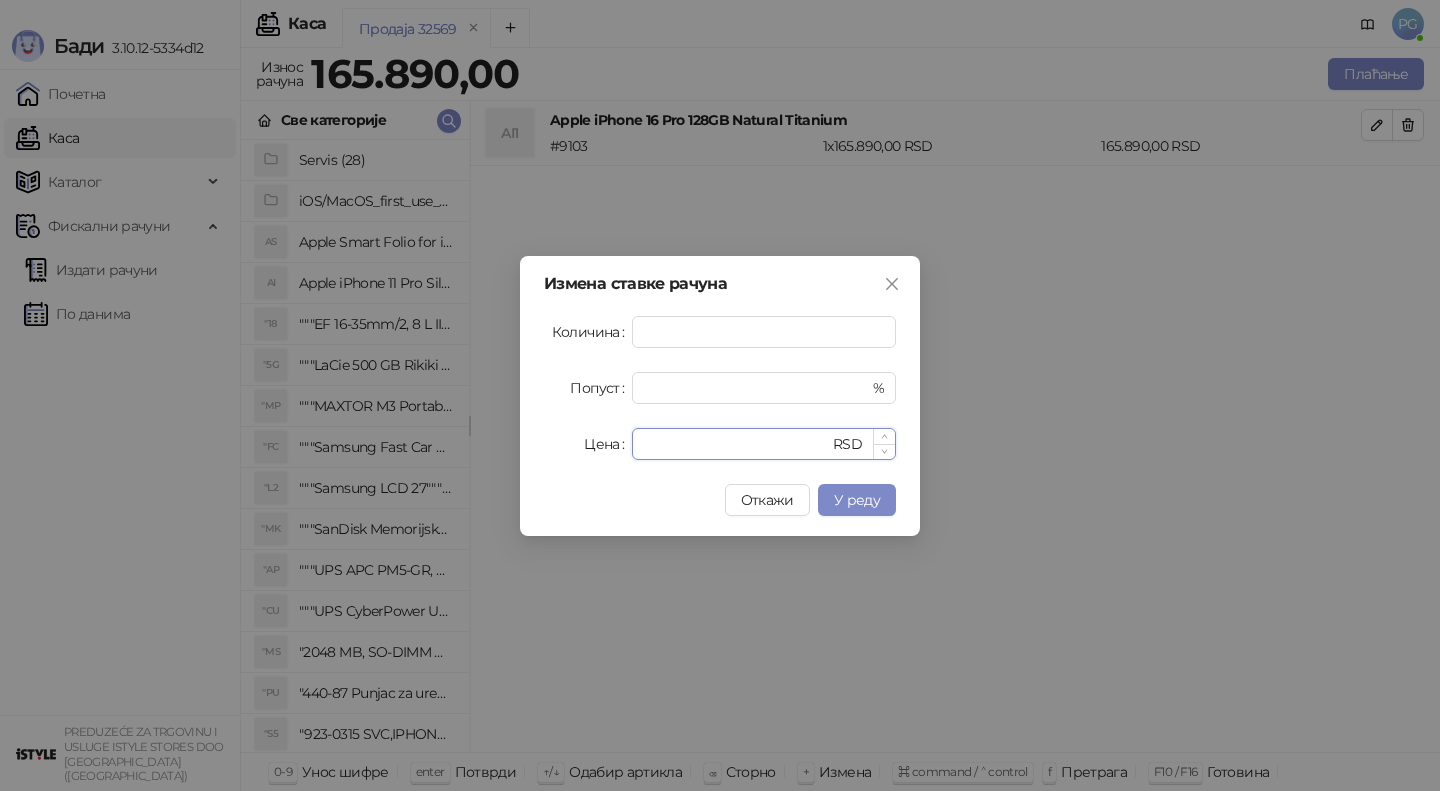 click on "******" at bounding box center [736, 444] 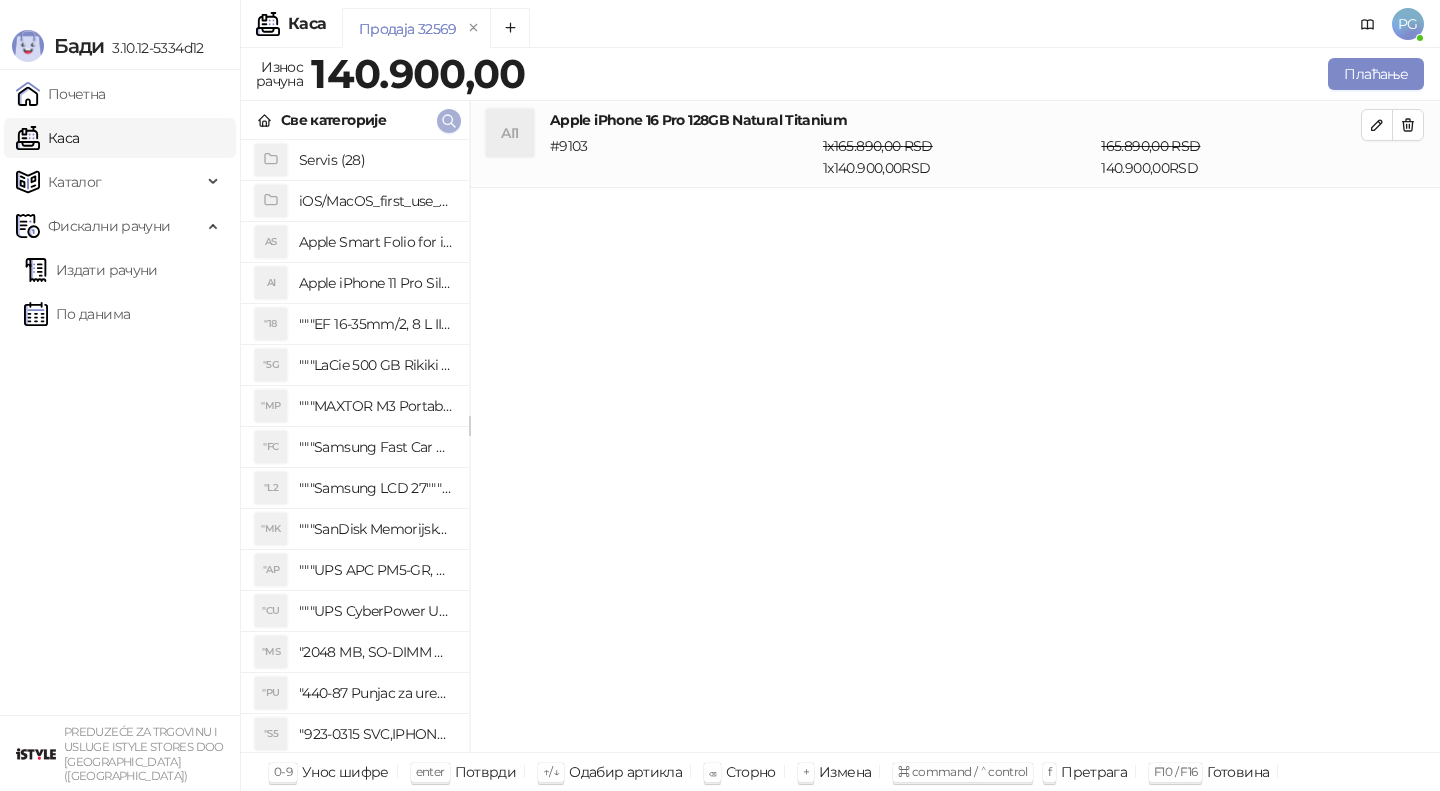 click 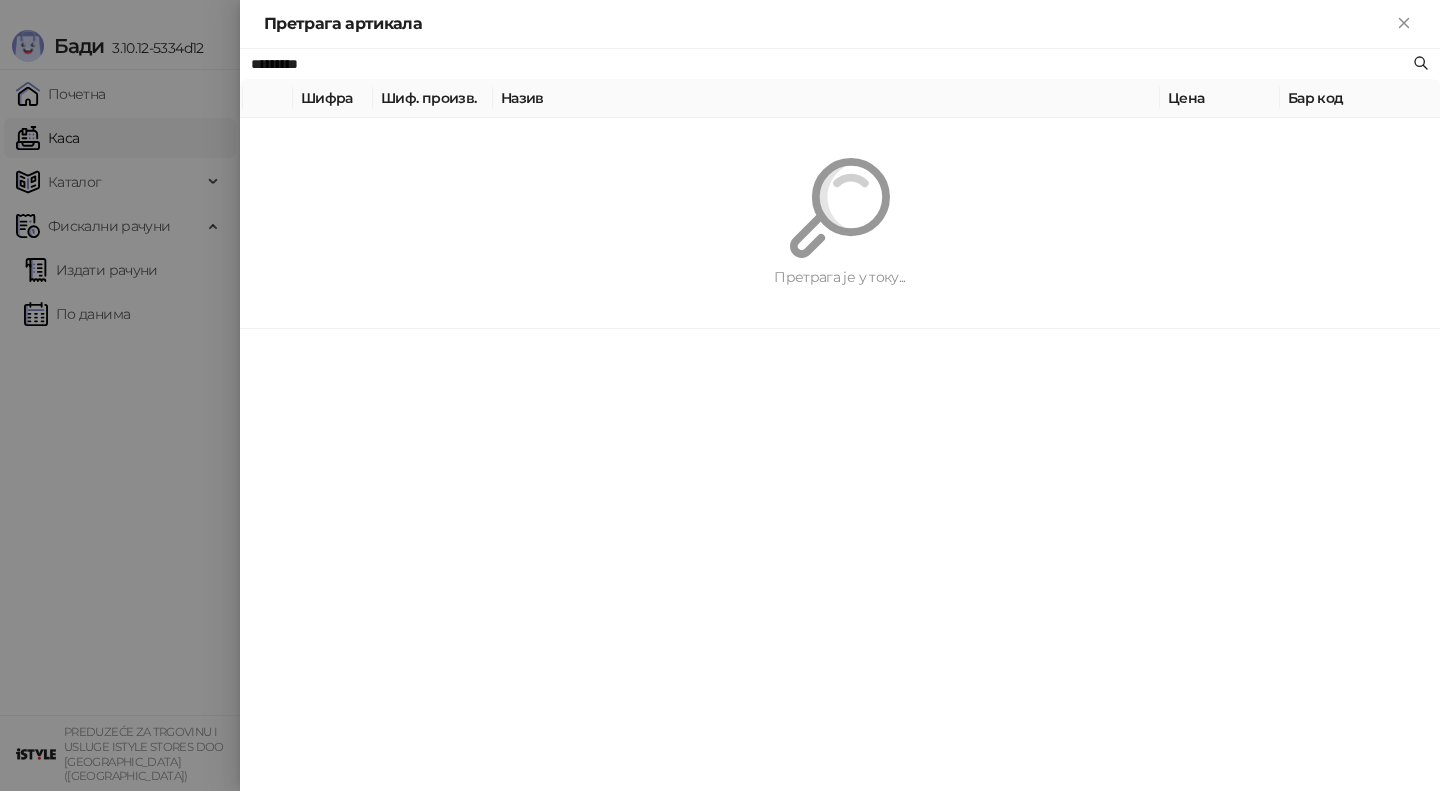 paste on "***" 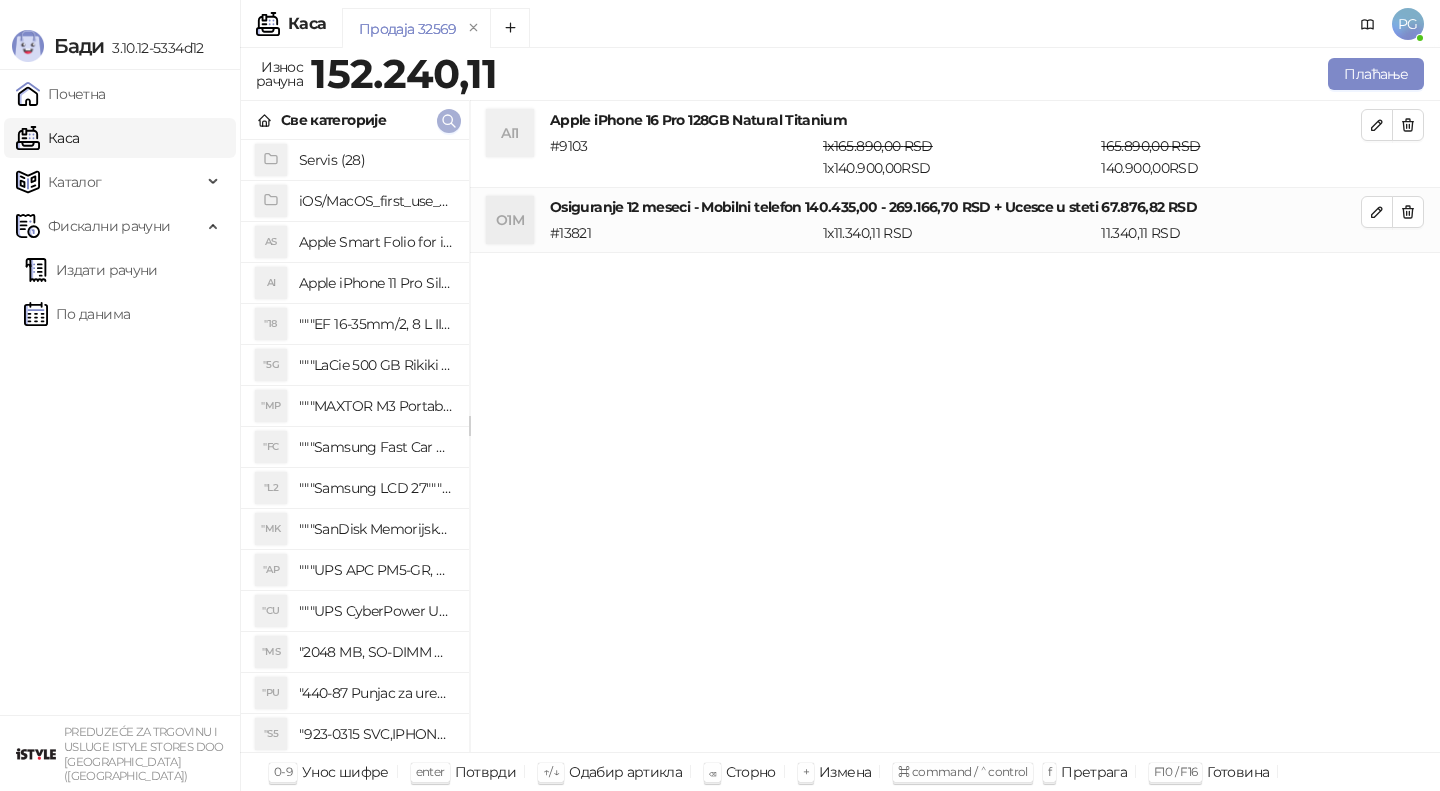 click 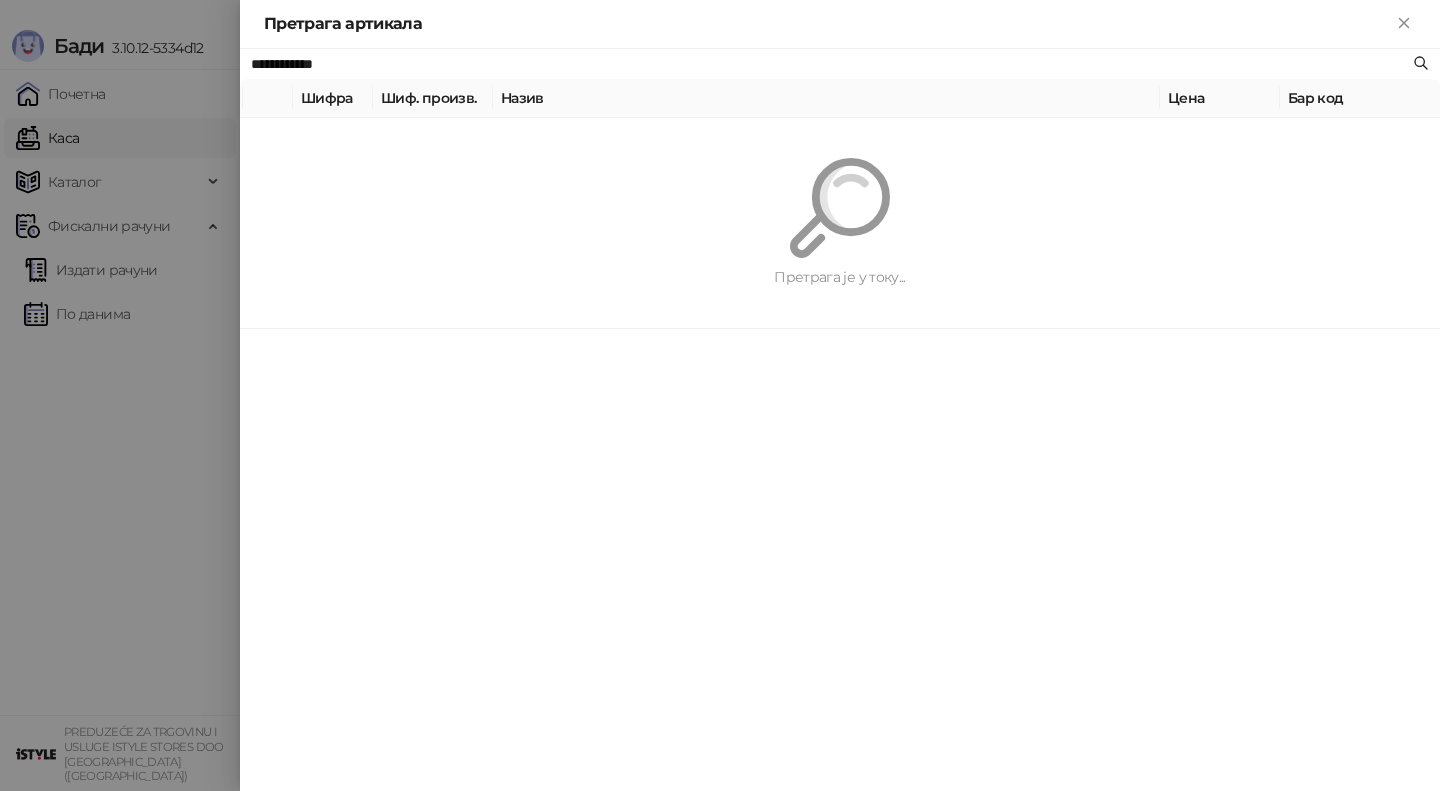 paste 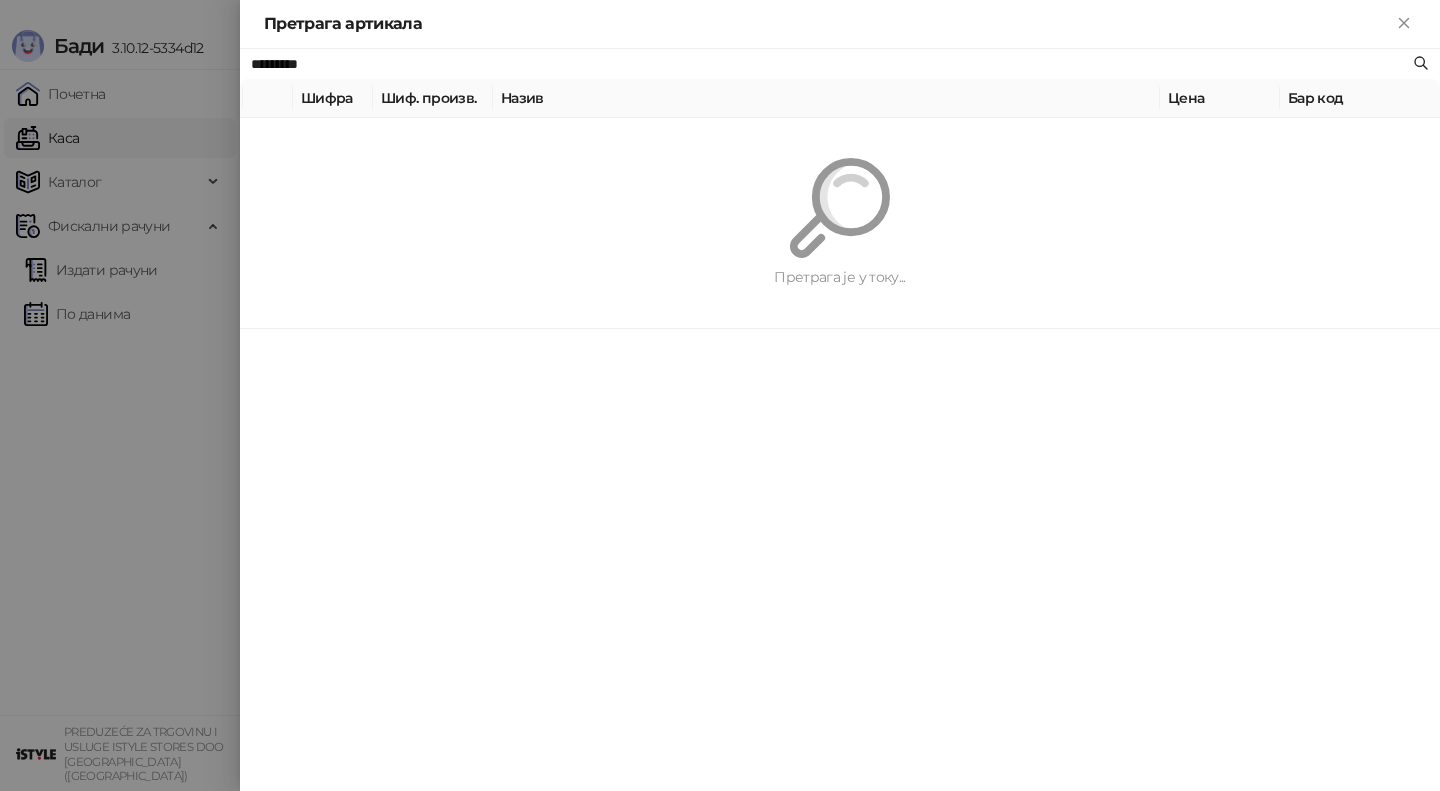 type on "*********" 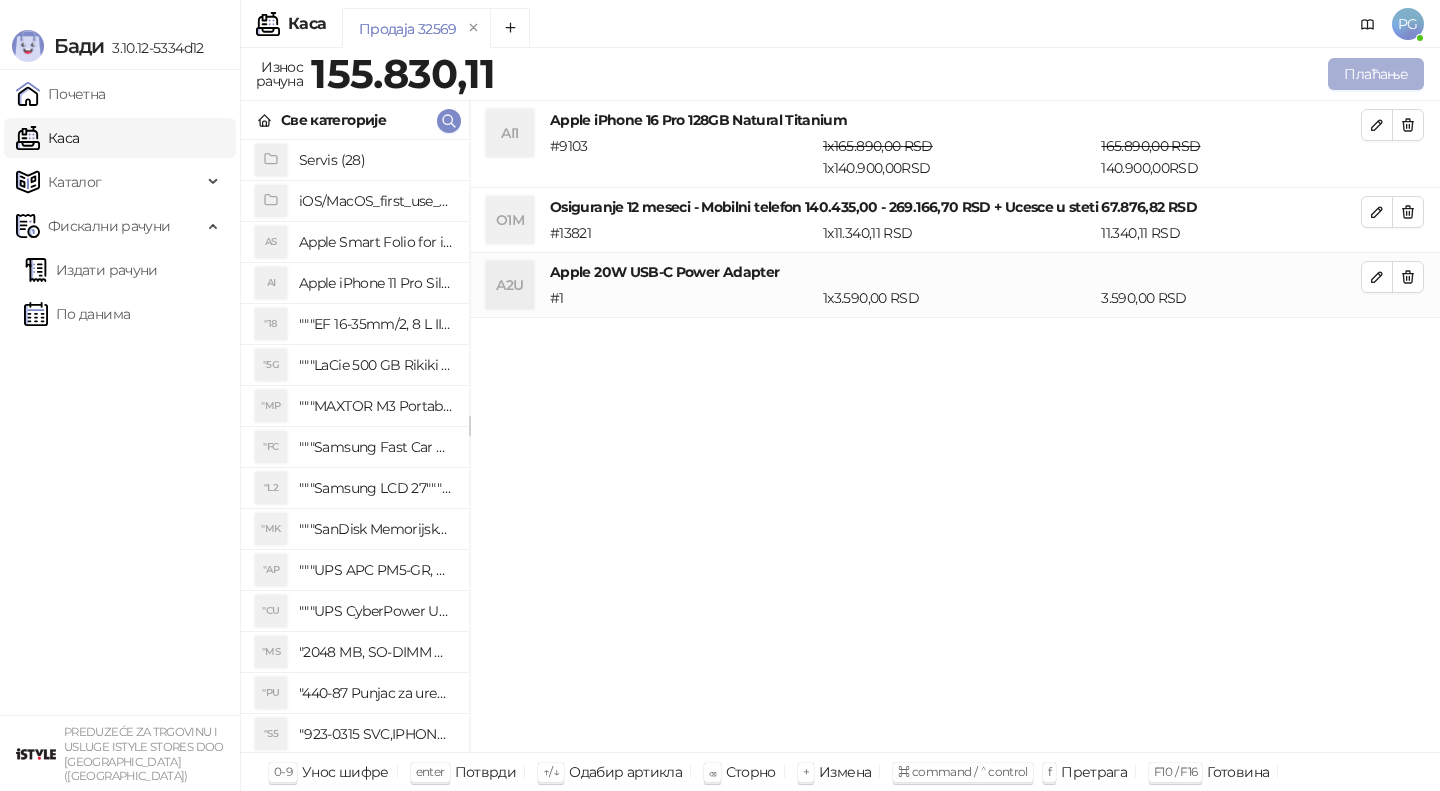 click on "Плаћање" at bounding box center [1376, 74] 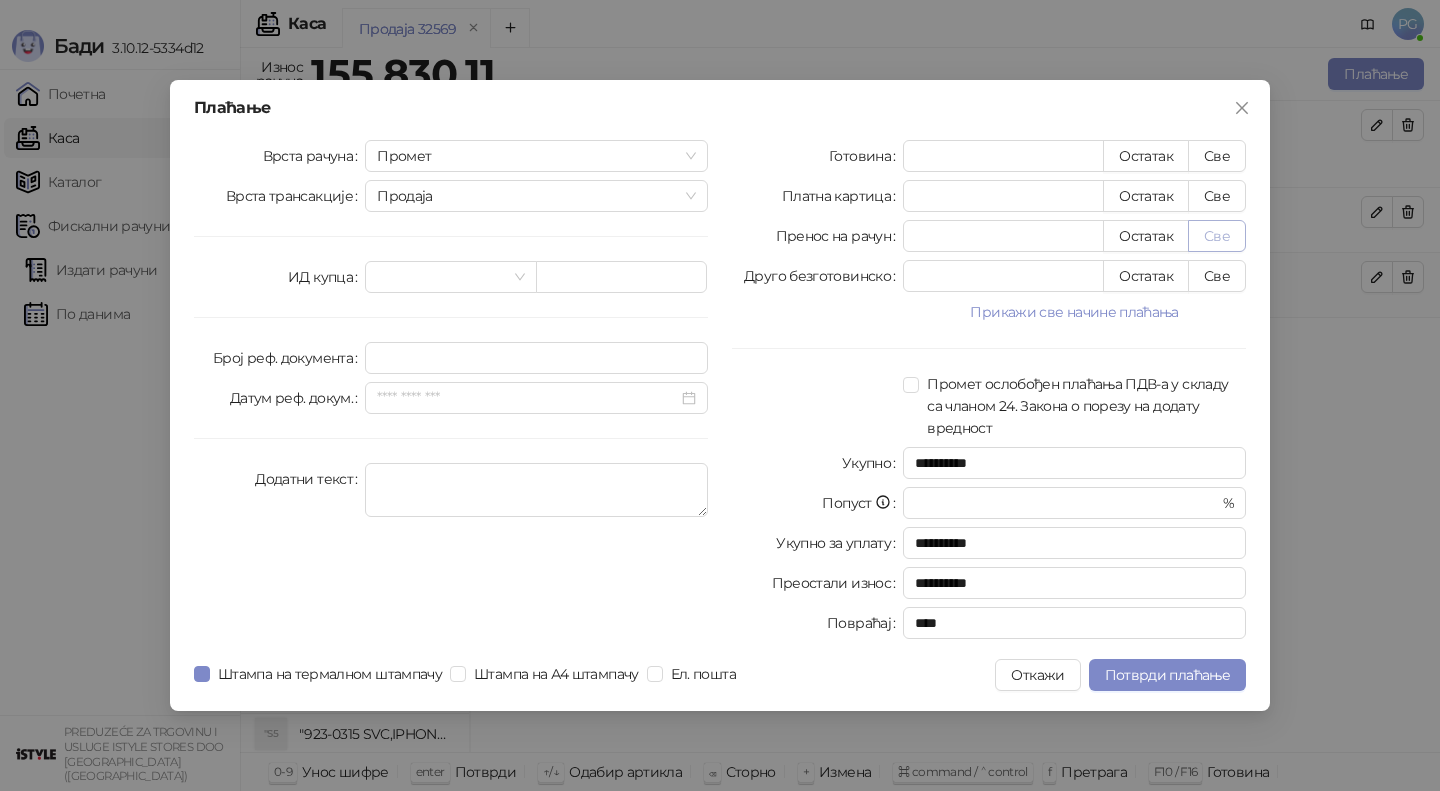 click on "Све" at bounding box center (1217, 236) 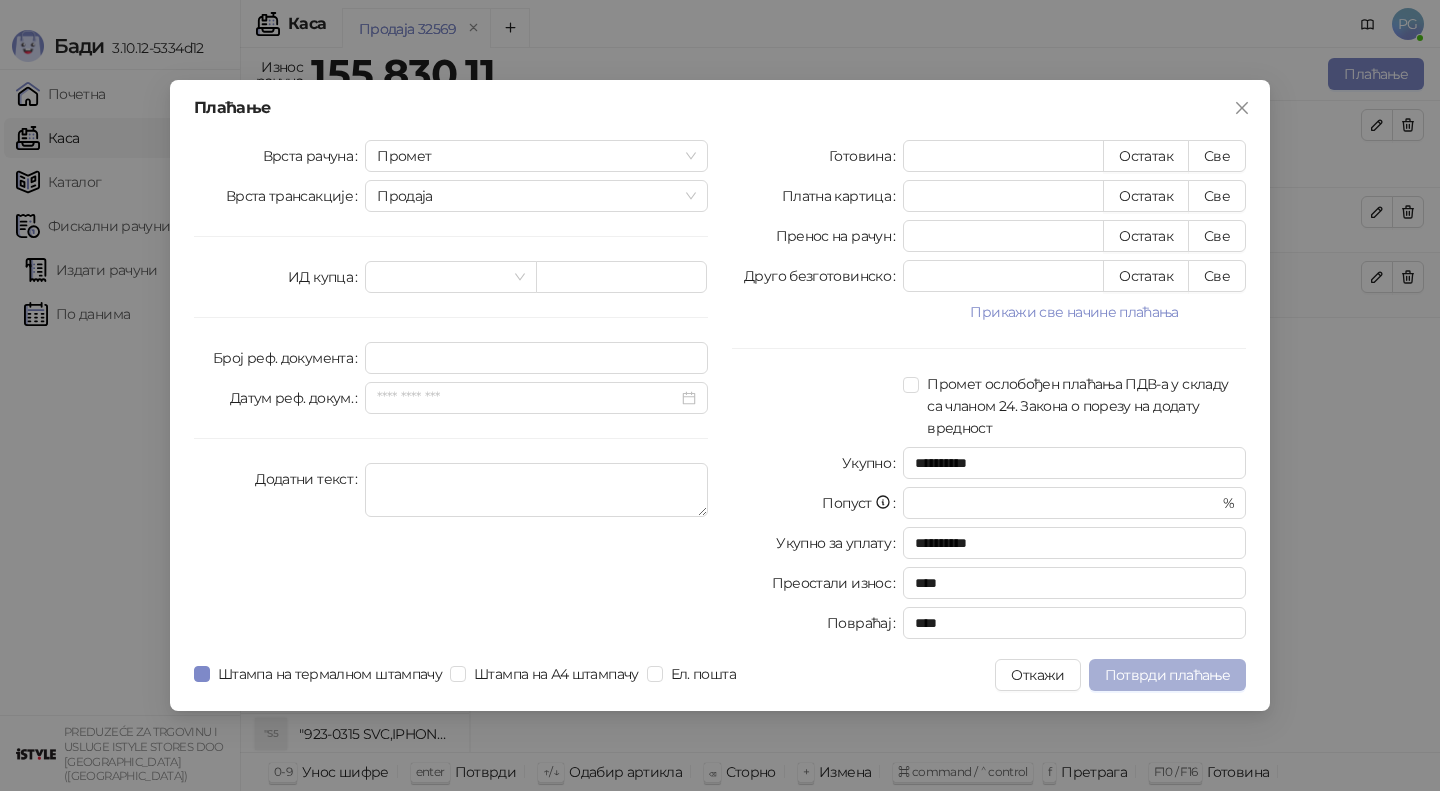 click on "Потврди плаћање" at bounding box center [1167, 675] 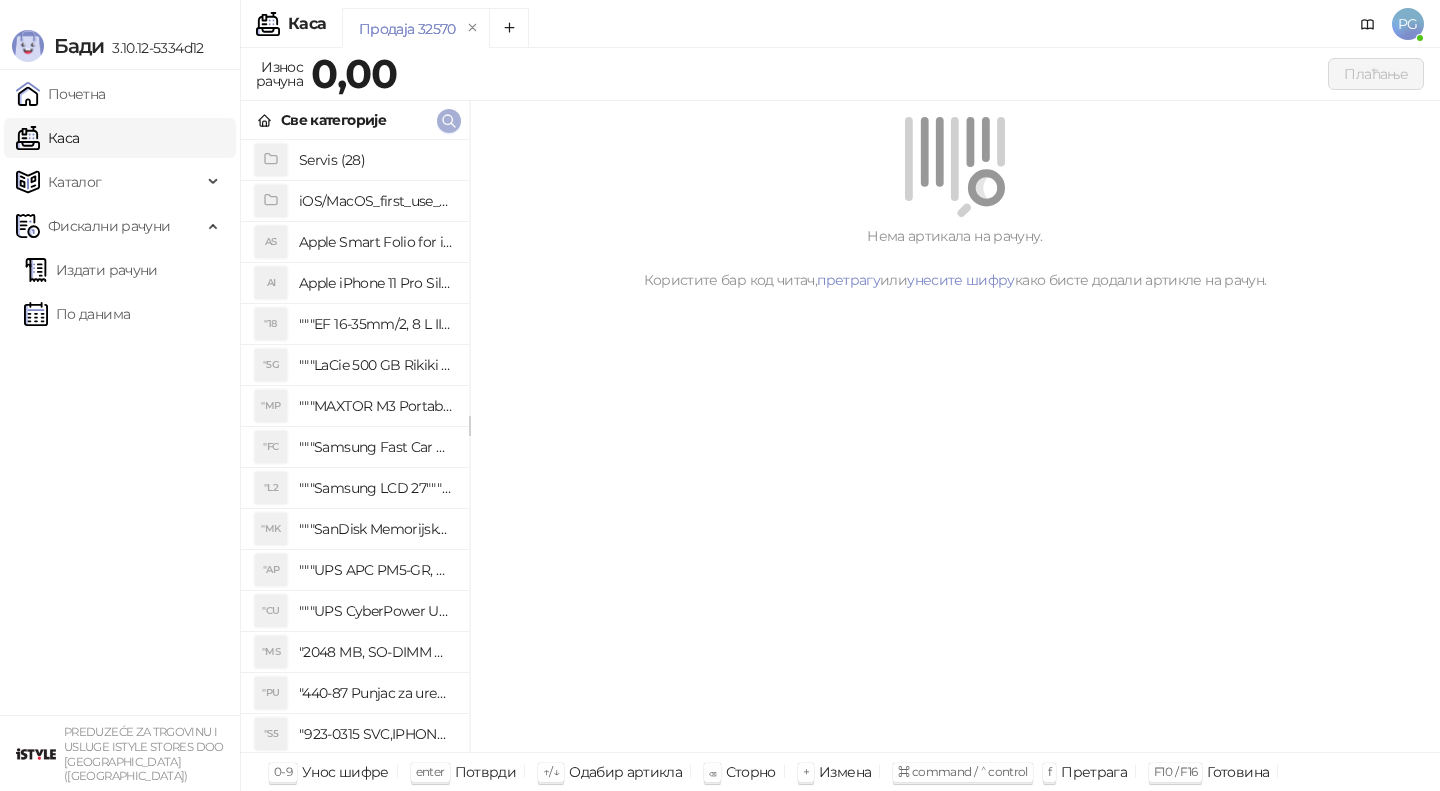 click 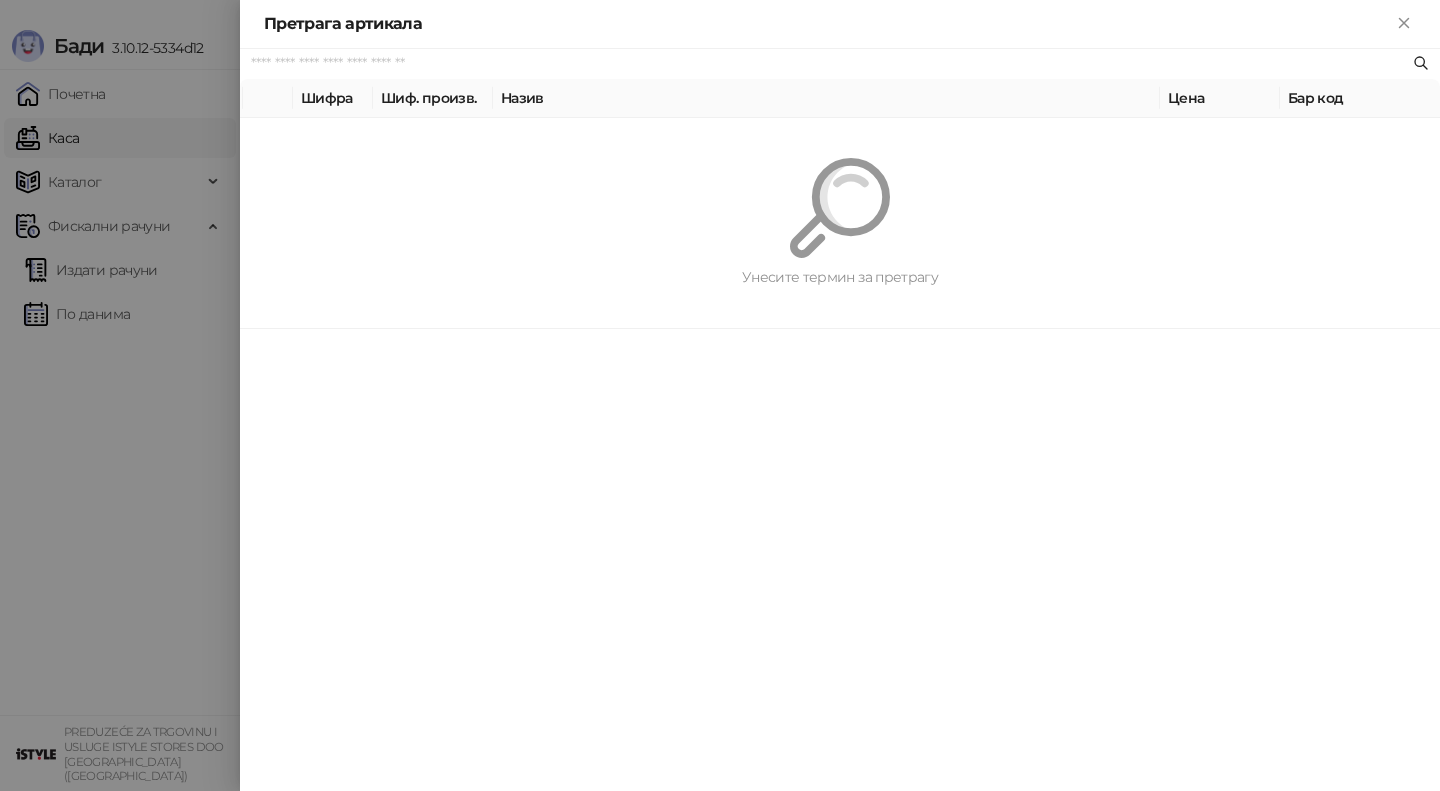 paste on "**********" 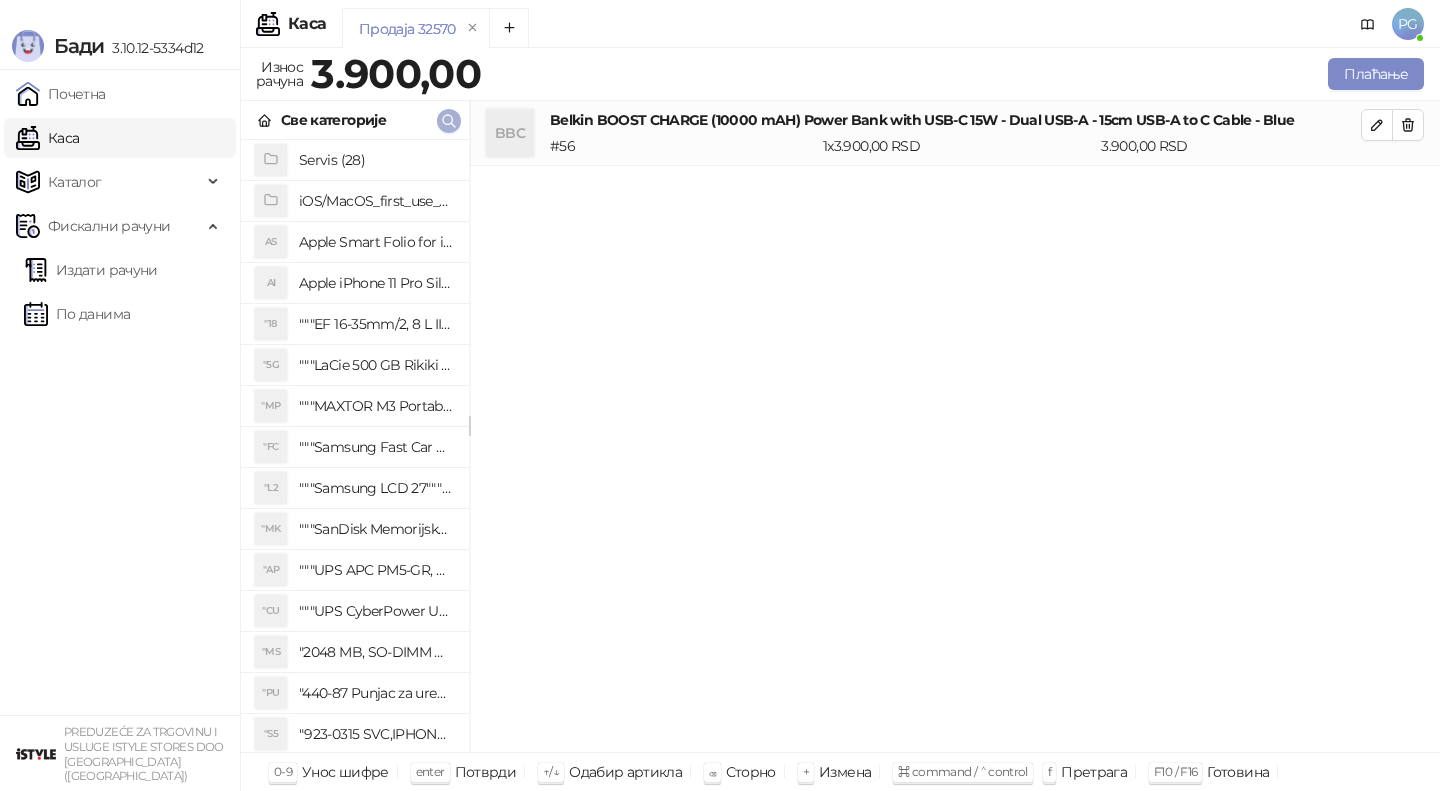 click 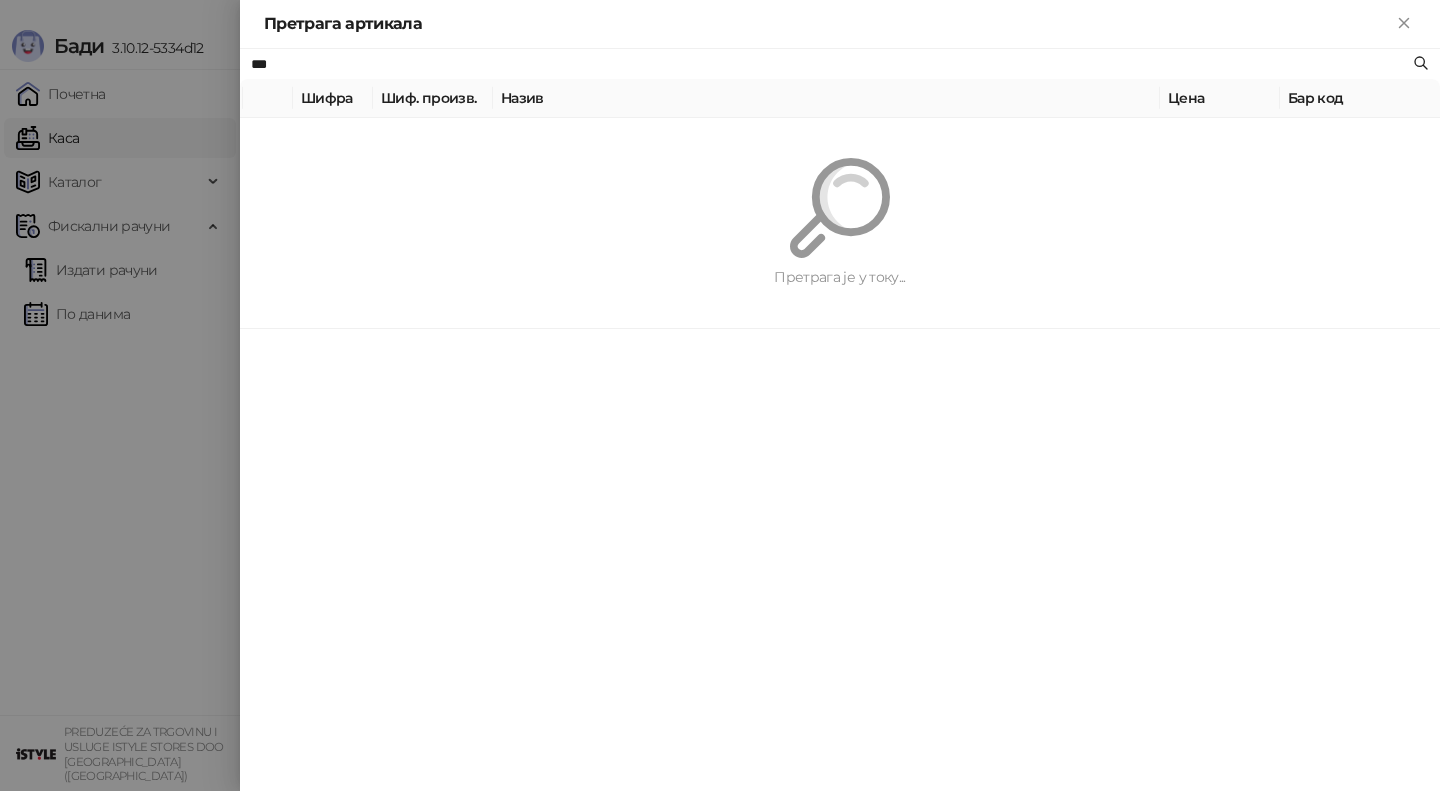 type on "***" 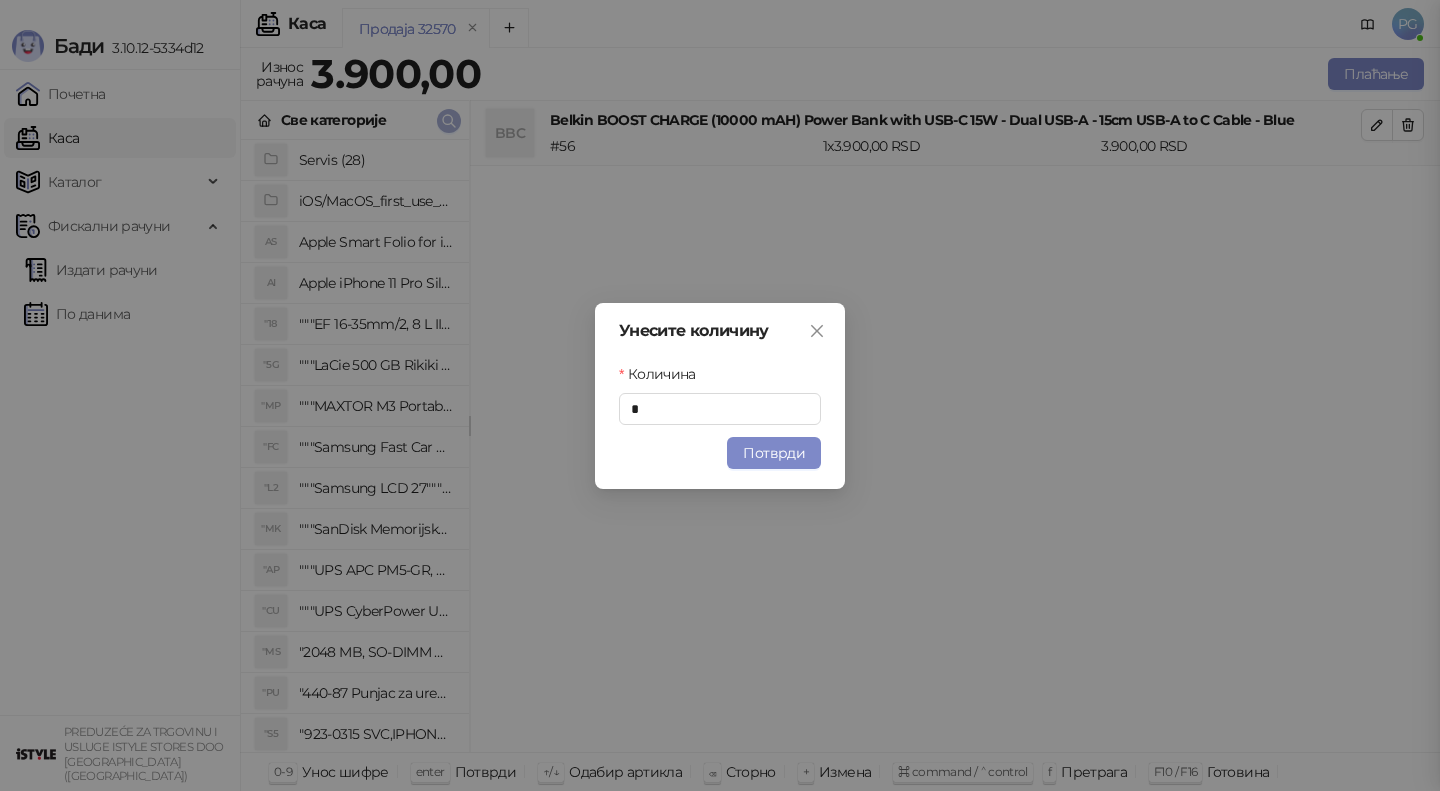 type 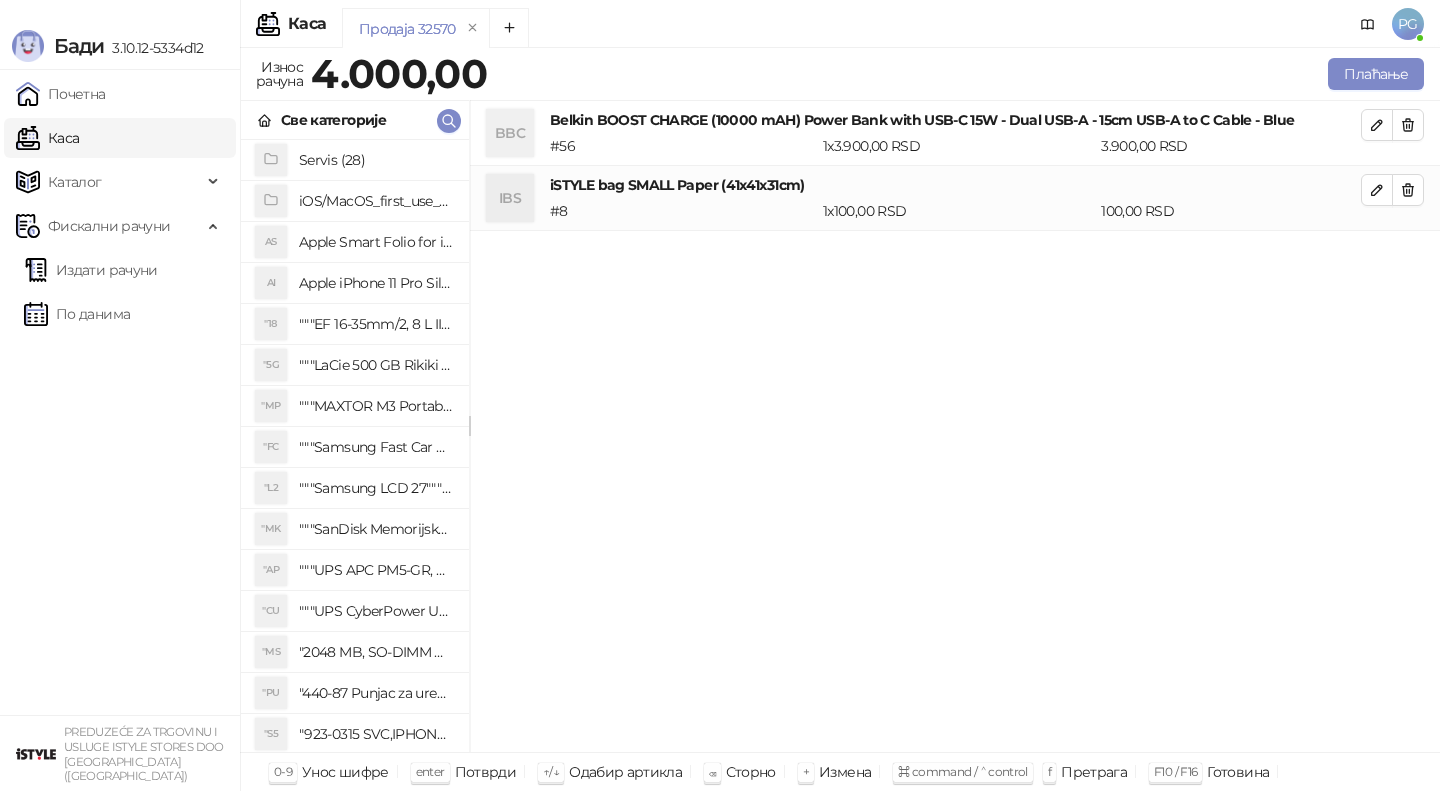click on "Belkin BOOST CHARGE (10000 mAH) Power Bank with USB-C 15W - Dual USB-A - 15cm USB-A to C Cable - Blue" at bounding box center (955, 120) 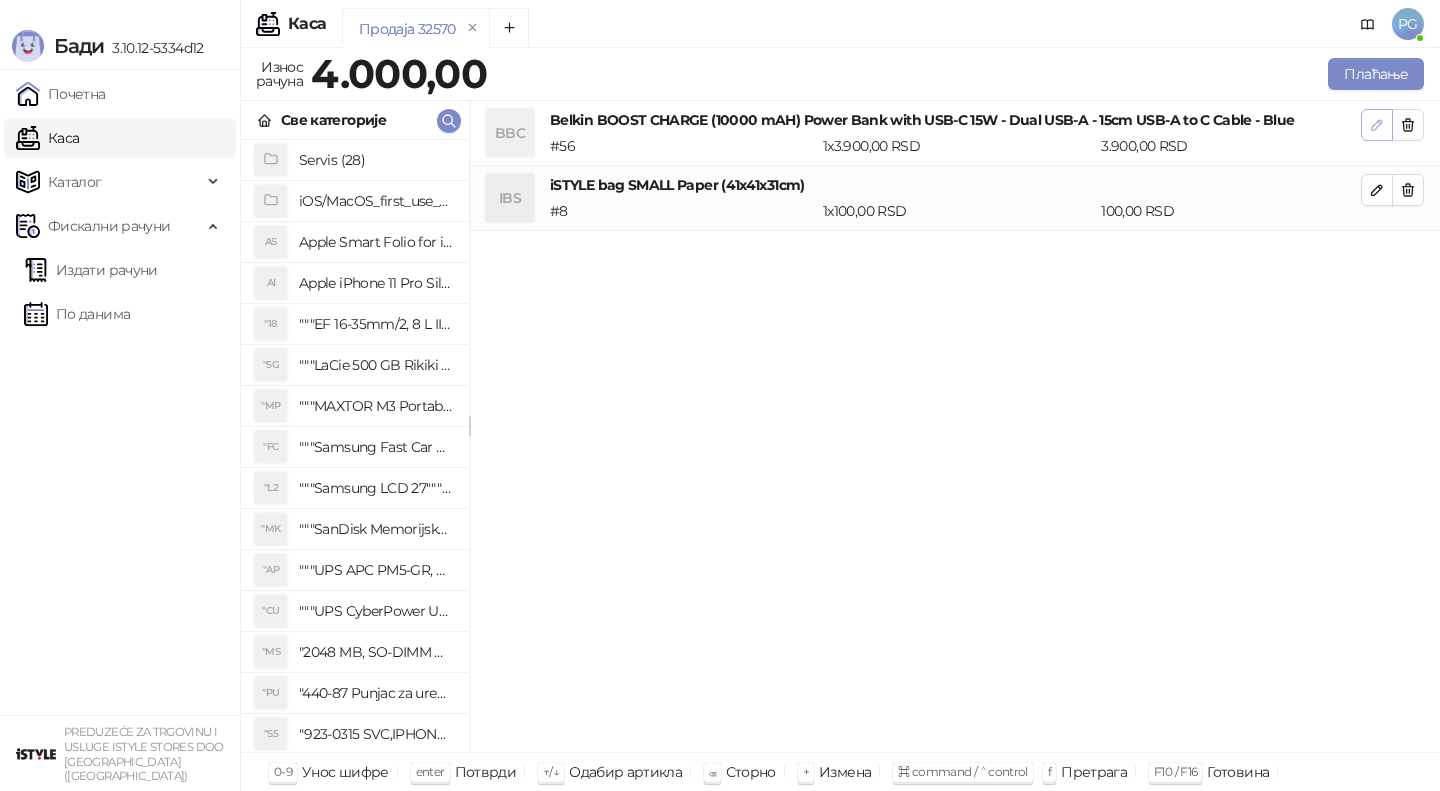 click at bounding box center [1377, 125] 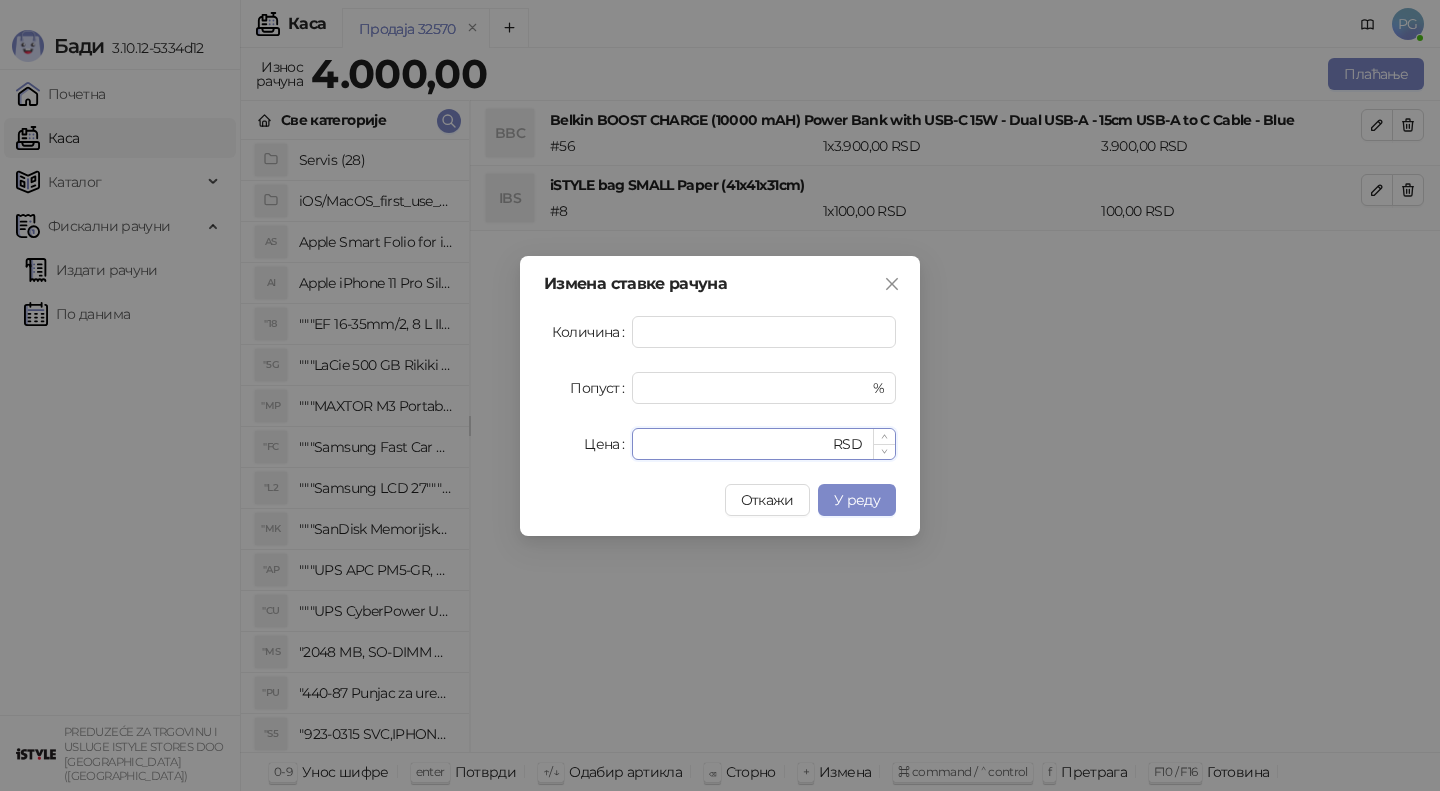 click on "****" at bounding box center (736, 444) 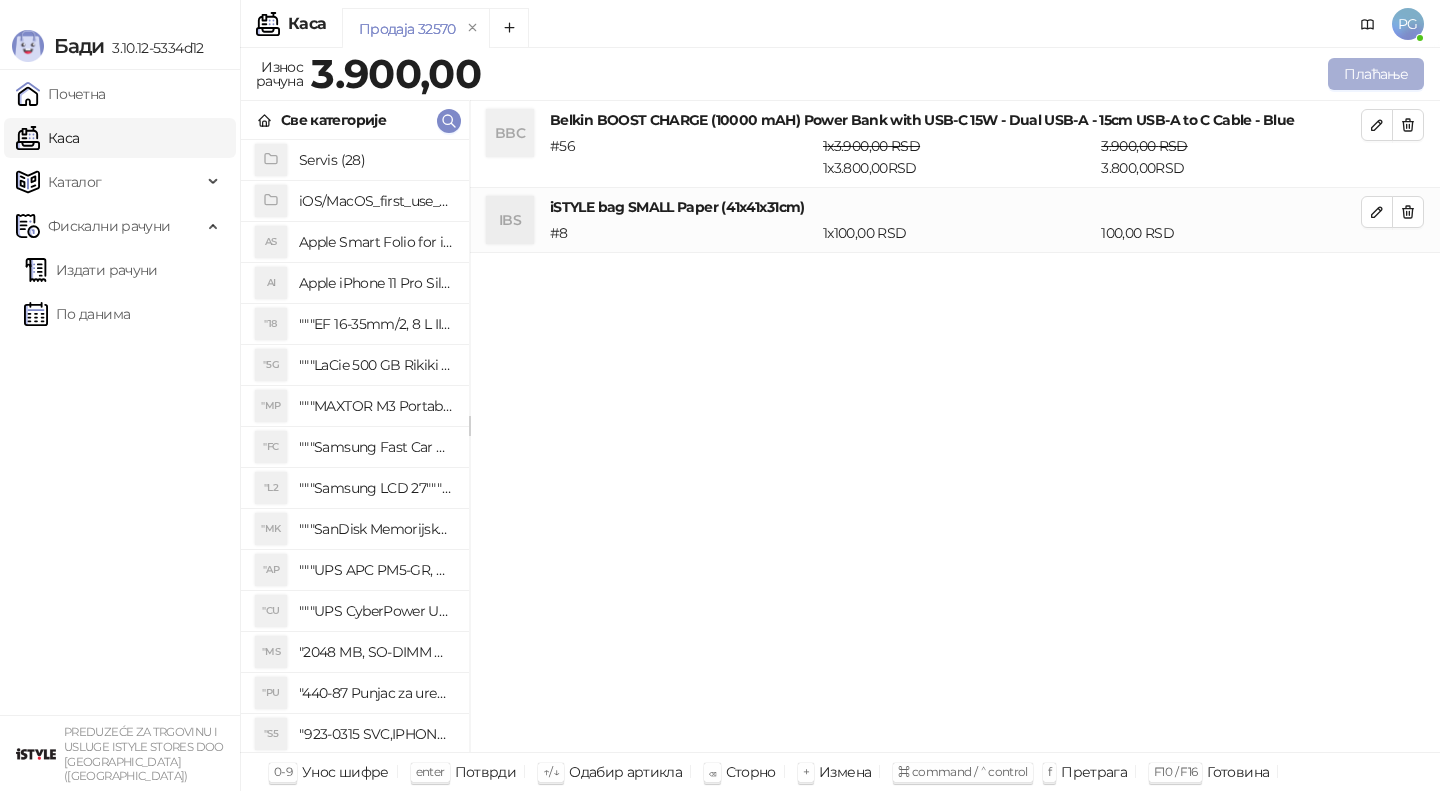 click on "Плаћање" at bounding box center (1376, 74) 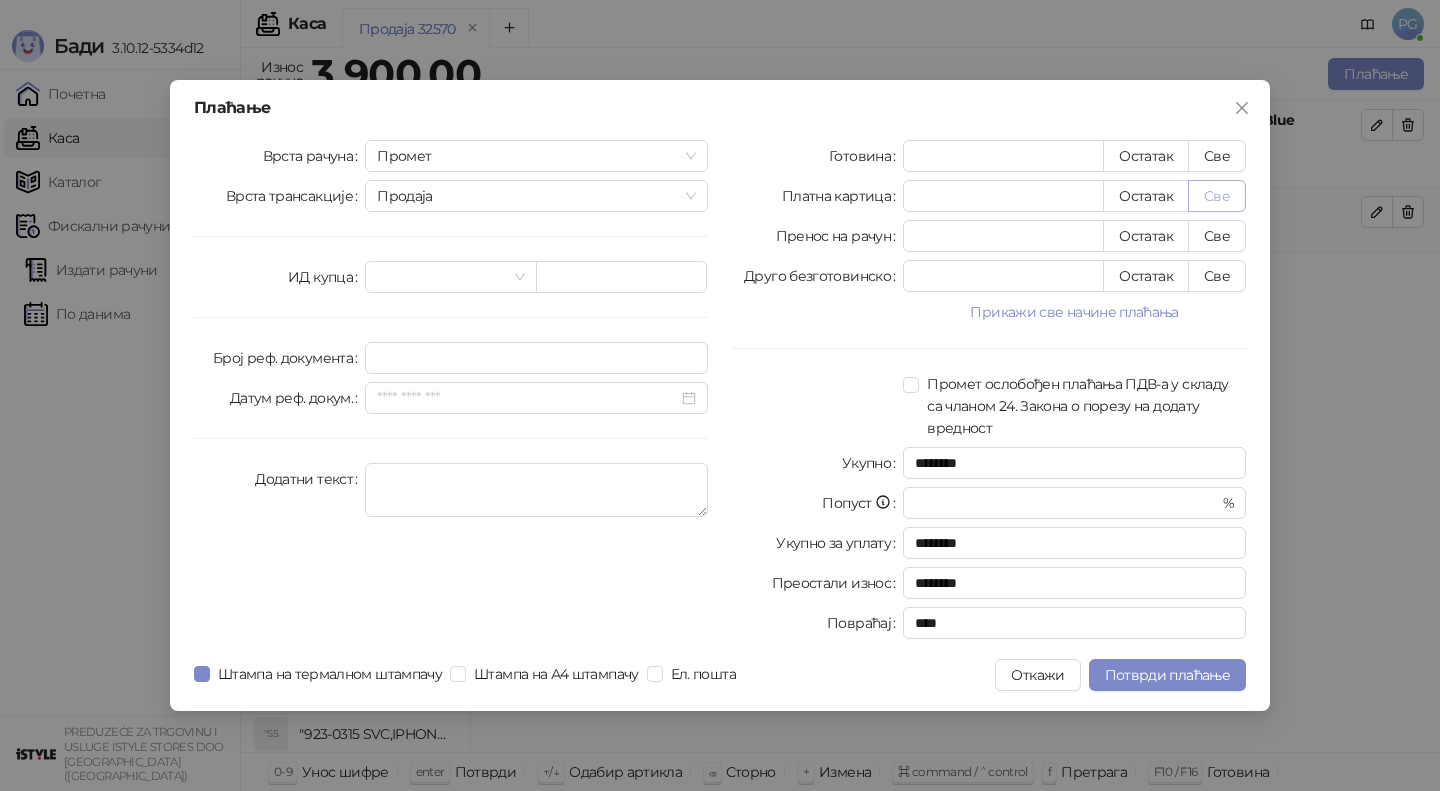 click on "Све" at bounding box center [1217, 196] 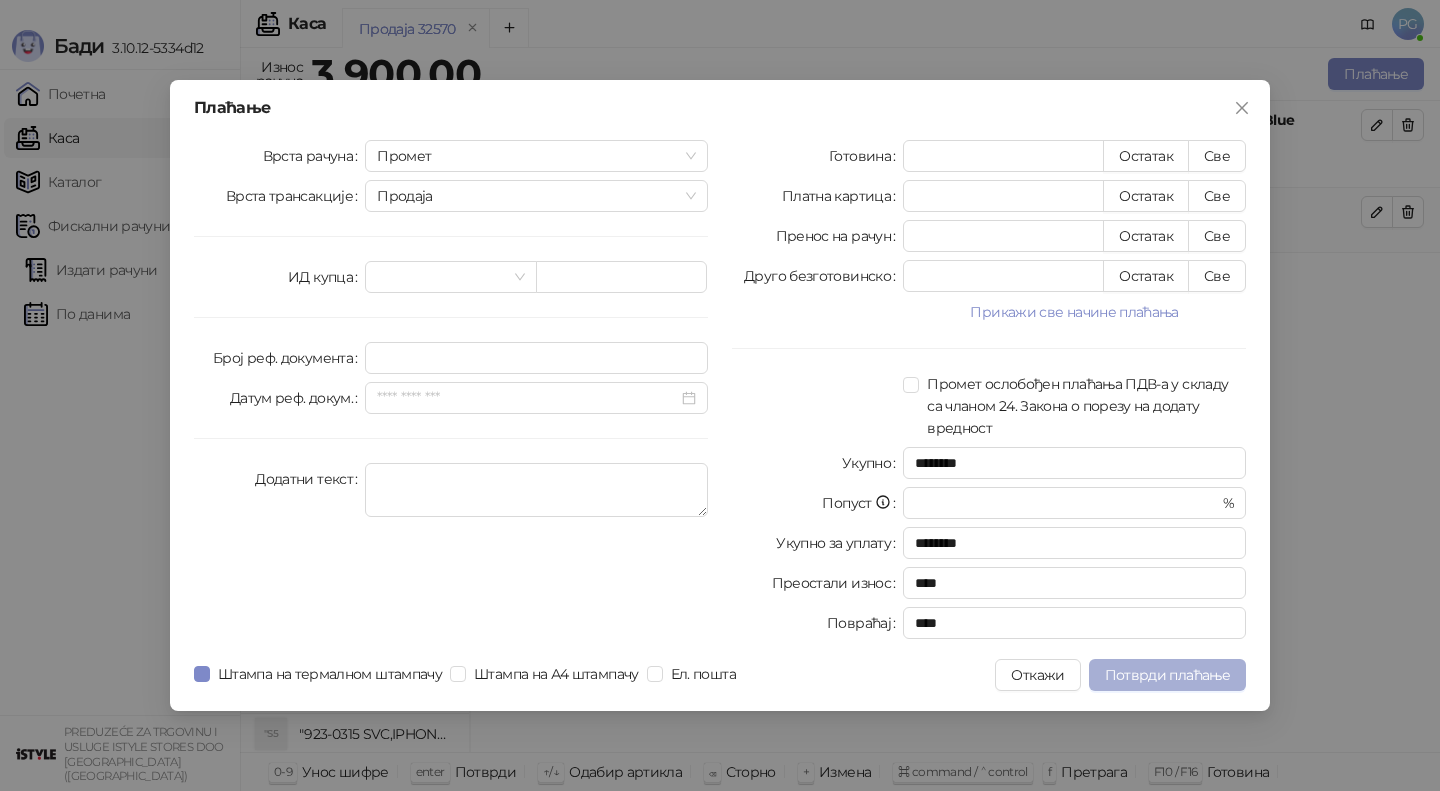 click on "Потврди плаћање" at bounding box center (1167, 675) 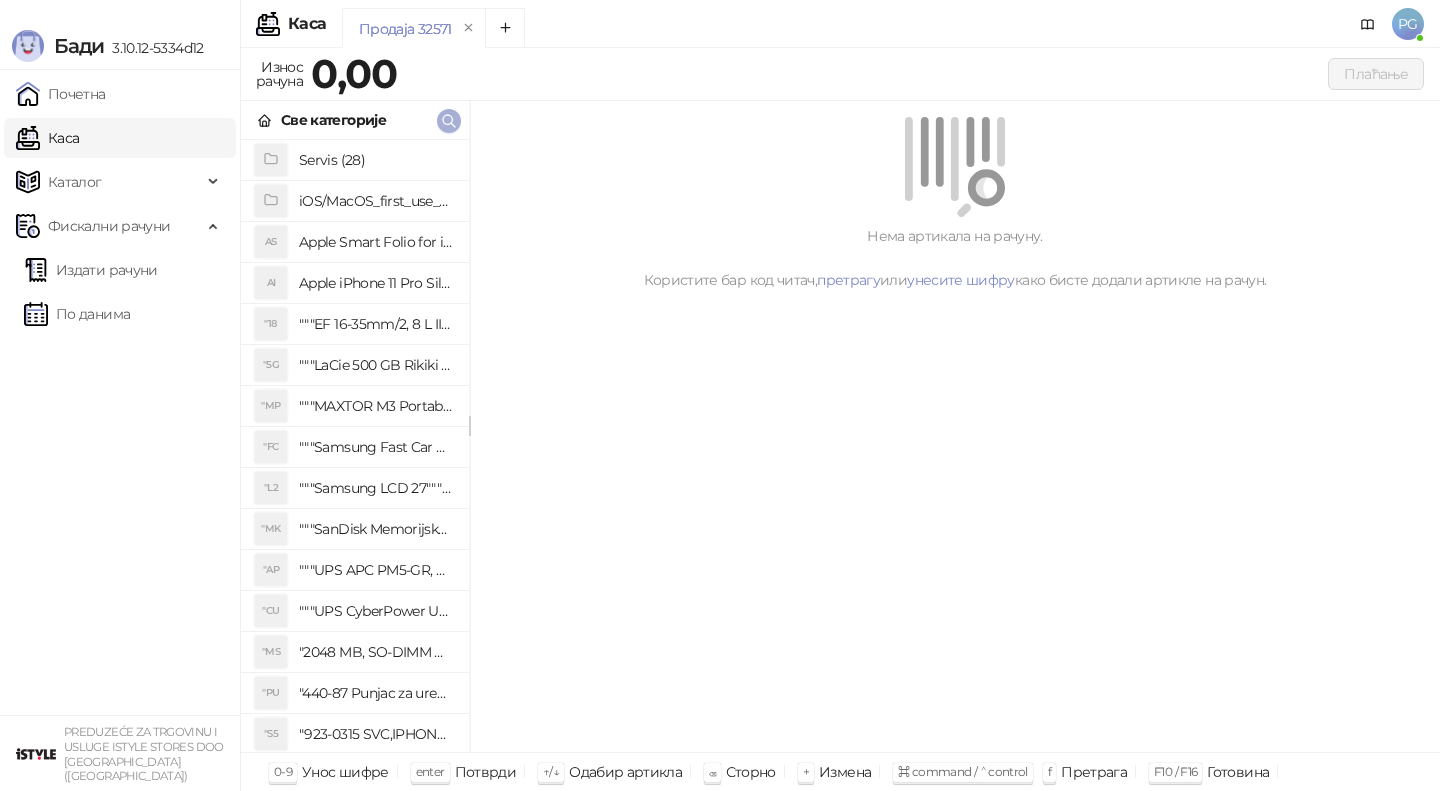 click 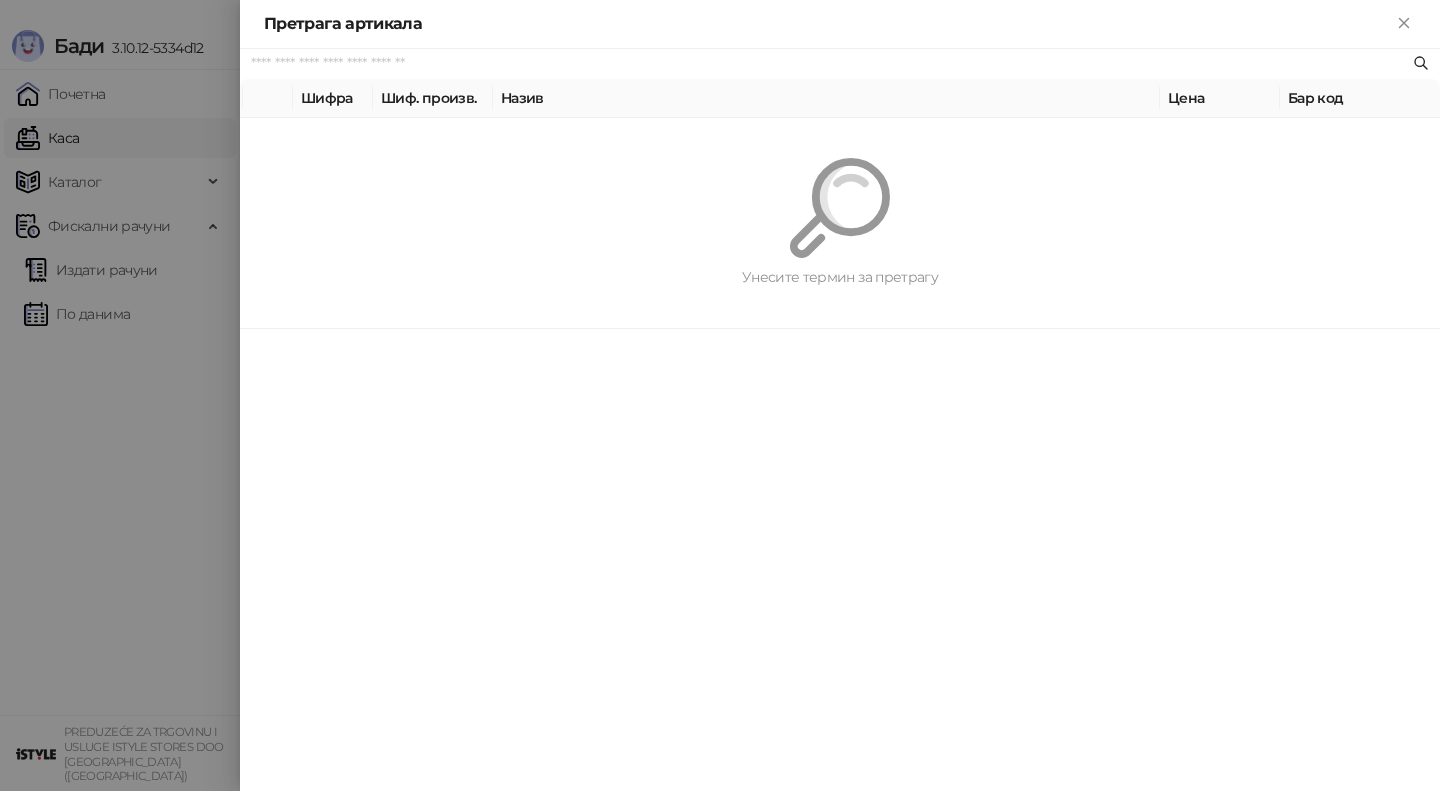 paste on "**********" 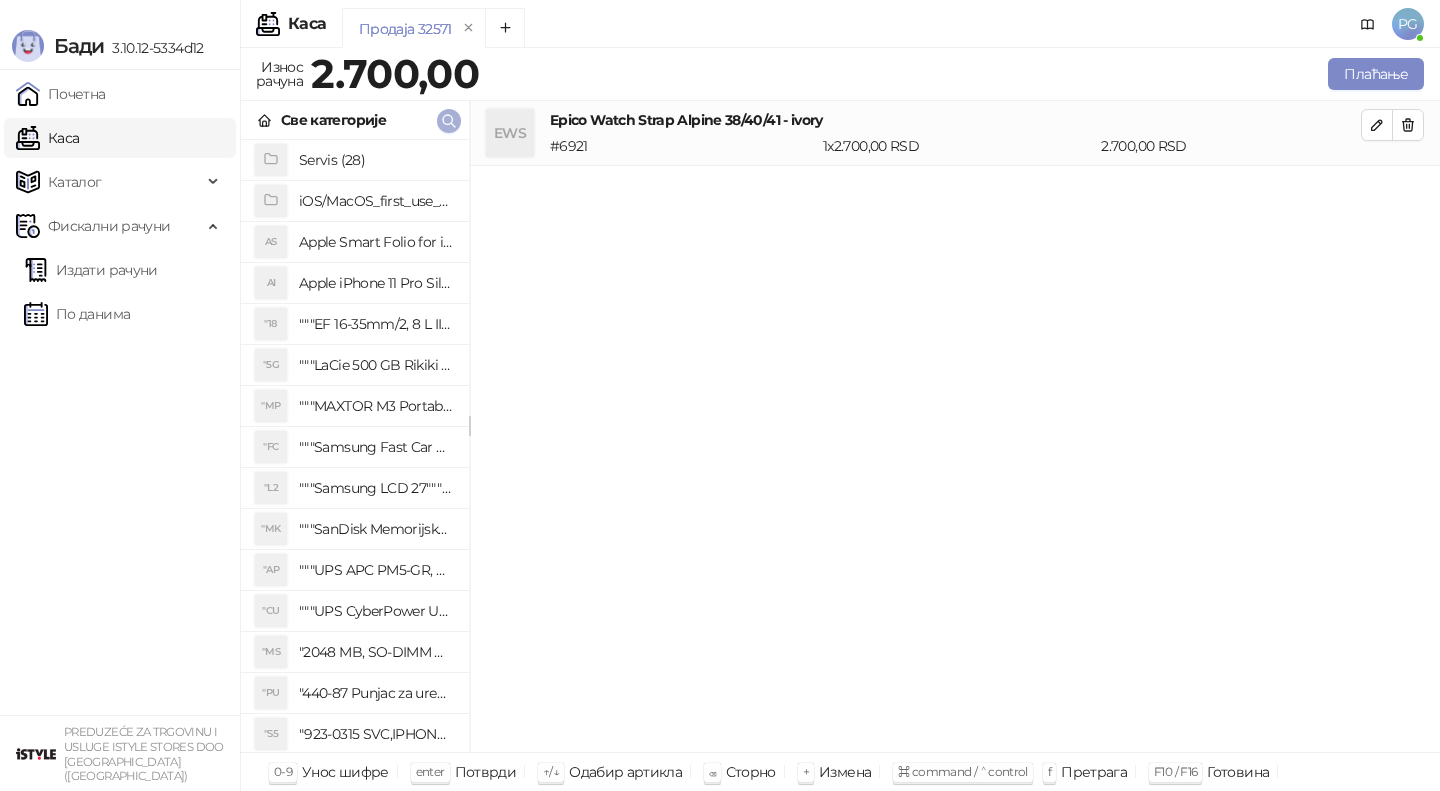click 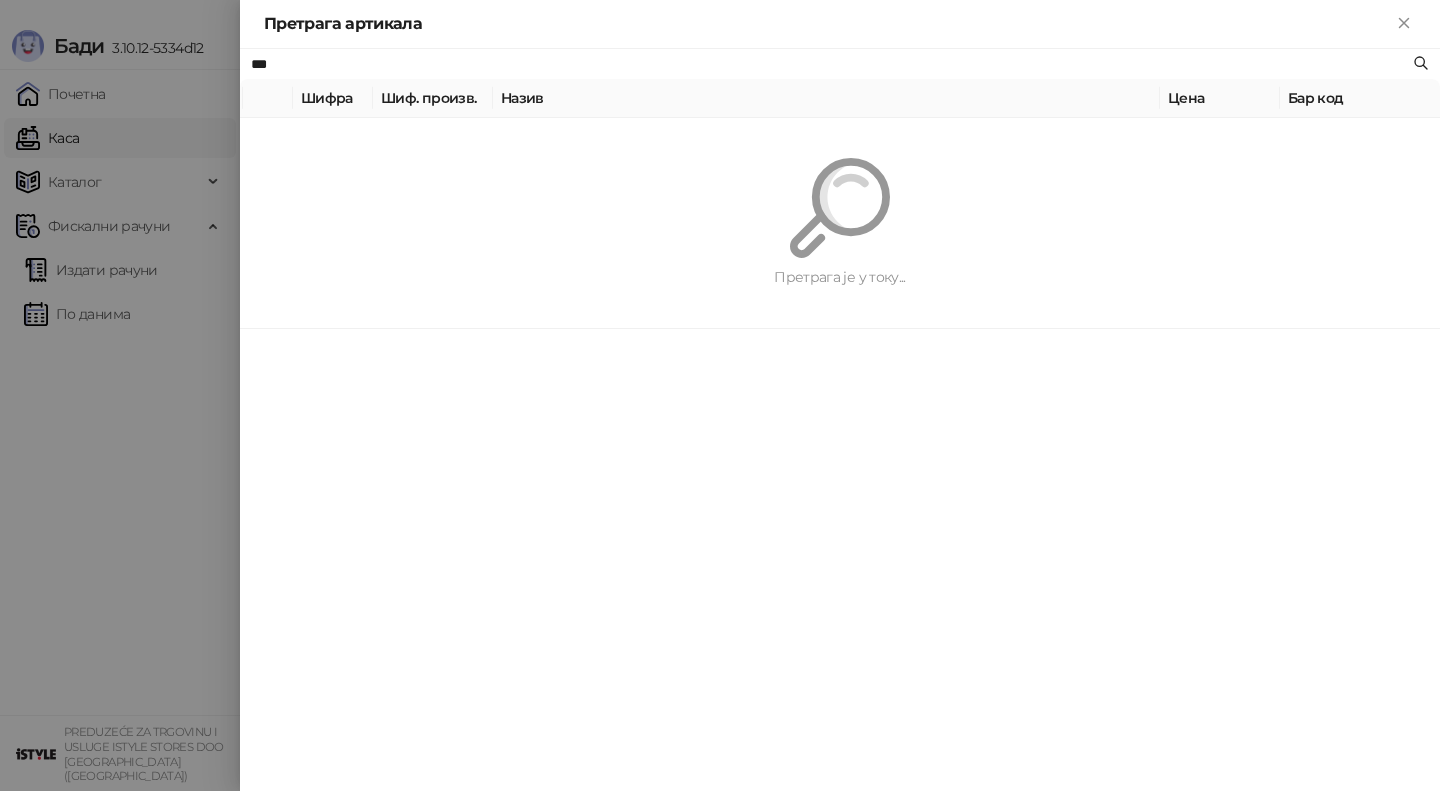 type on "***" 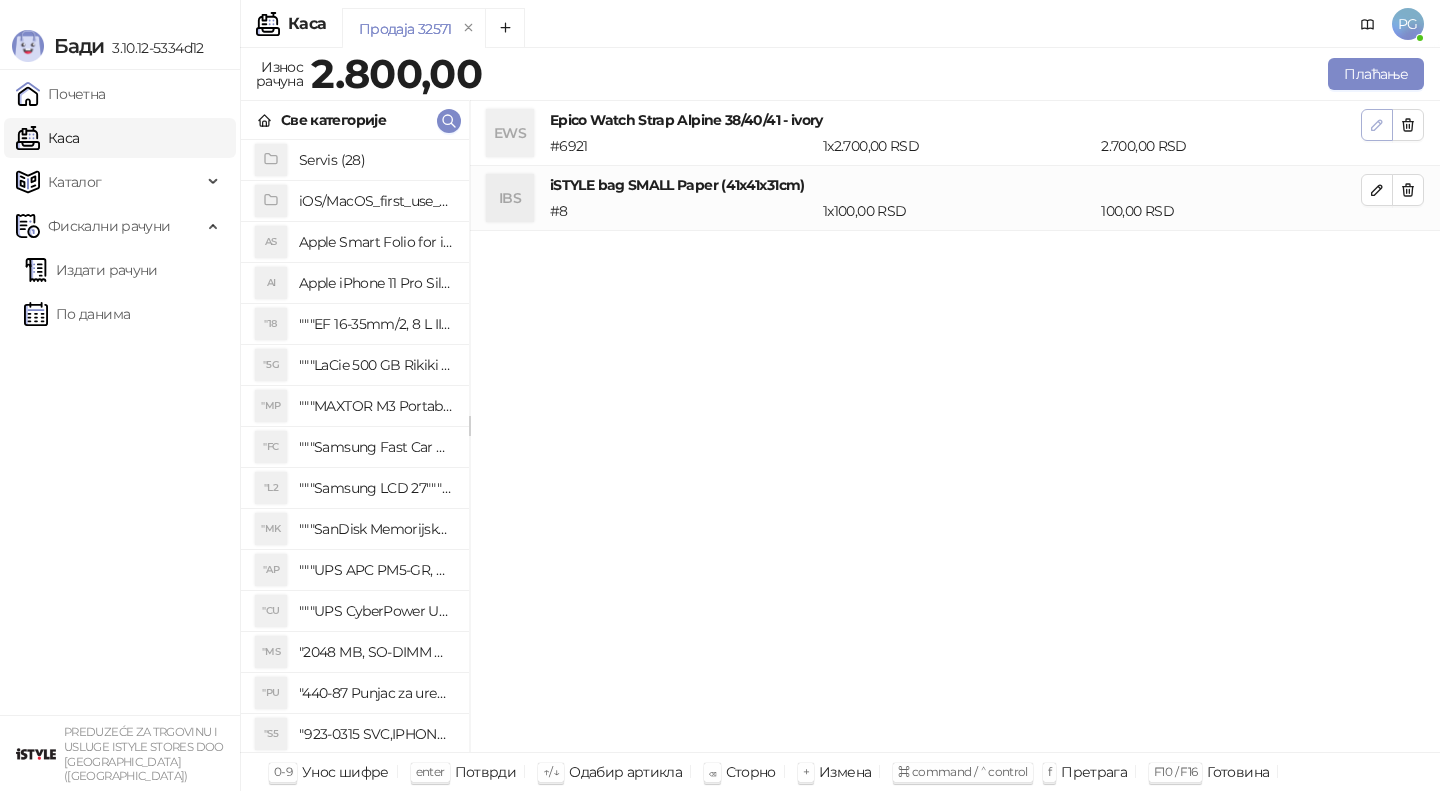 click 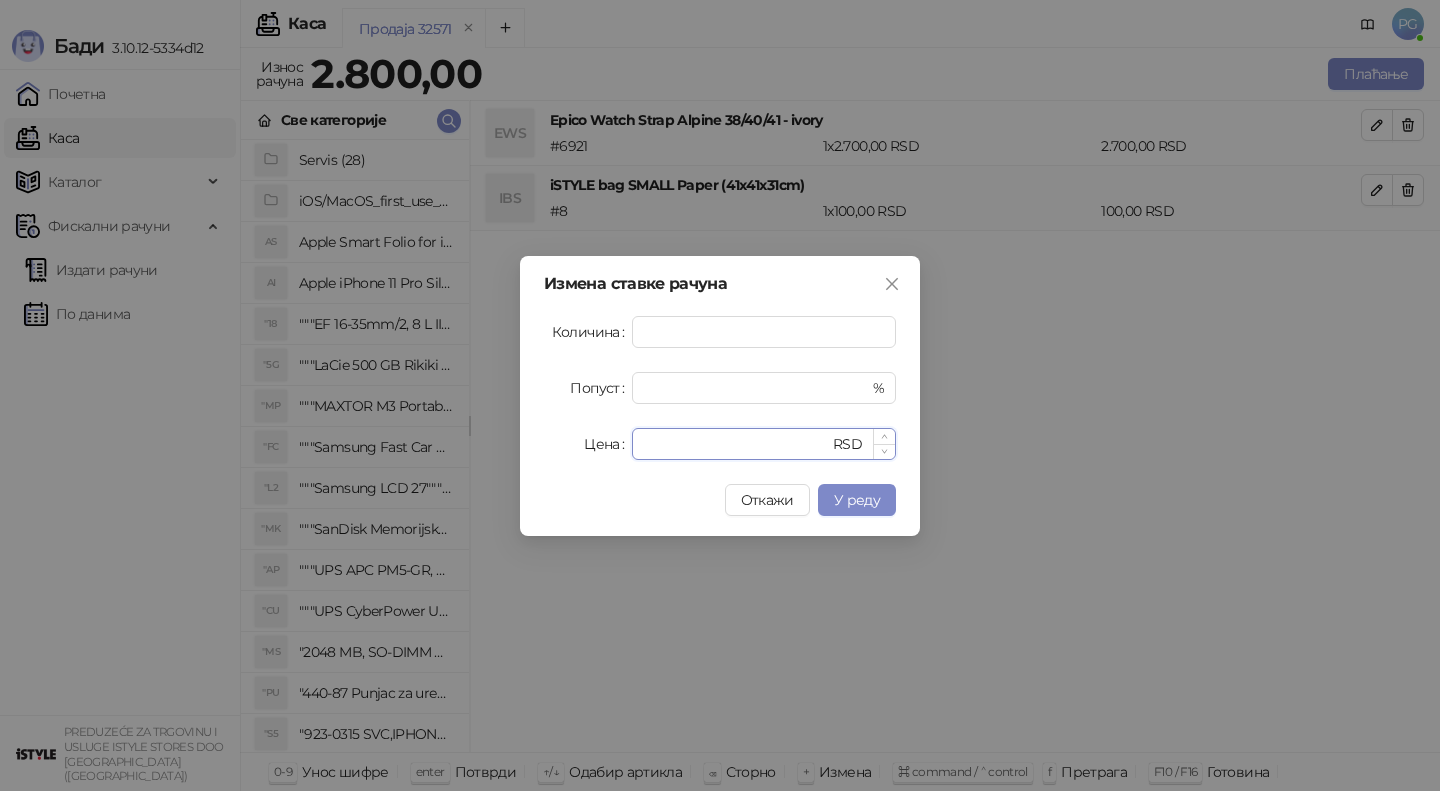 click on "****" at bounding box center [736, 444] 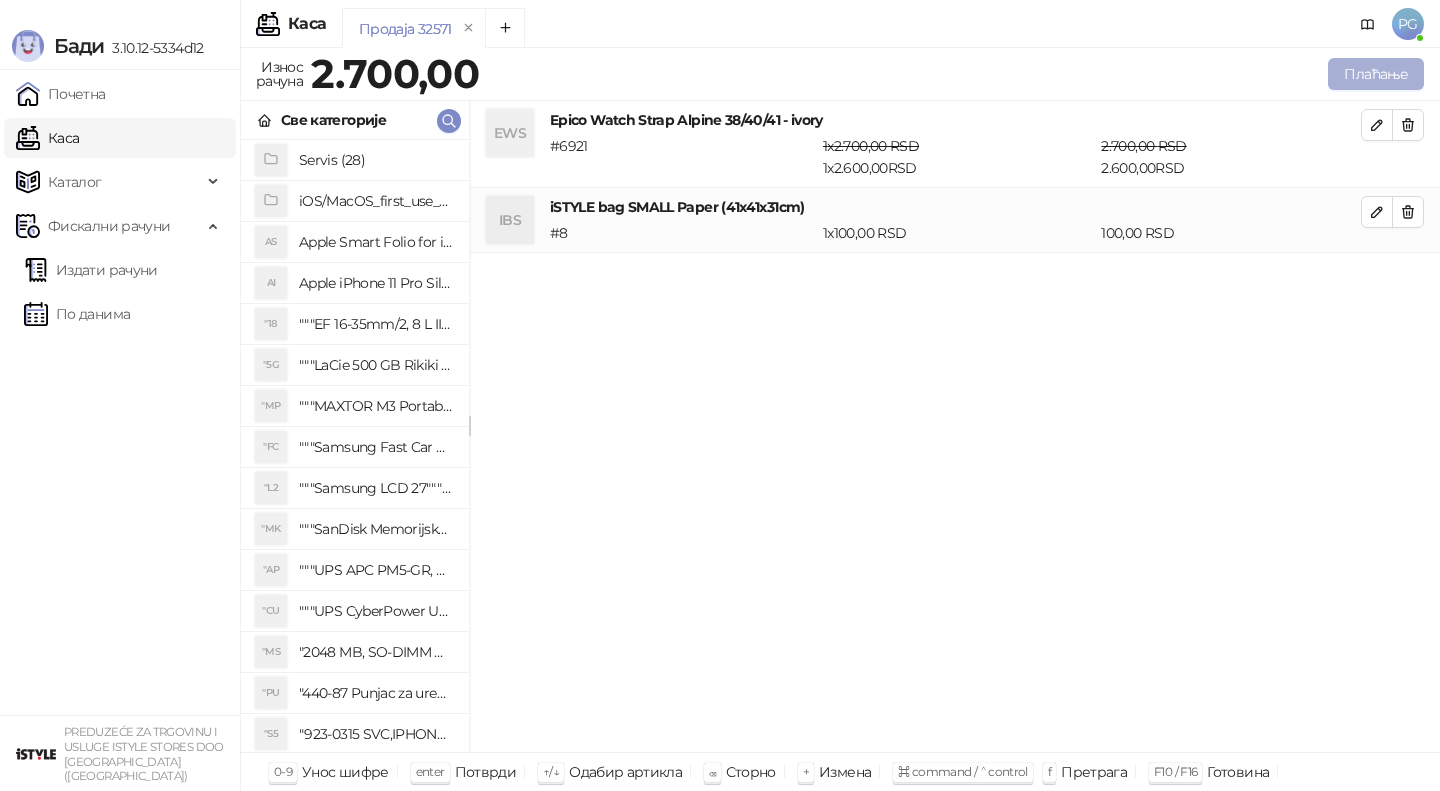 click on "Плаћање" at bounding box center (1376, 74) 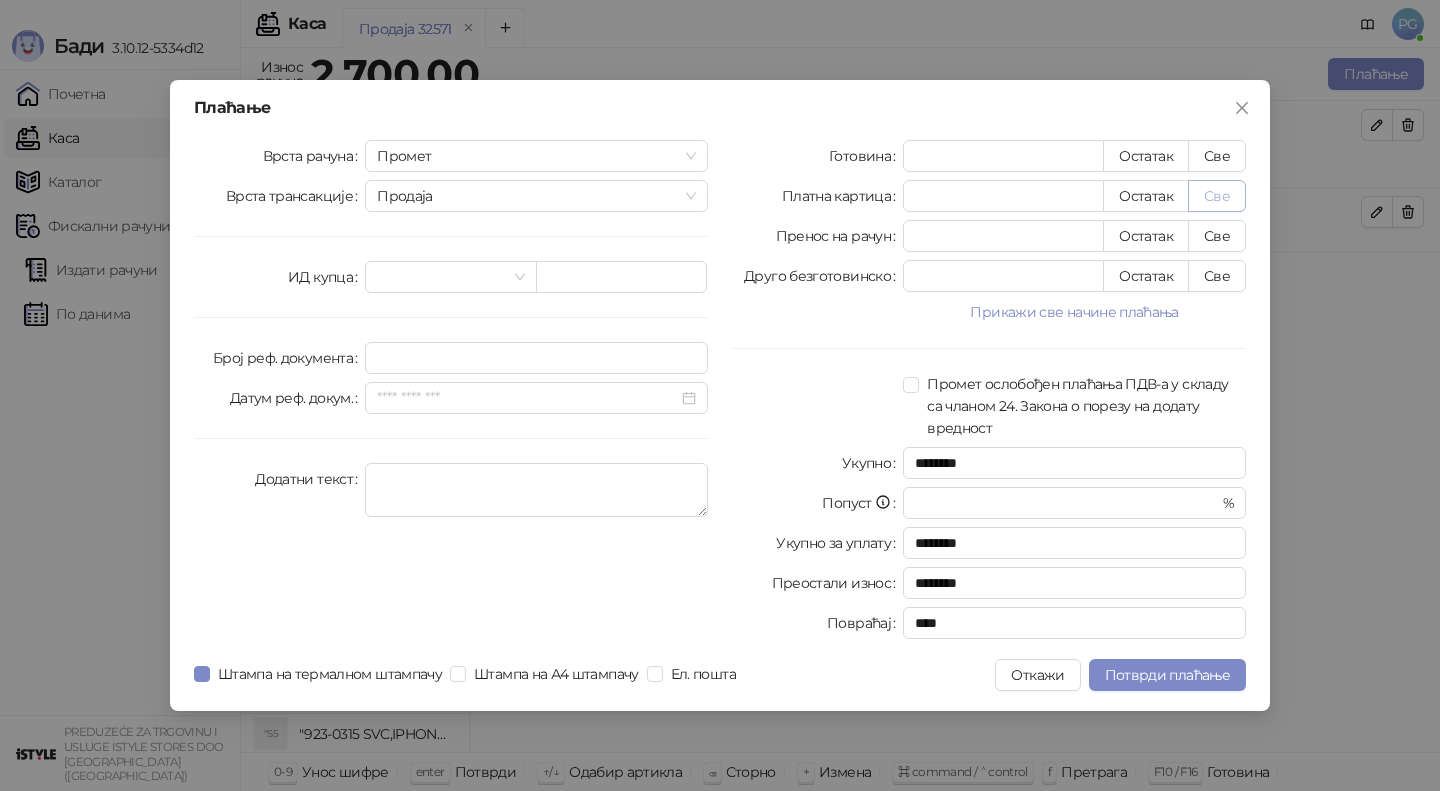click on "Све" at bounding box center (1217, 196) 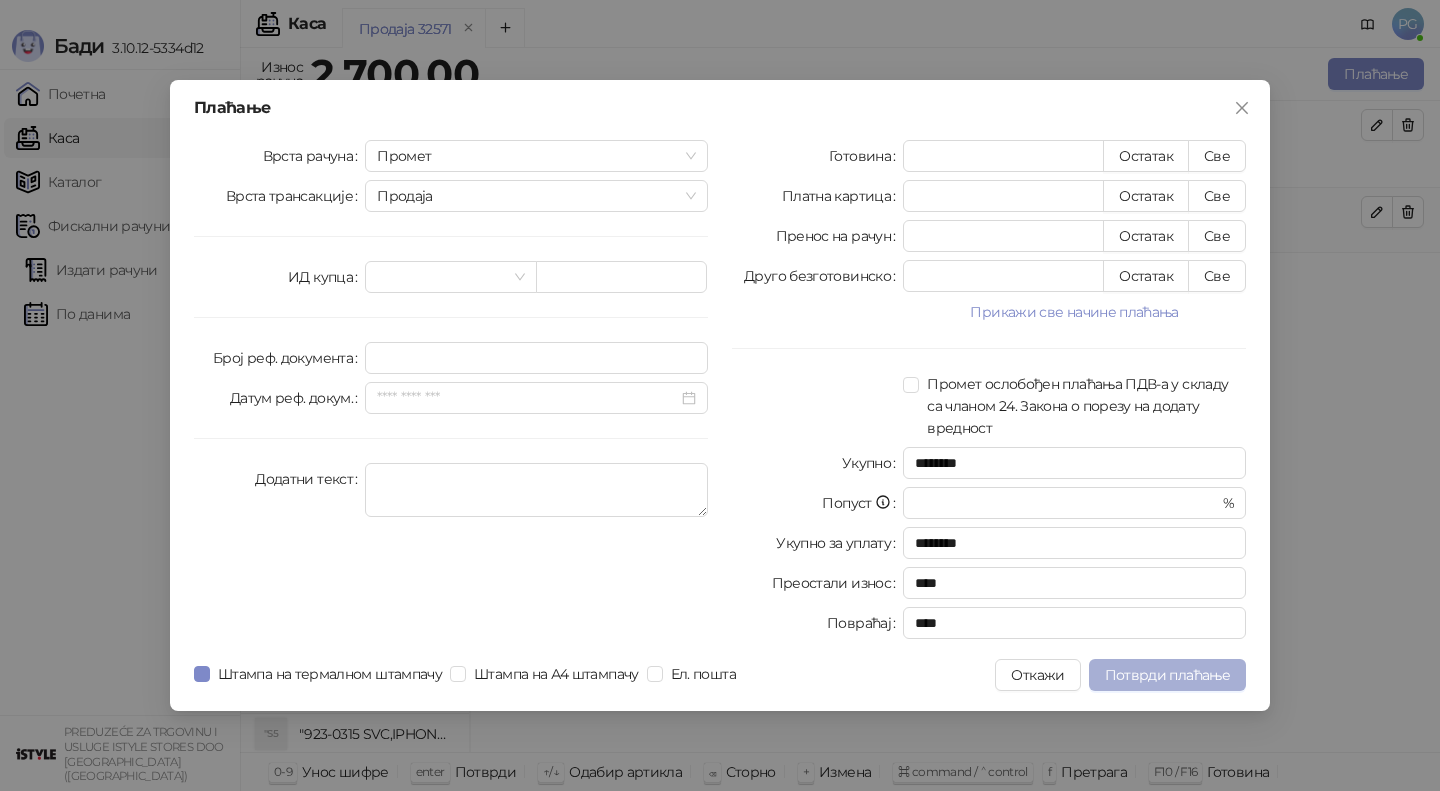 click on "Потврди плаћање" at bounding box center (1167, 675) 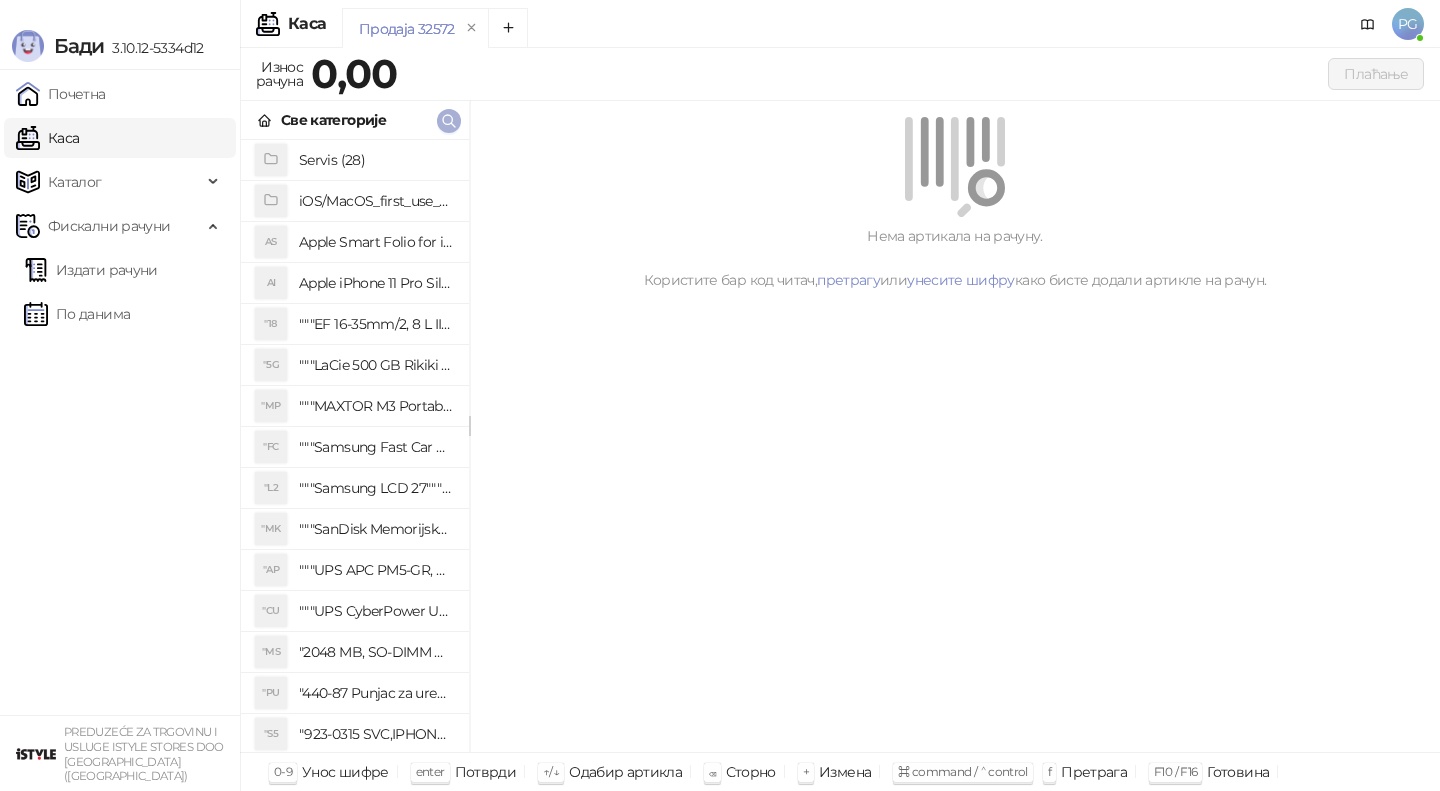 click 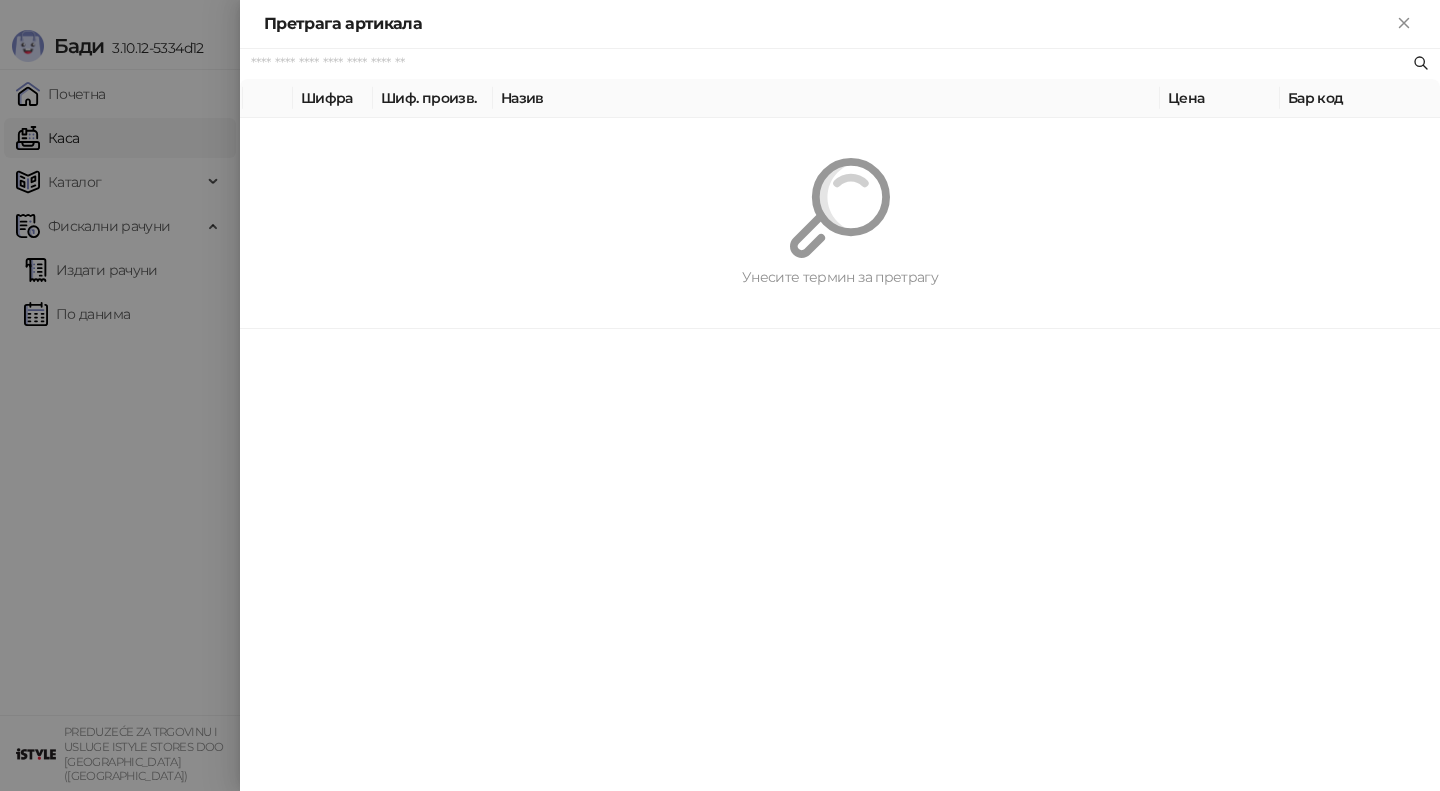 paste on "*********" 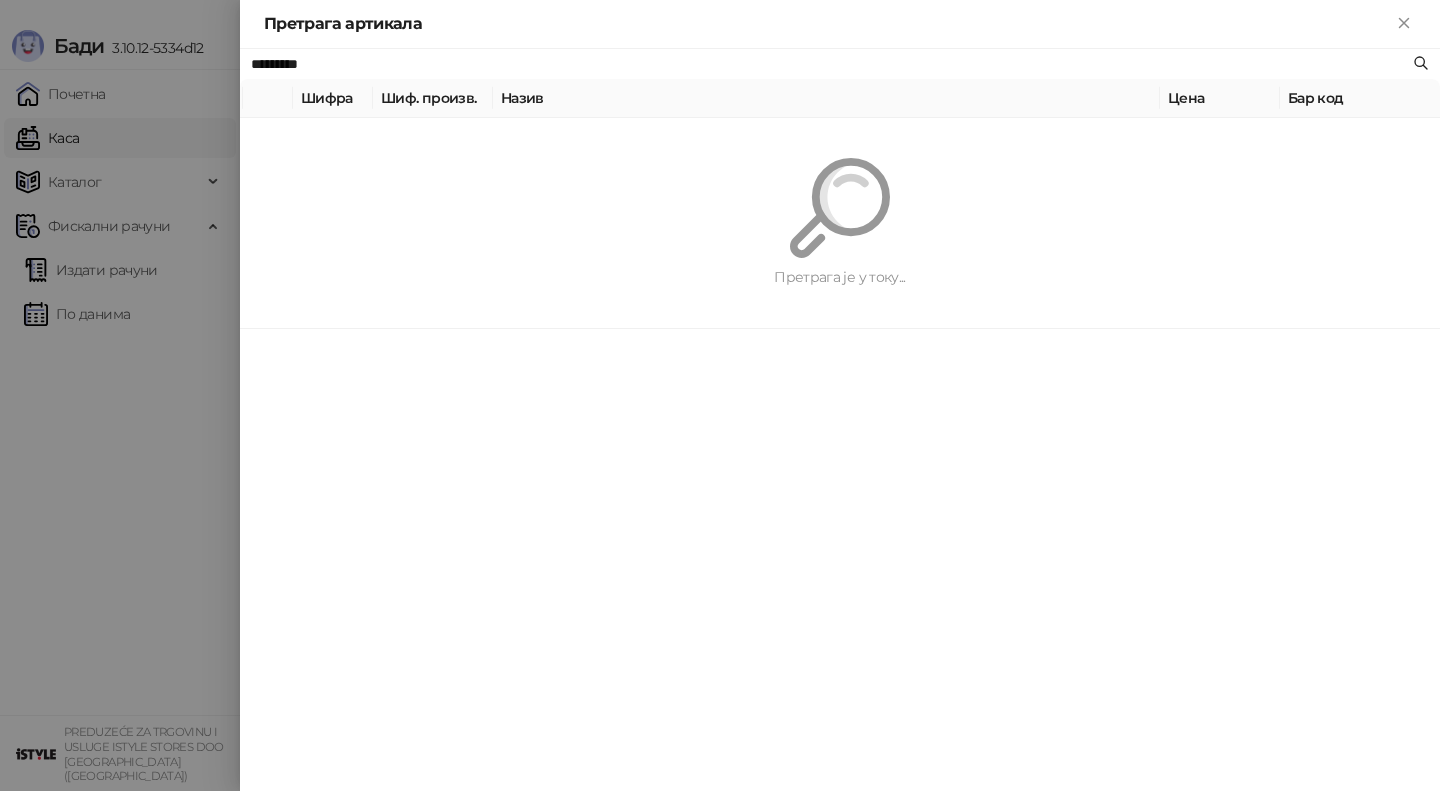 type on "*********" 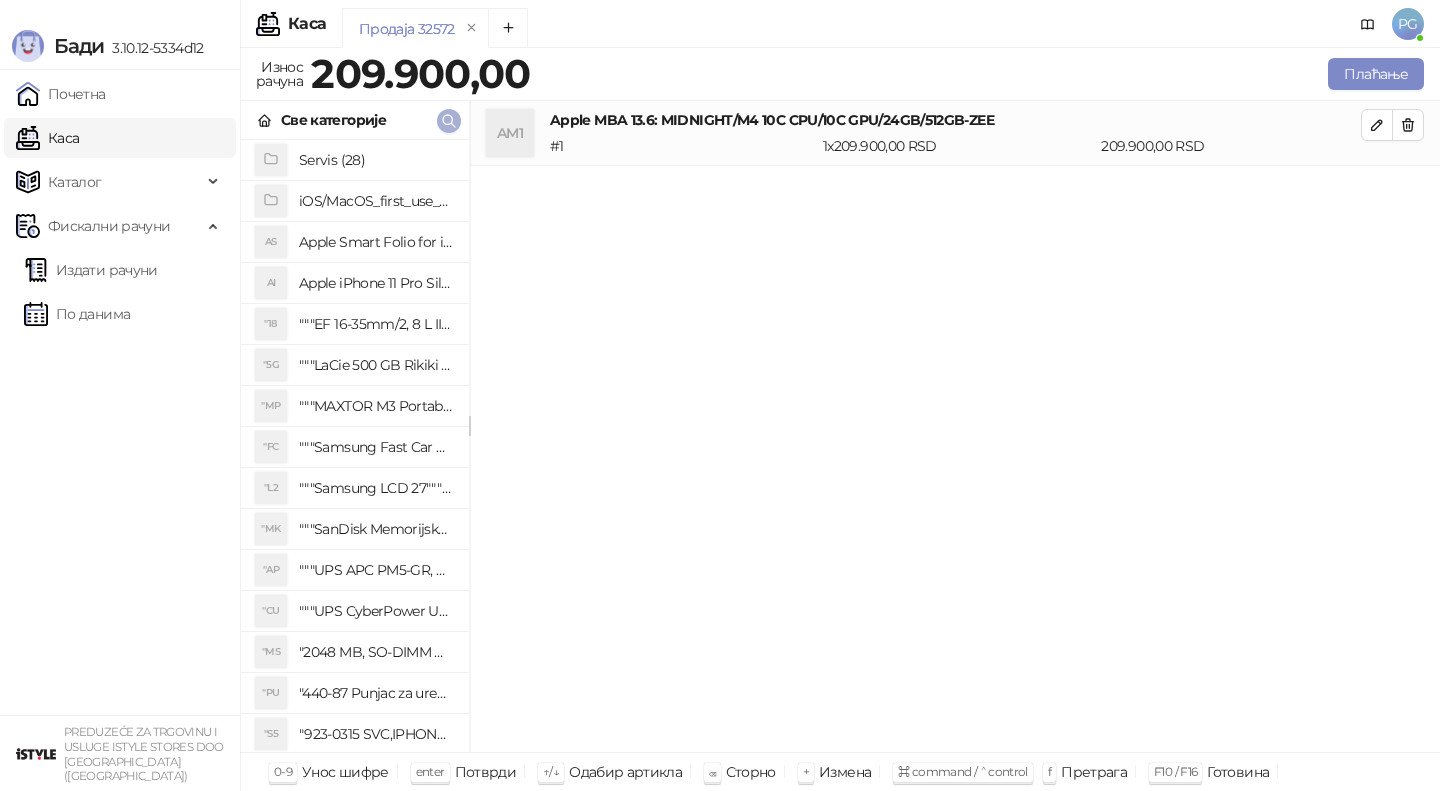 click 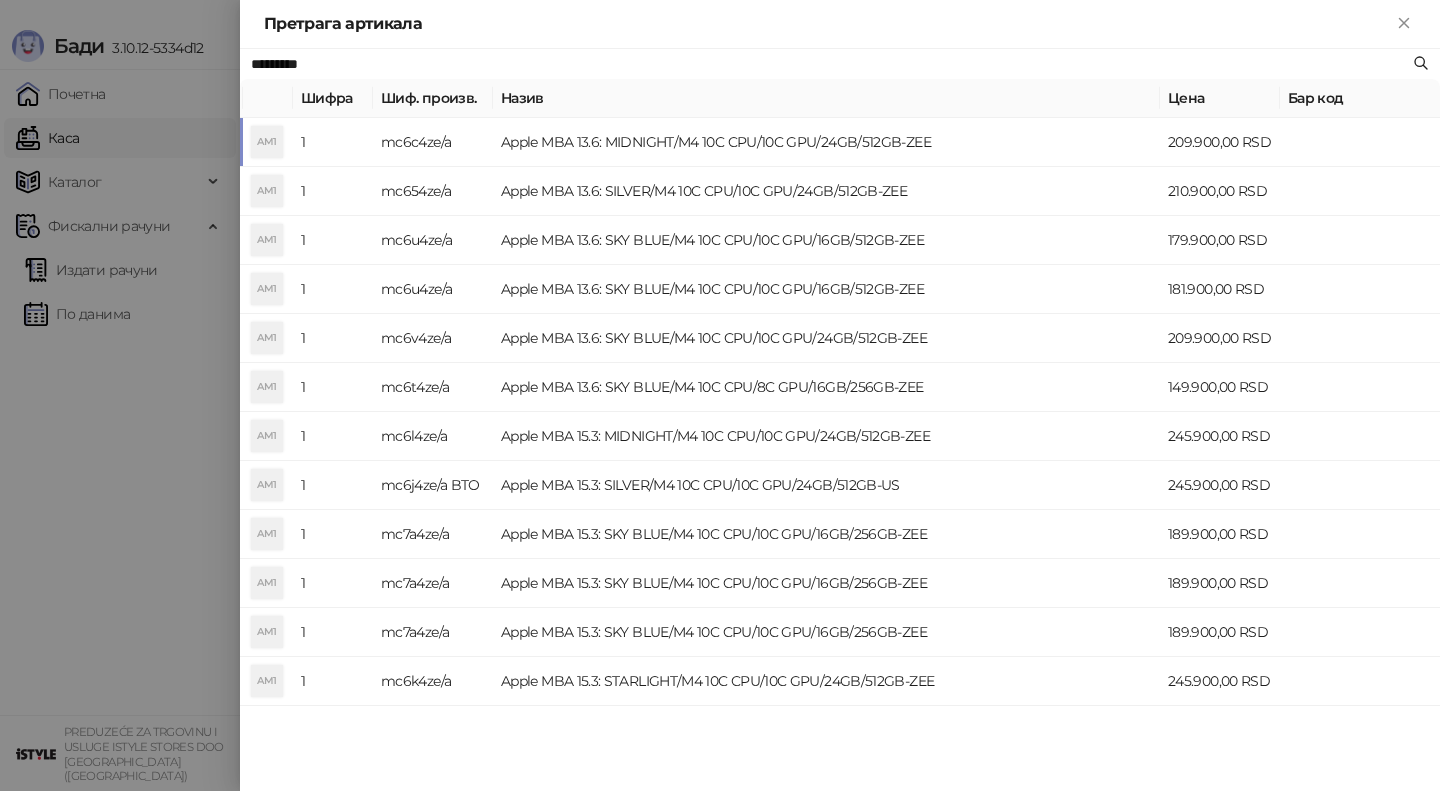click on "*********" at bounding box center (830, 64) 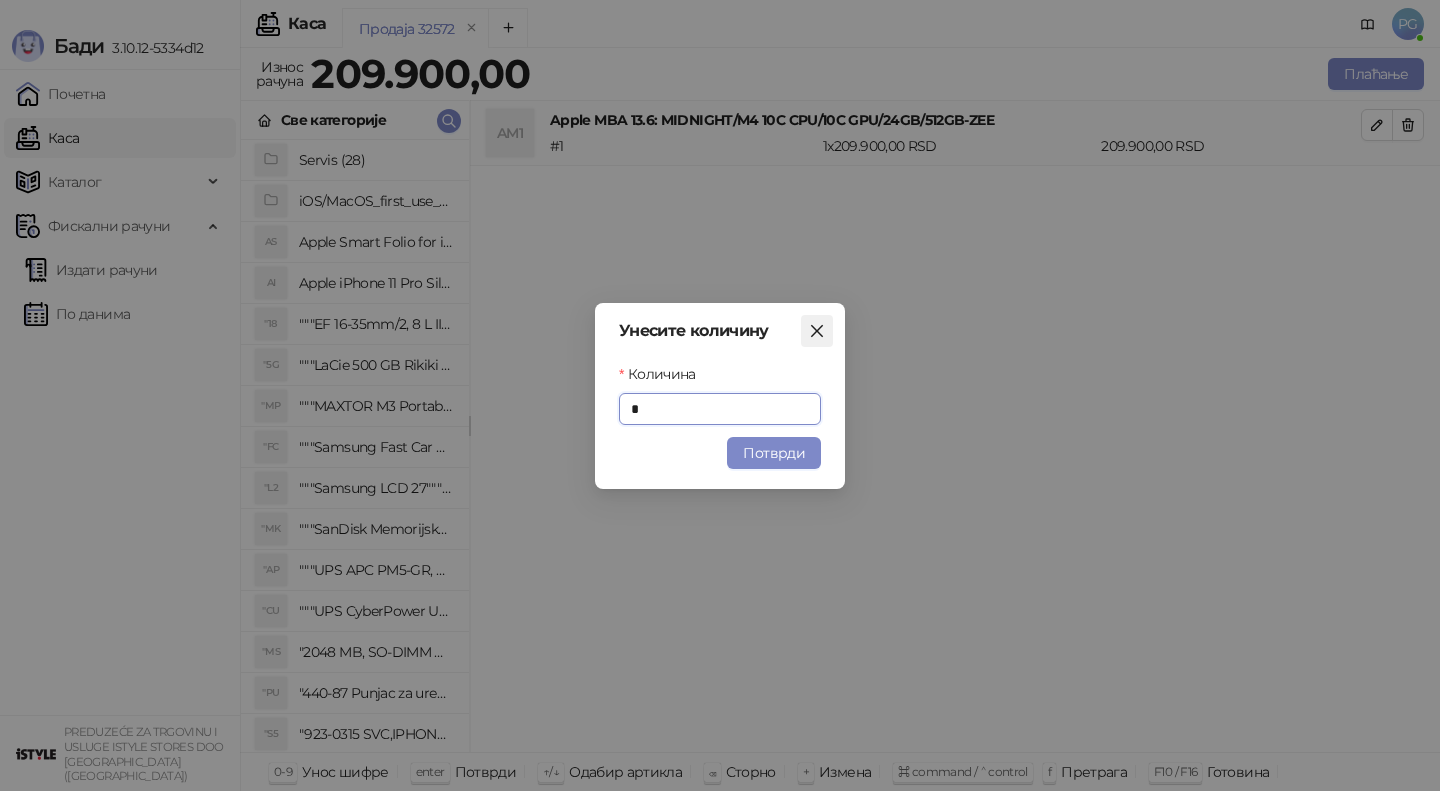 click 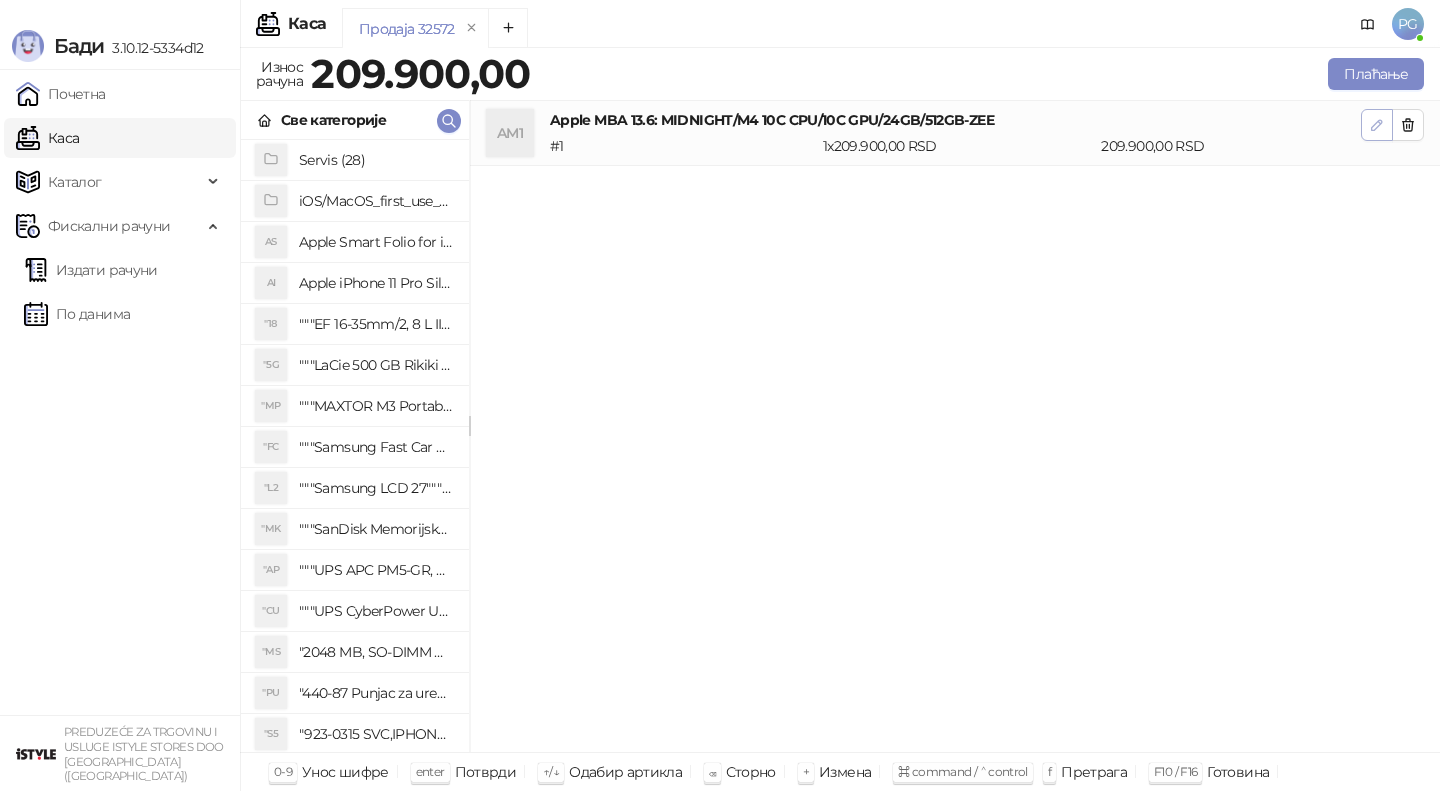 click at bounding box center [1377, 125] 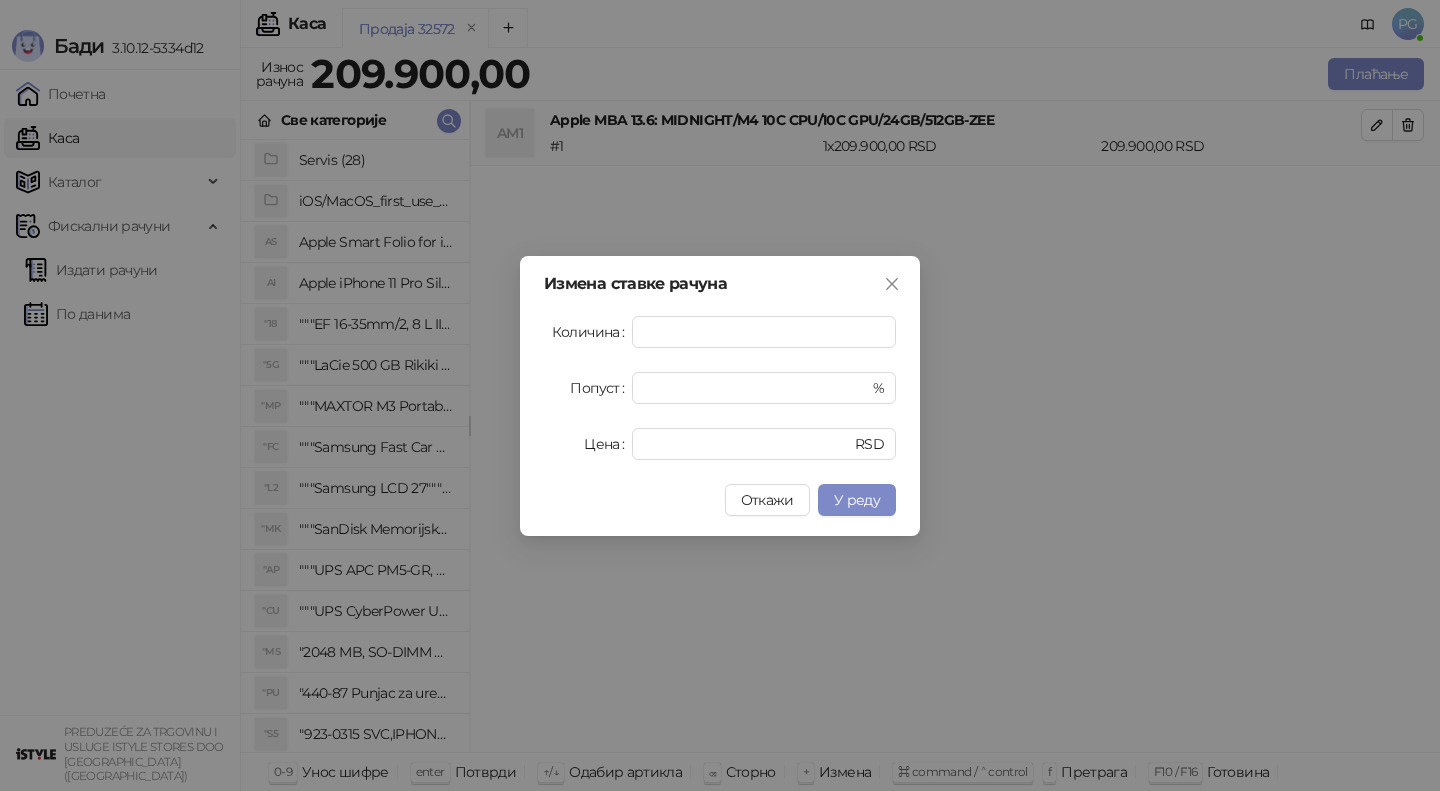 click at bounding box center (892, 284) 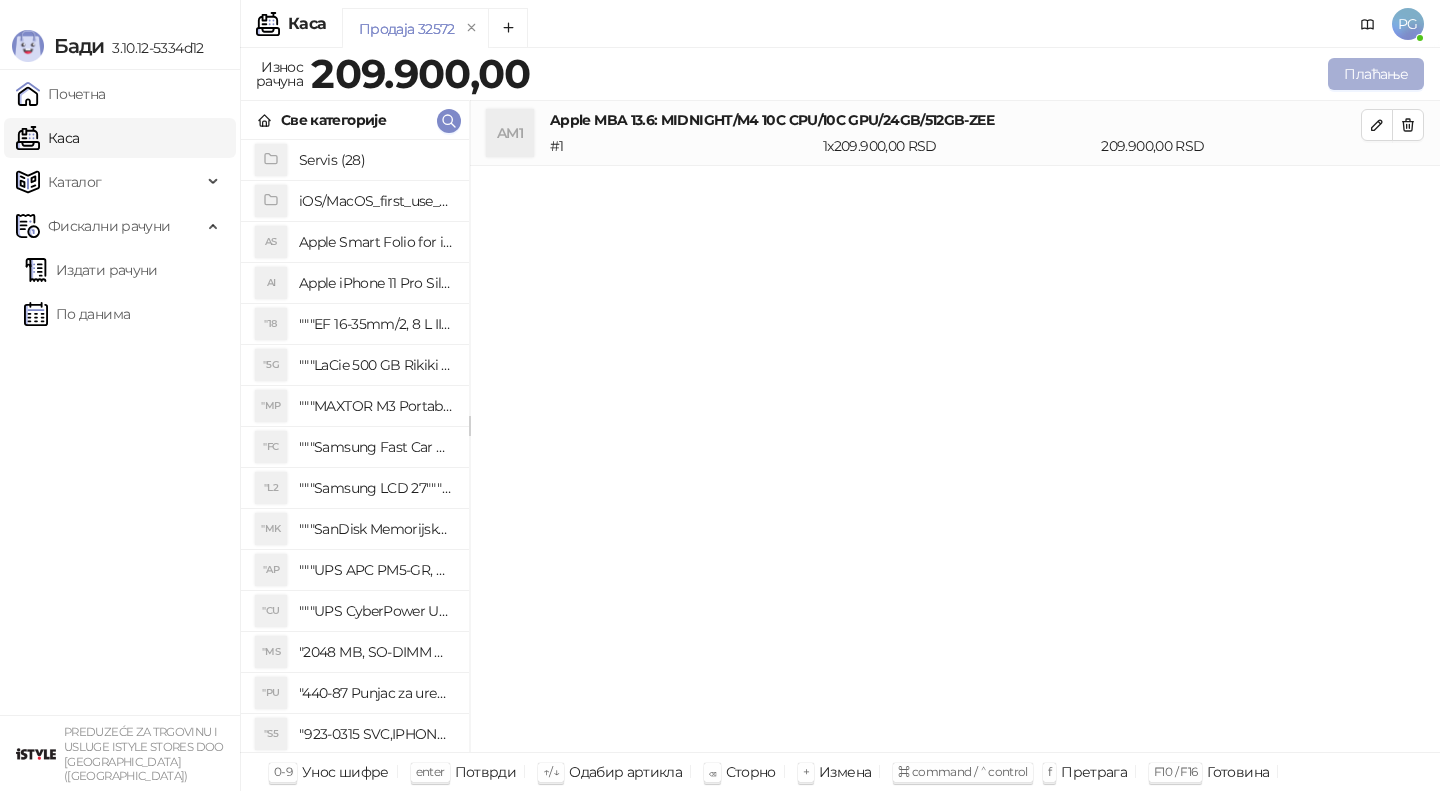 click on "Плаћање" at bounding box center (1376, 74) 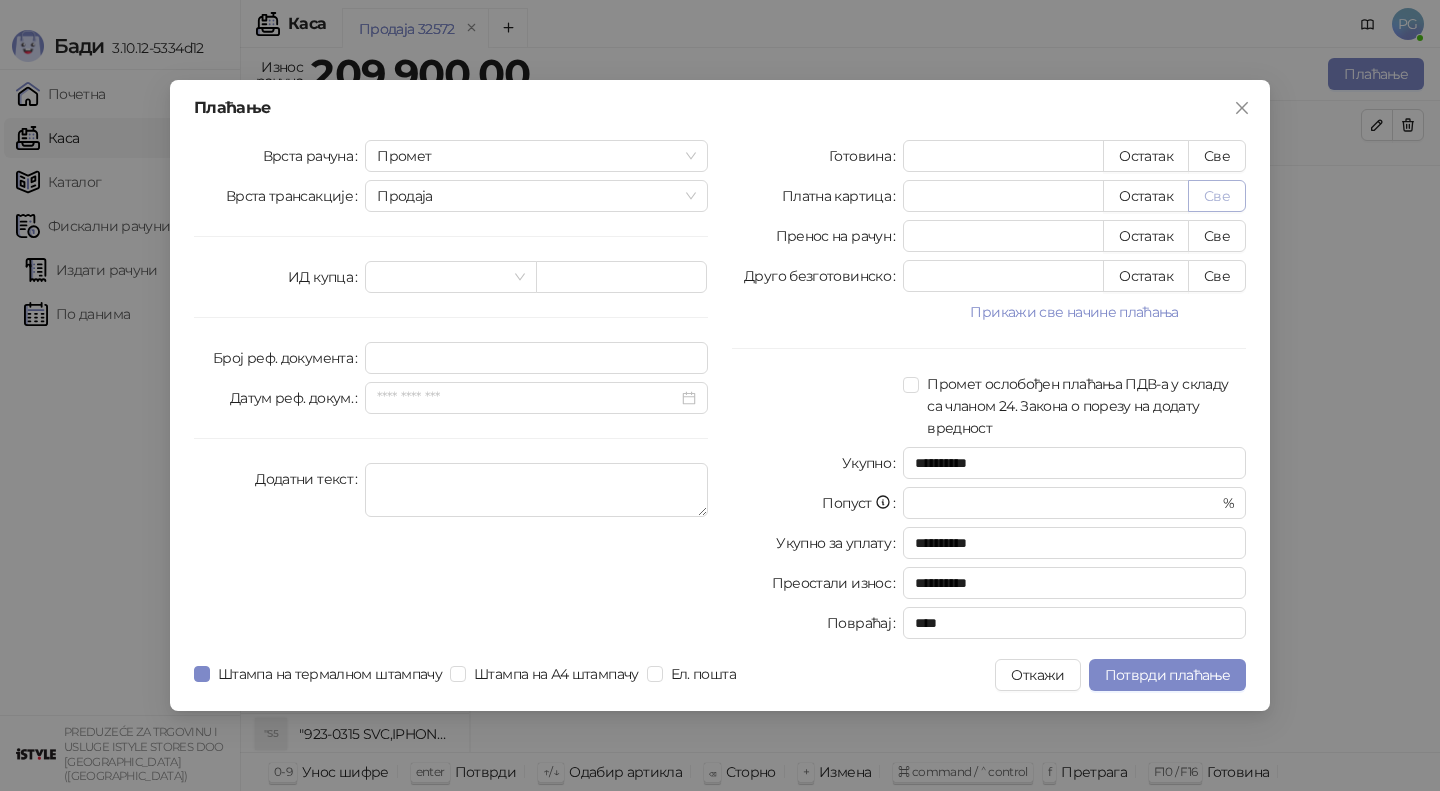 click on "Све" at bounding box center (1217, 196) 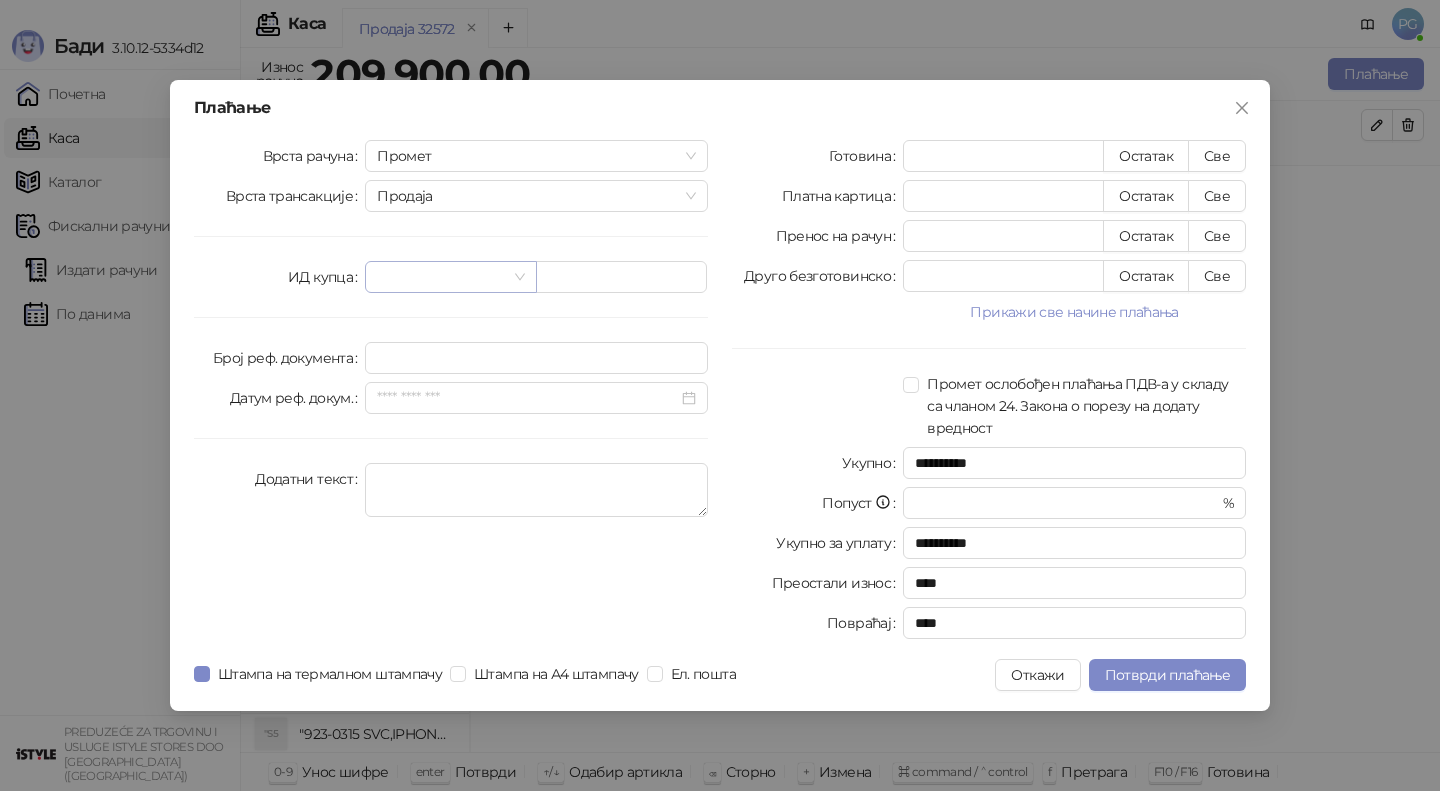 click at bounding box center [441, 277] 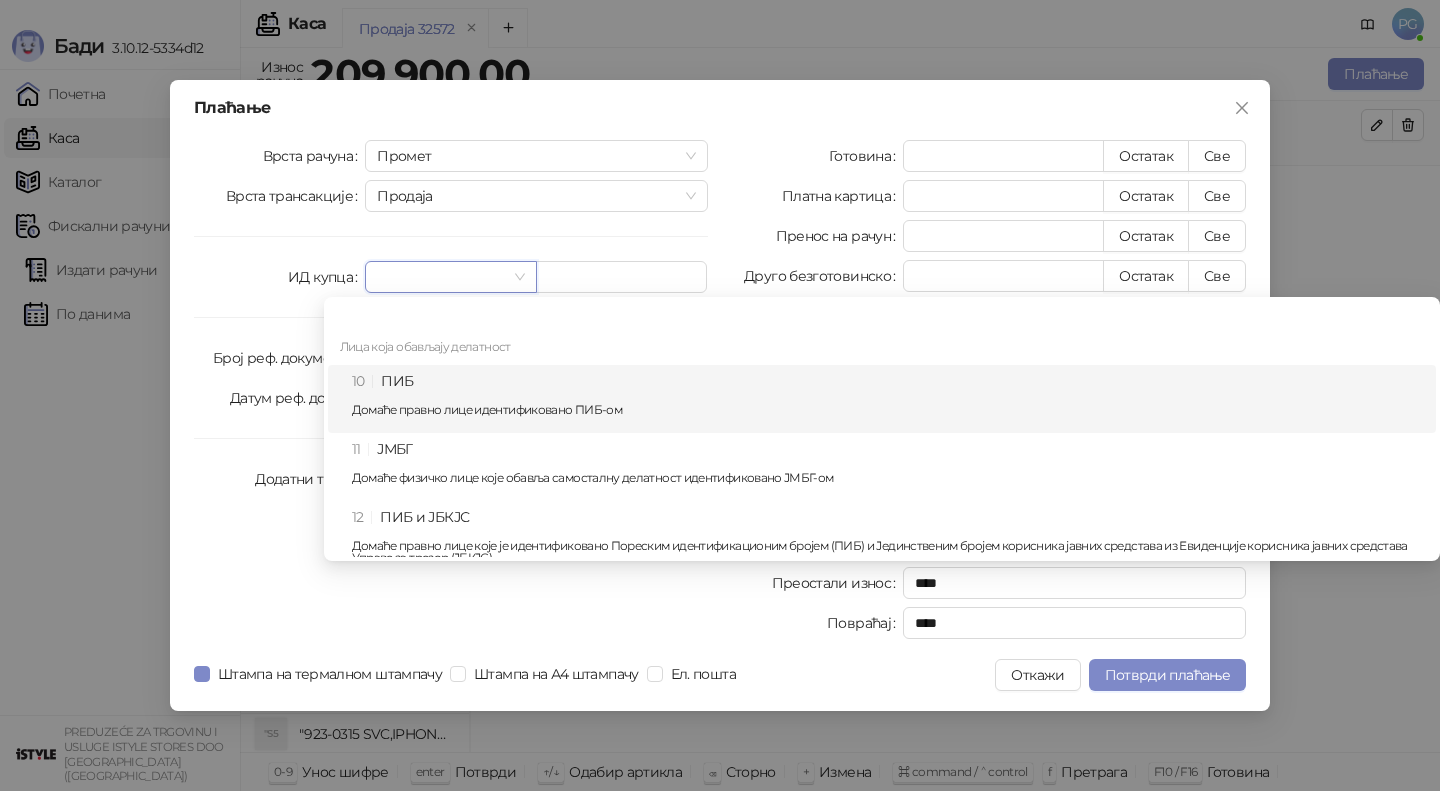 click on "10 ПИБ Домаће правно лице идентификовано ПИБ-ом" at bounding box center (888, 399) 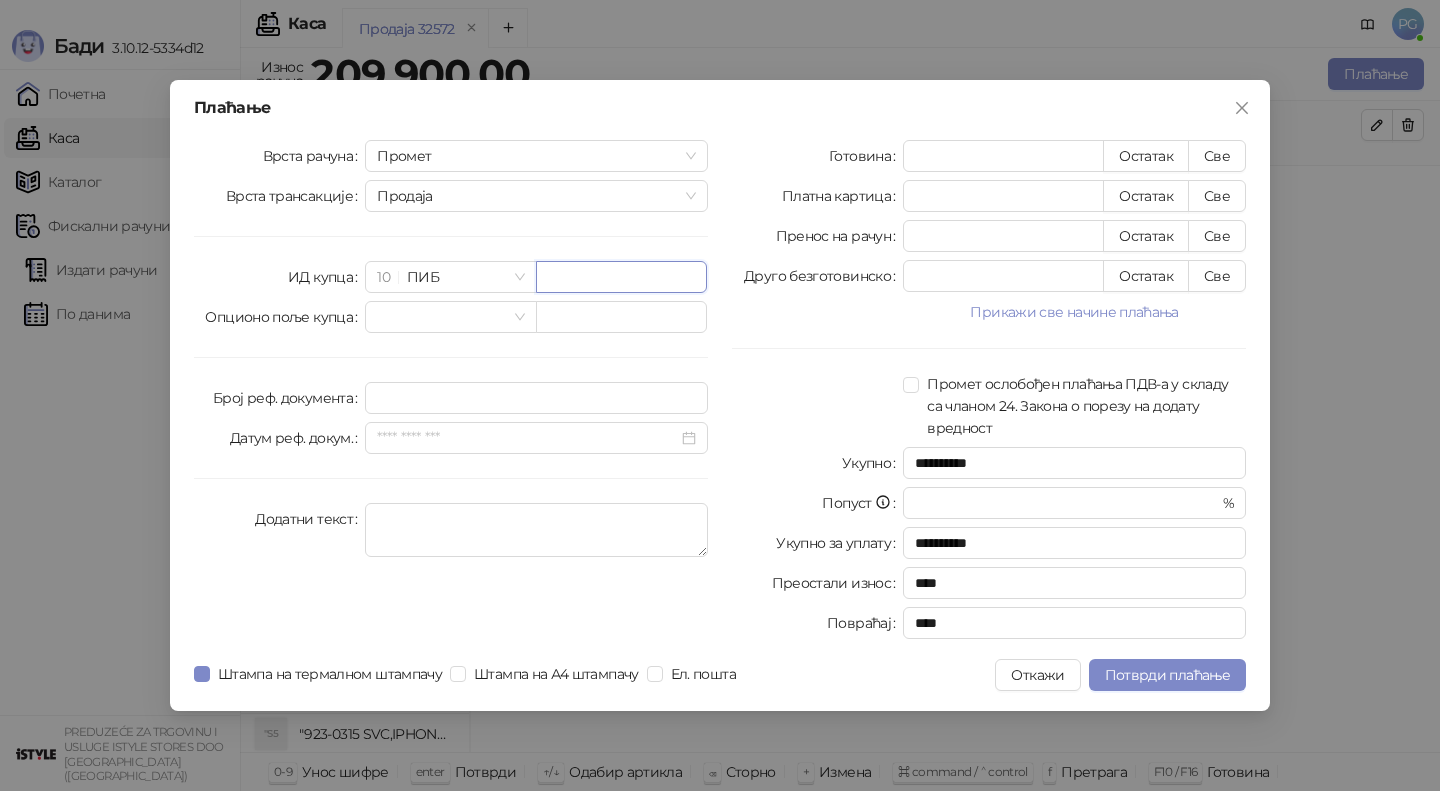 paste on "*********" 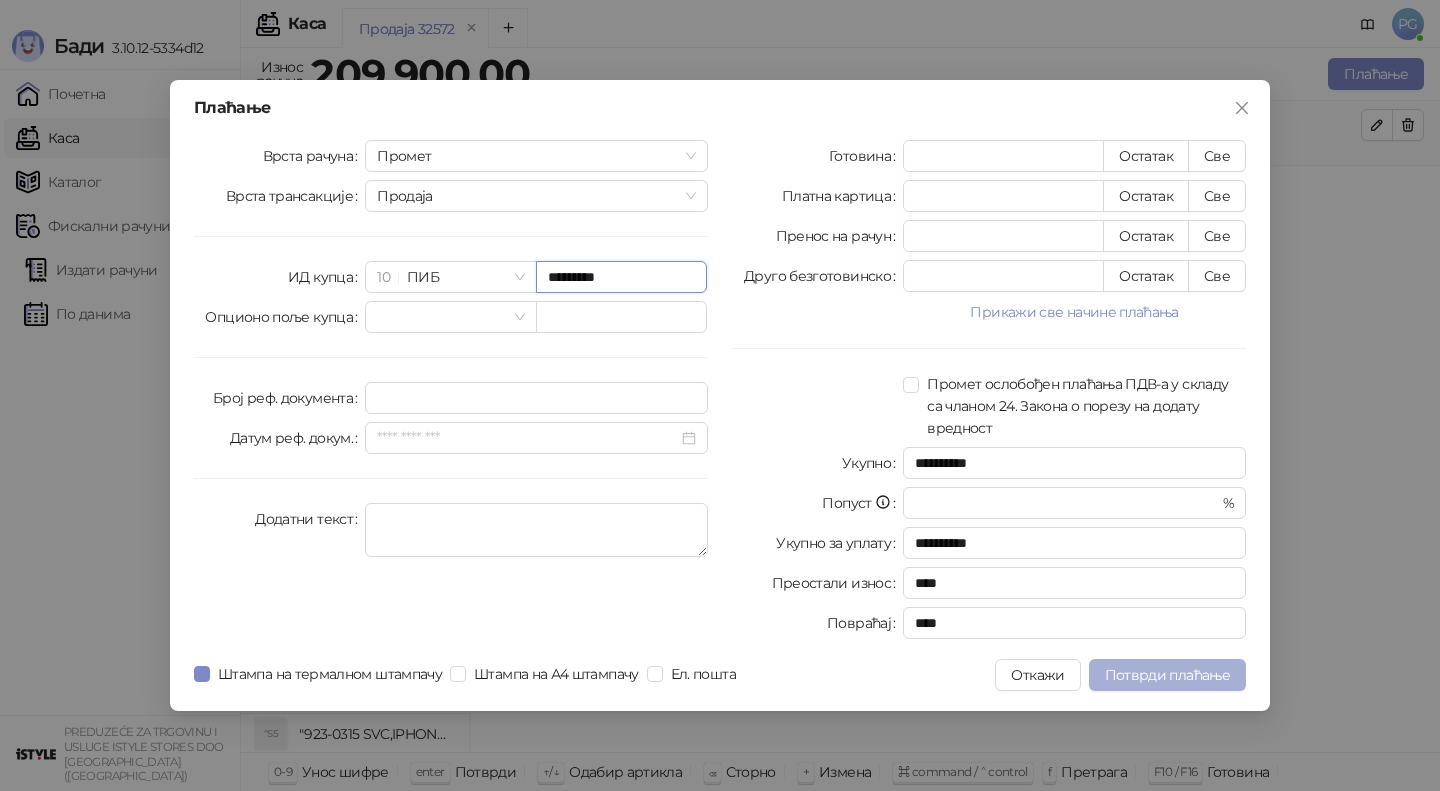 type on "*********" 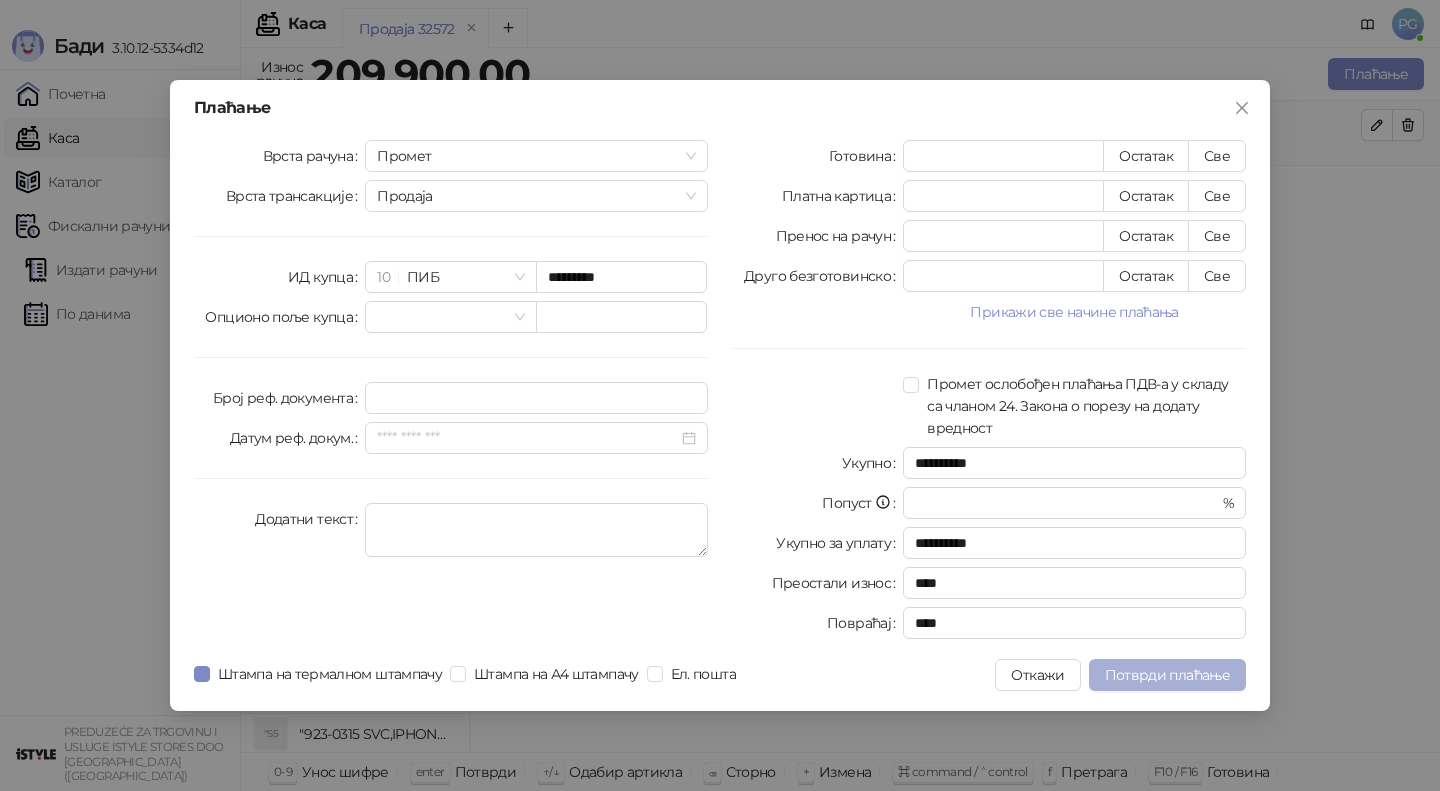 click on "Потврди плаћање" at bounding box center (1167, 675) 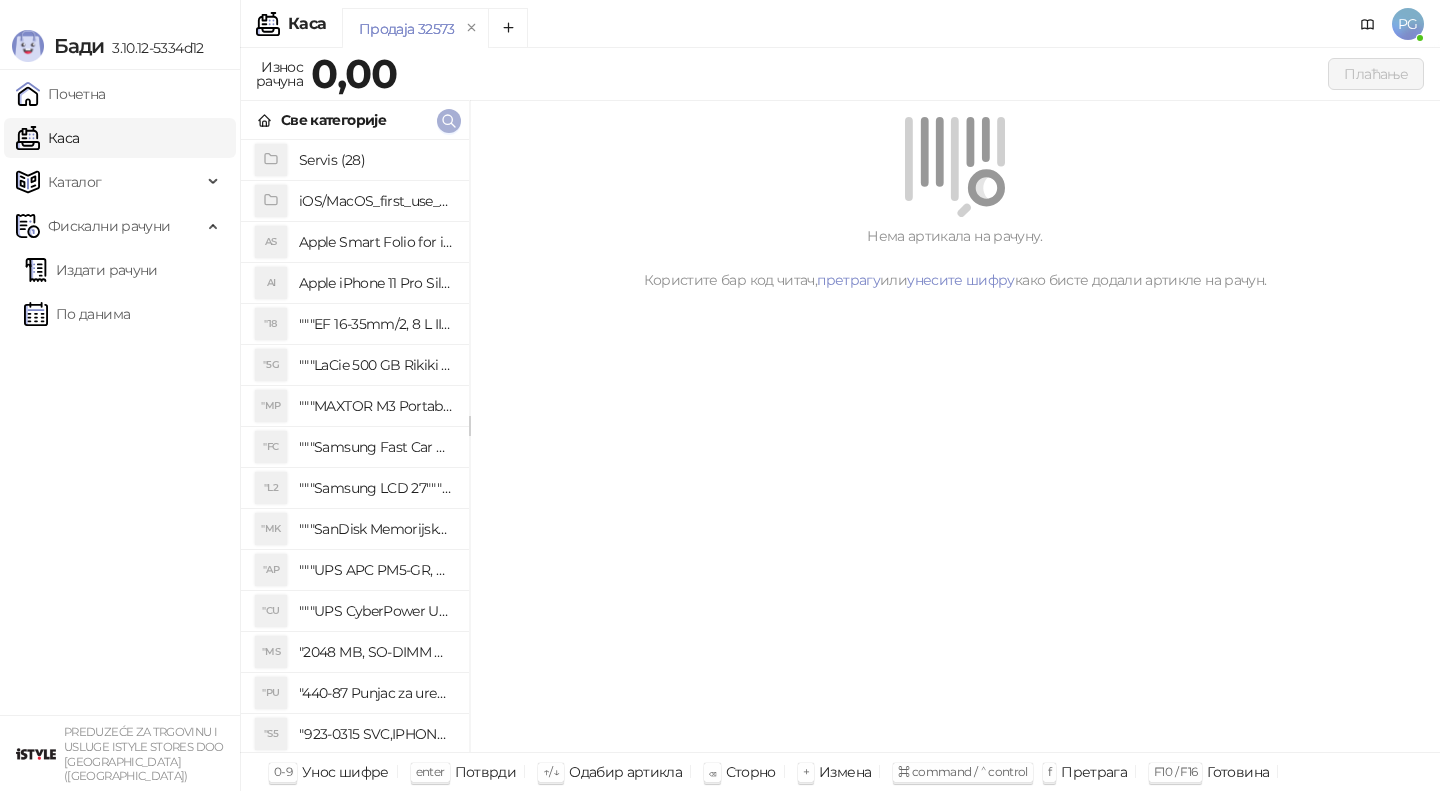 click 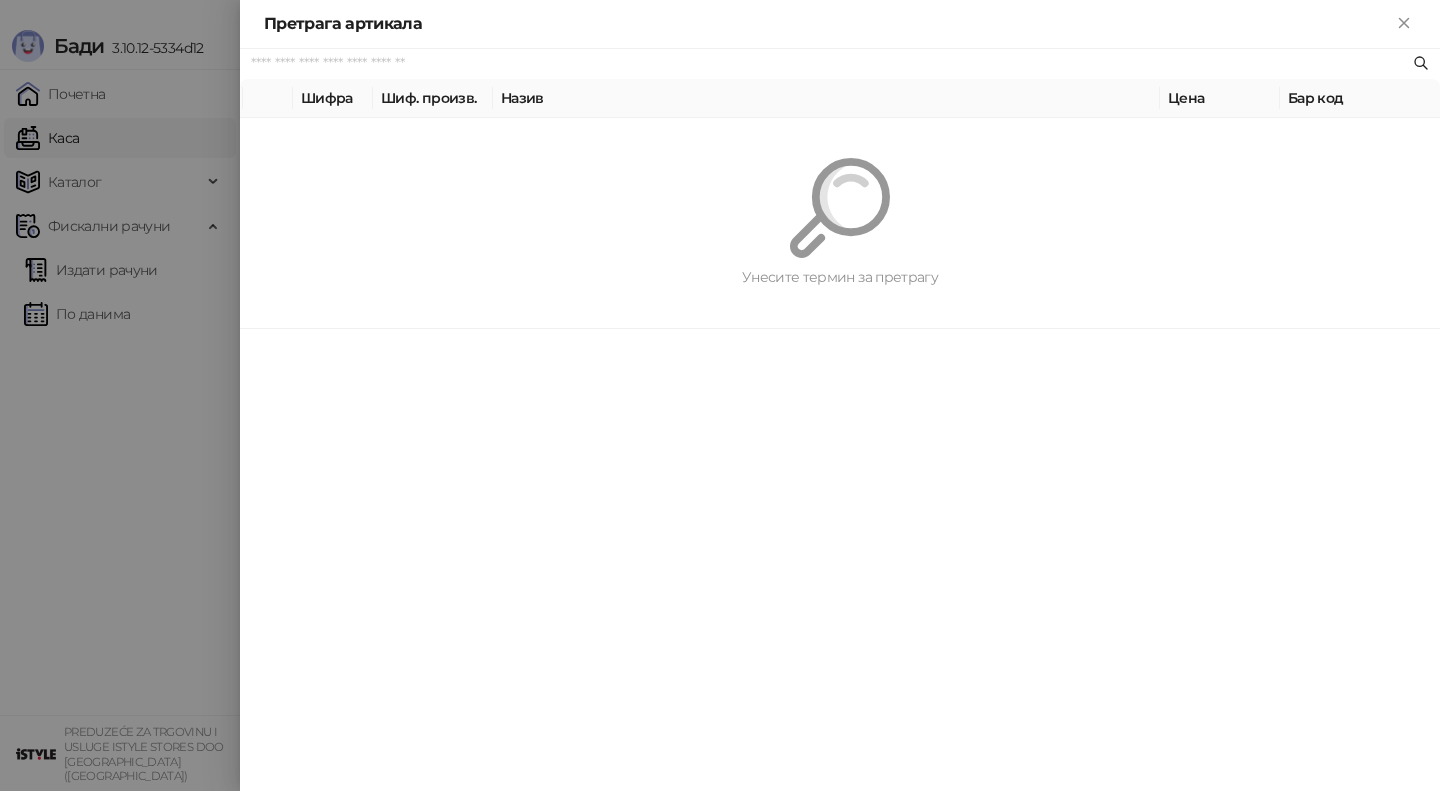 paste on "*********" 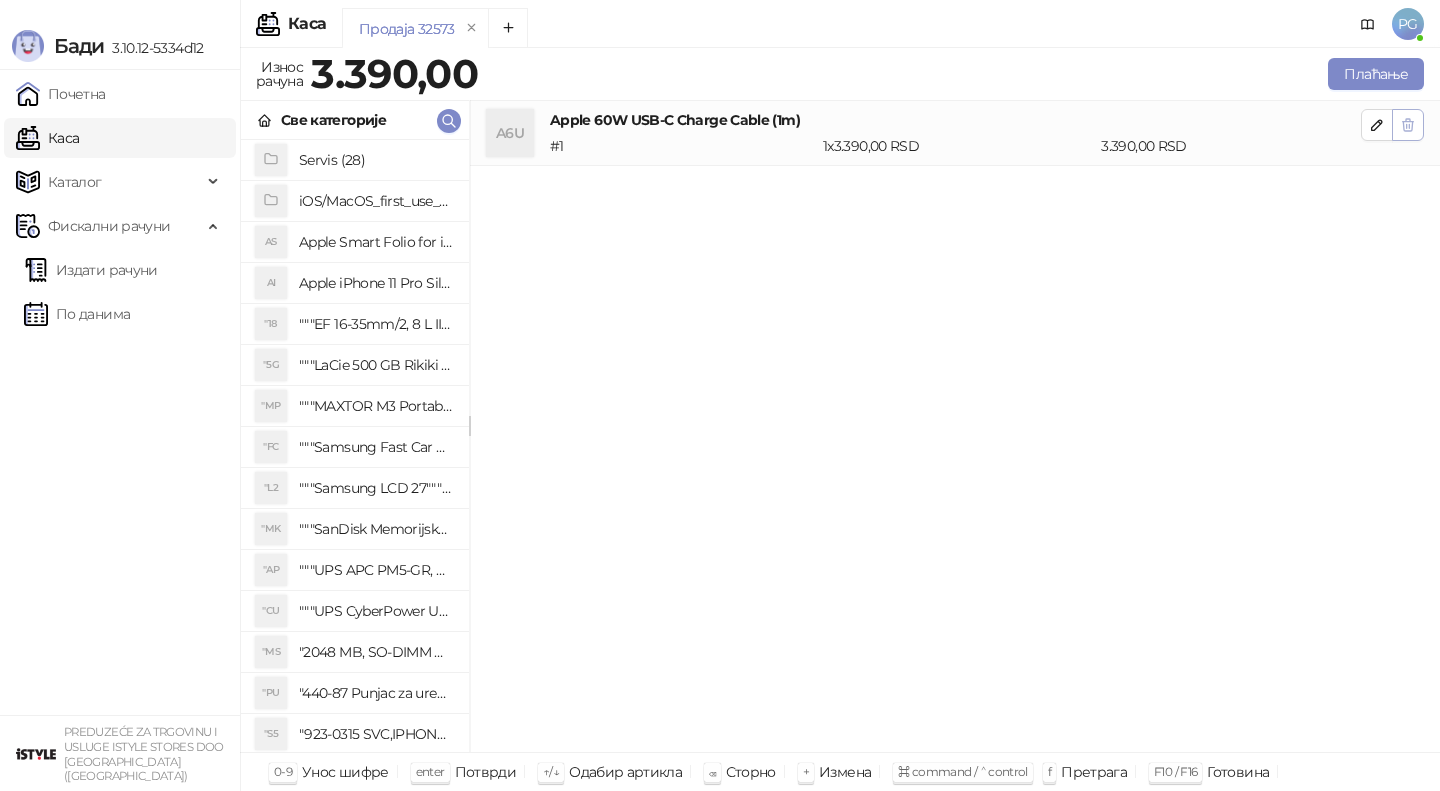 click at bounding box center (1408, 125) 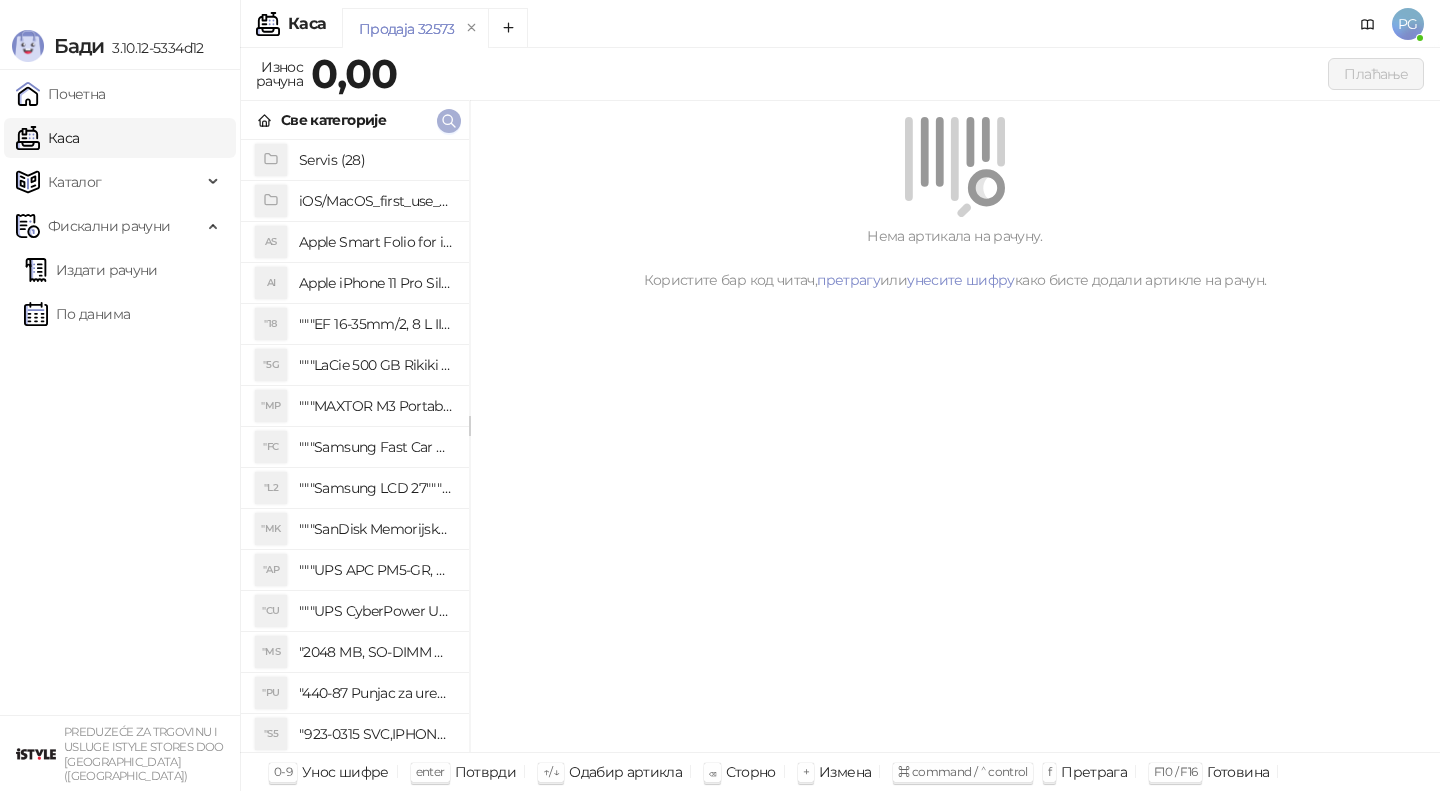 click 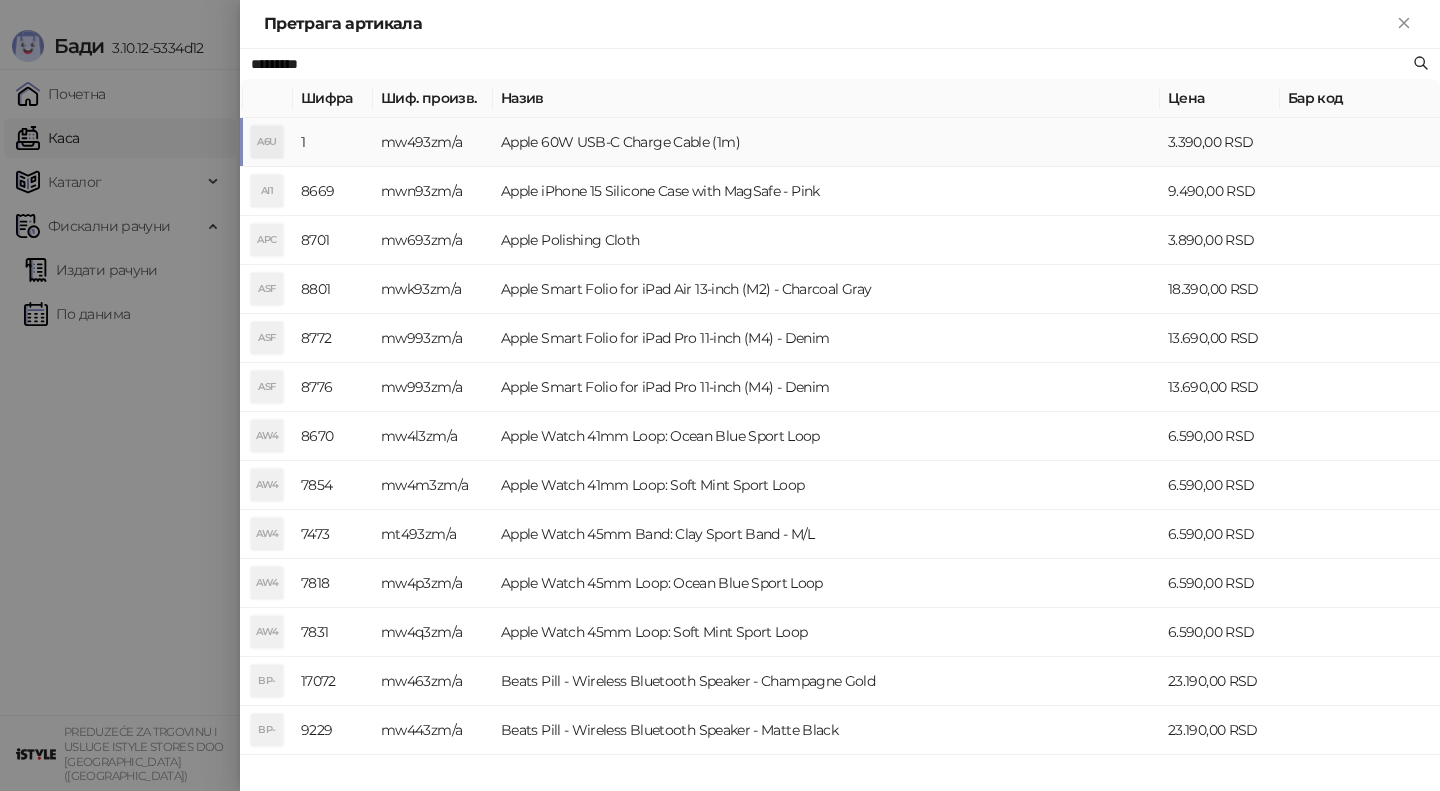 paste 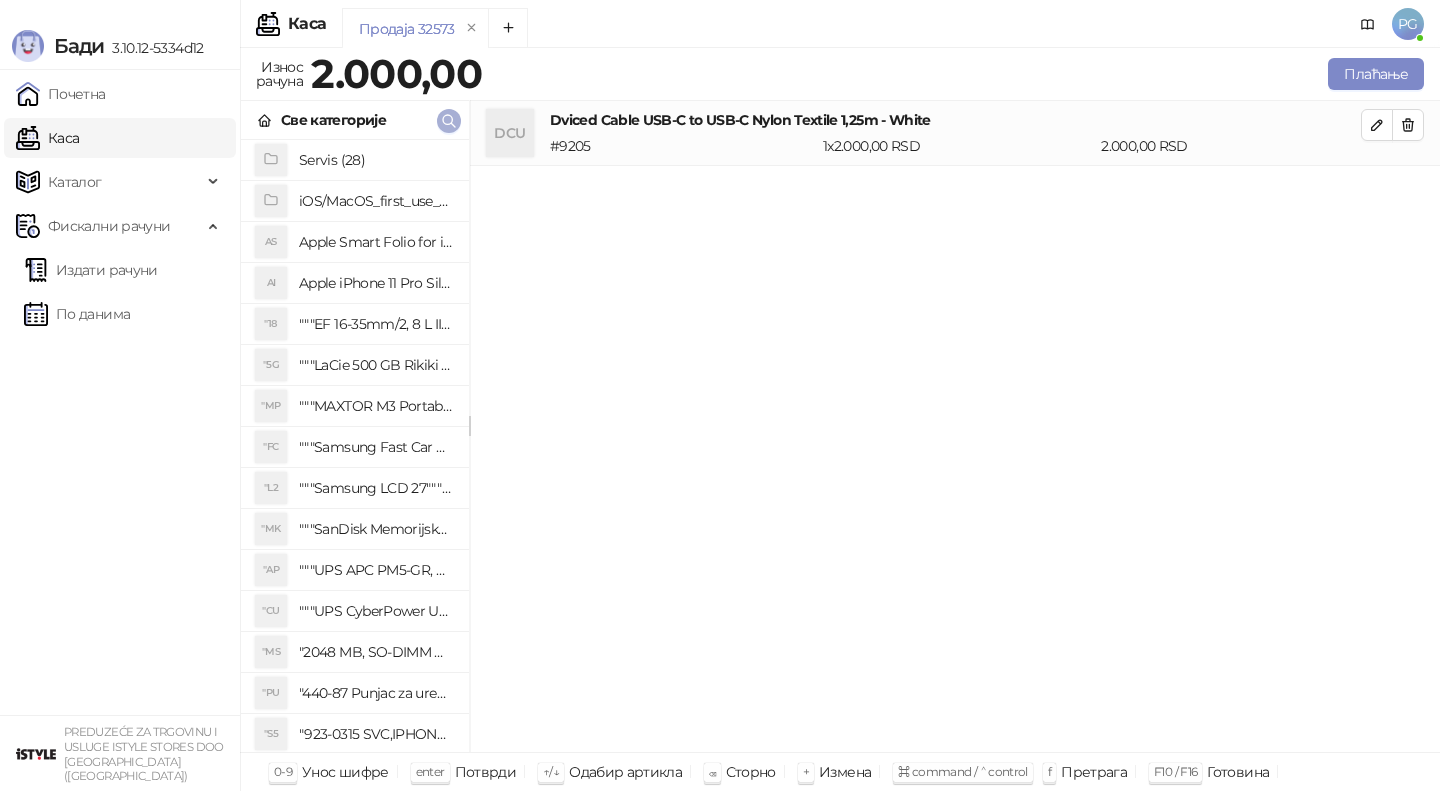 click at bounding box center (449, 121) 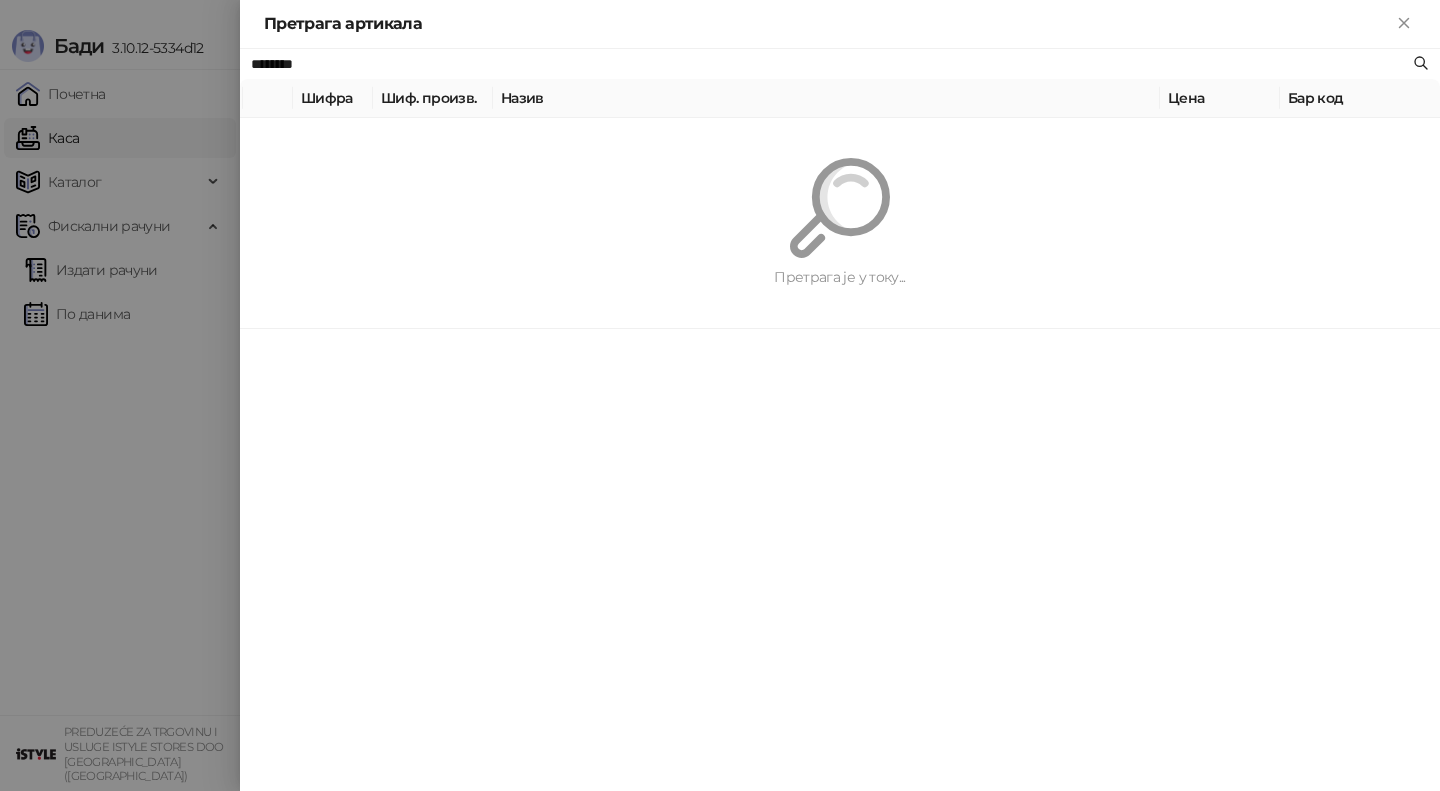 paste on "*" 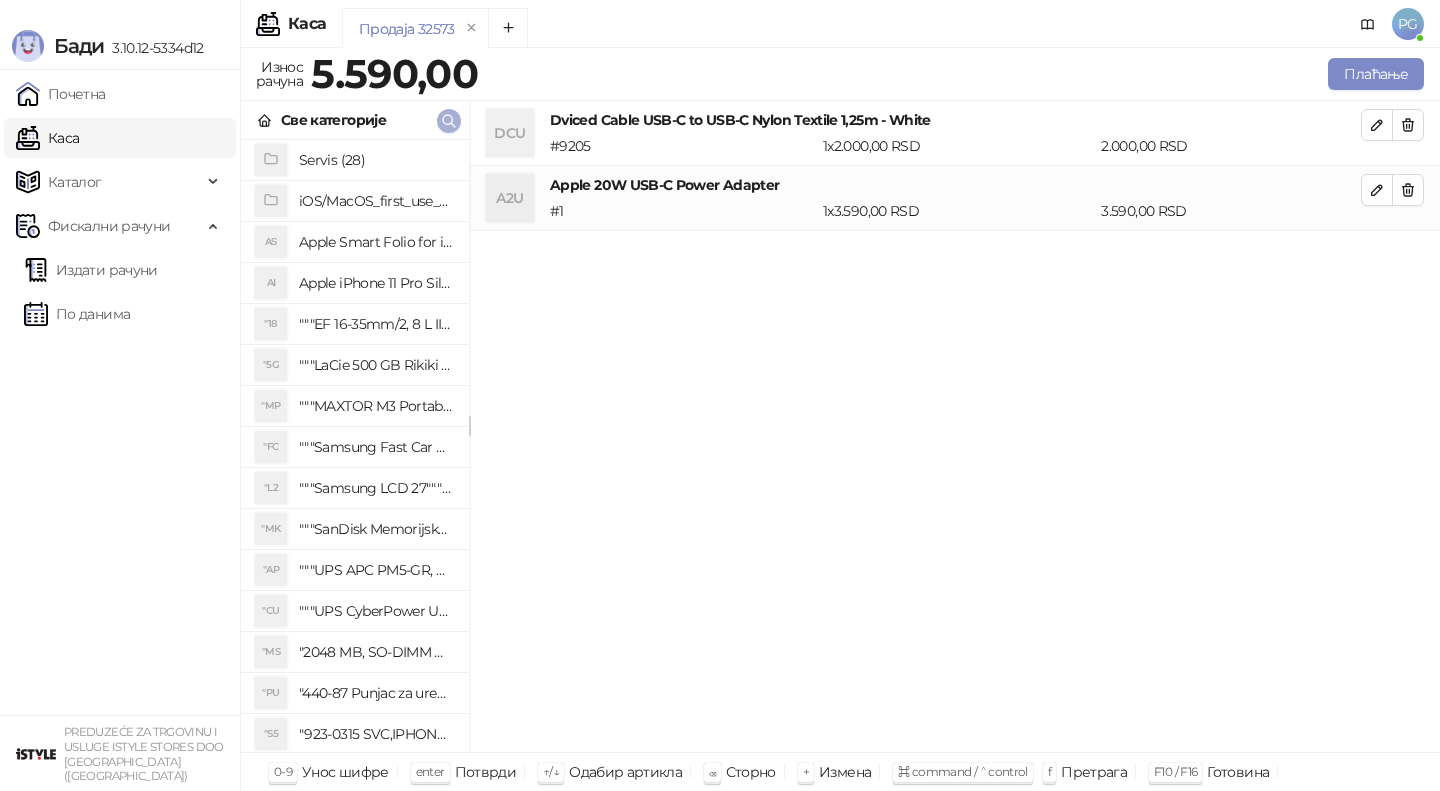 click 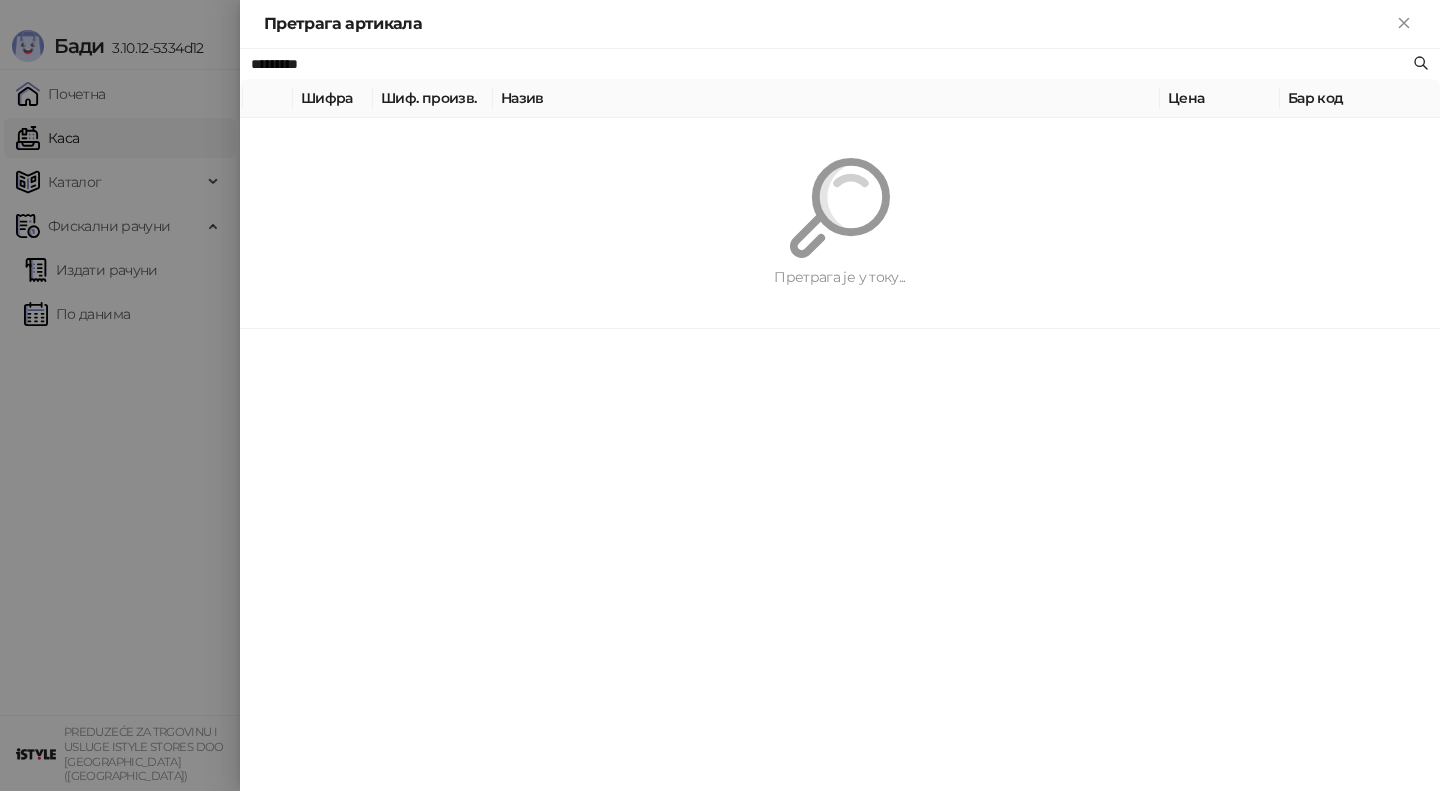 paste on "**********" 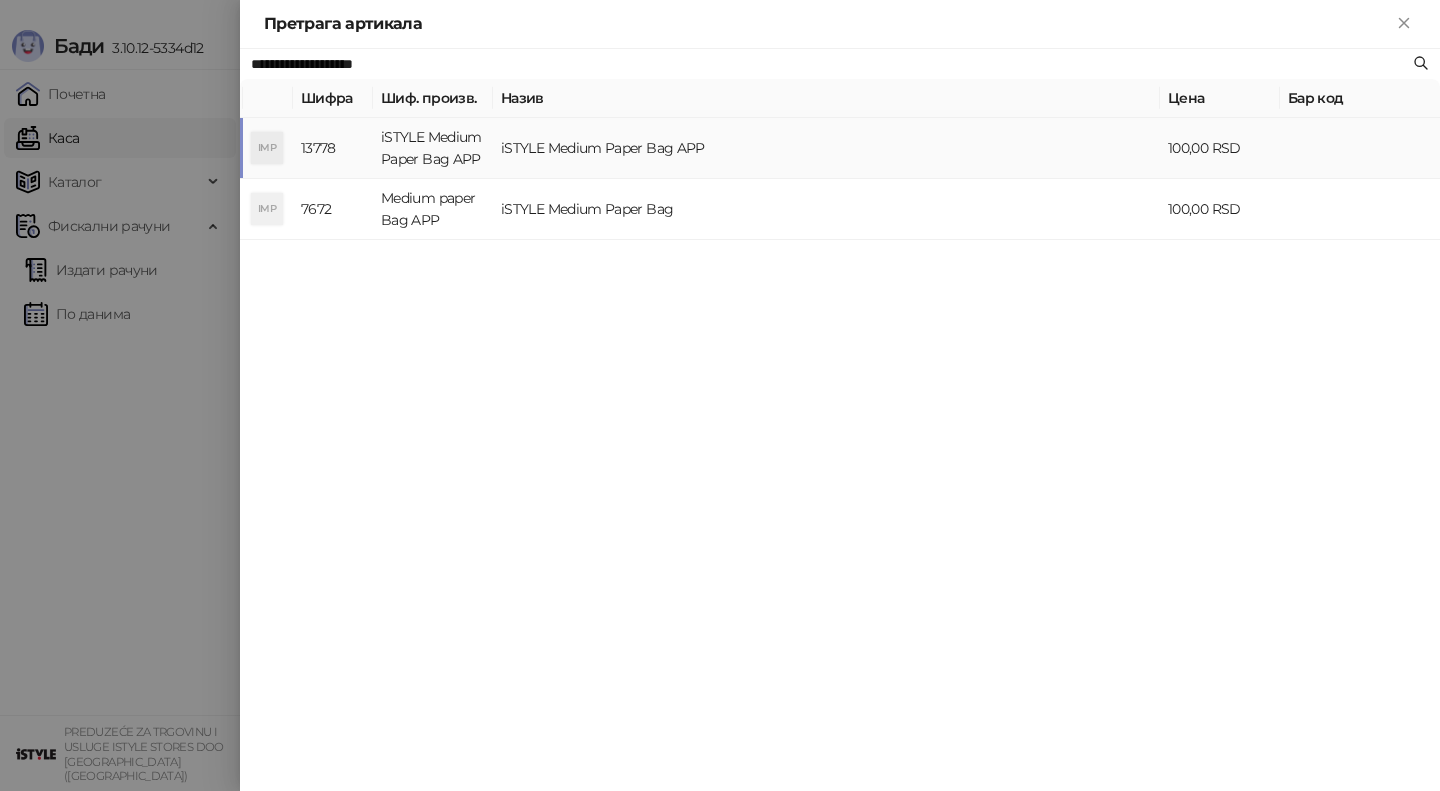 type on "**********" 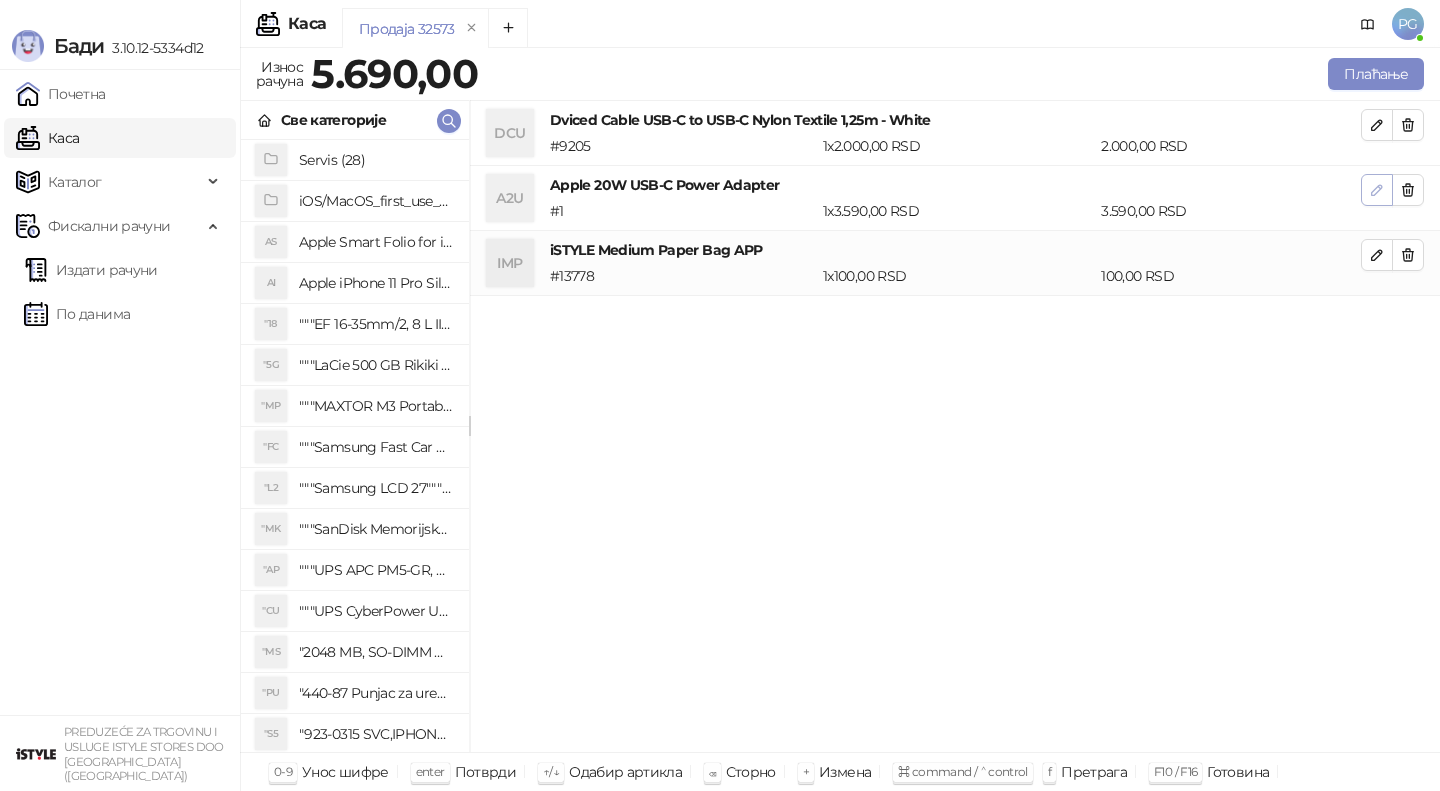 click at bounding box center [1377, 190] 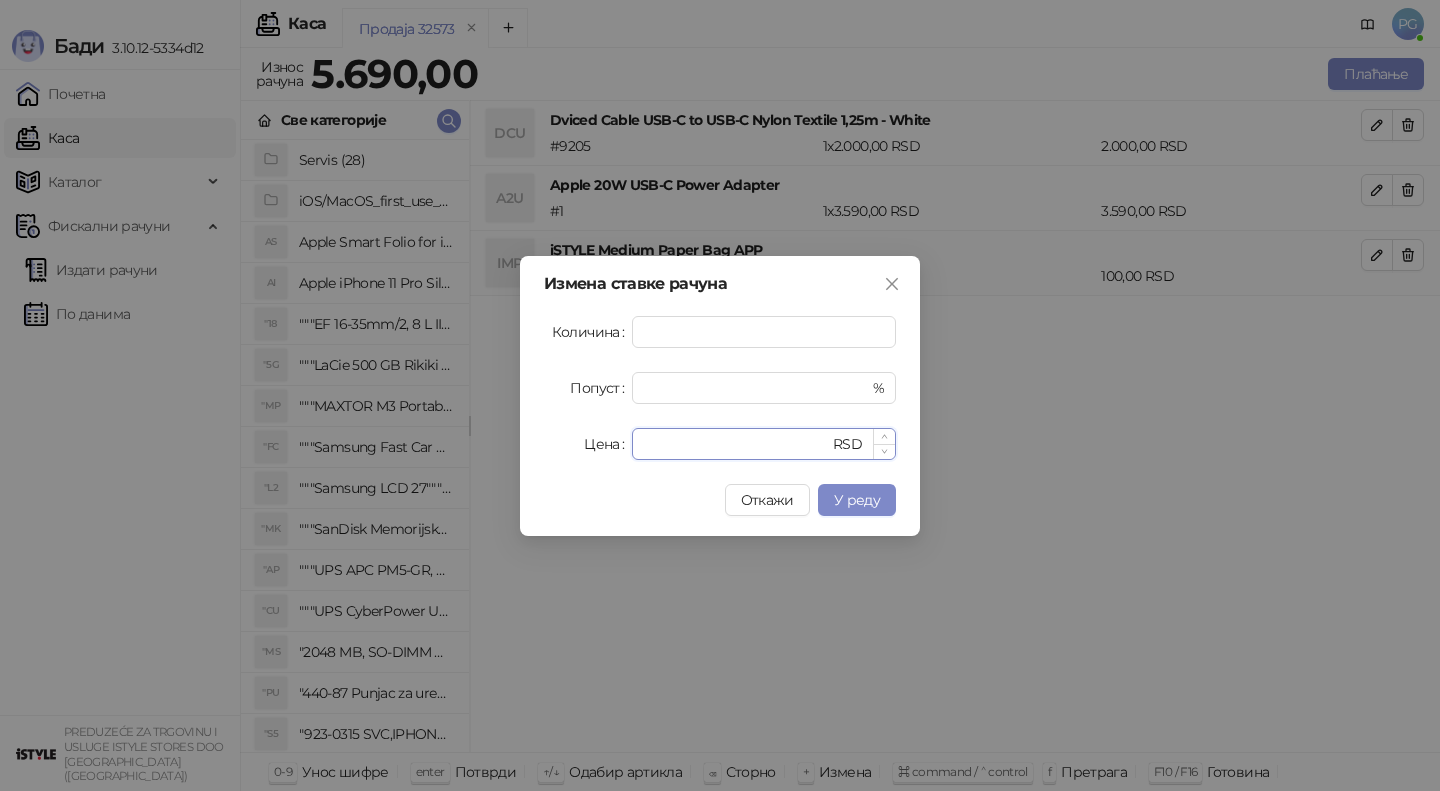 click on "****" at bounding box center (736, 444) 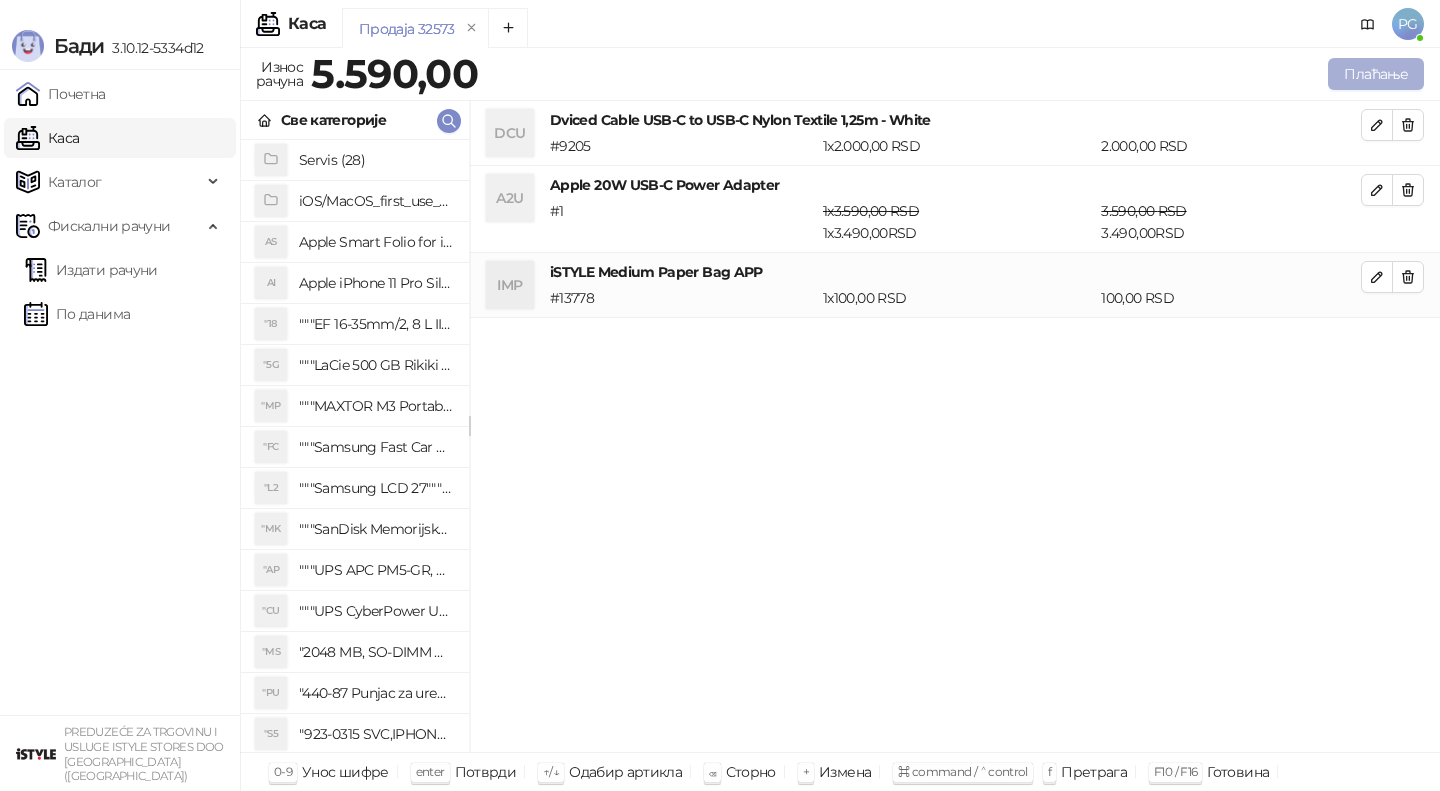click on "Плаћање" at bounding box center (1376, 74) 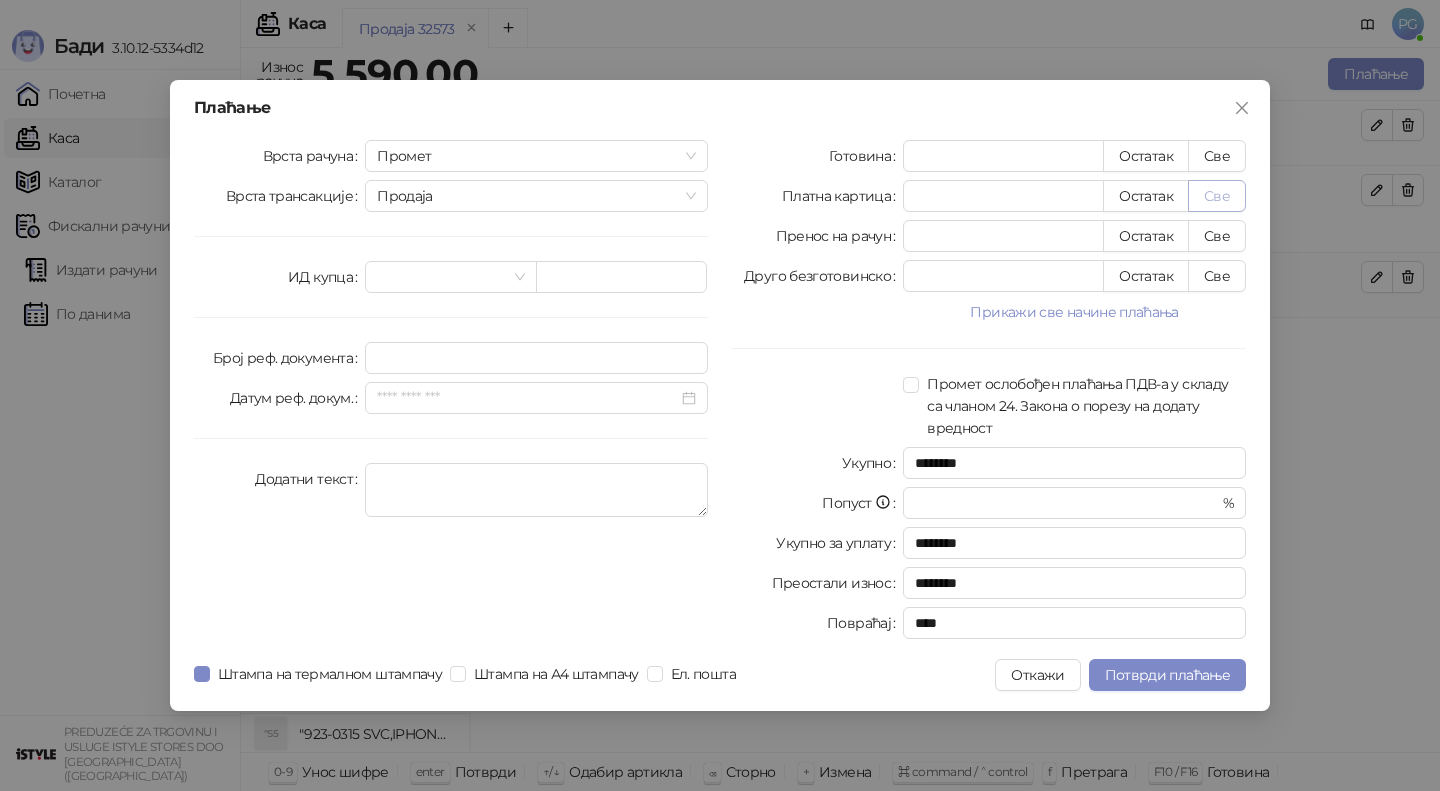 click on "Све" at bounding box center [1217, 196] 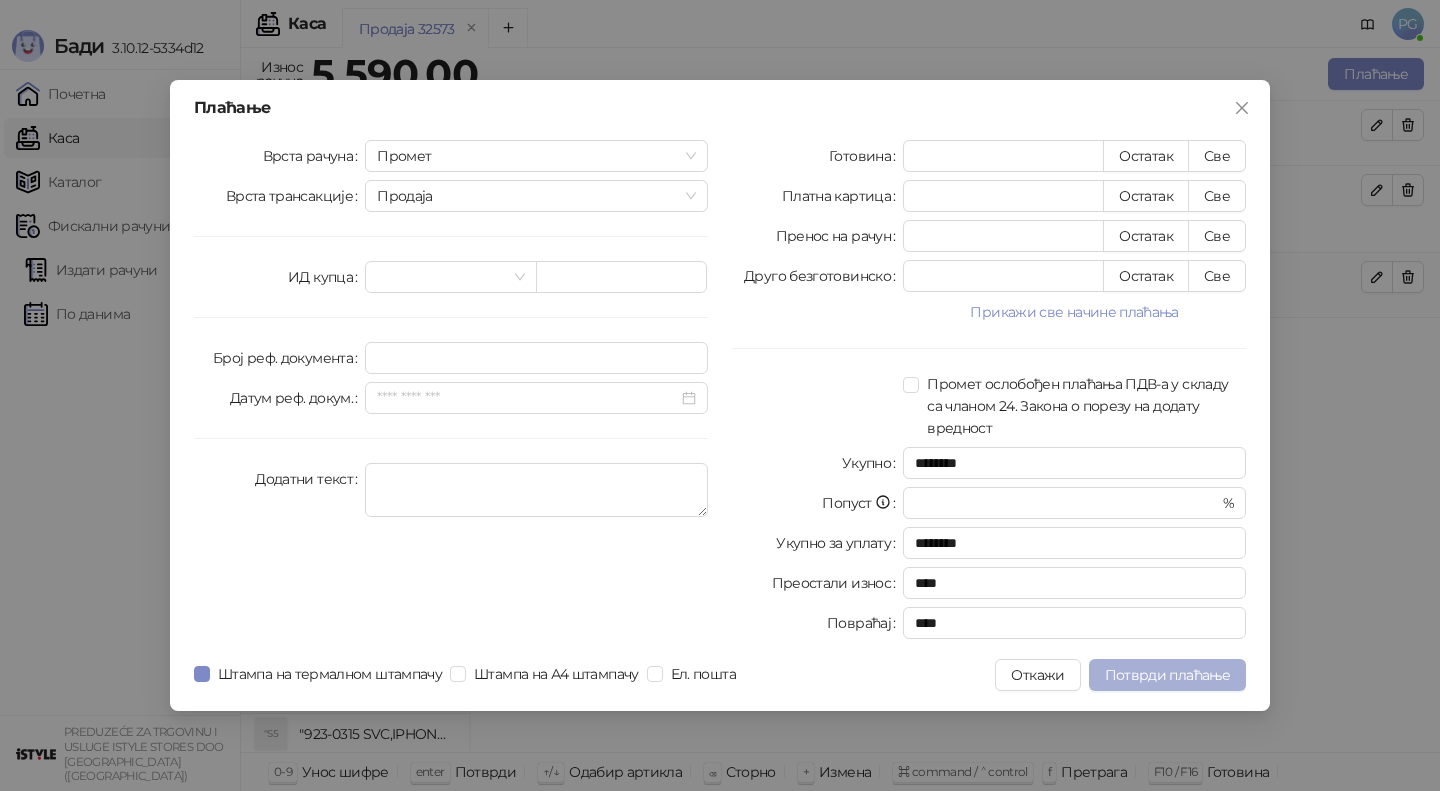 click on "Потврди плаћање" at bounding box center [1167, 675] 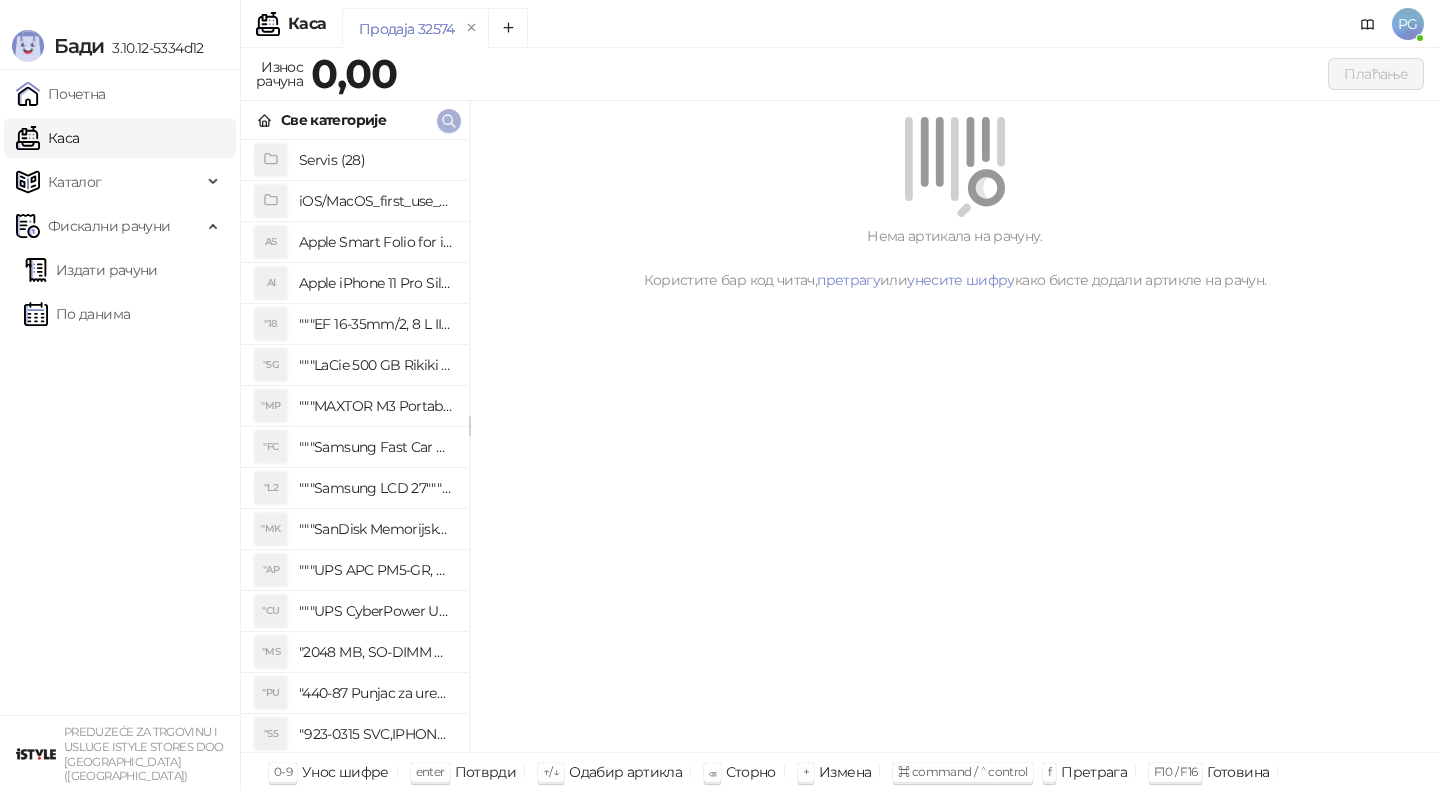 click 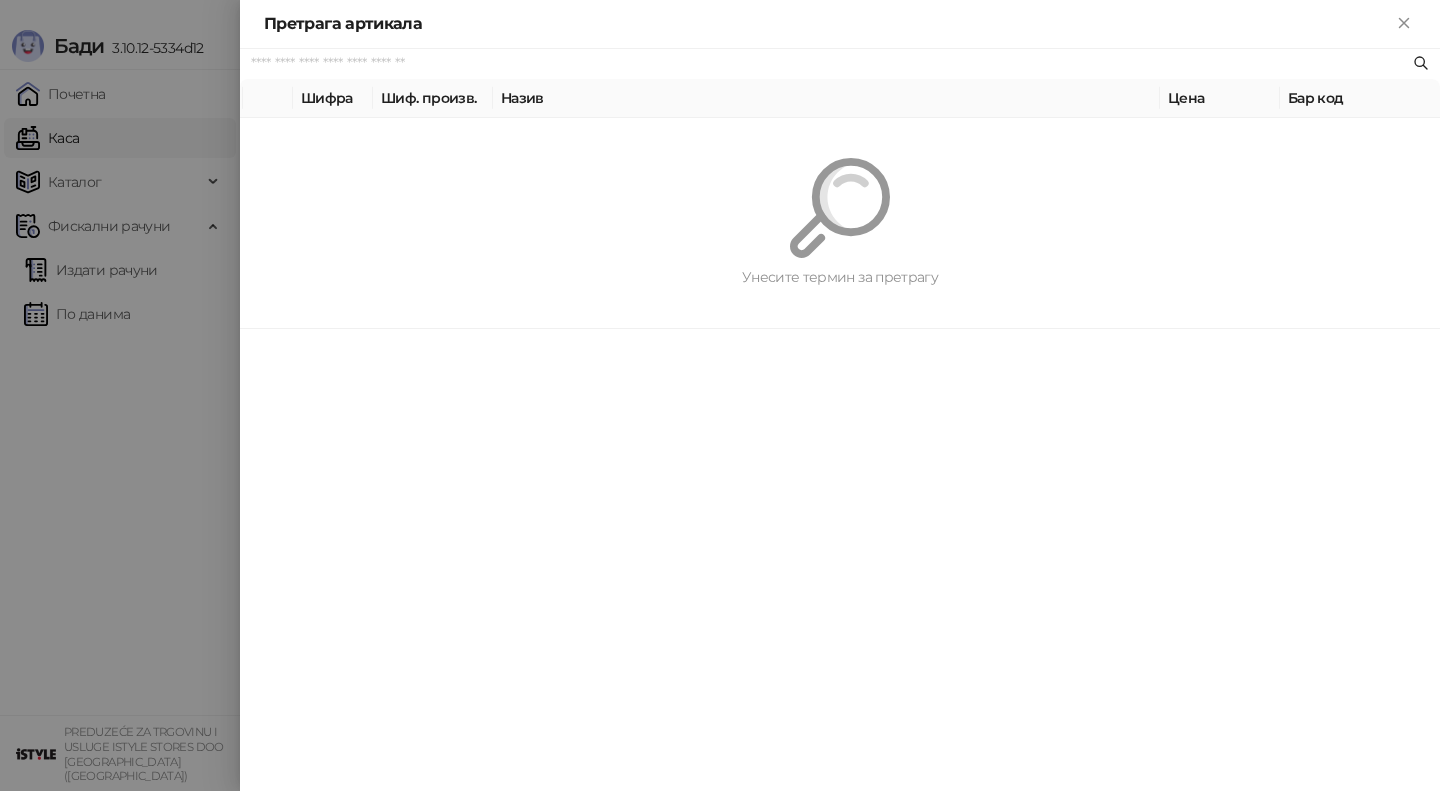 paste on "*********" 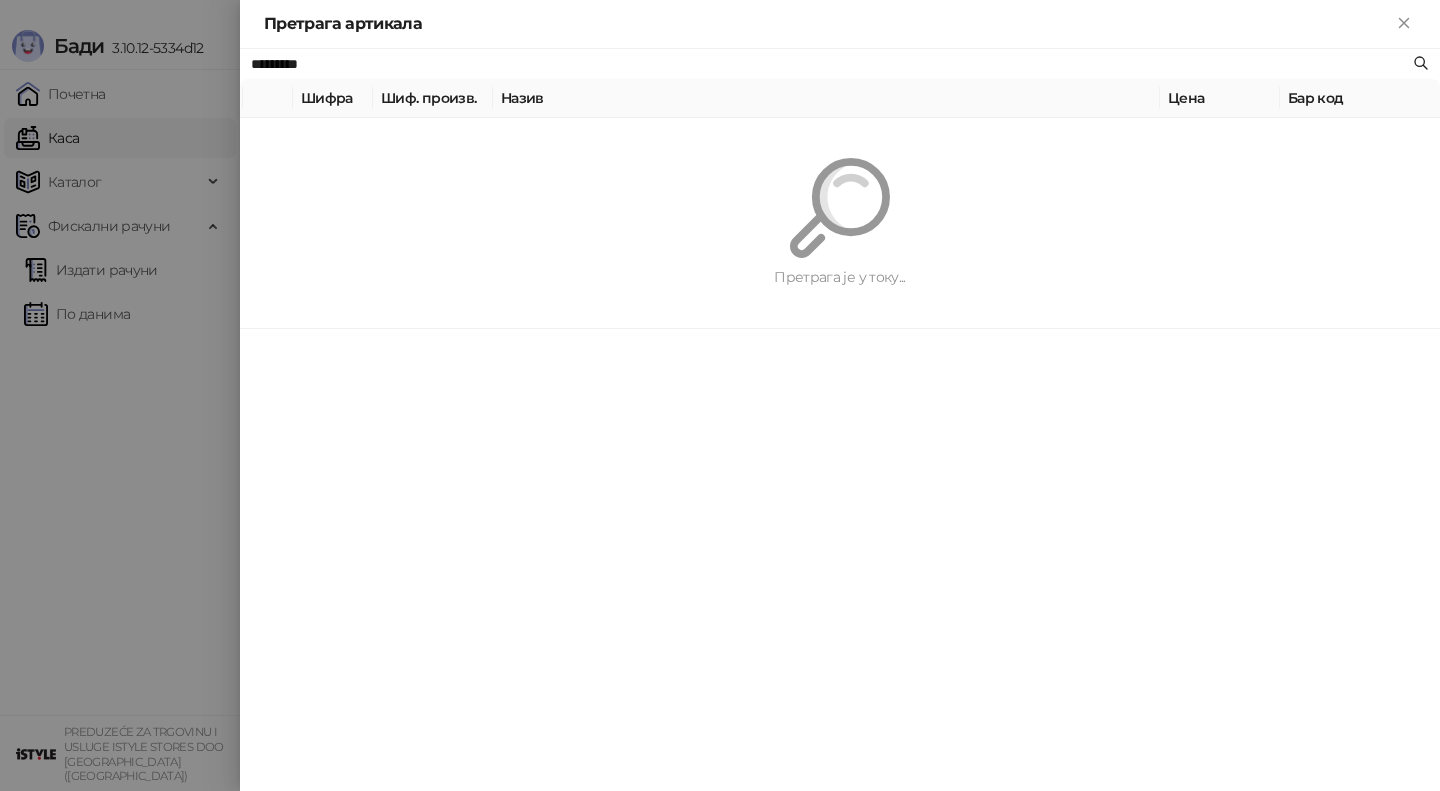 type on "*********" 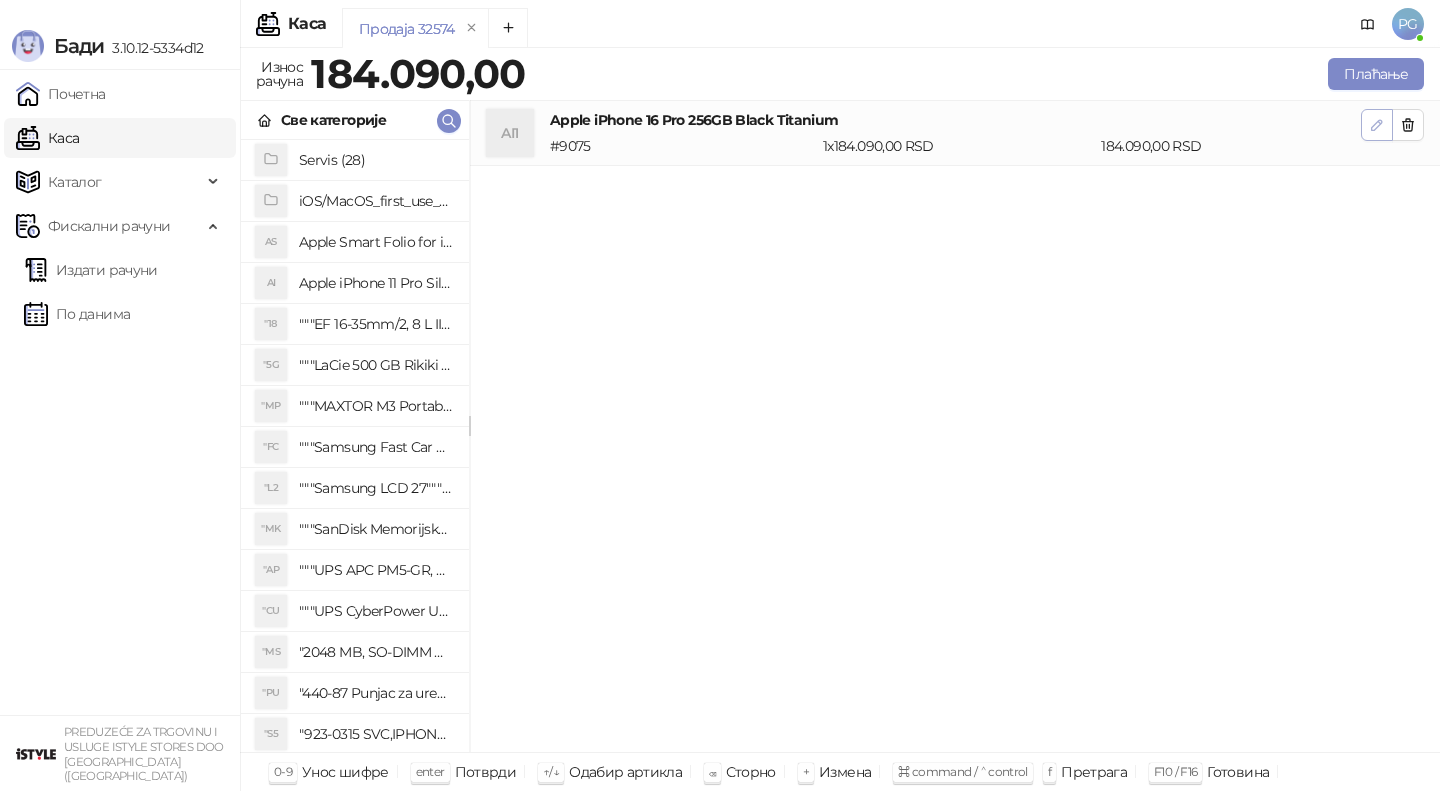 click at bounding box center (1377, 125) 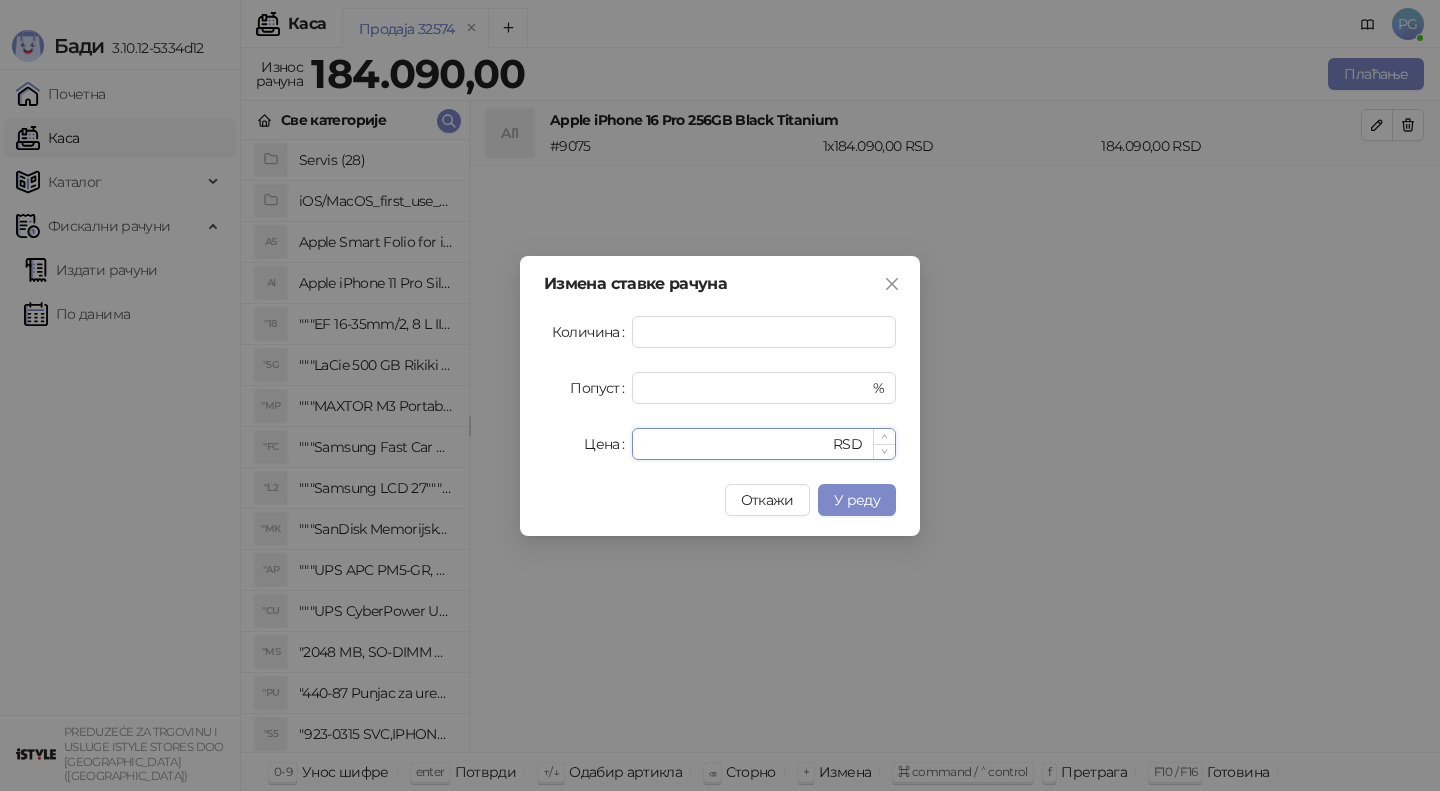 click on "******" at bounding box center (736, 444) 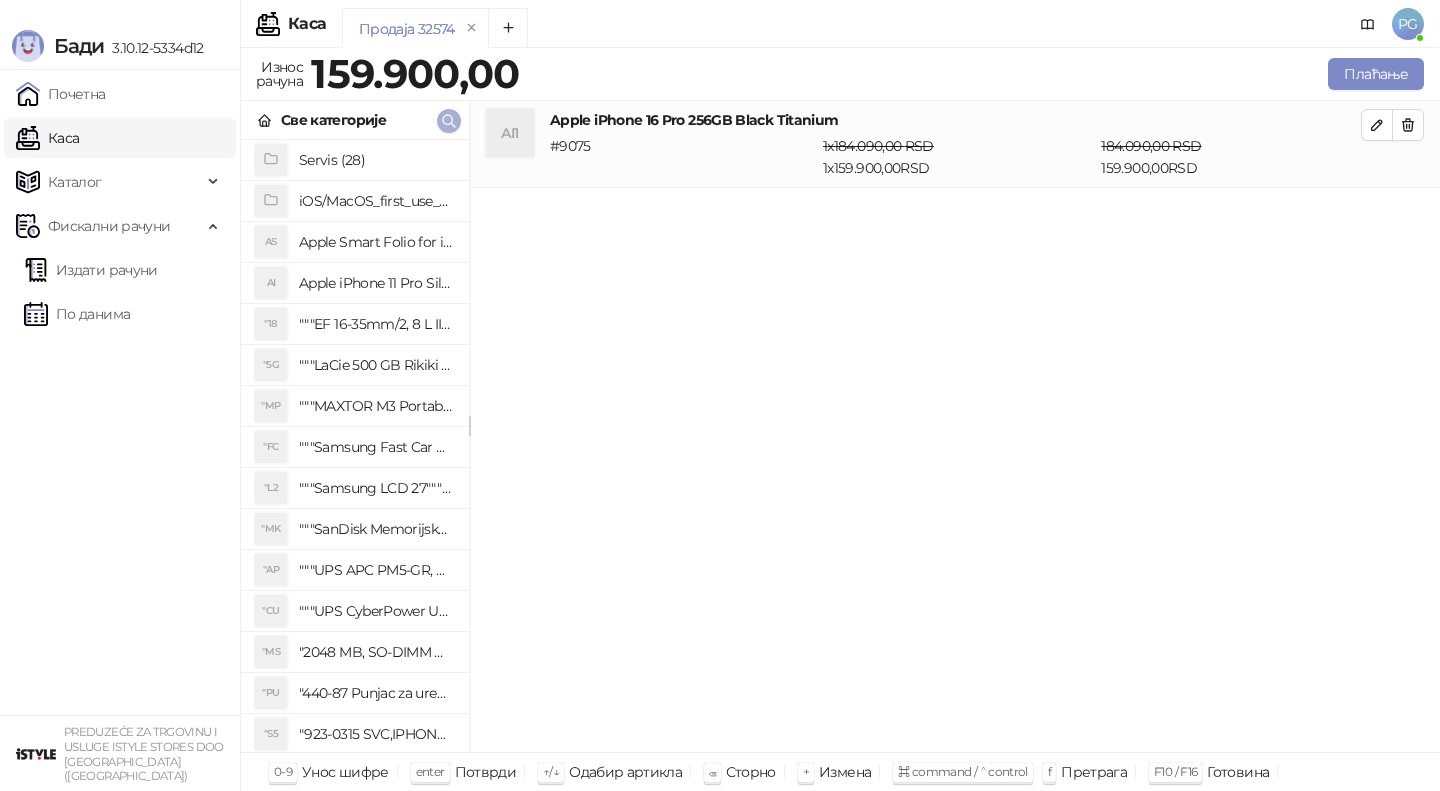 click 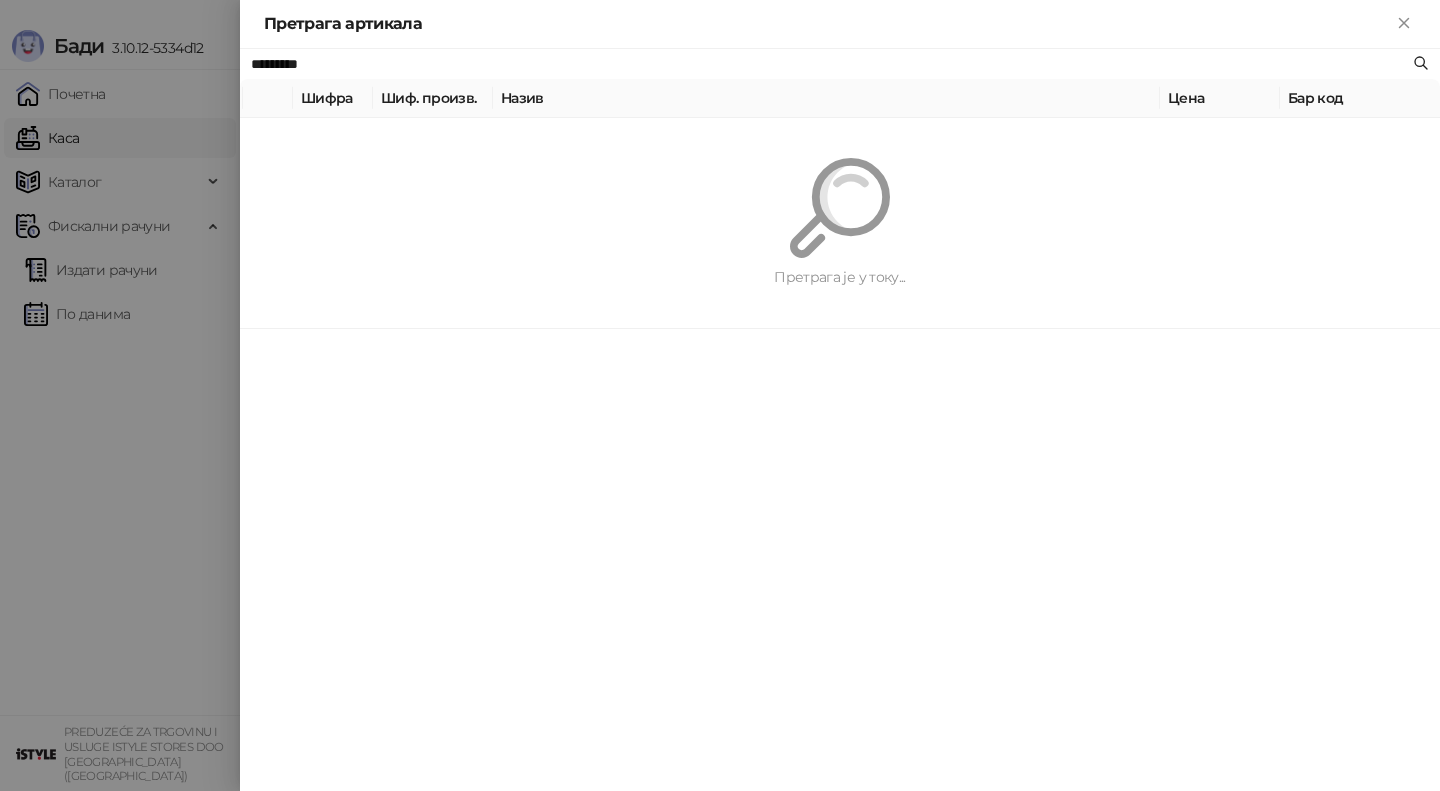 paste 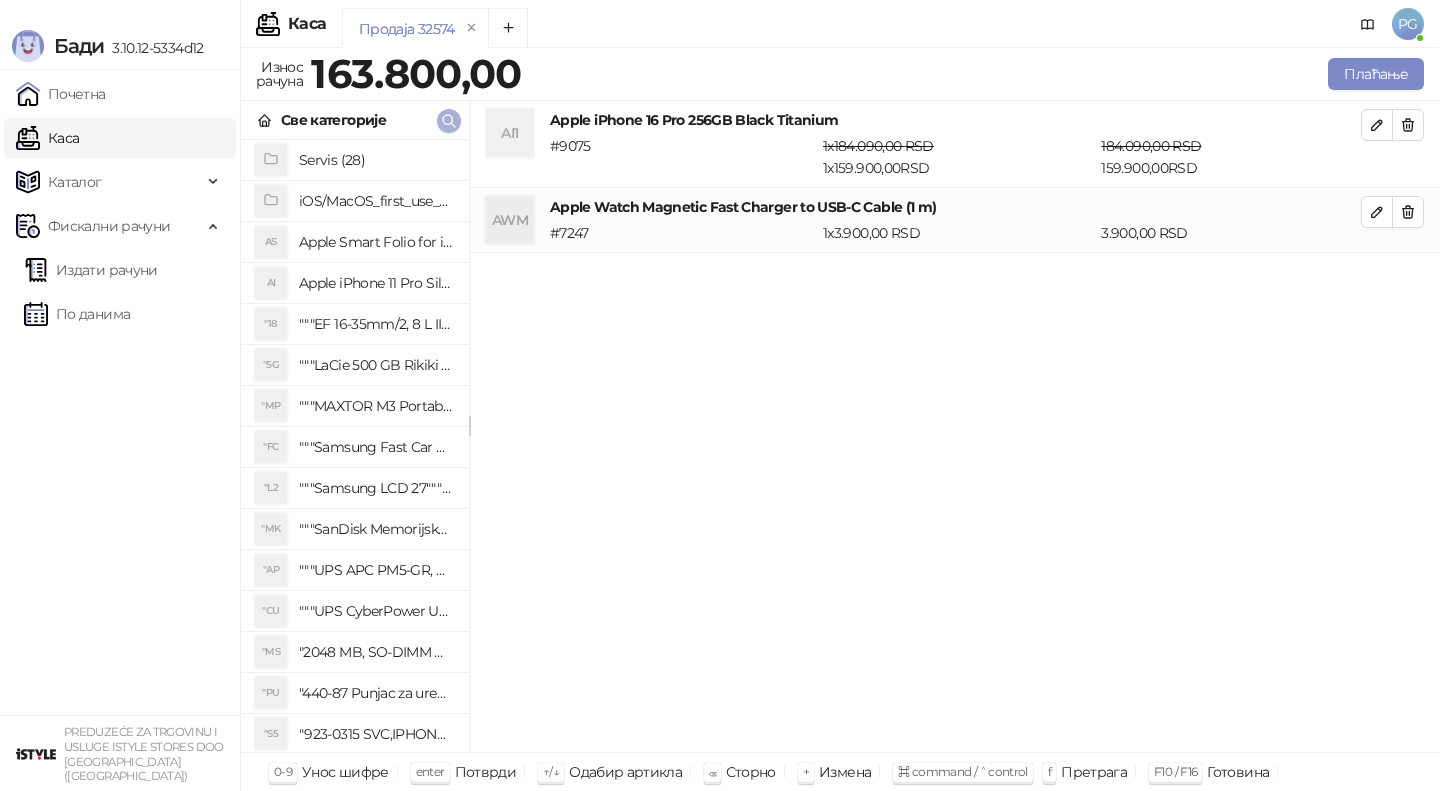 click 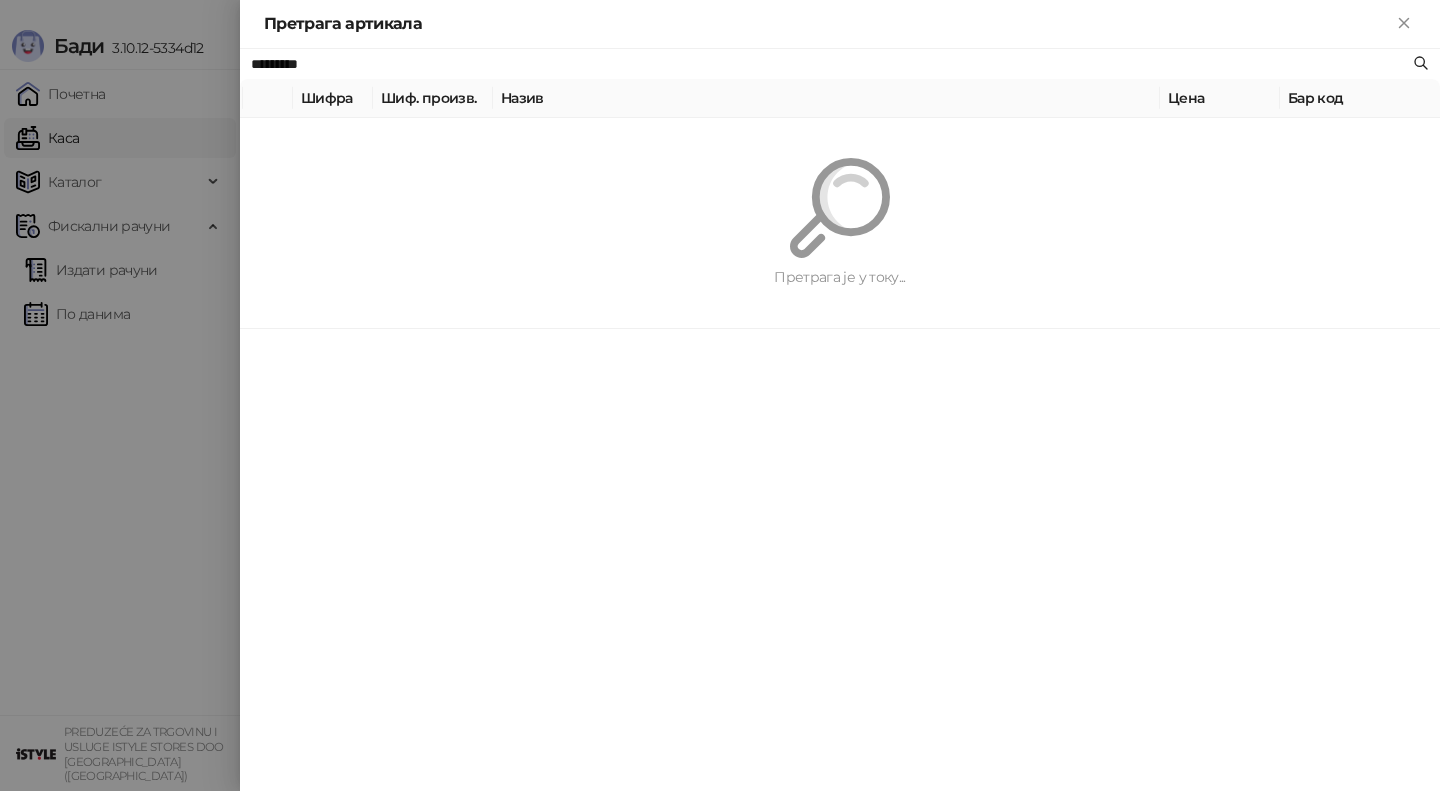paste on "**********" 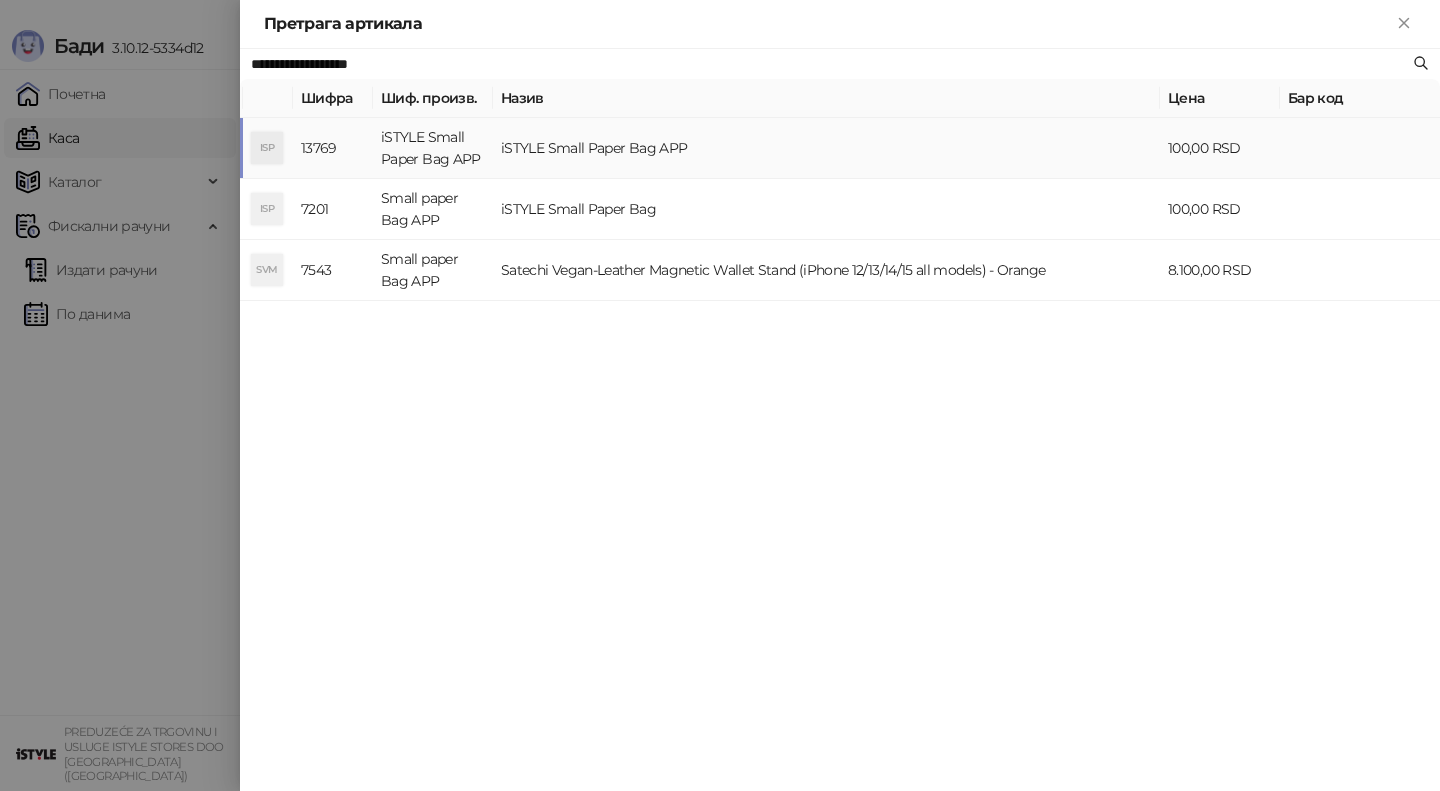 type on "**********" 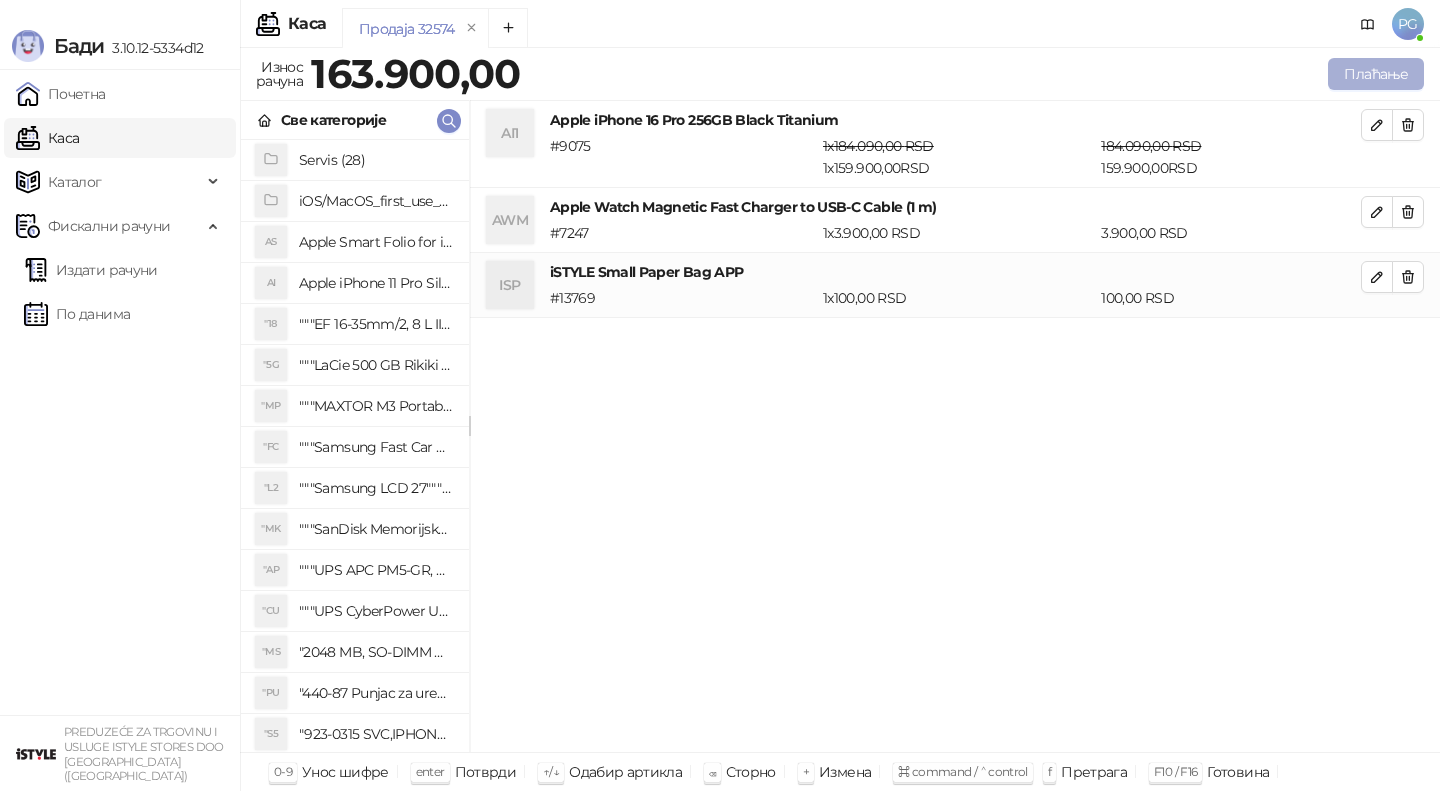 click on "Плаћање" at bounding box center (1376, 74) 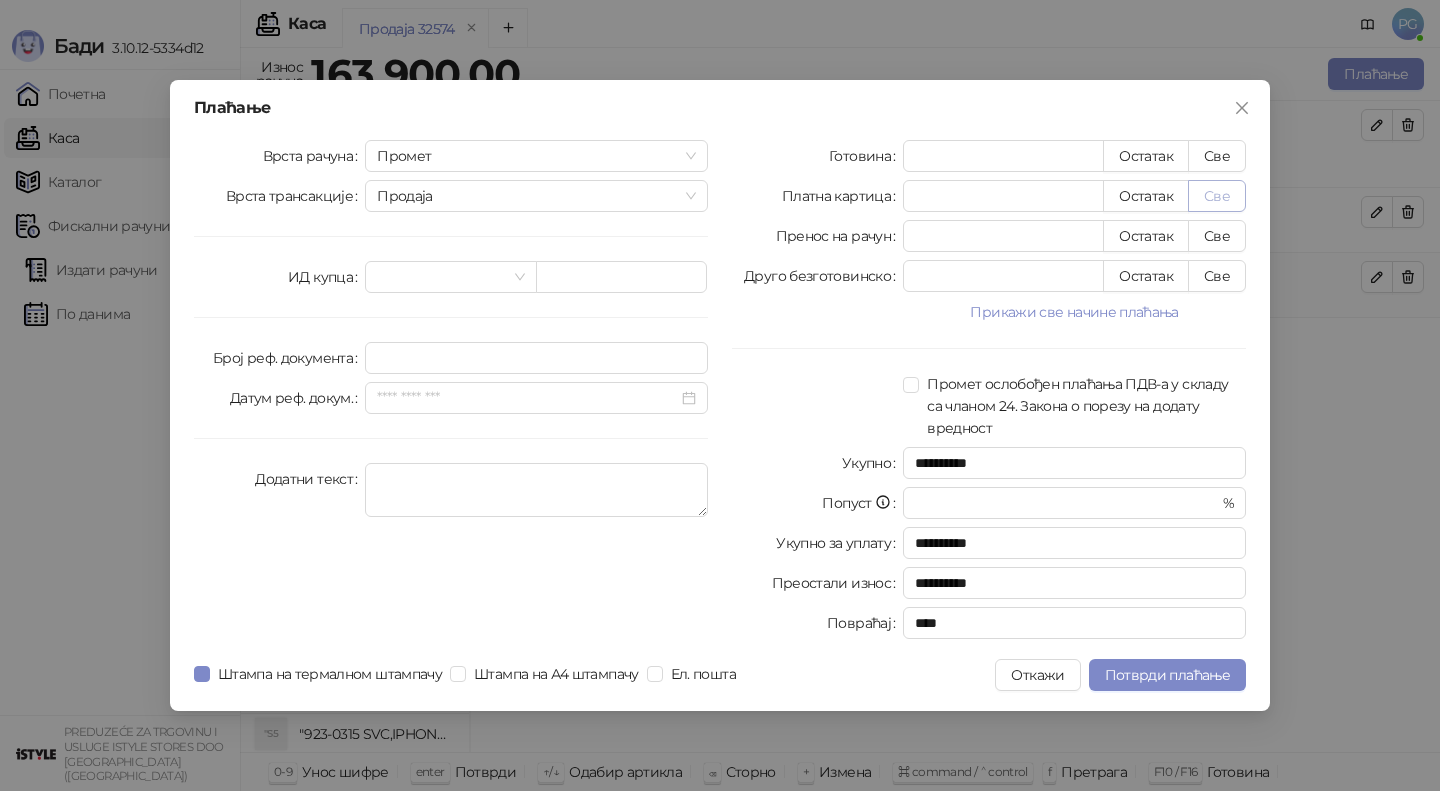click on "Све" at bounding box center (1217, 196) 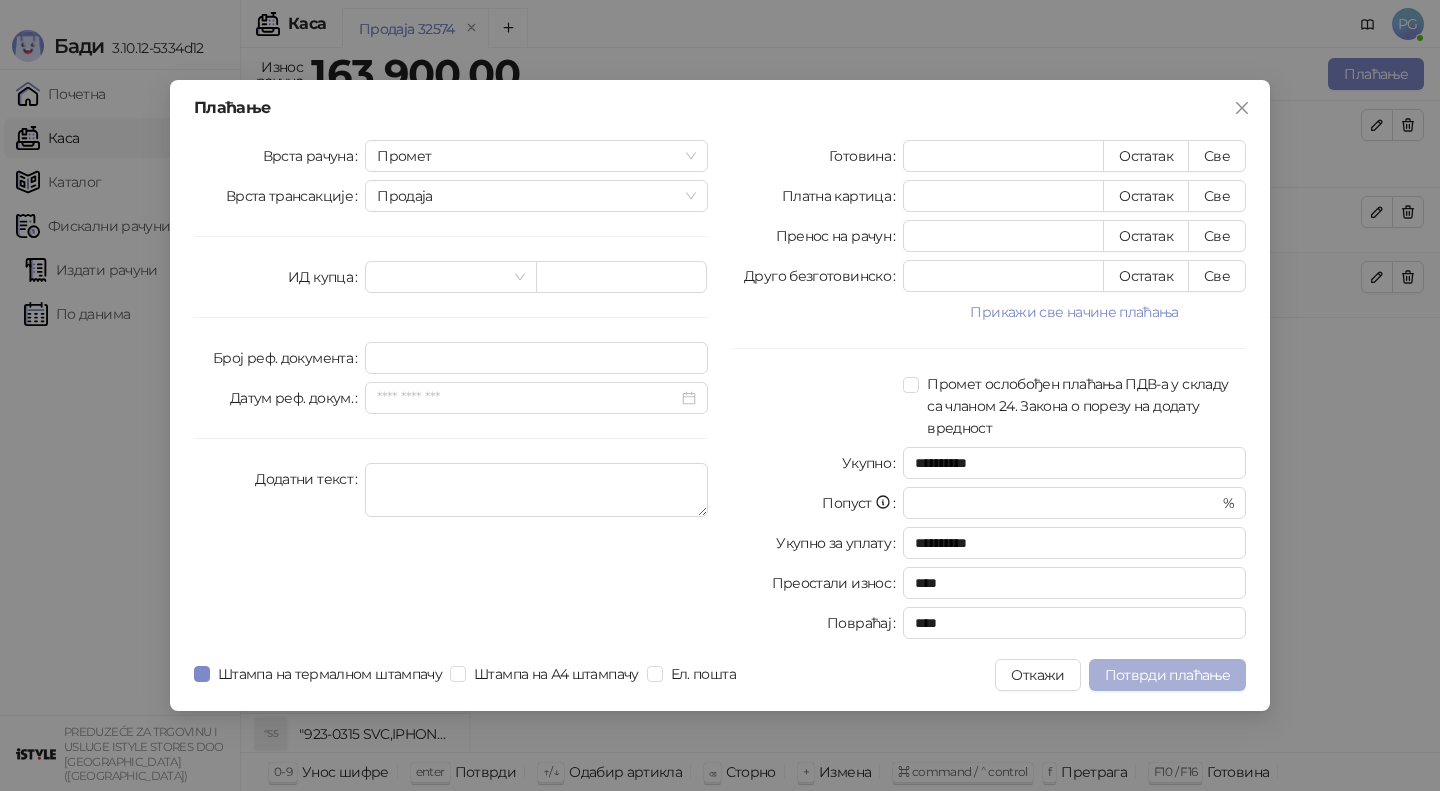 click on "Потврди плаћање" at bounding box center (1167, 675) 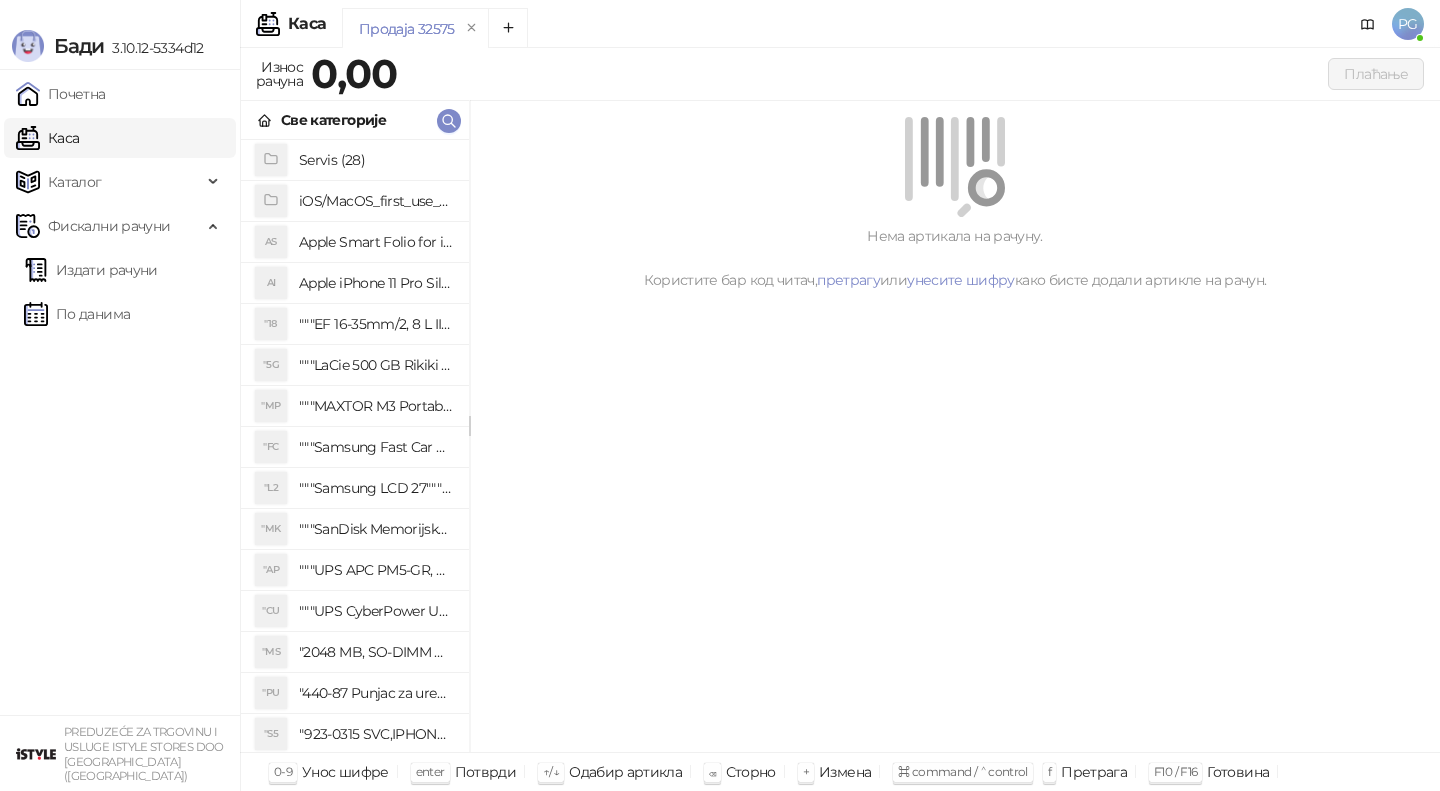 click on "Издати рачуни" at bounding box center (91, 270) 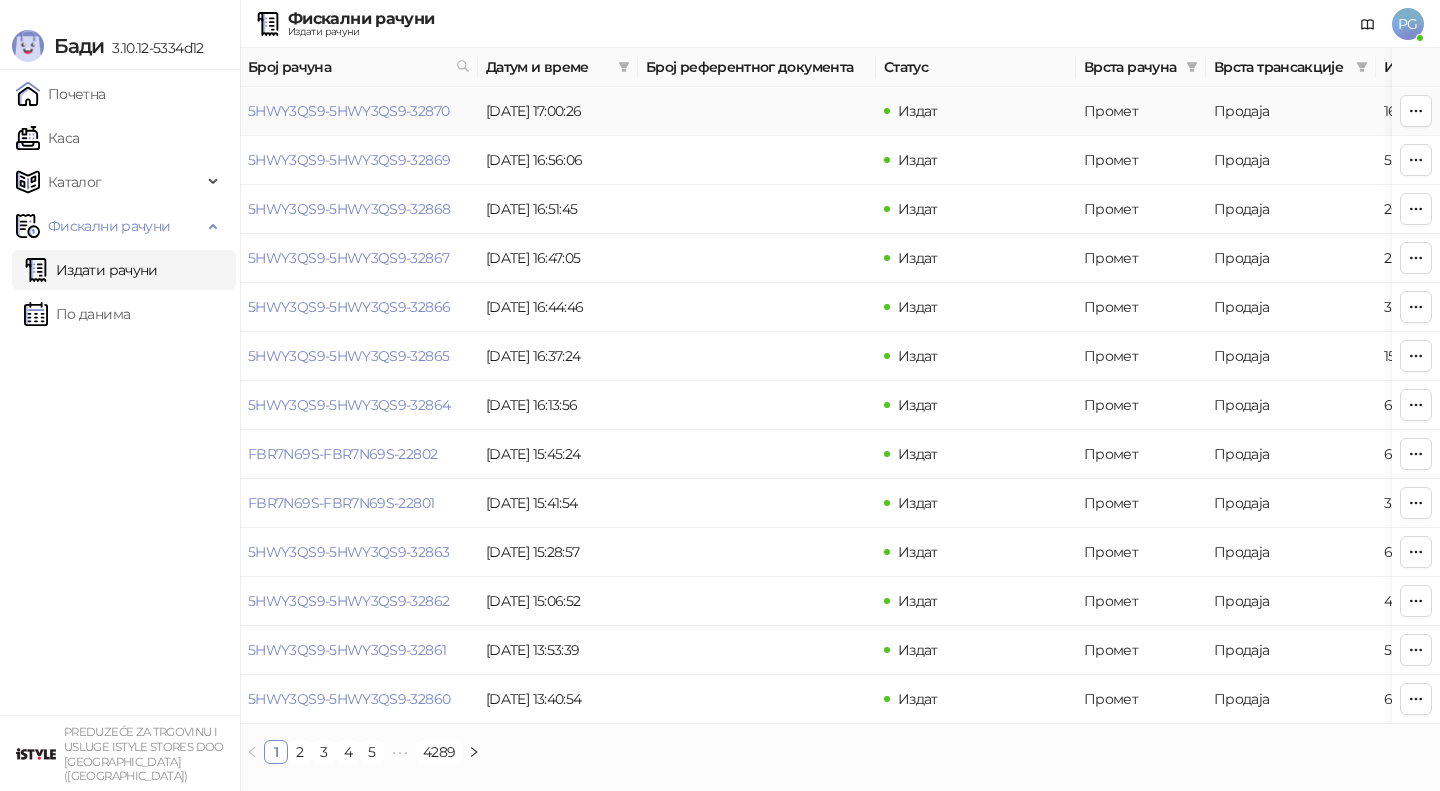 scroll, scrollTop: 0, scrollLeft: 50, axis: horizontal 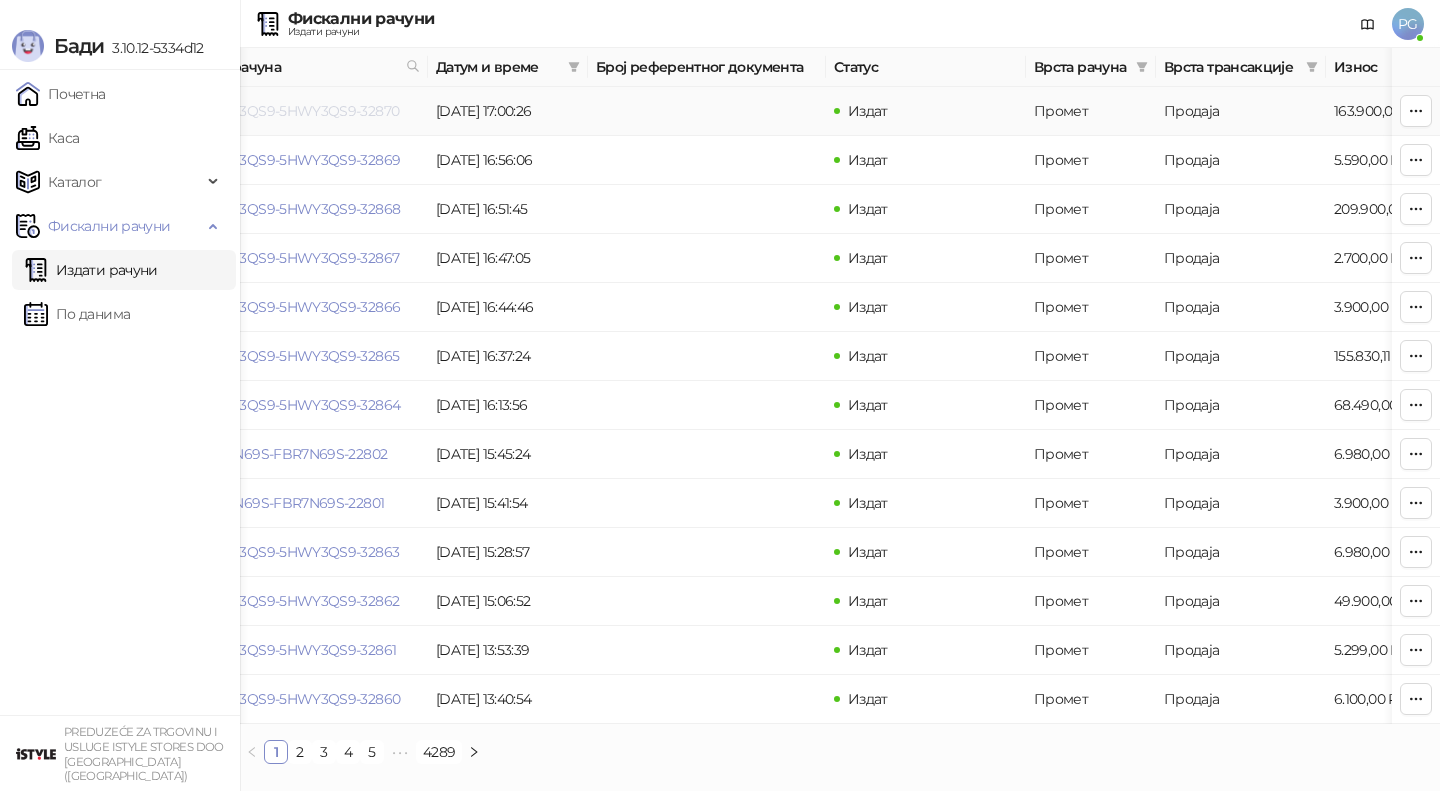 click on "5HWY3QS9-5HWY3QS9-32870" at bounding box center (298, 111) 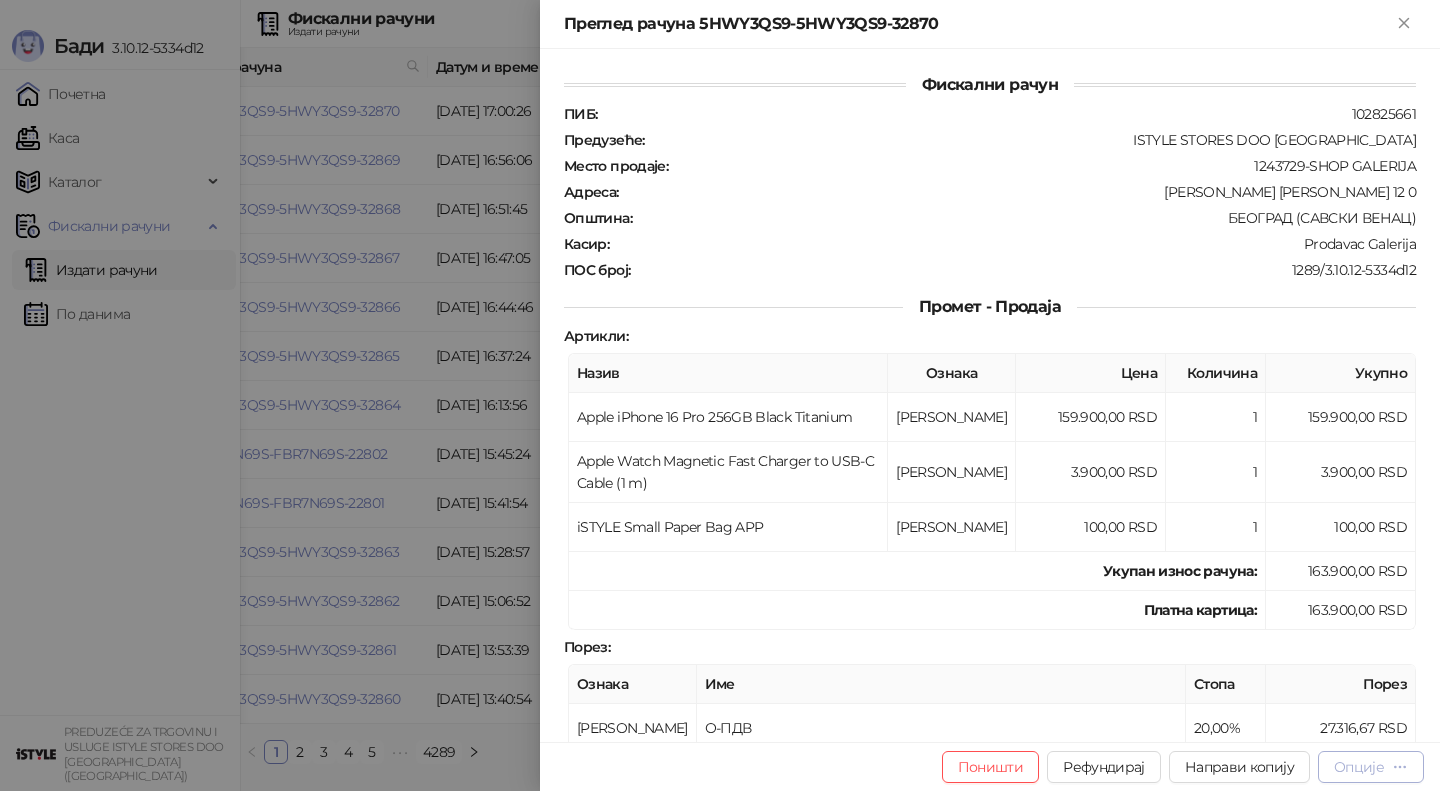 click on "Опције" at bounding box center (1371, 767) 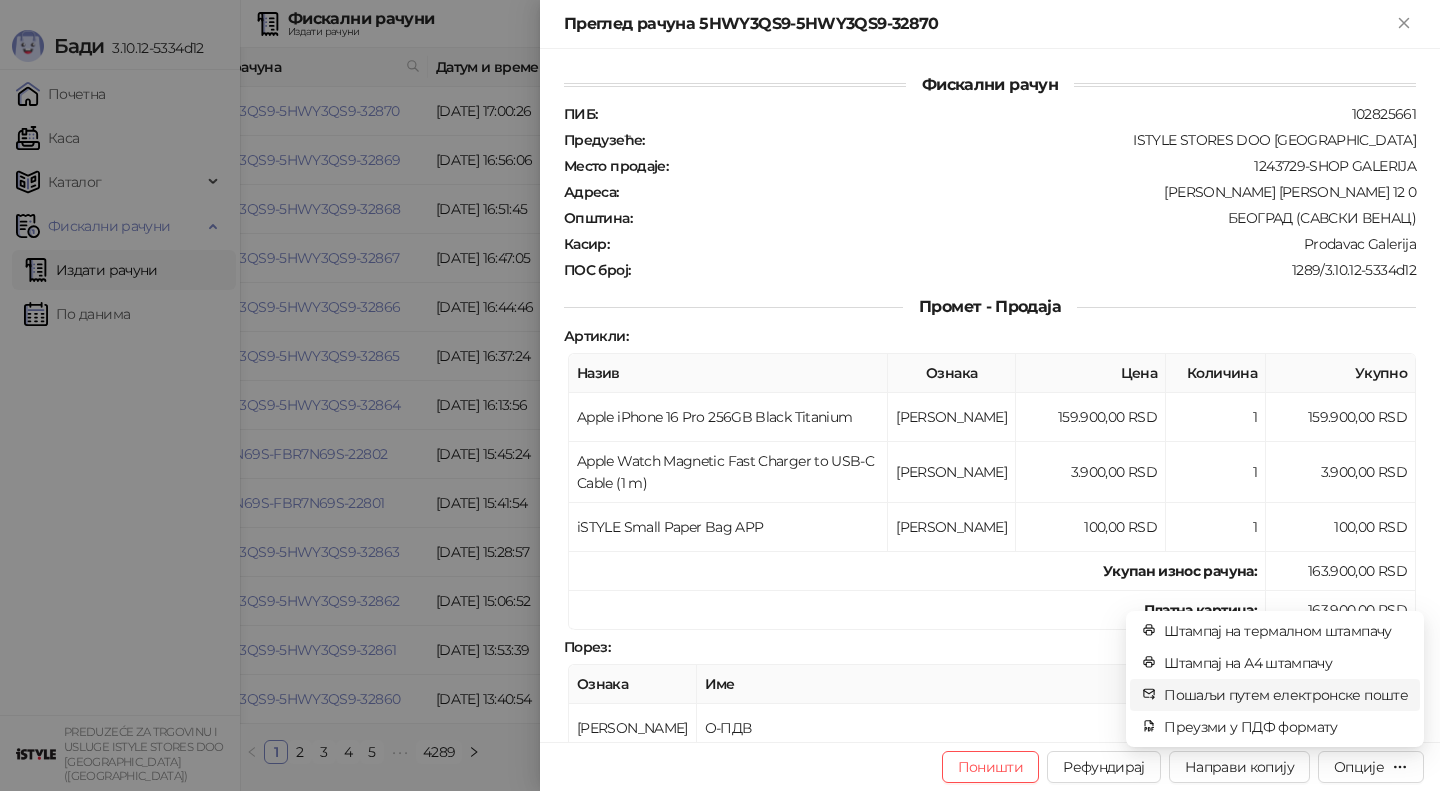 click on "Пошаљи путем електронске поште" at bounding box center [1286, 695] 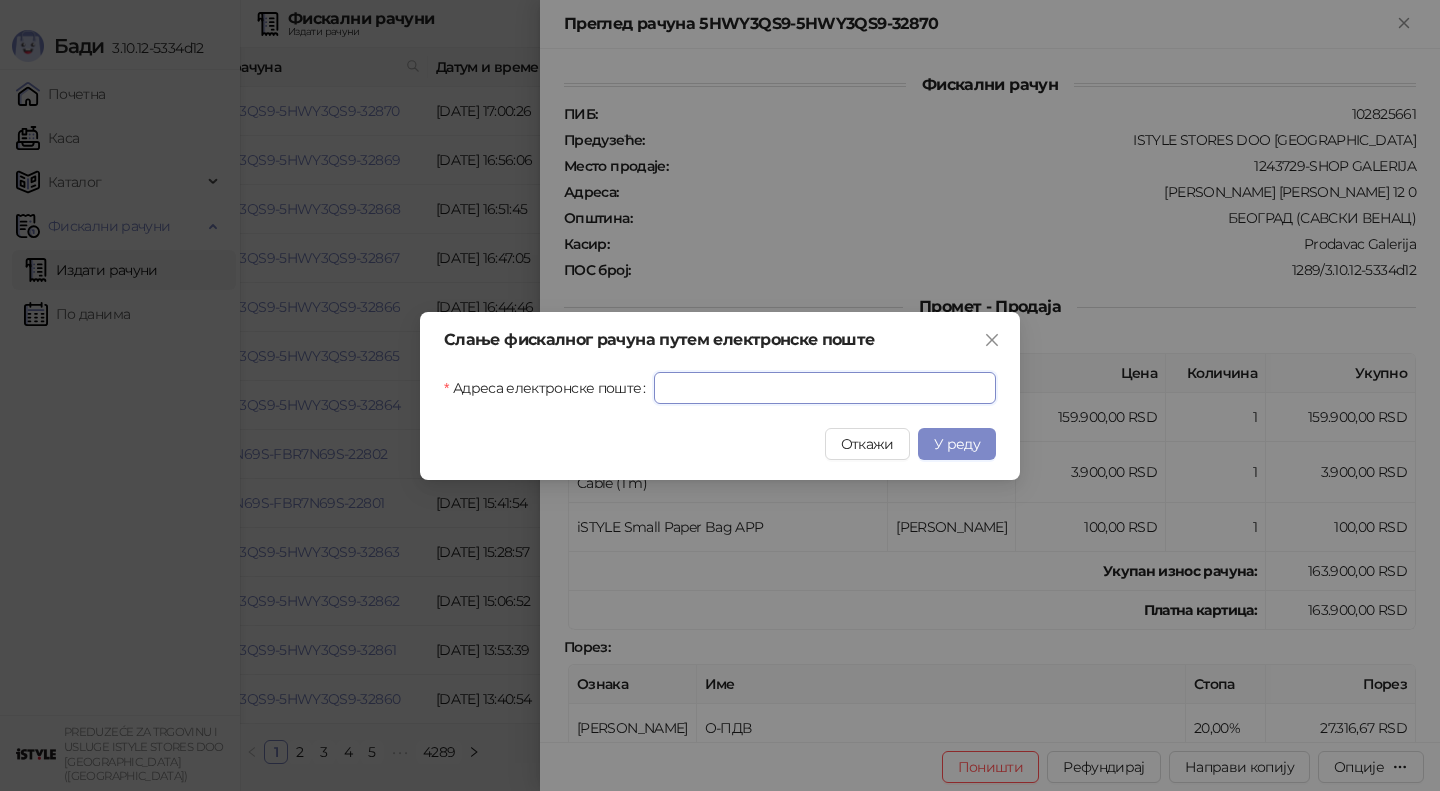 click on "Адреса електронске поште" at bounding box center [825, 388] 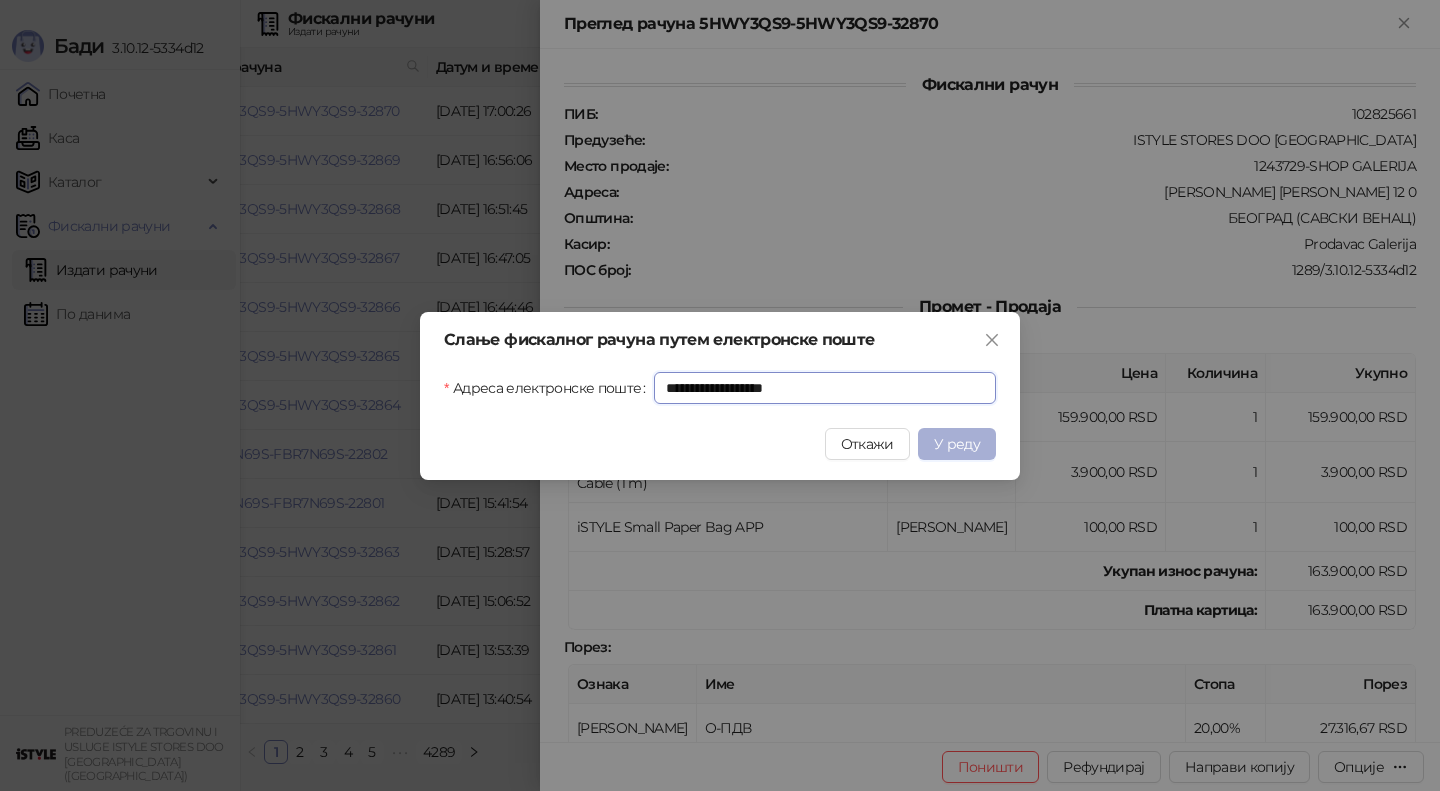 type on "**********" 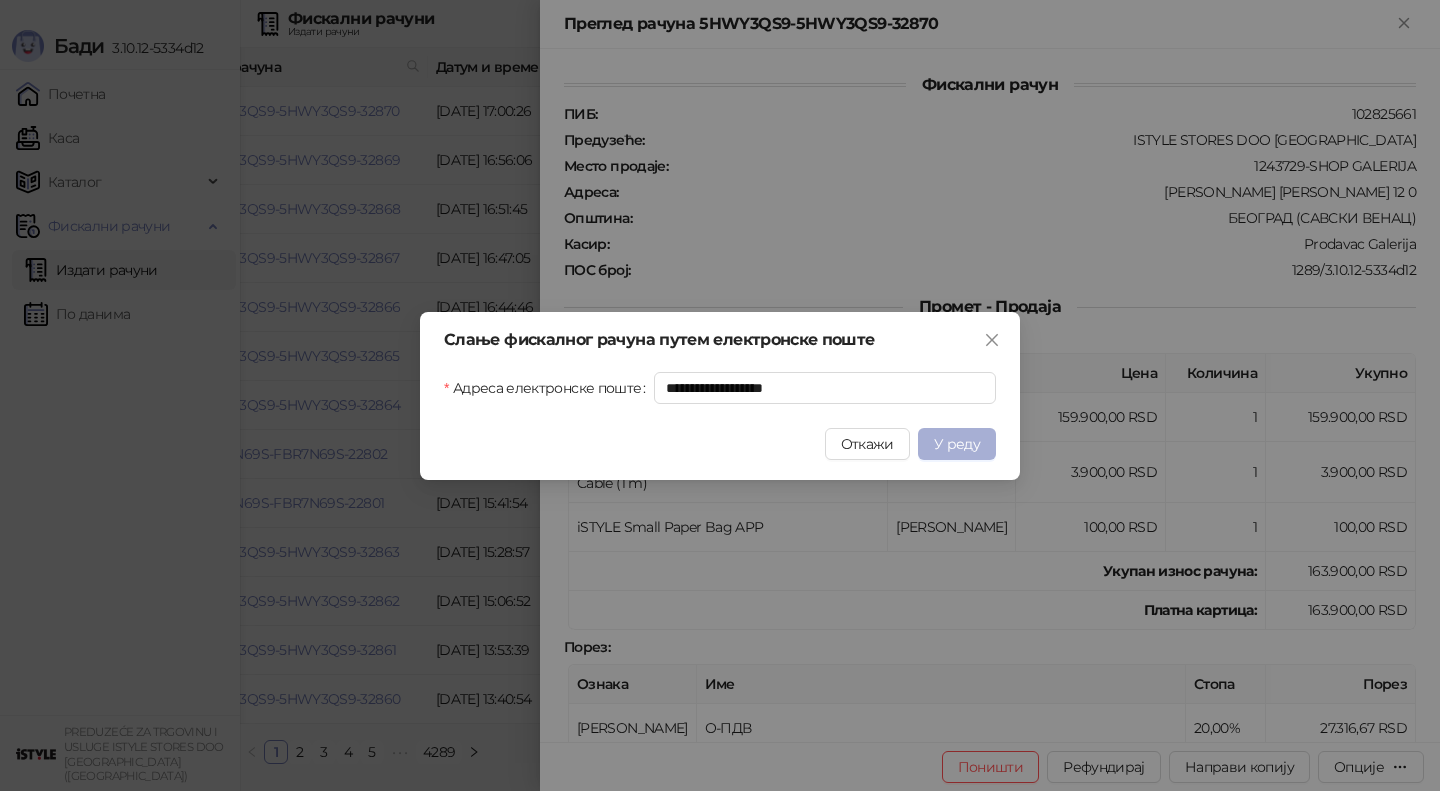 click on "У реду" at bounding box center (957, 444) 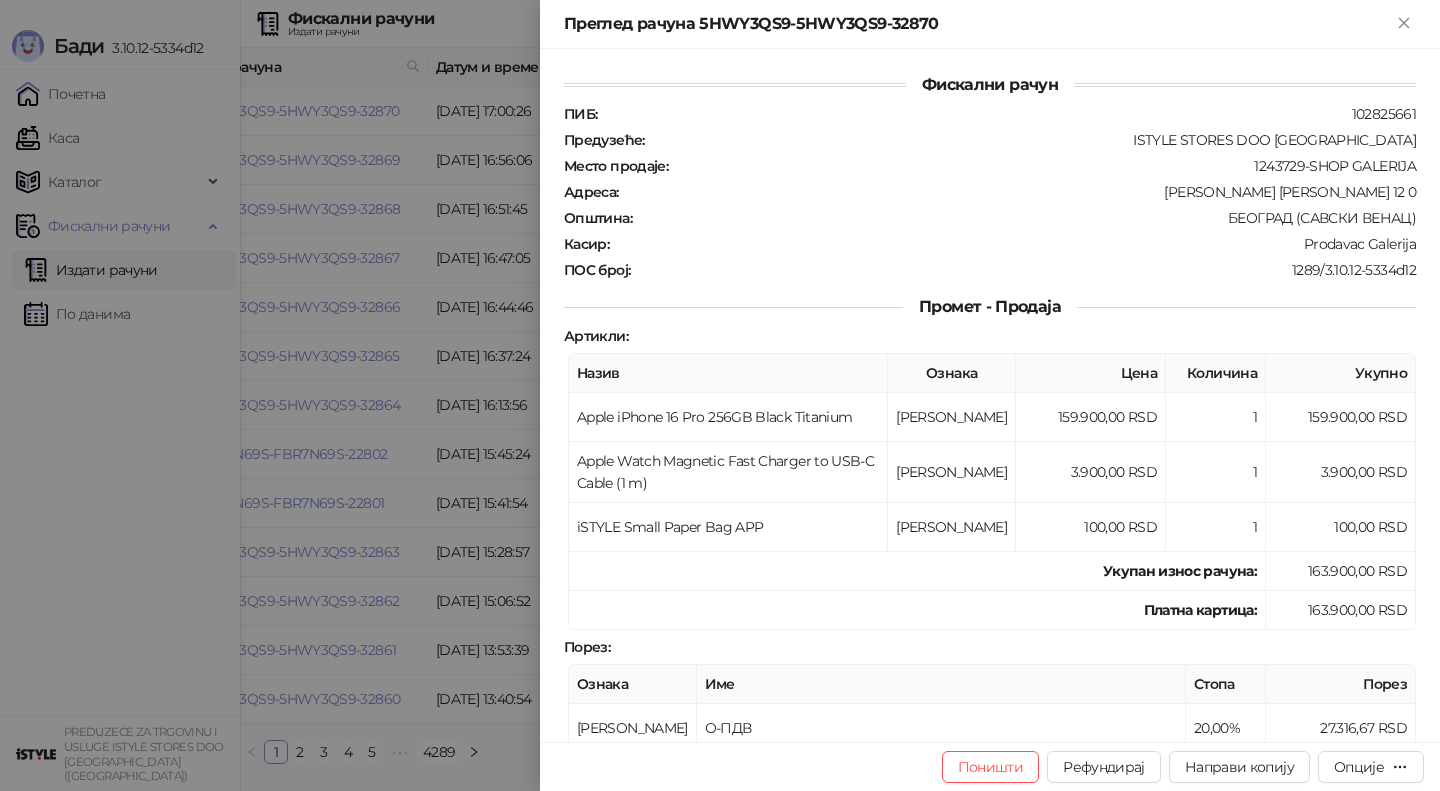 click at bounding box center [720, 395] 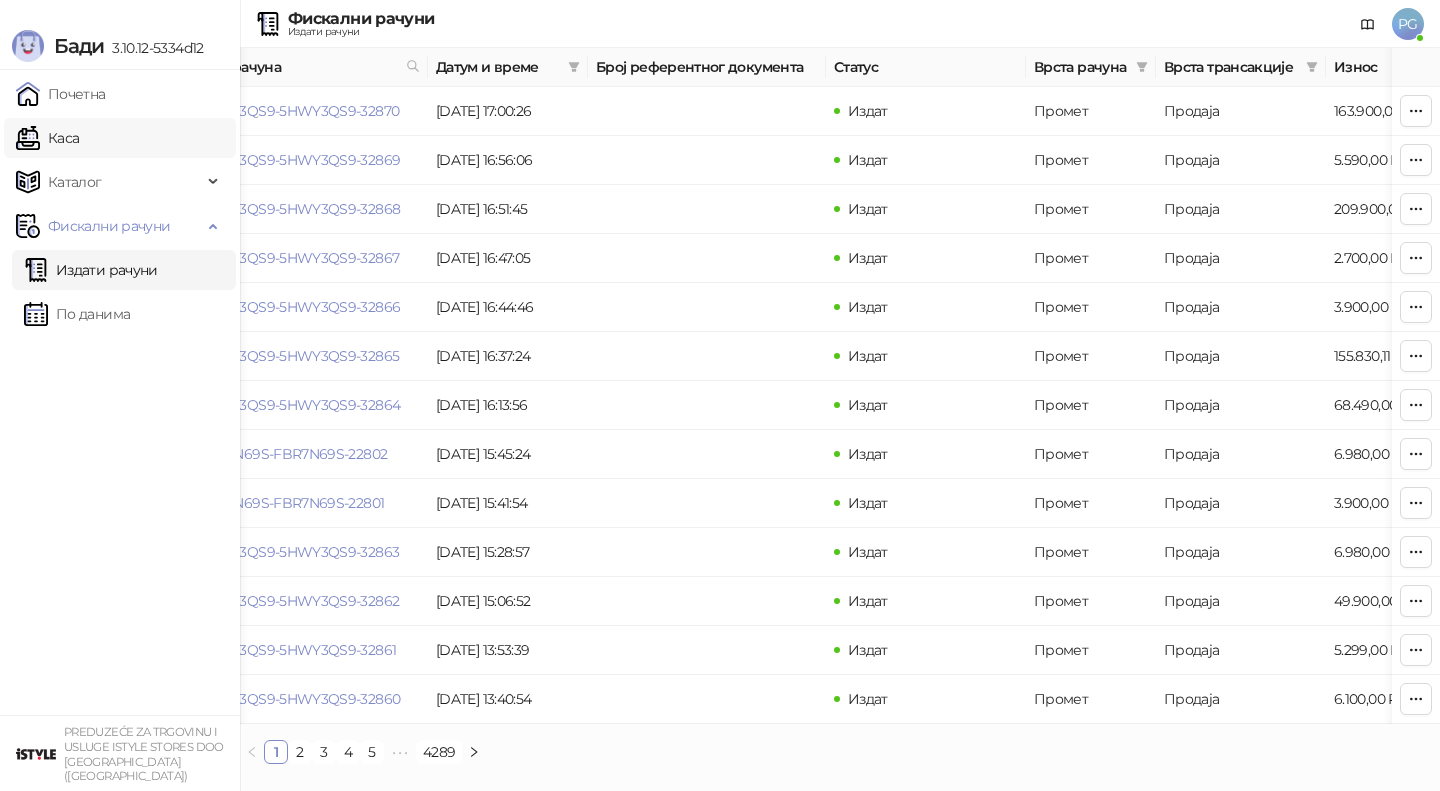 click on "Каса" at bounding box center [47, 138] 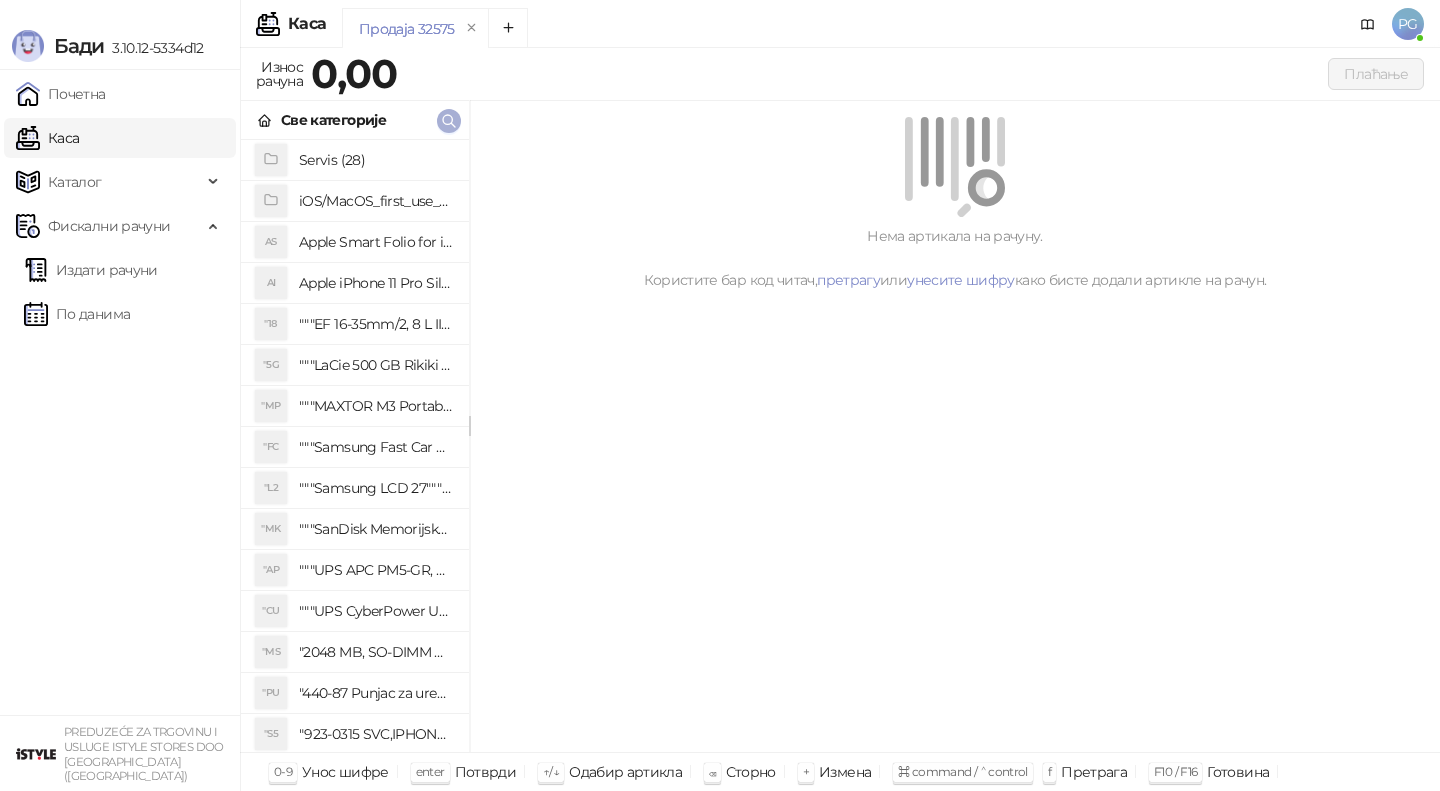 click 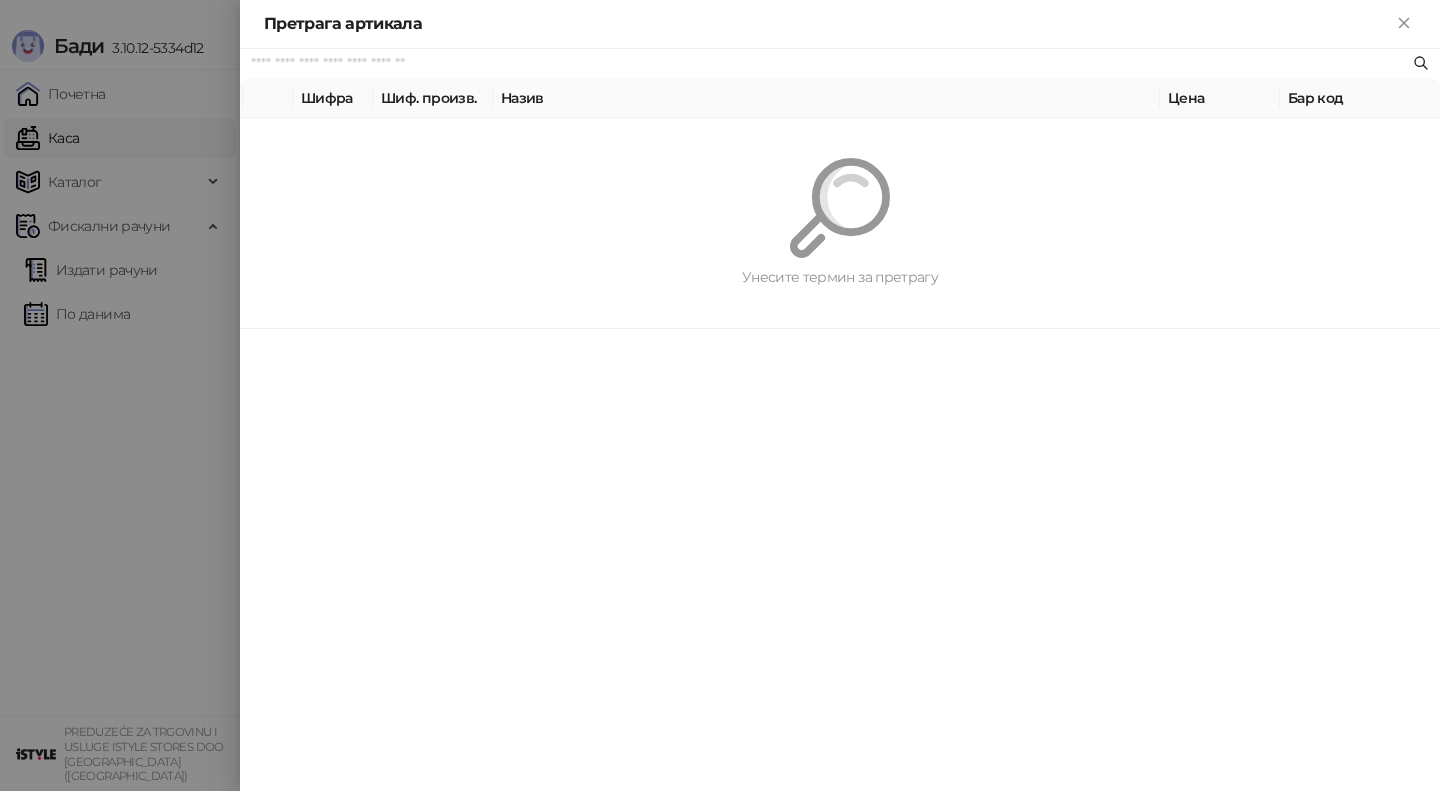 paste on "*********" 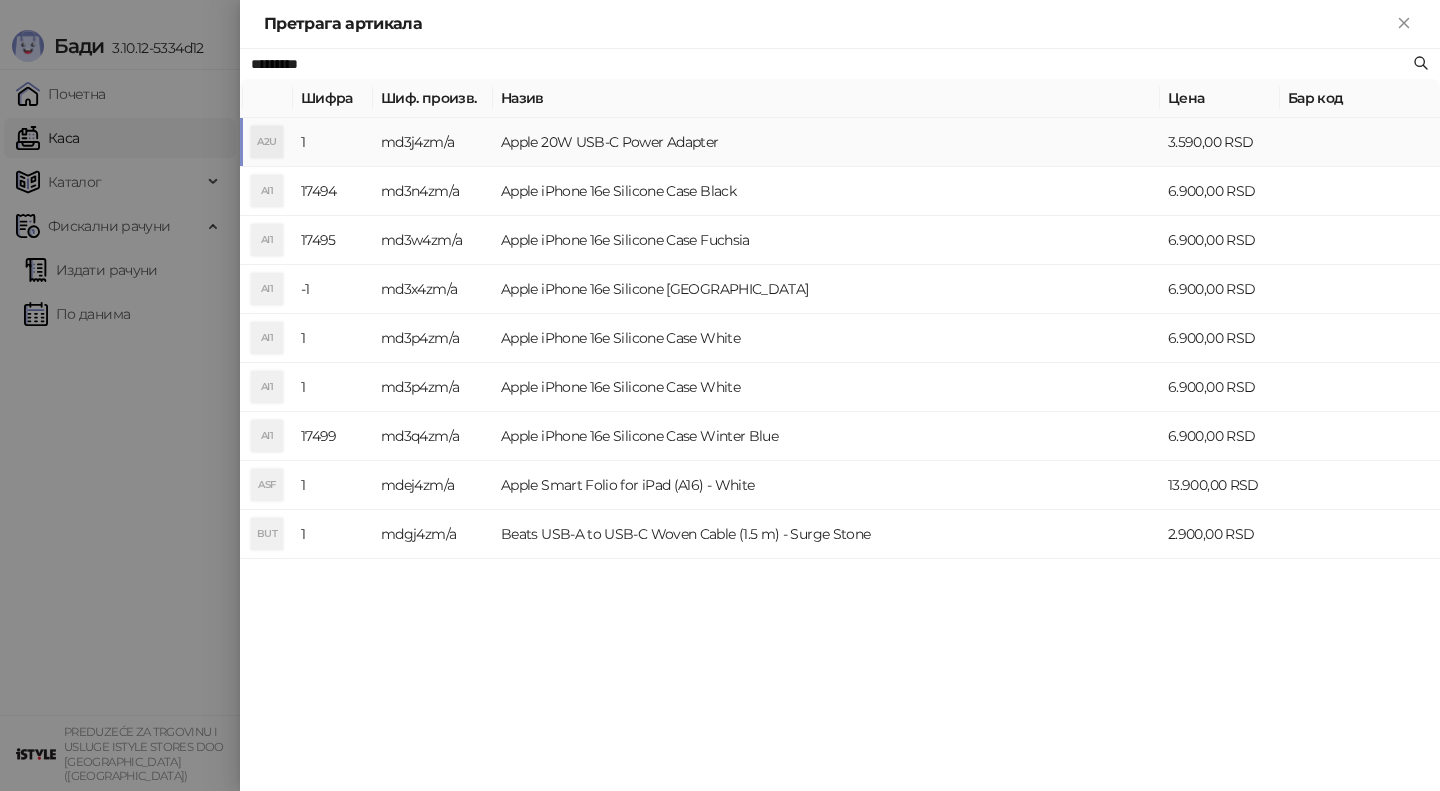 type on "*********" 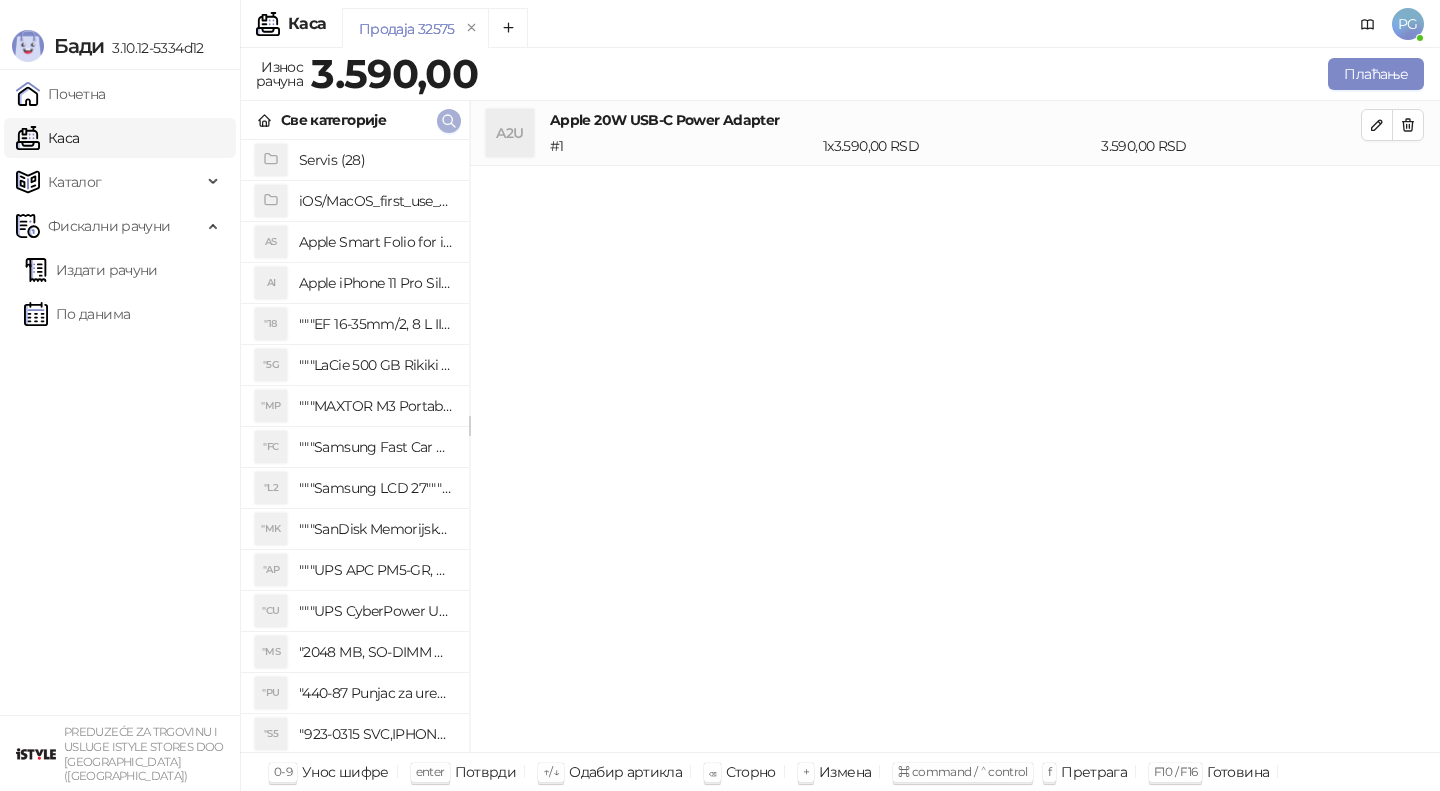 click 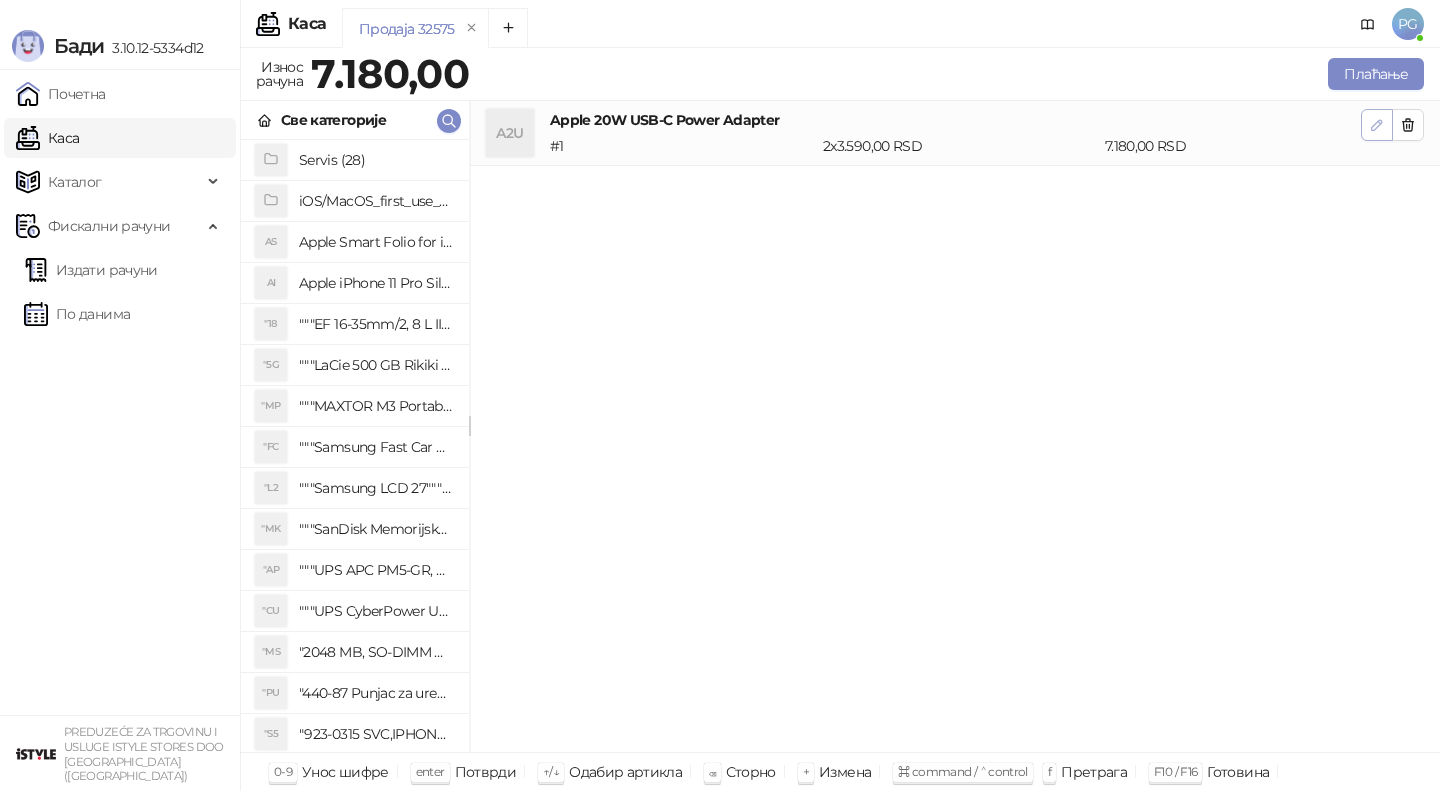 click 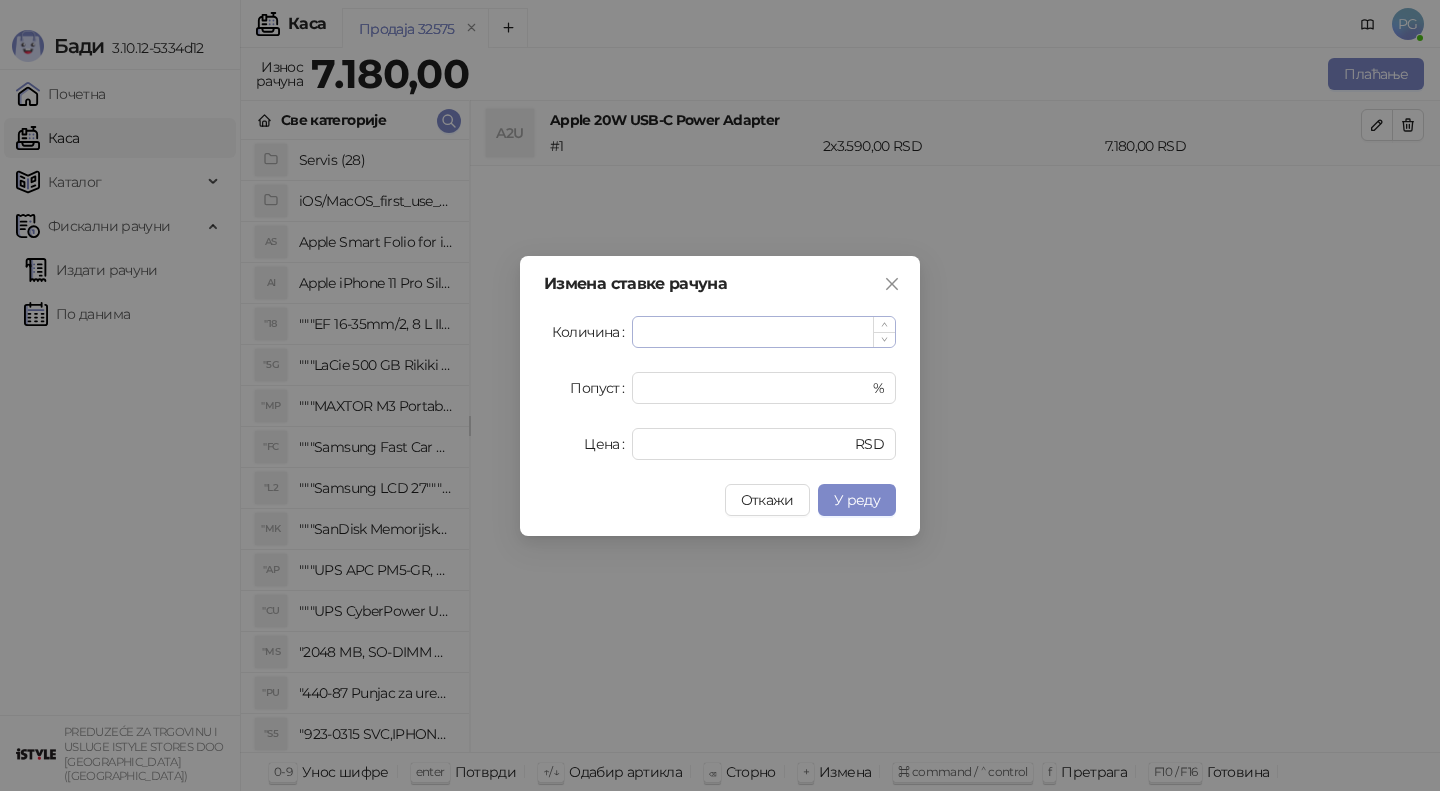 type on "*" 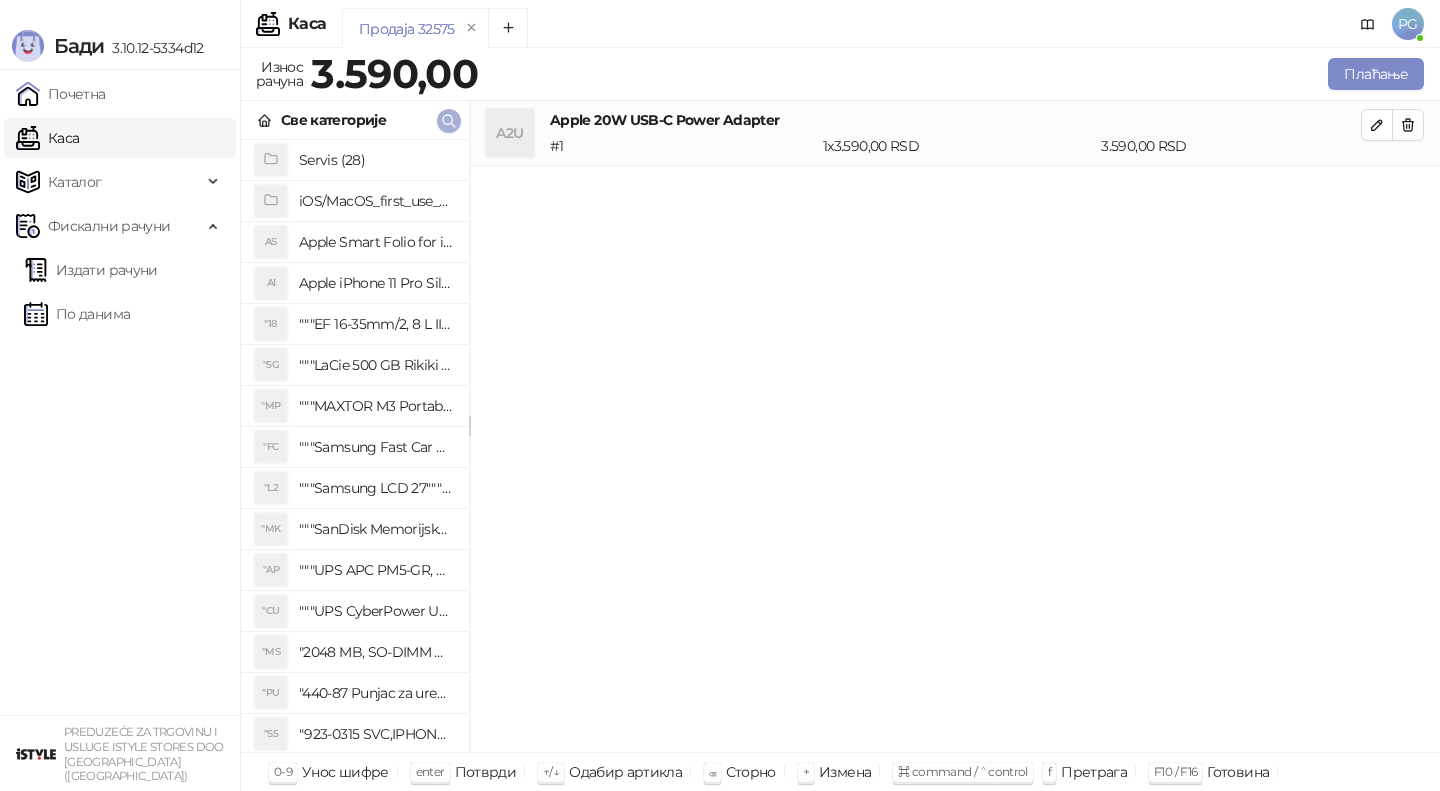 click 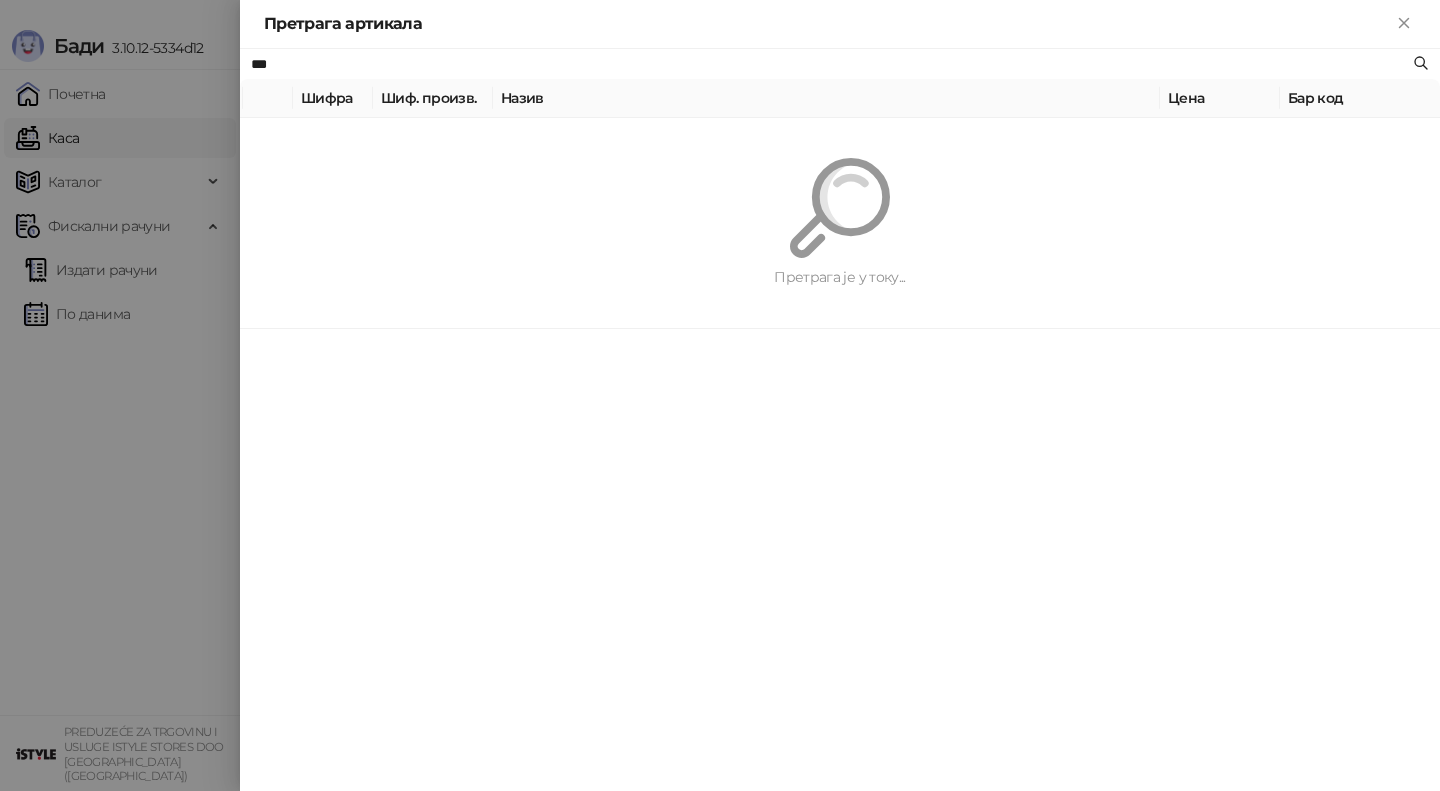 type on "***" 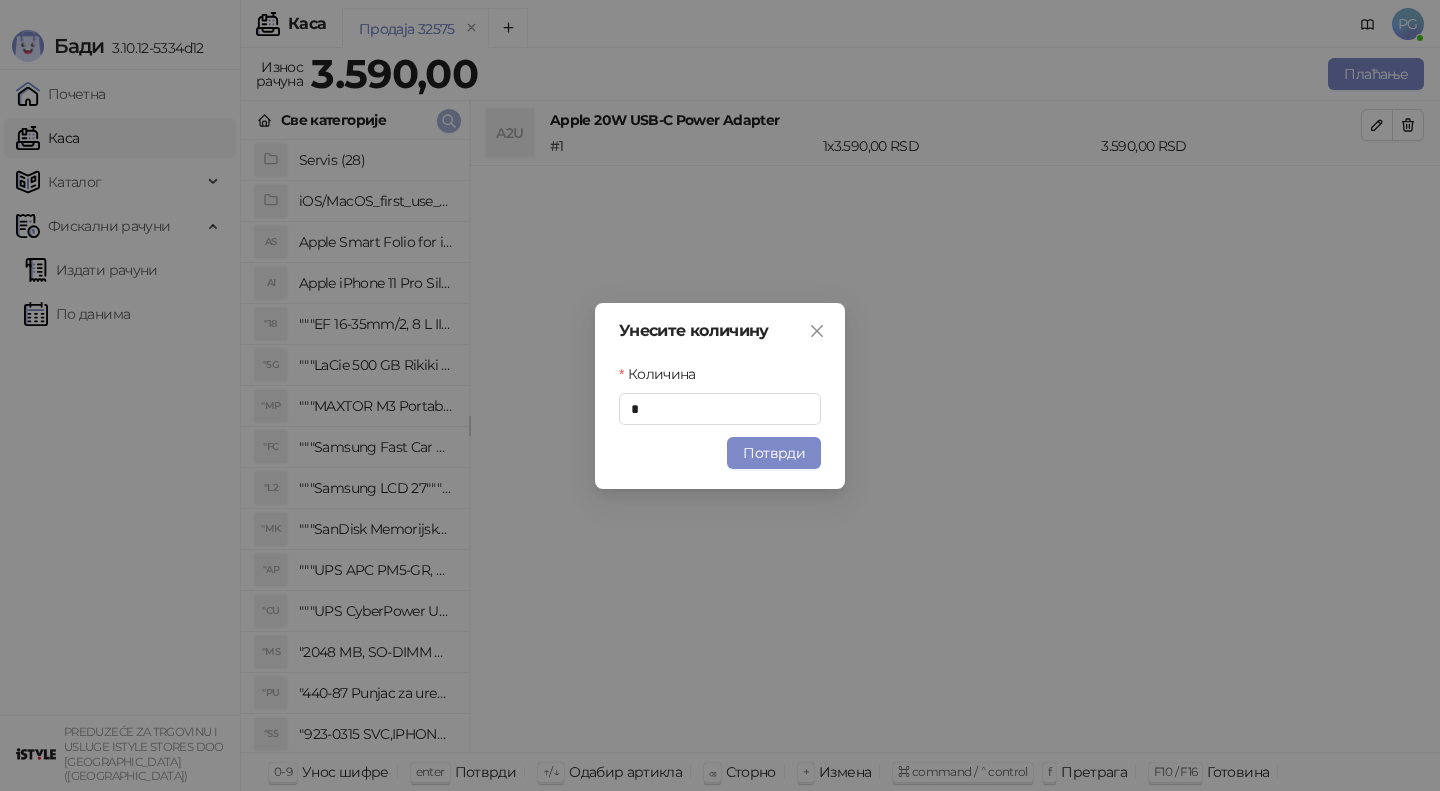 type 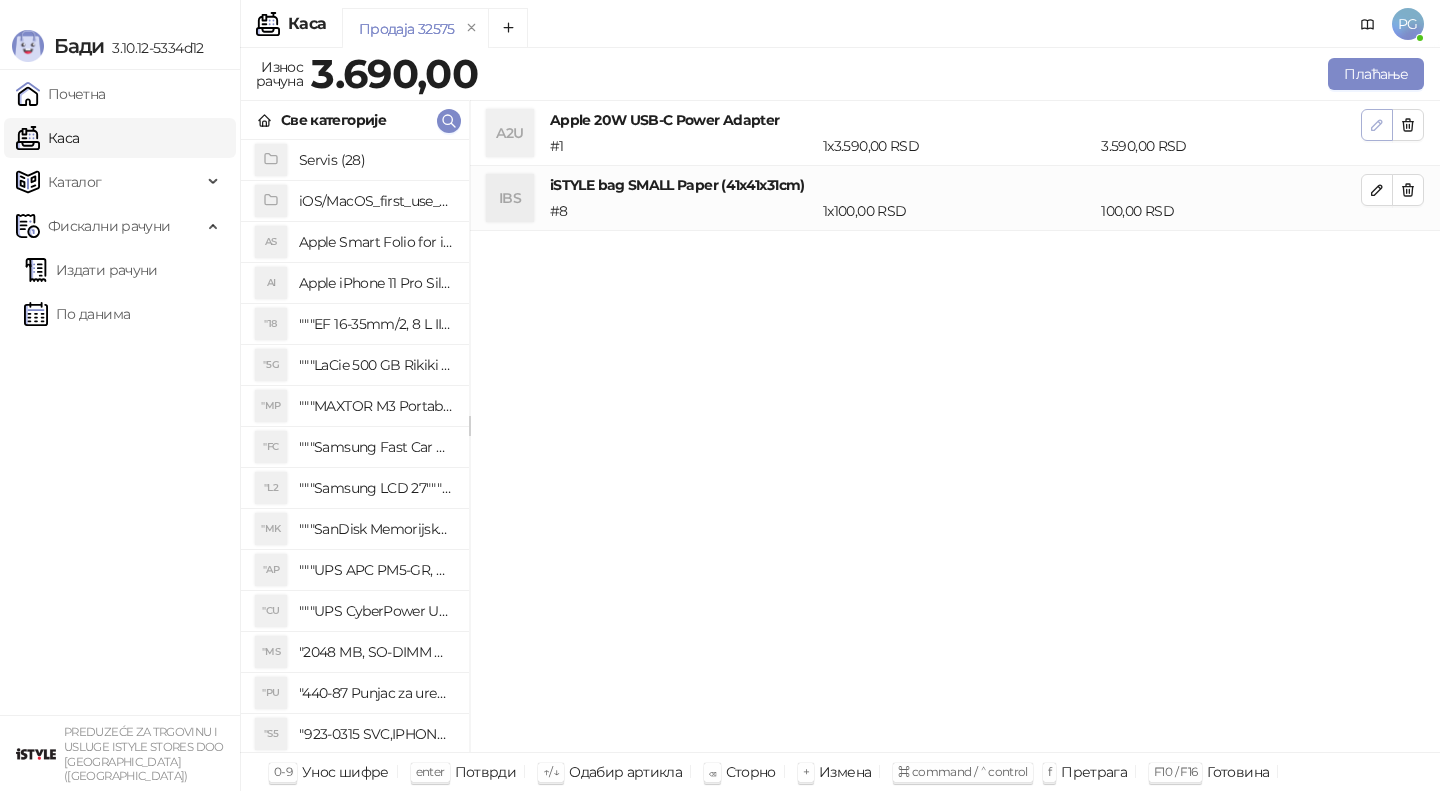click 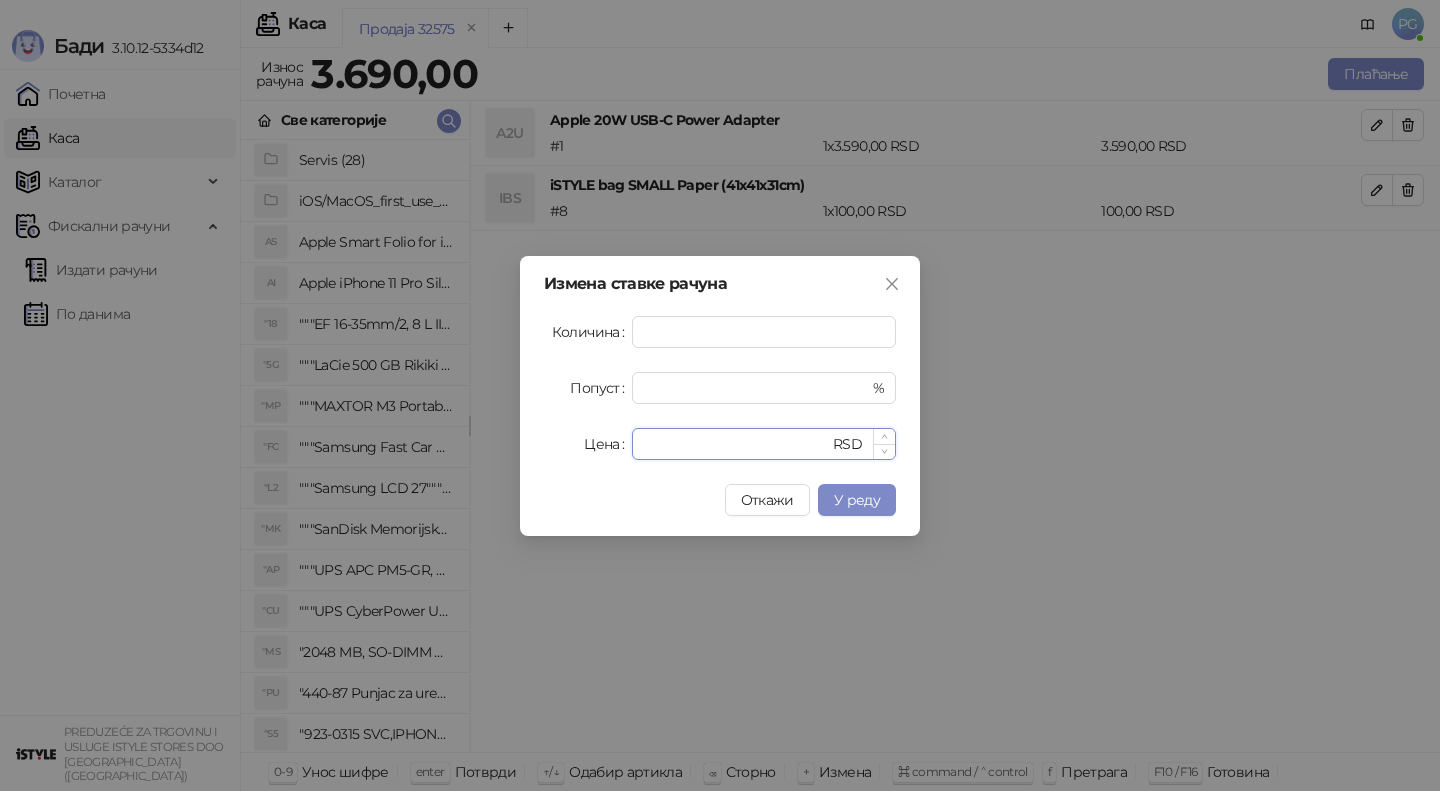 click on "****" at bounding box center (736, 444) 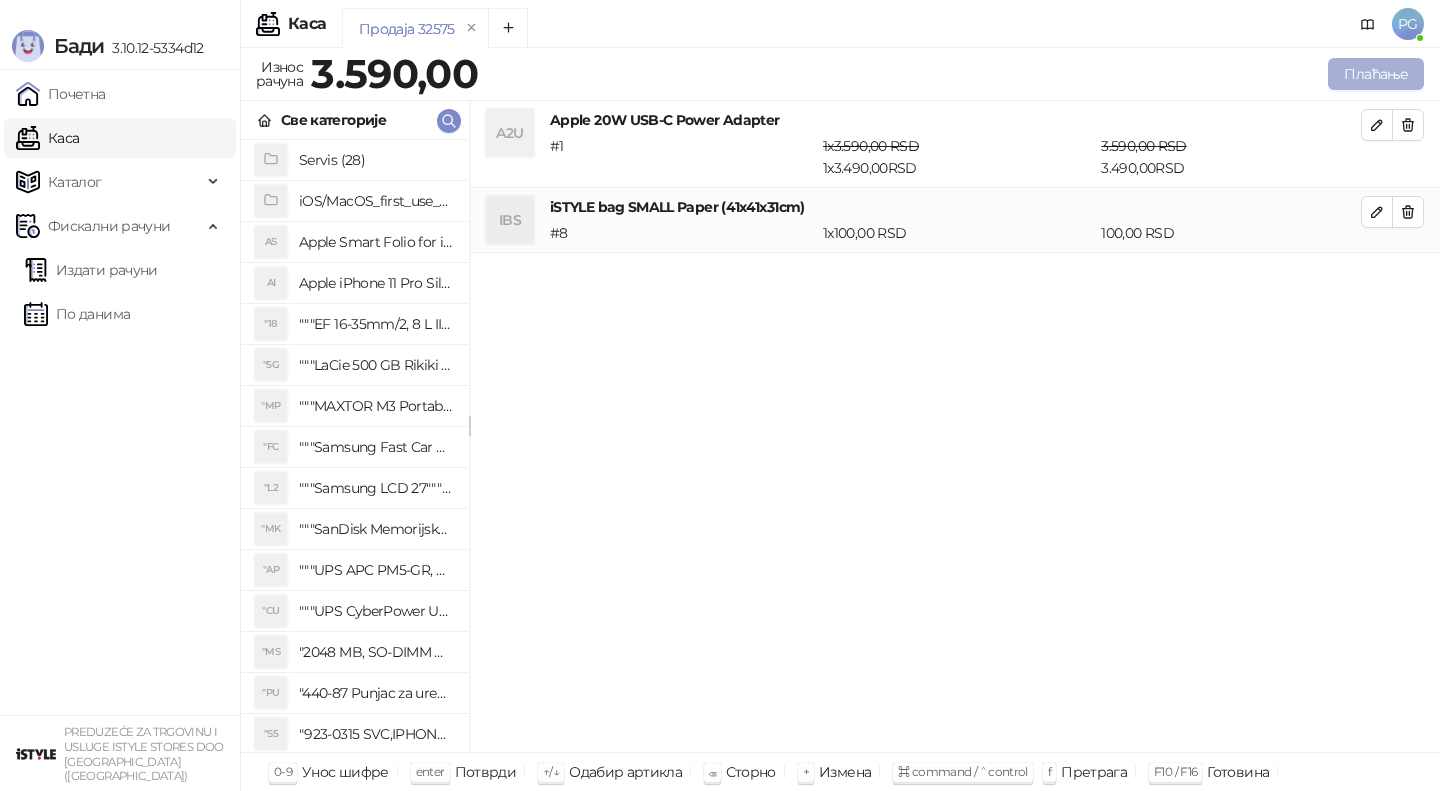 click on "Плаћање" at bounding box center (1376, 74) 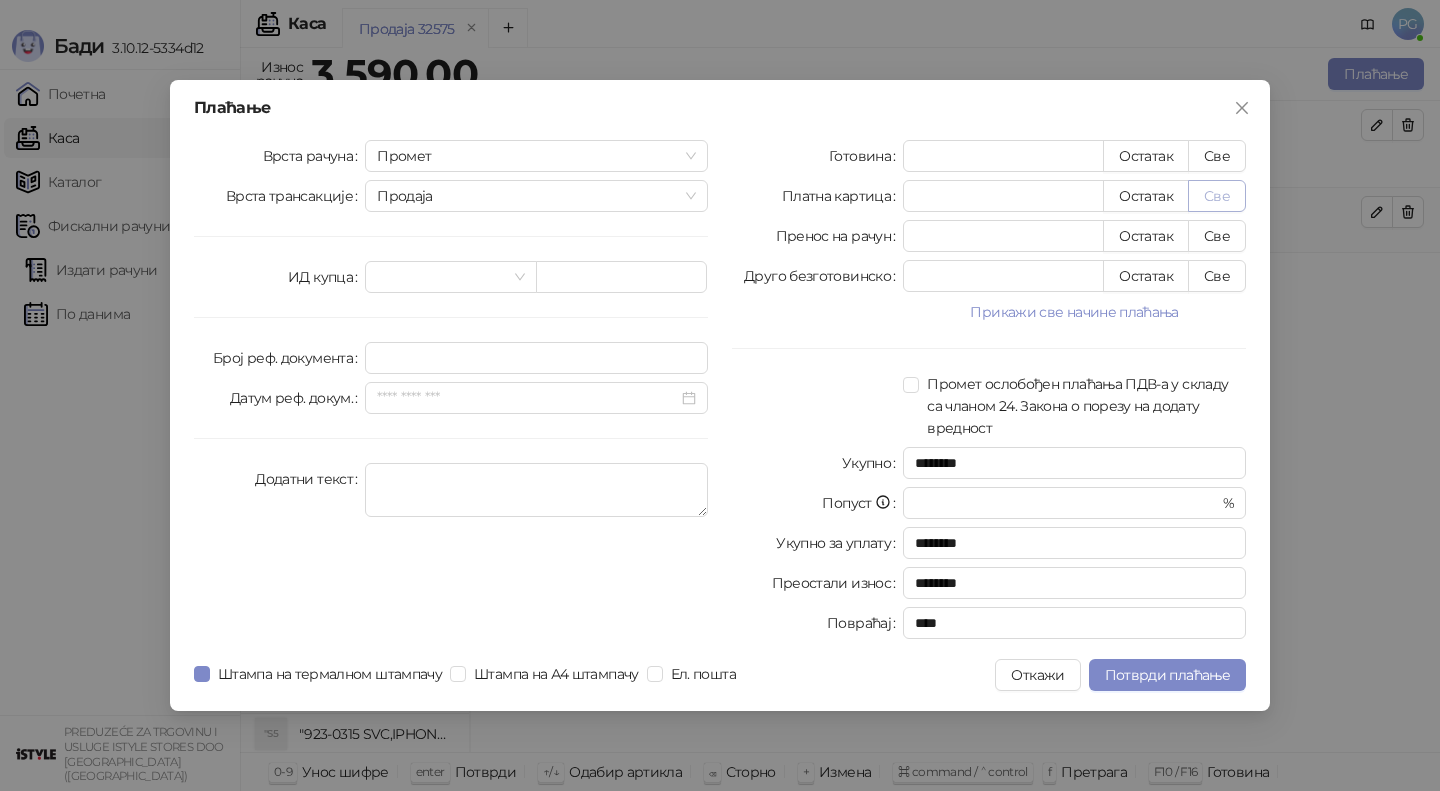 click on "Све" at bounding box center (1217, 196) 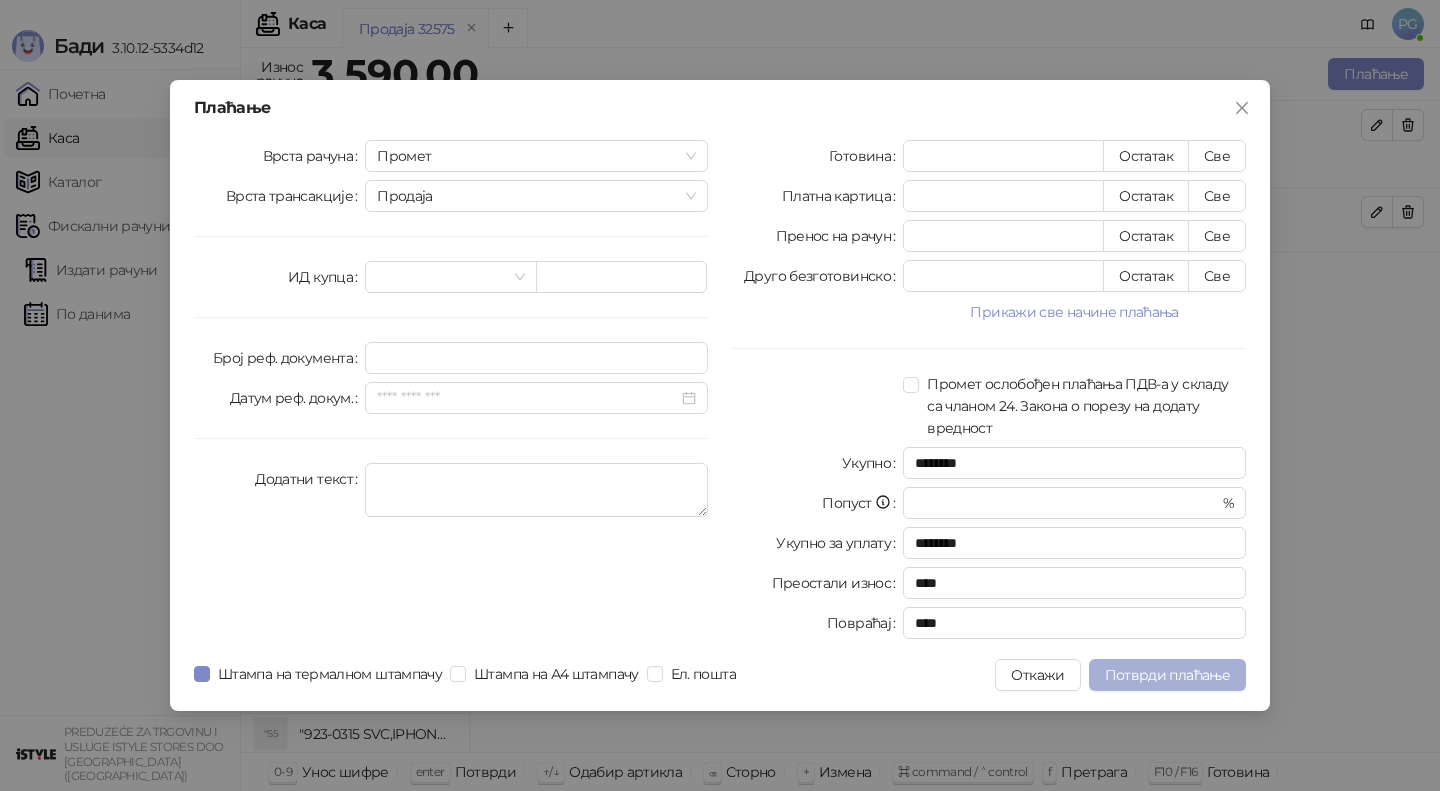 click on "Потврди плаћање" at bounding box center (1167, 675) 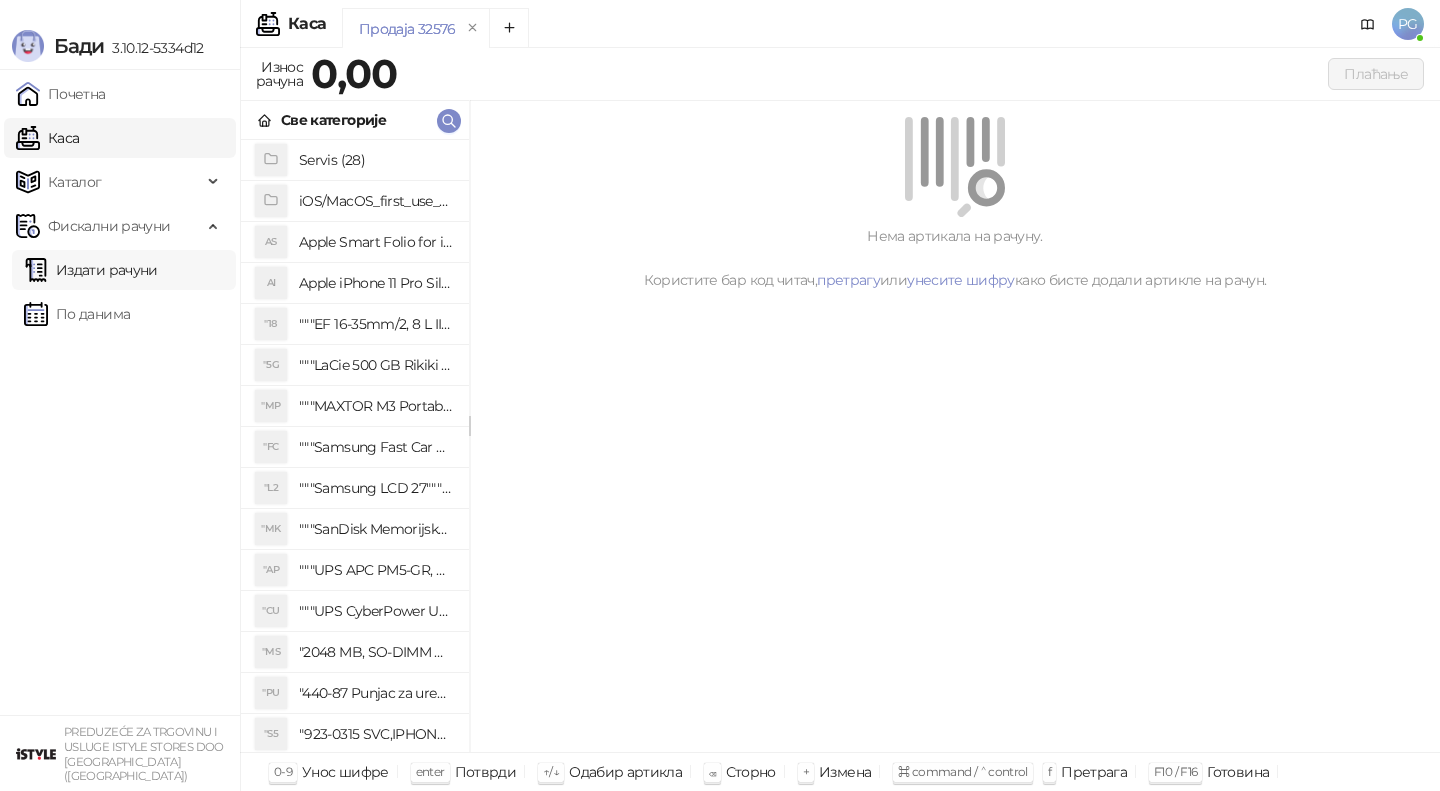 click on "Издати рачуни" at bounding box center (91, 270) 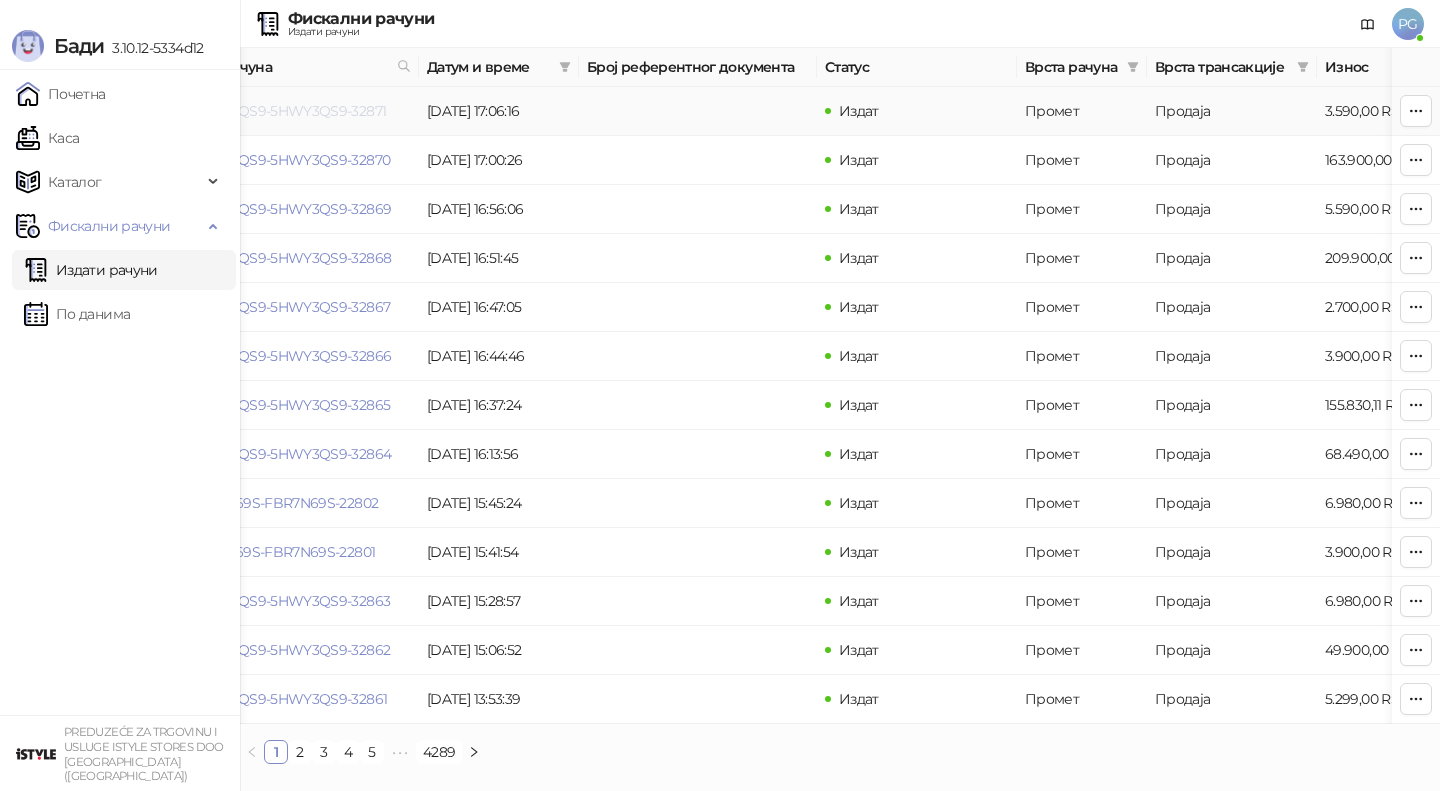 scroll, scrollTop: 0, scrollLeft: 61, axis: horizontal 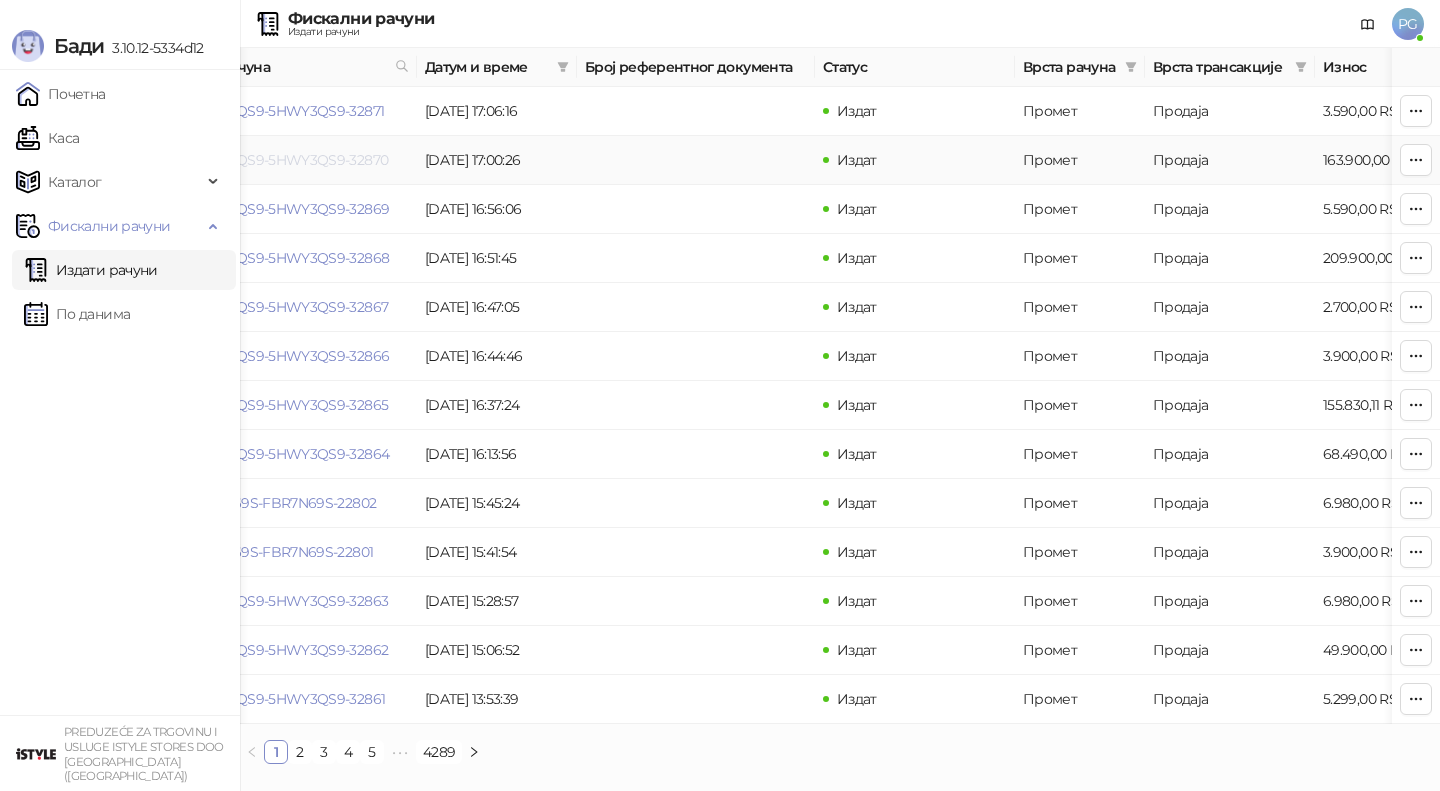 click on "5HWY3QS9-5HWY3QS9-32870" at bounding box center (287, 160) 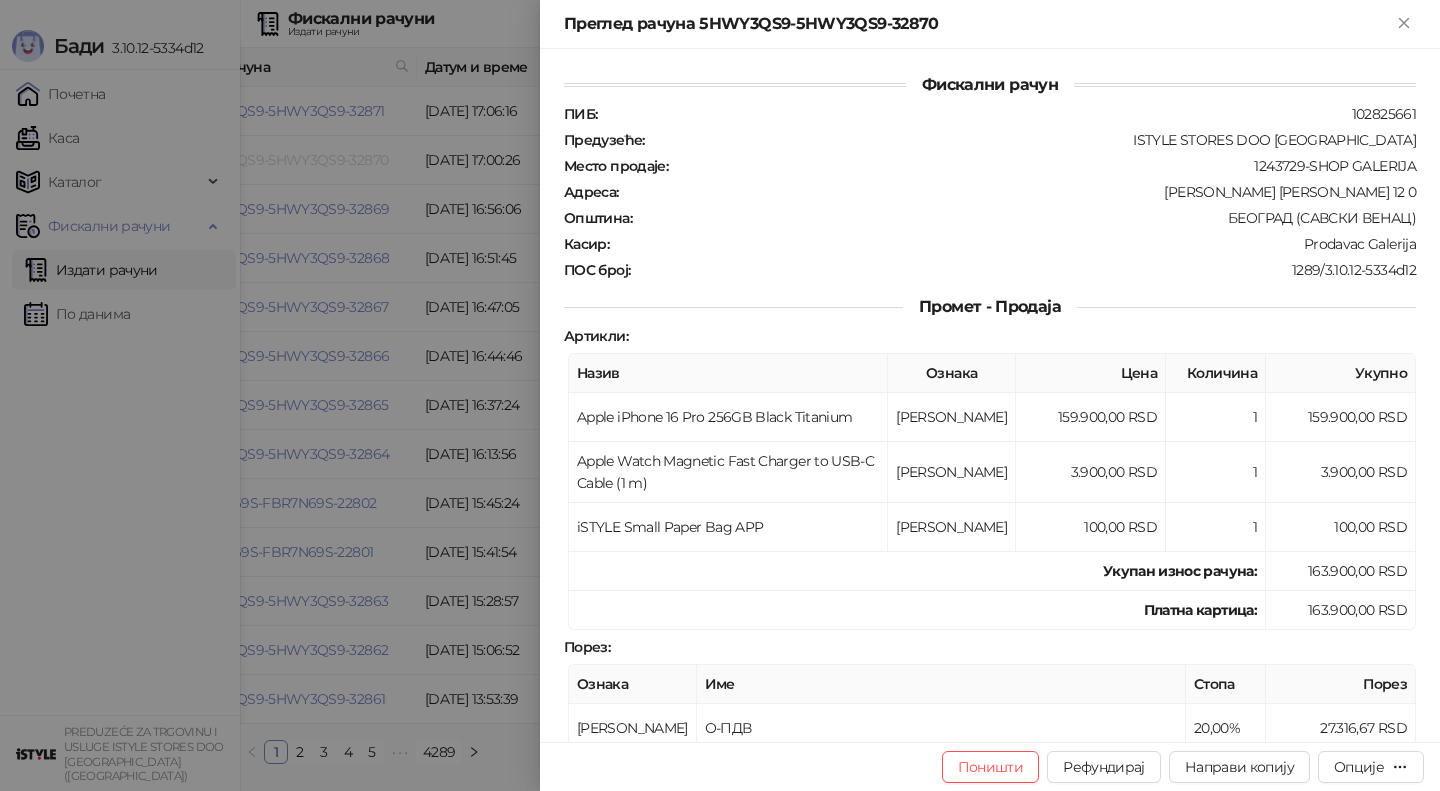 click at bounding box center [720, 395] 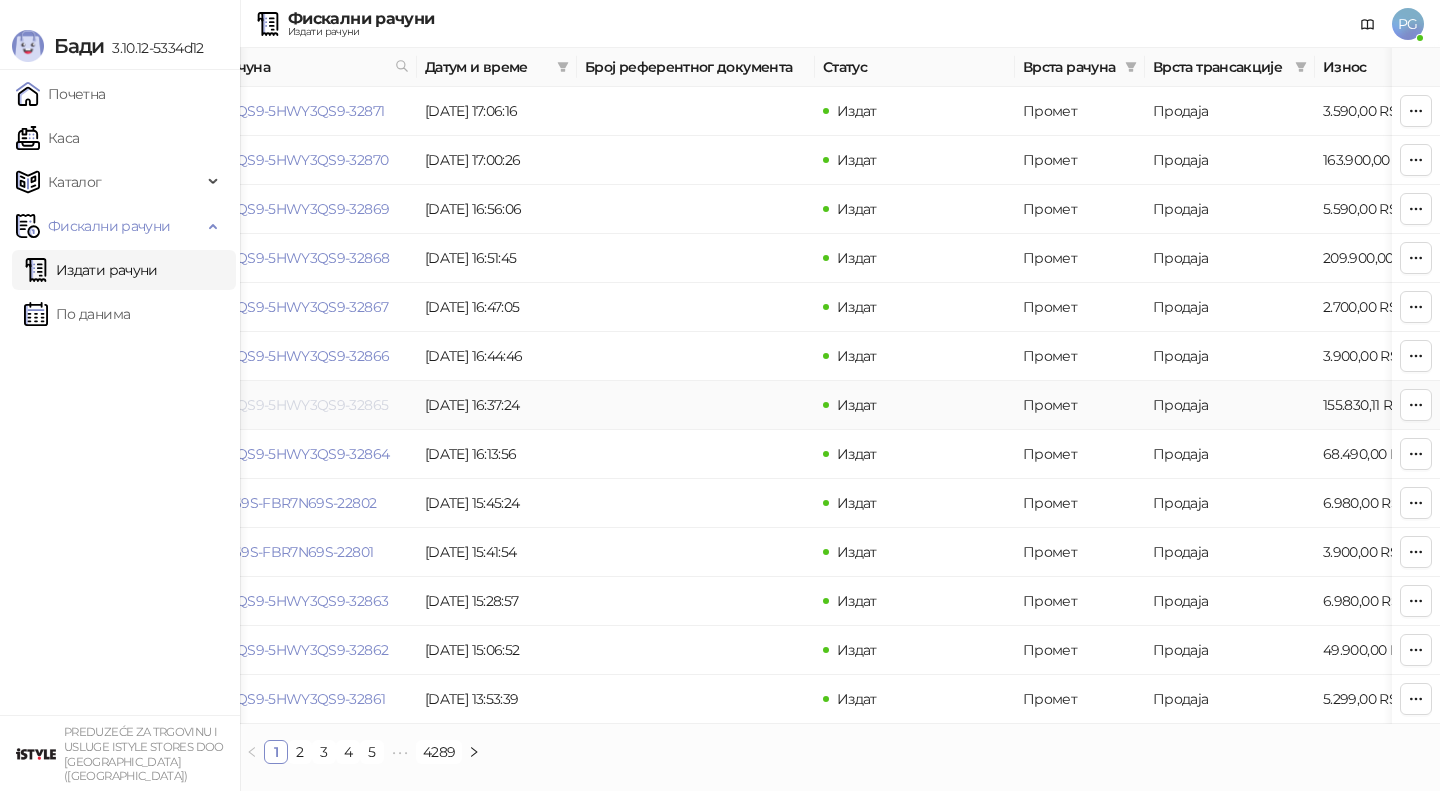 click on "5HWY3QS9-5HWY3QS9-32865" at bounding box center [287, 405] 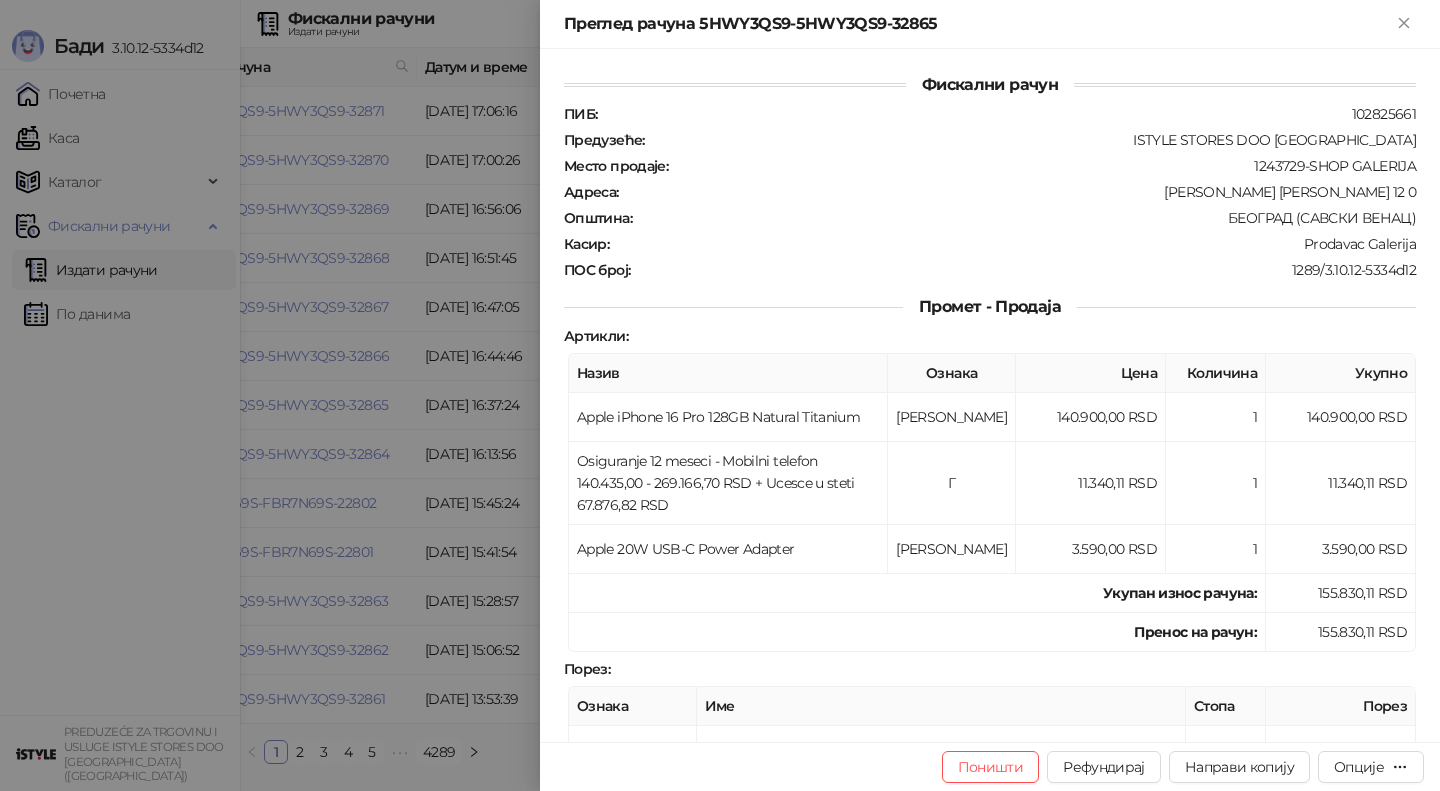 click on "Преглед рачуна 5HWY3QS9-5HWY3QS9-32865" at bounding box center (978, 24) 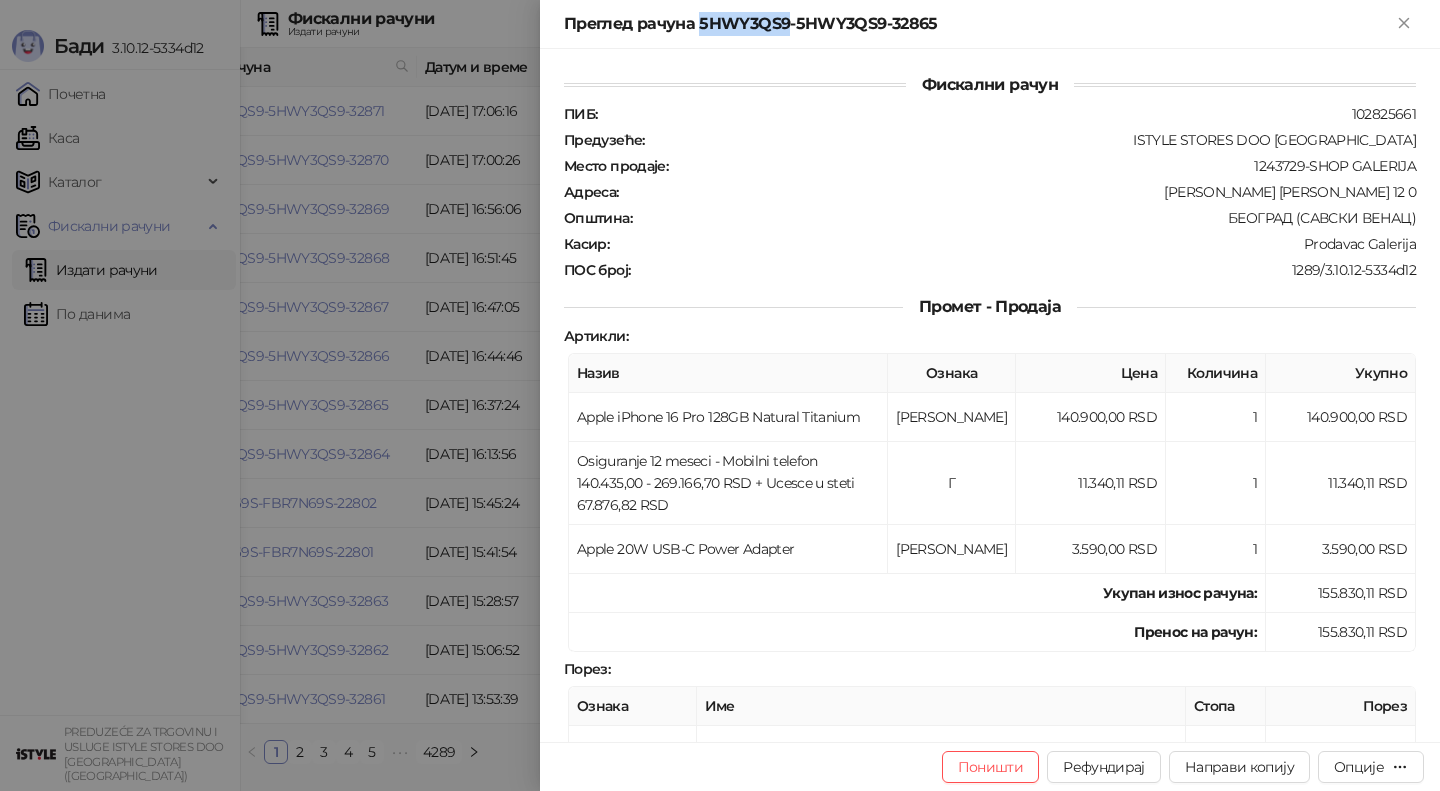 click on "Преглед рачуна 5HWY3QS9-5HWY3QS9-32865" at bounding box center [978, 24] 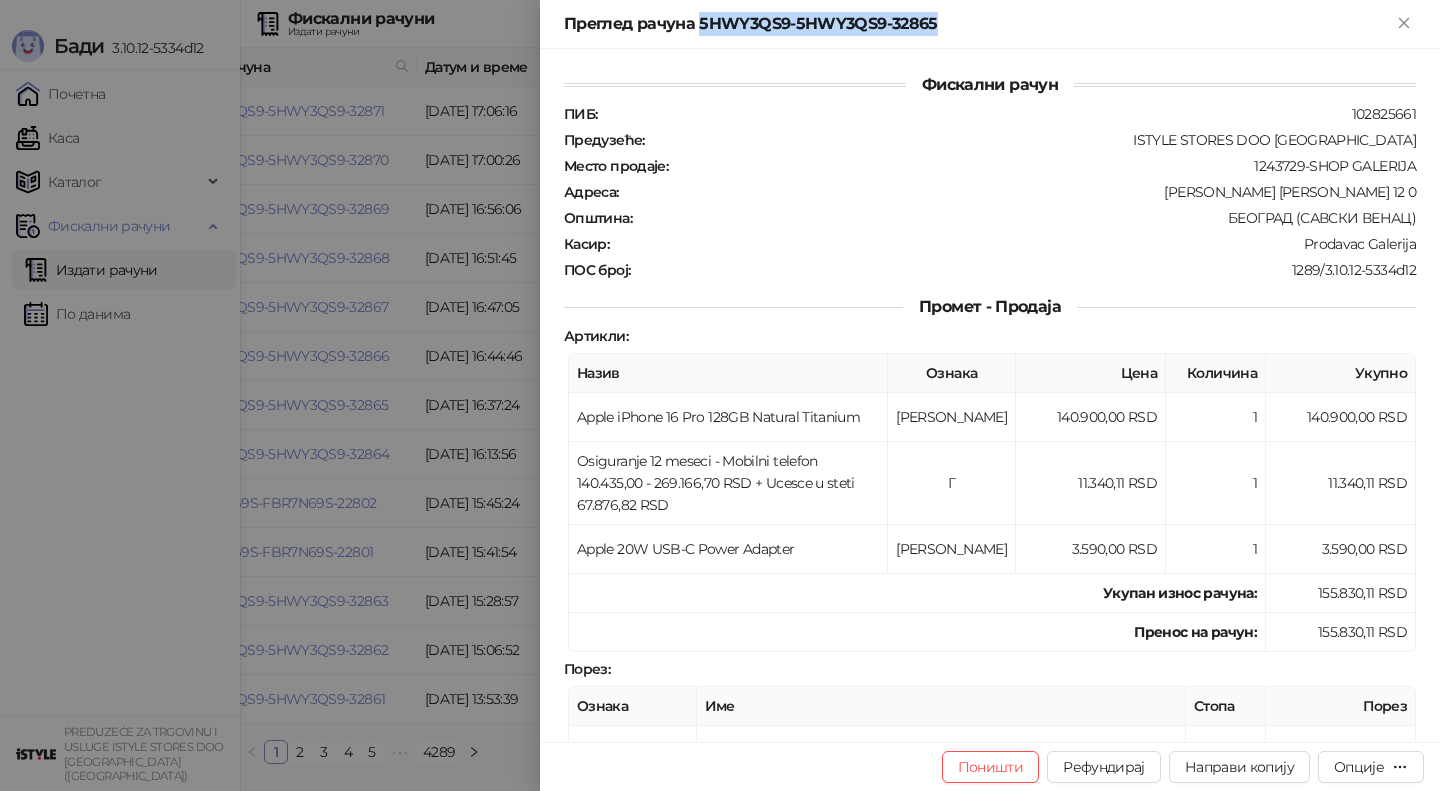 copy on "5HWY3QS9-5HWY3QS9-32865" 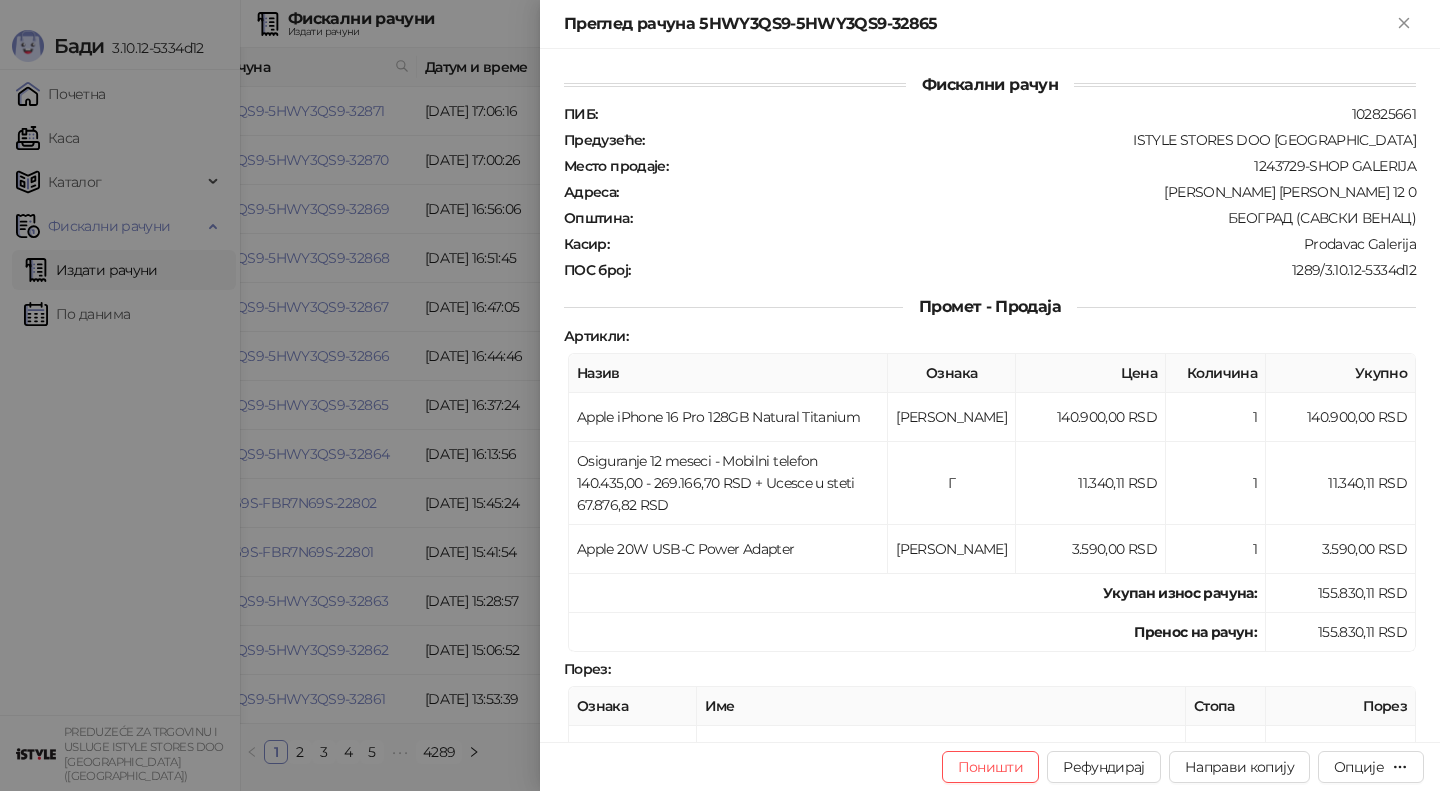 click at bounding box center (720, 395) 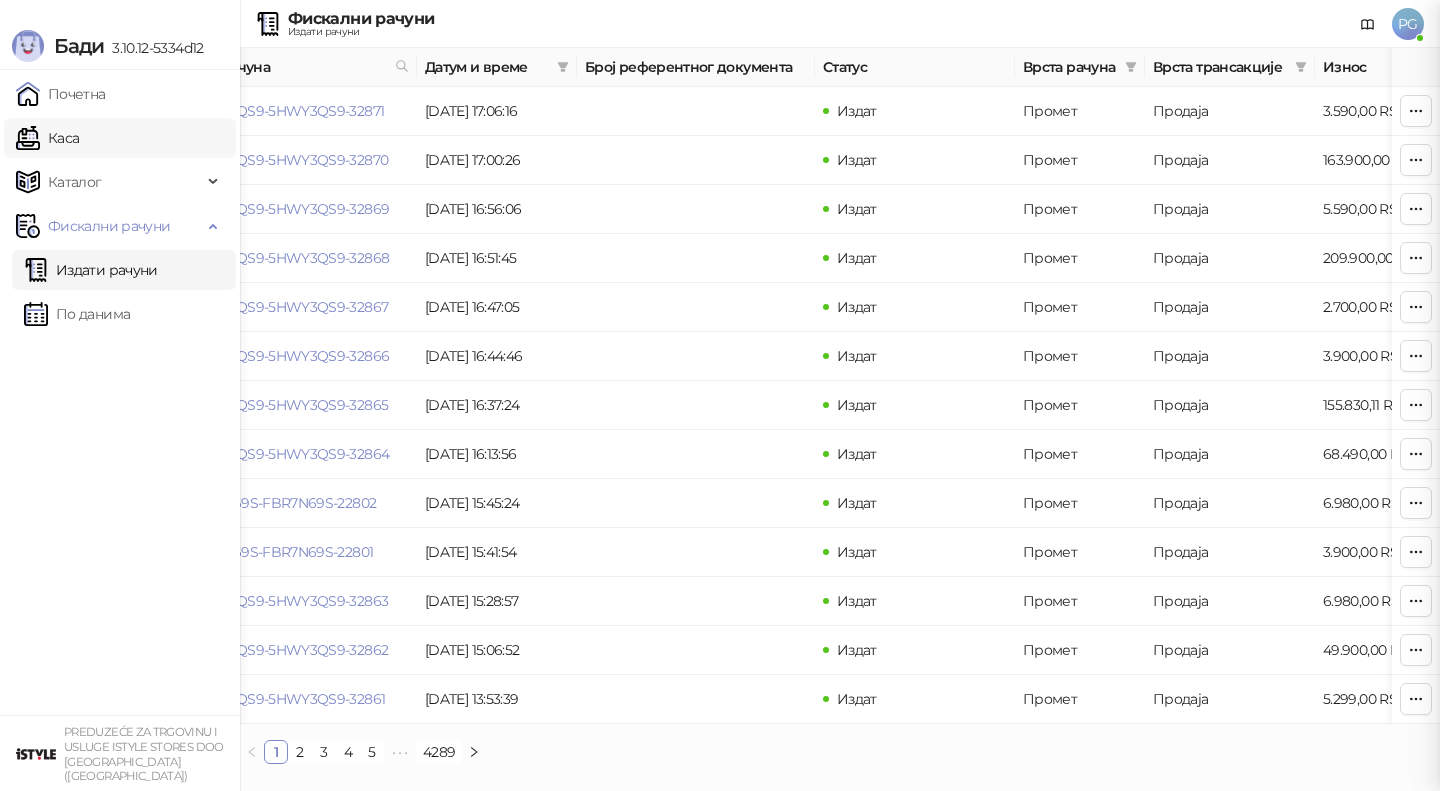 click on "Каса" at bounding box center (47, 138) 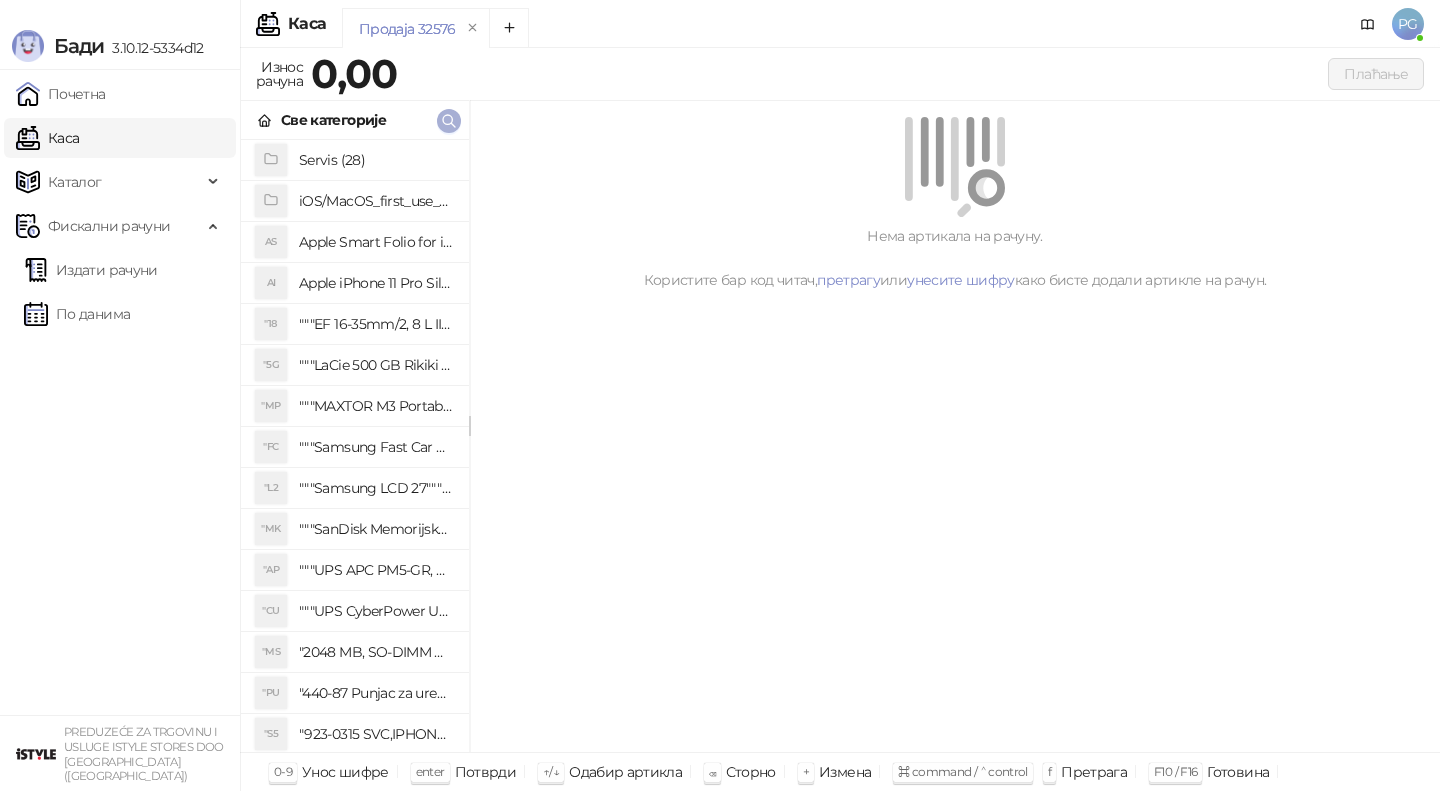 click 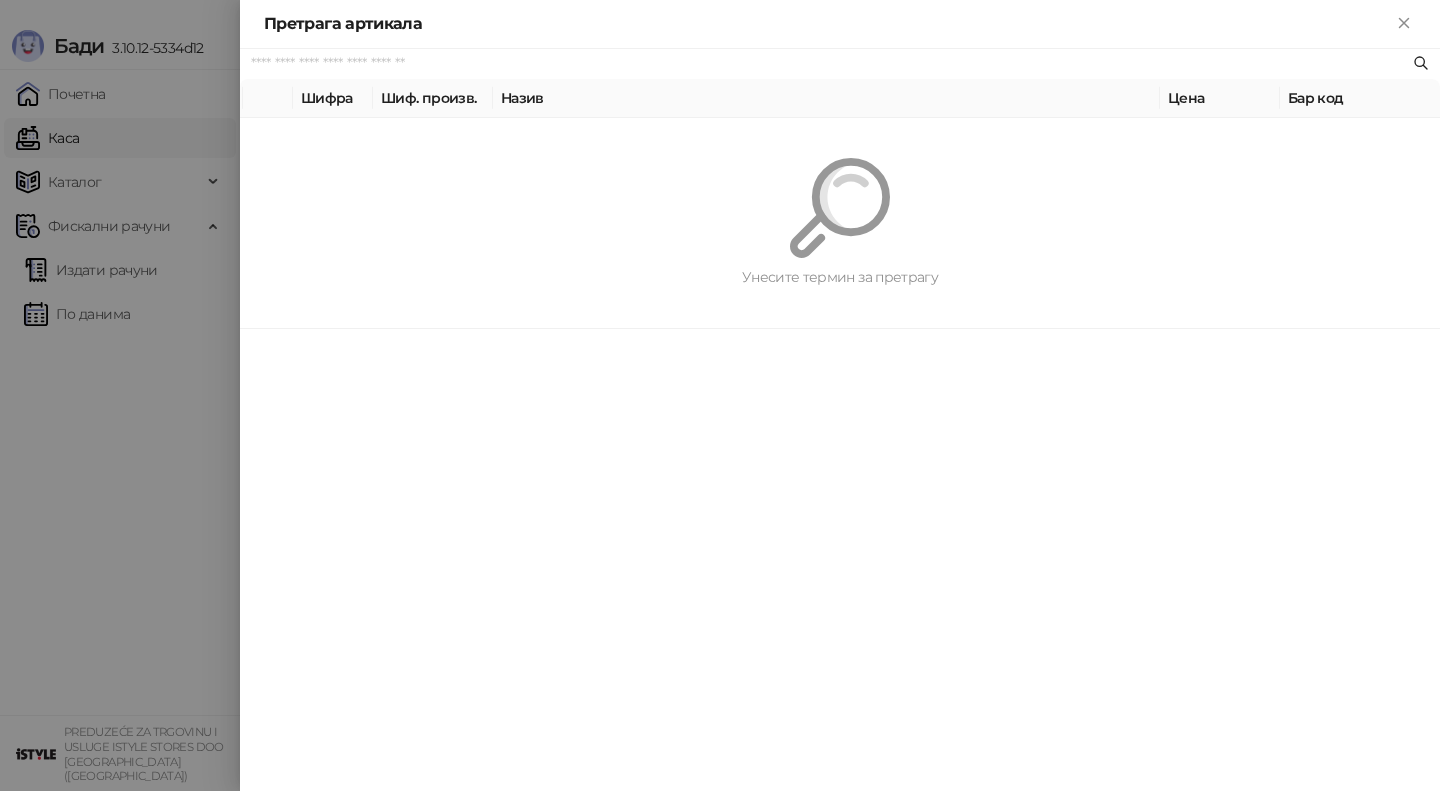 paste on "*********" 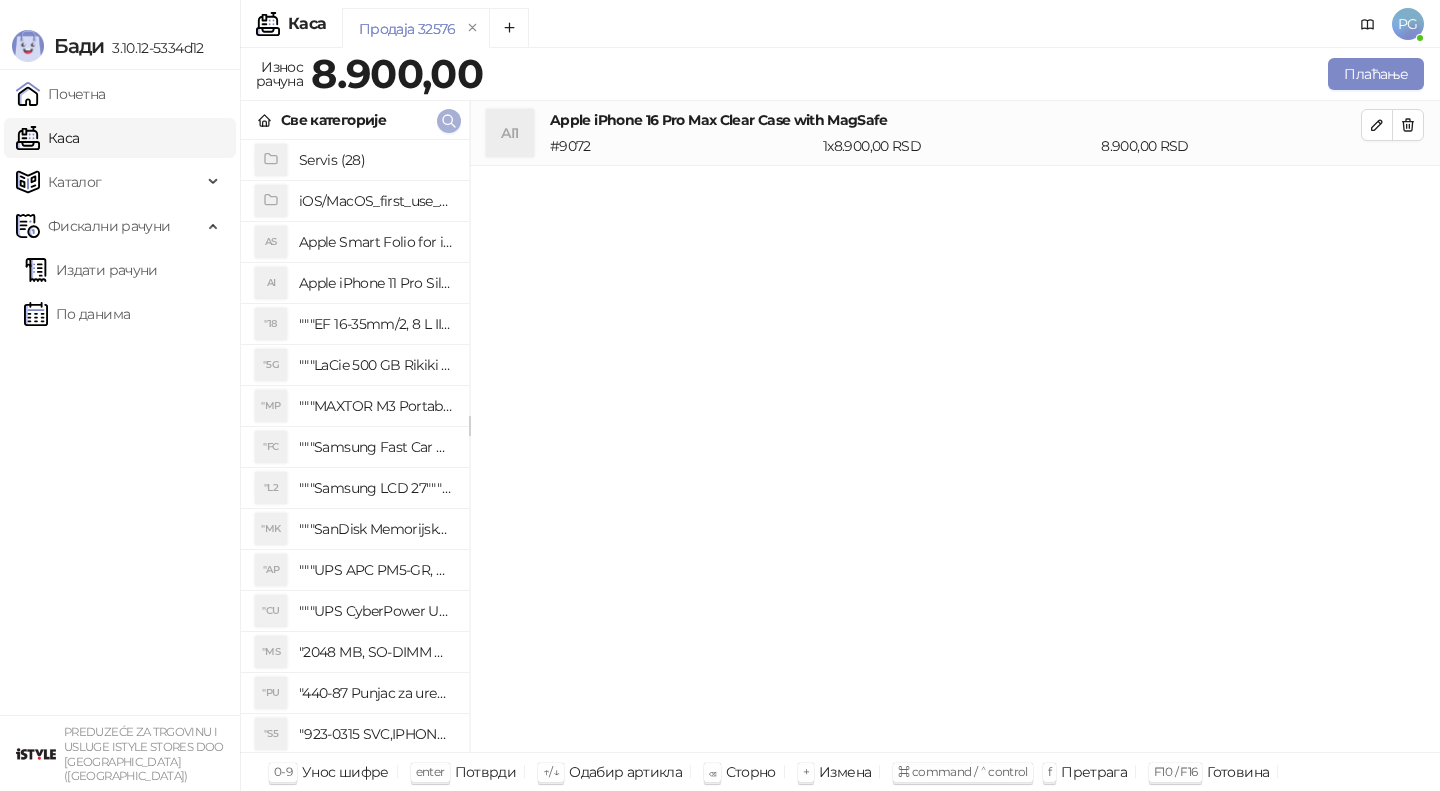 click 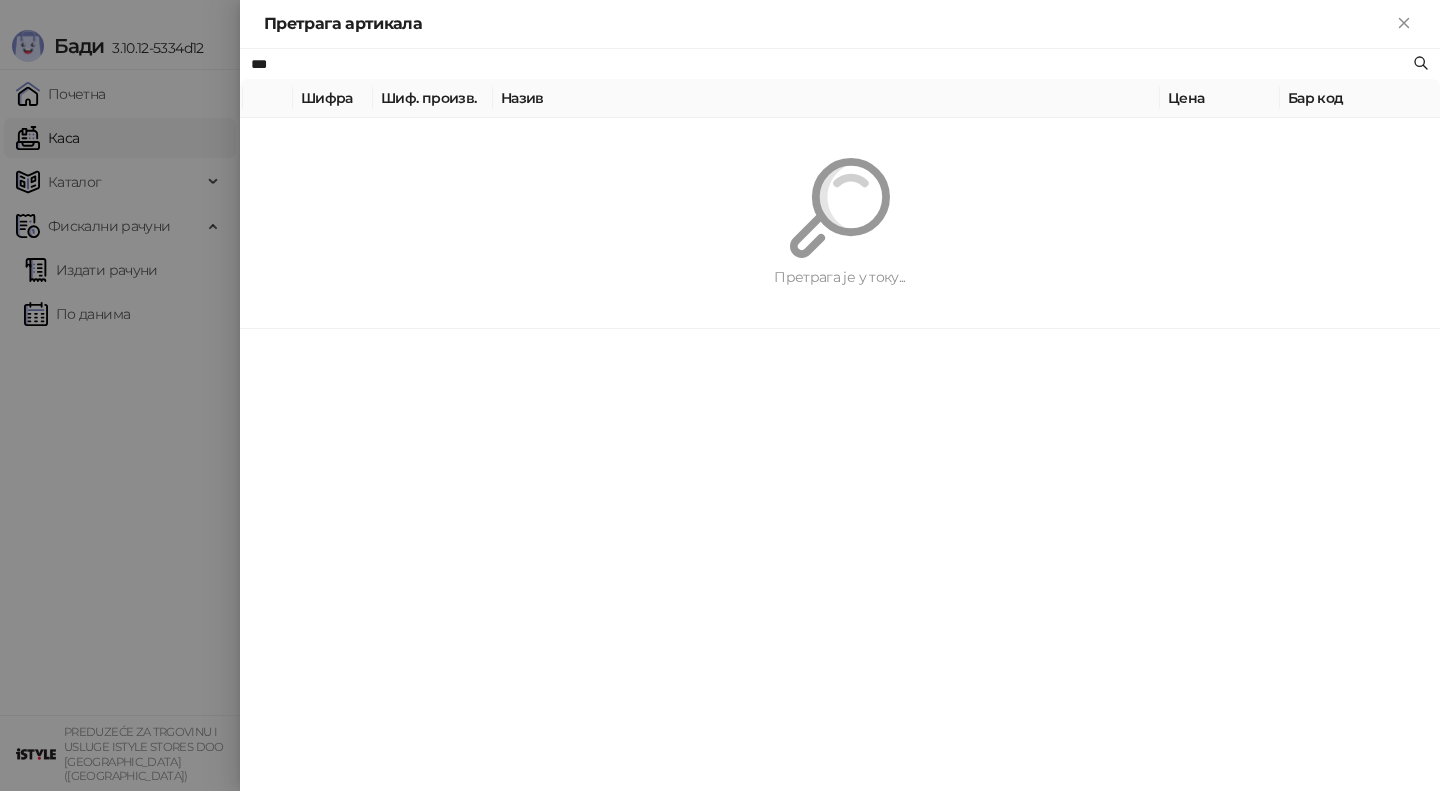 type on "***" 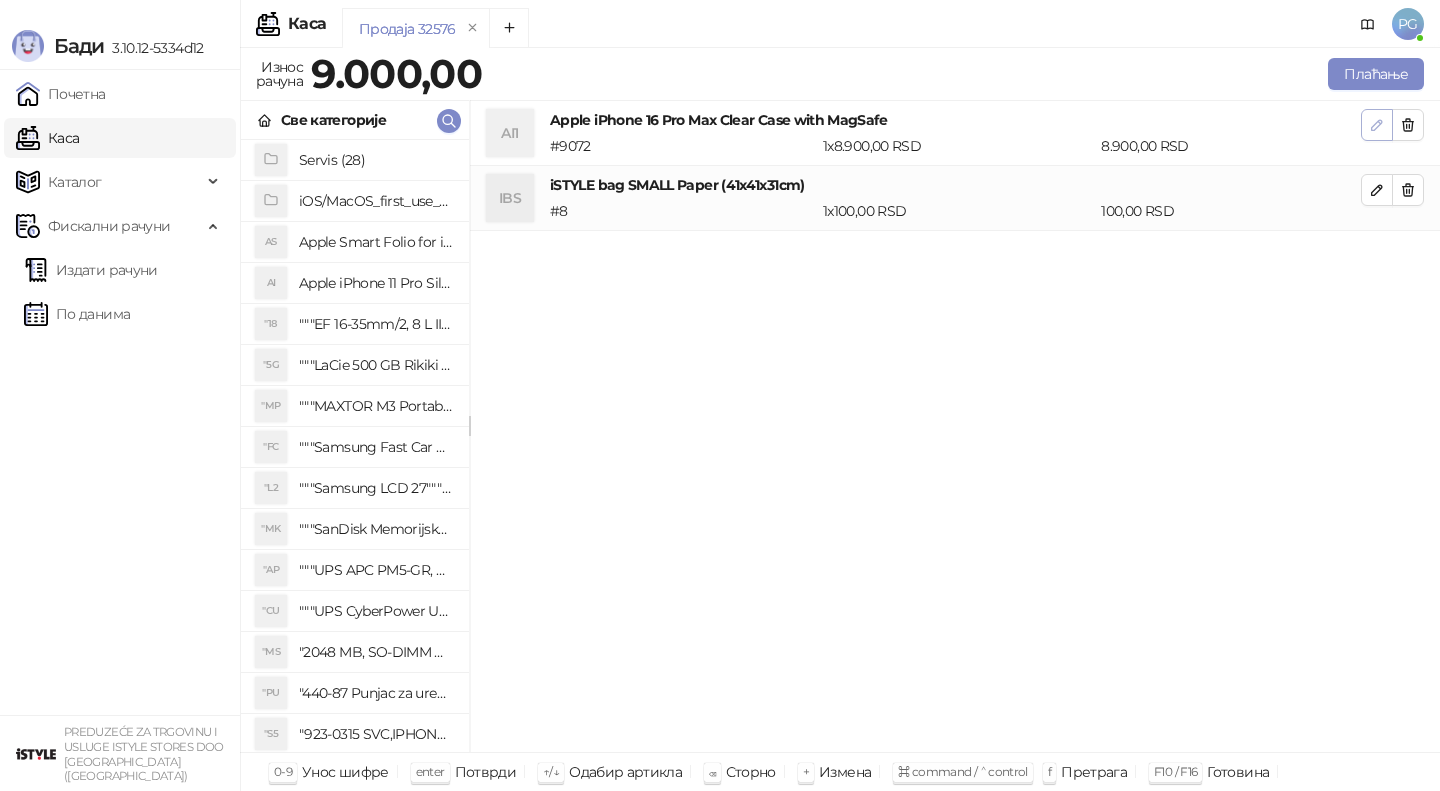 click at bounding box center (1377, 125) 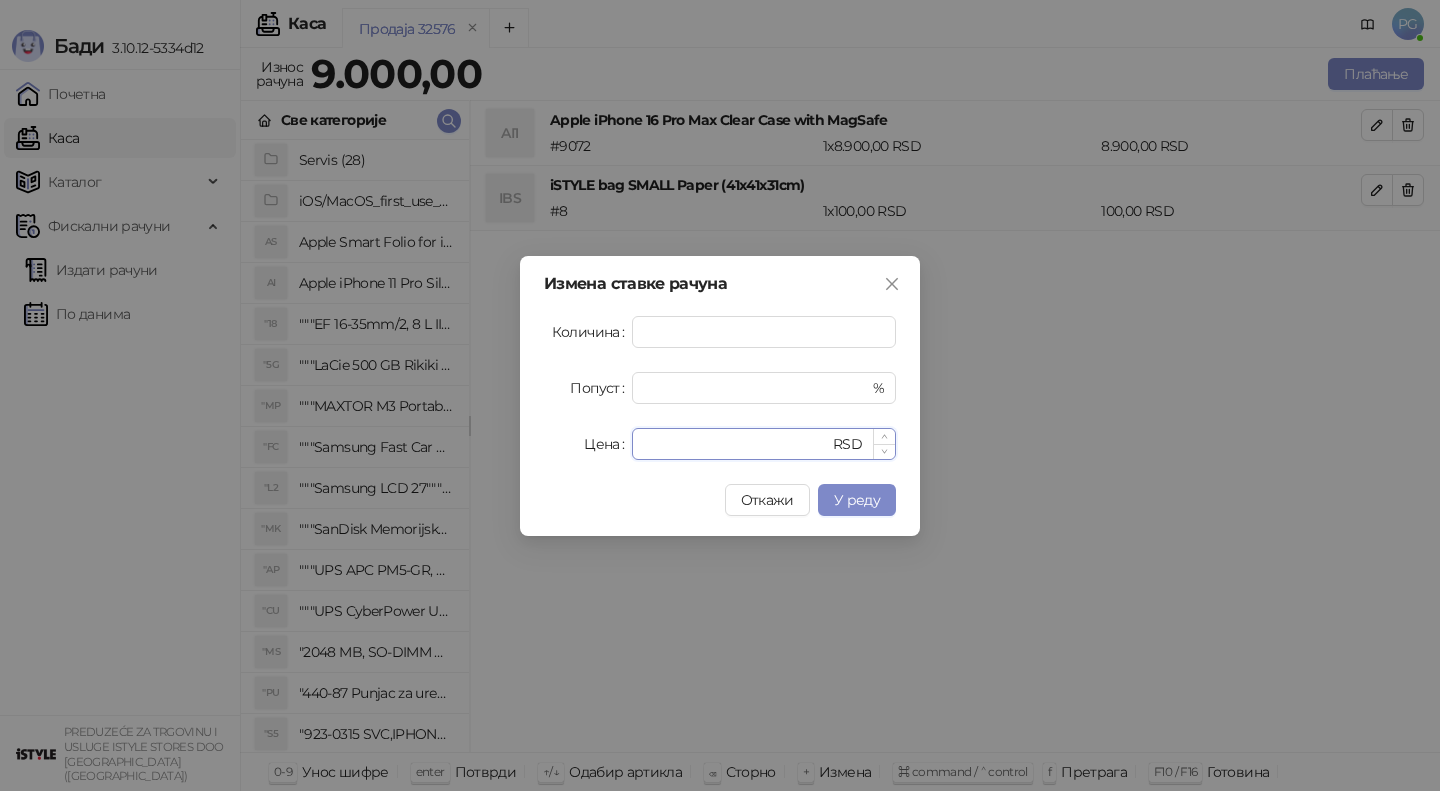 click on "****" at bounding box center (736, 444) 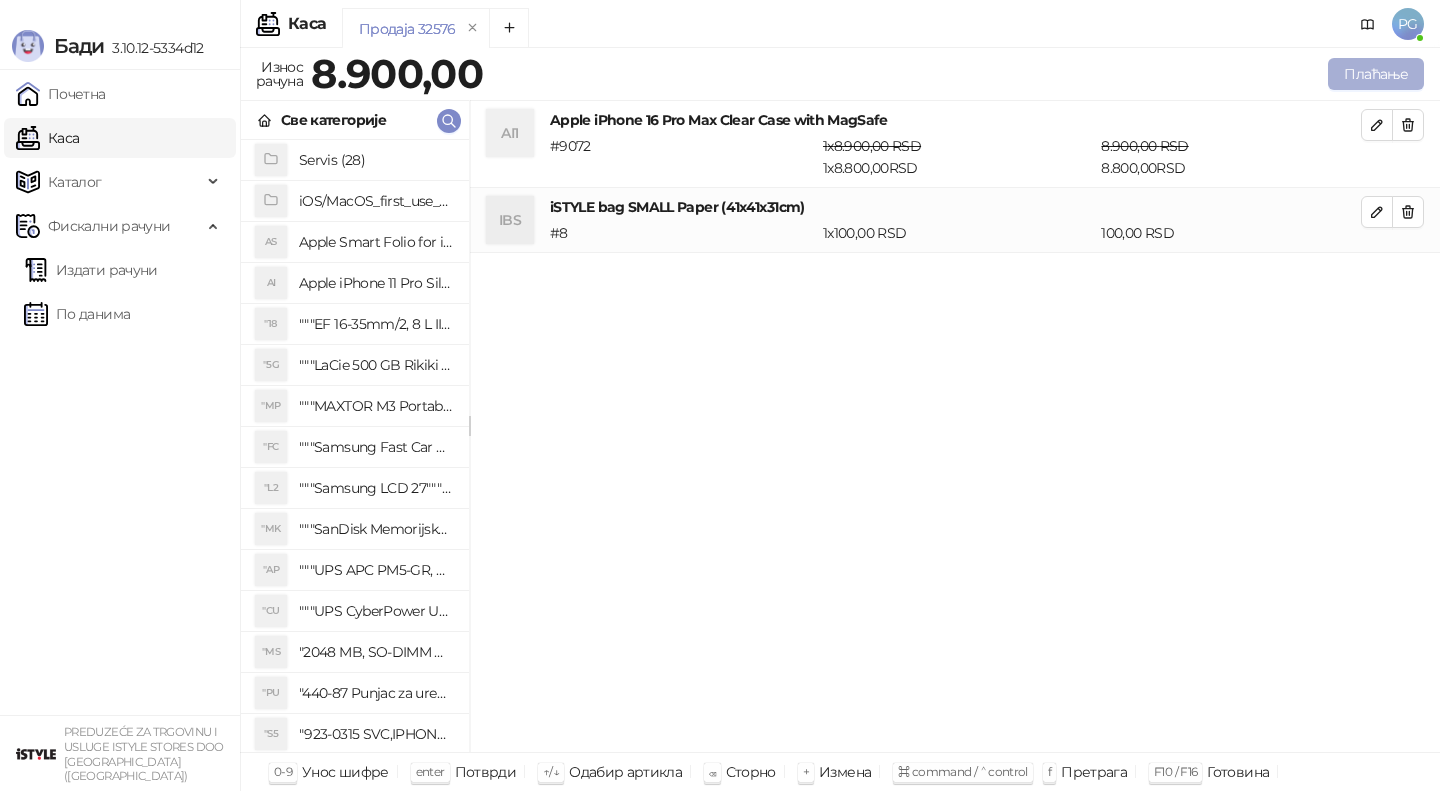 click on "Плаћање" at bounding box center [1376, 74] 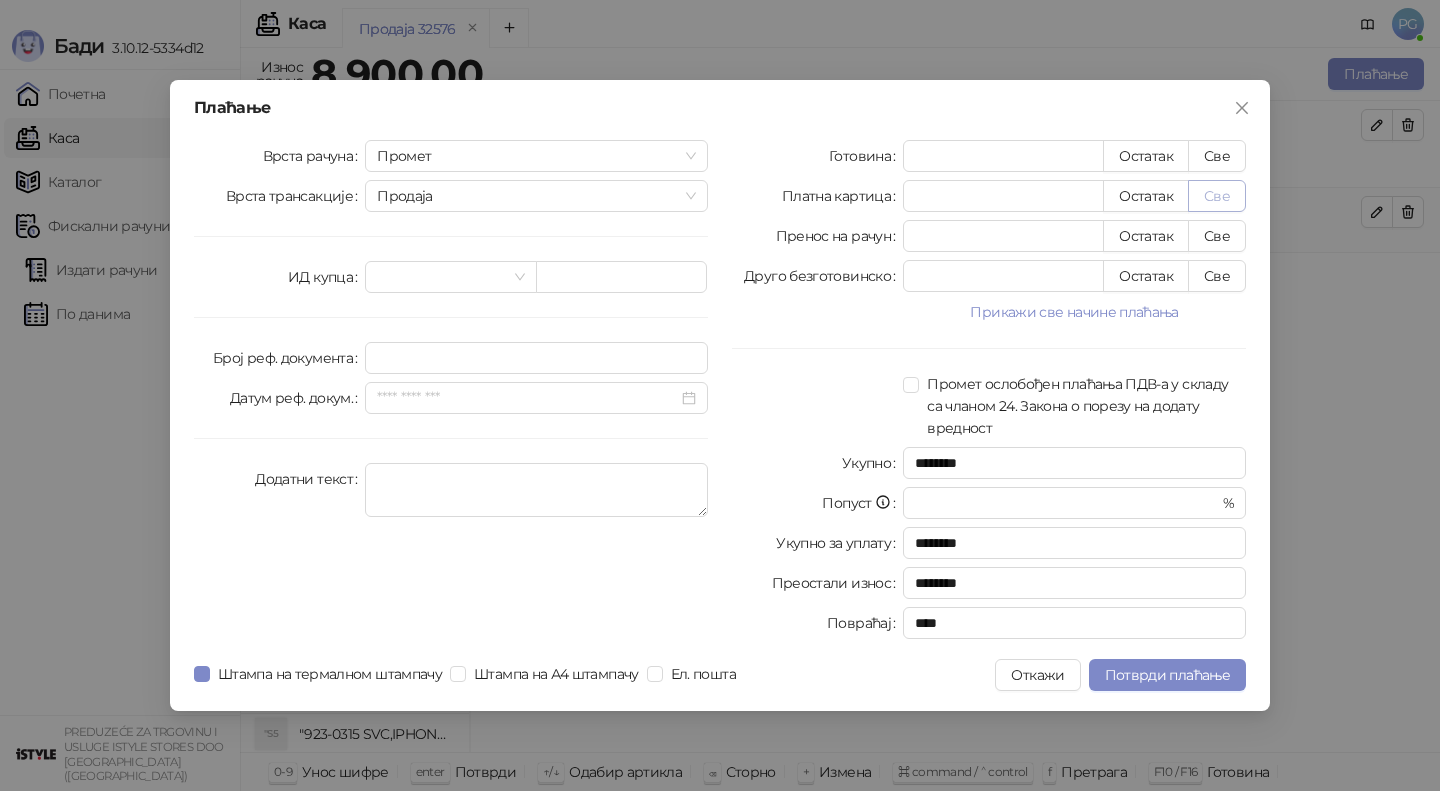 click on "Све" at bounding box center (1217, 196) 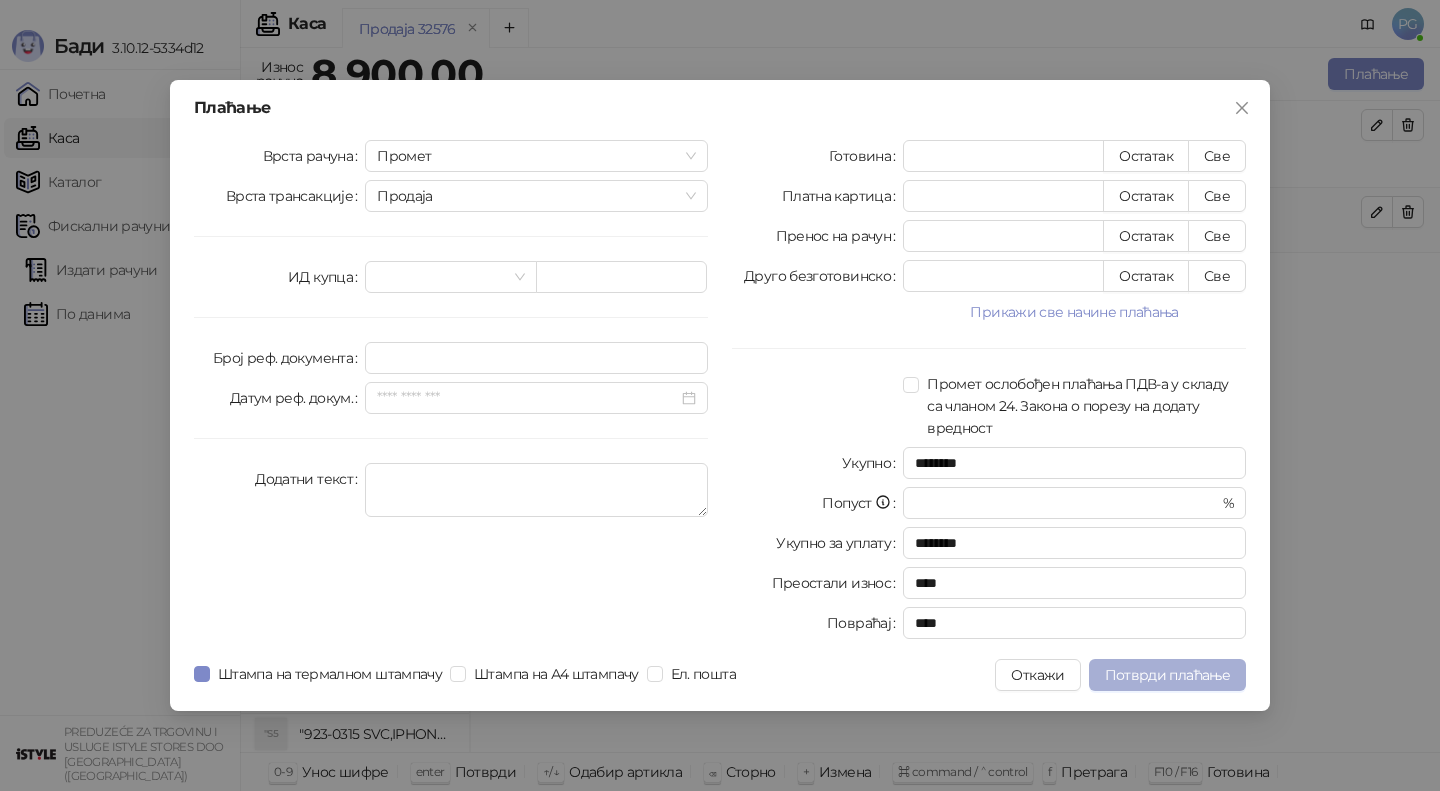click on "Потврди плаћање" at bounding box center [1167, 675] 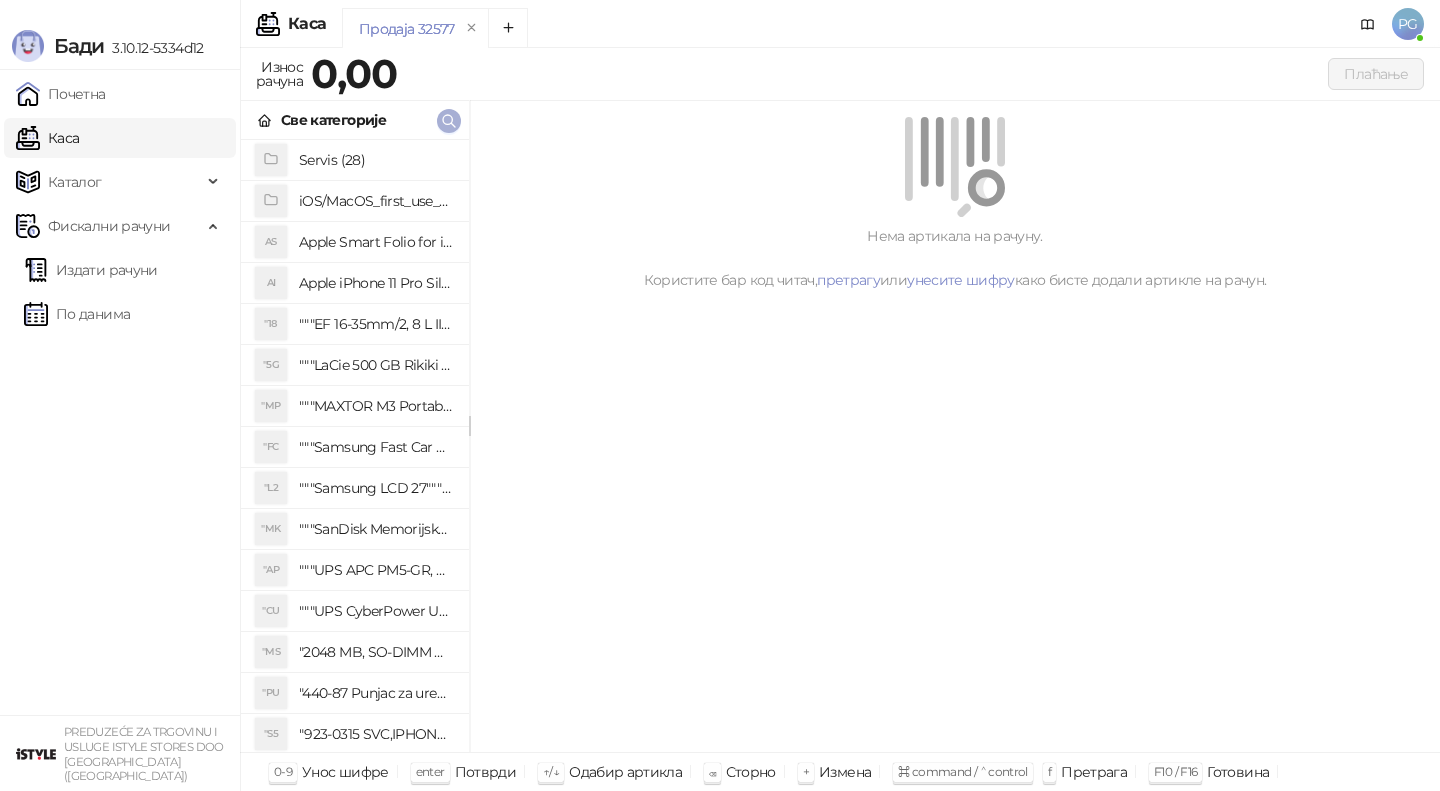click 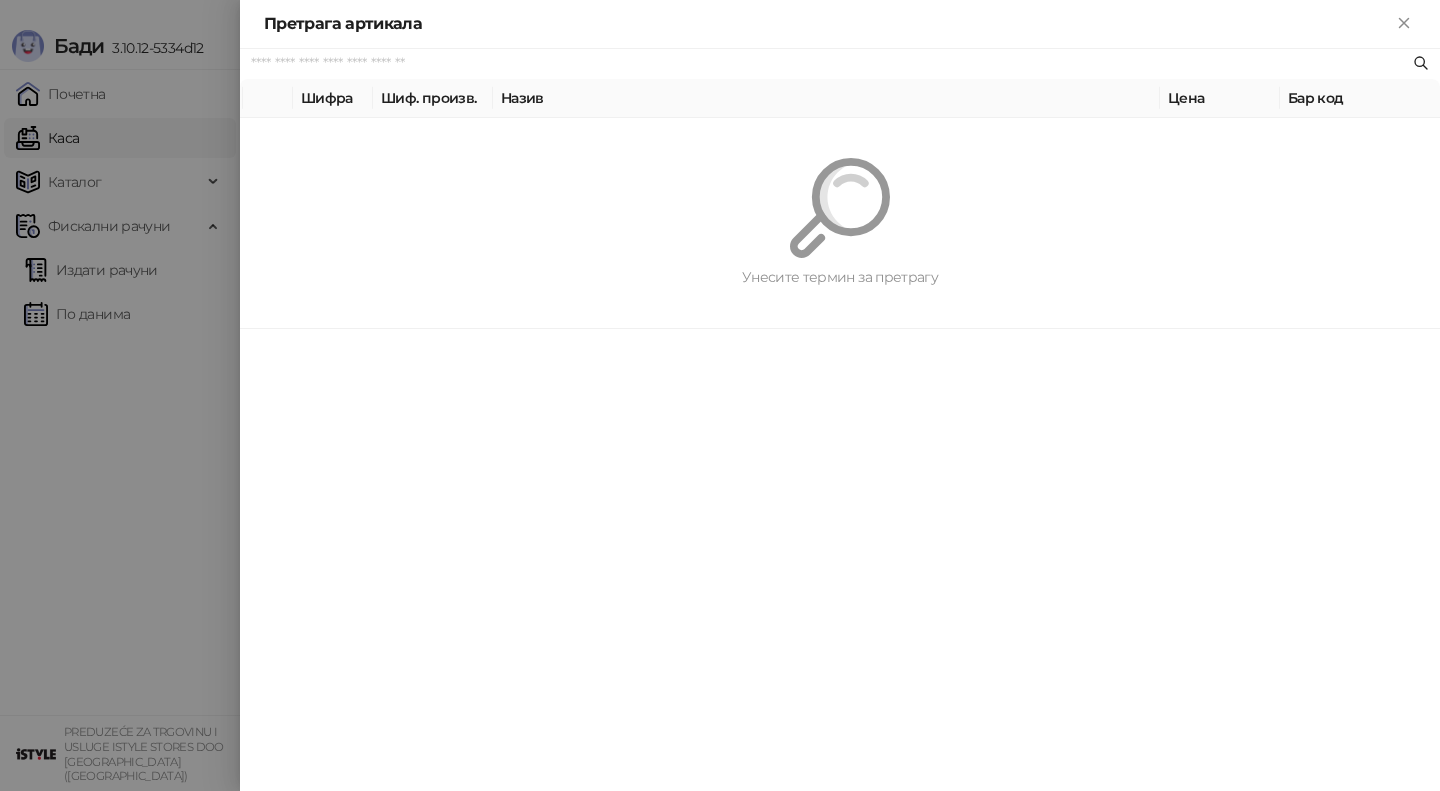paste on "**********" 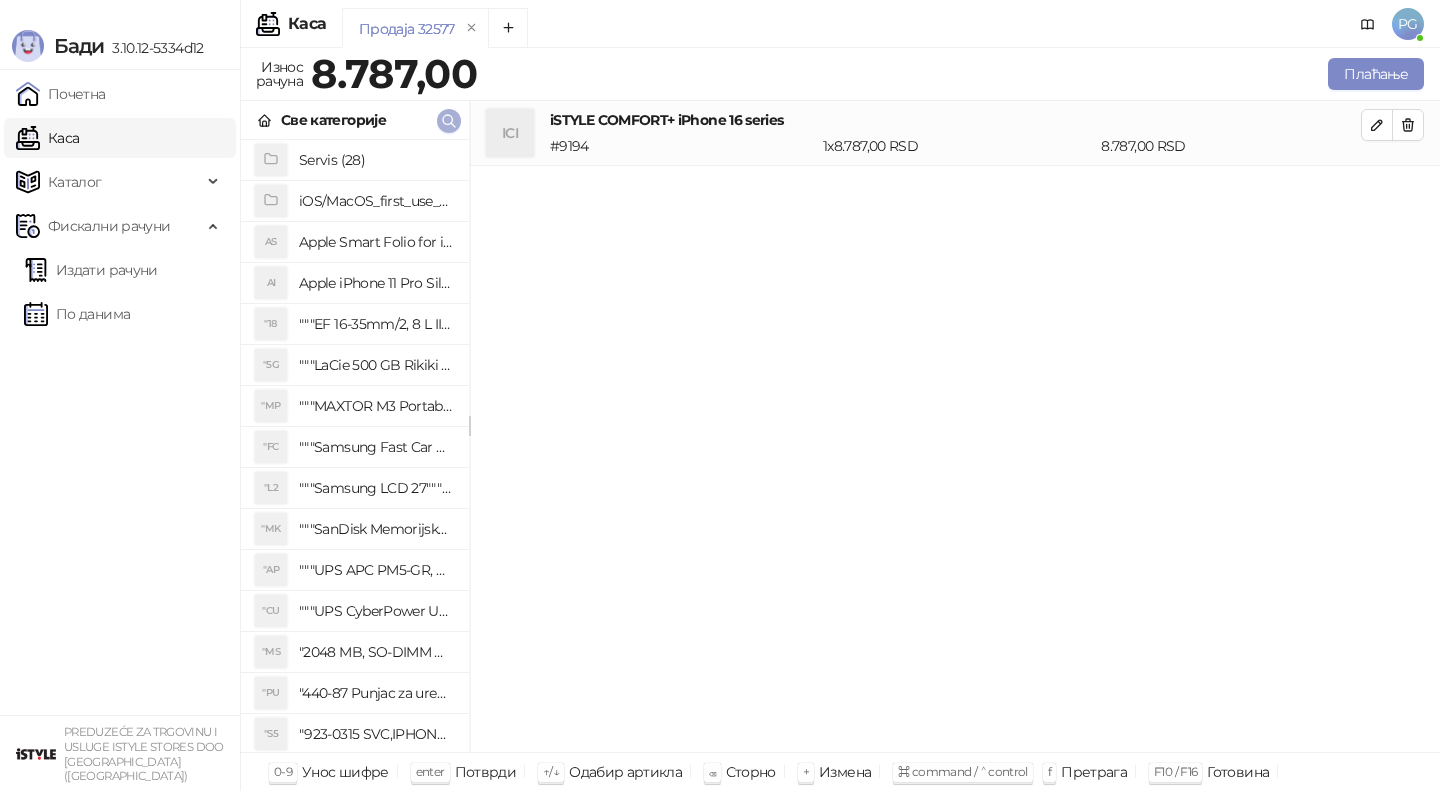 click 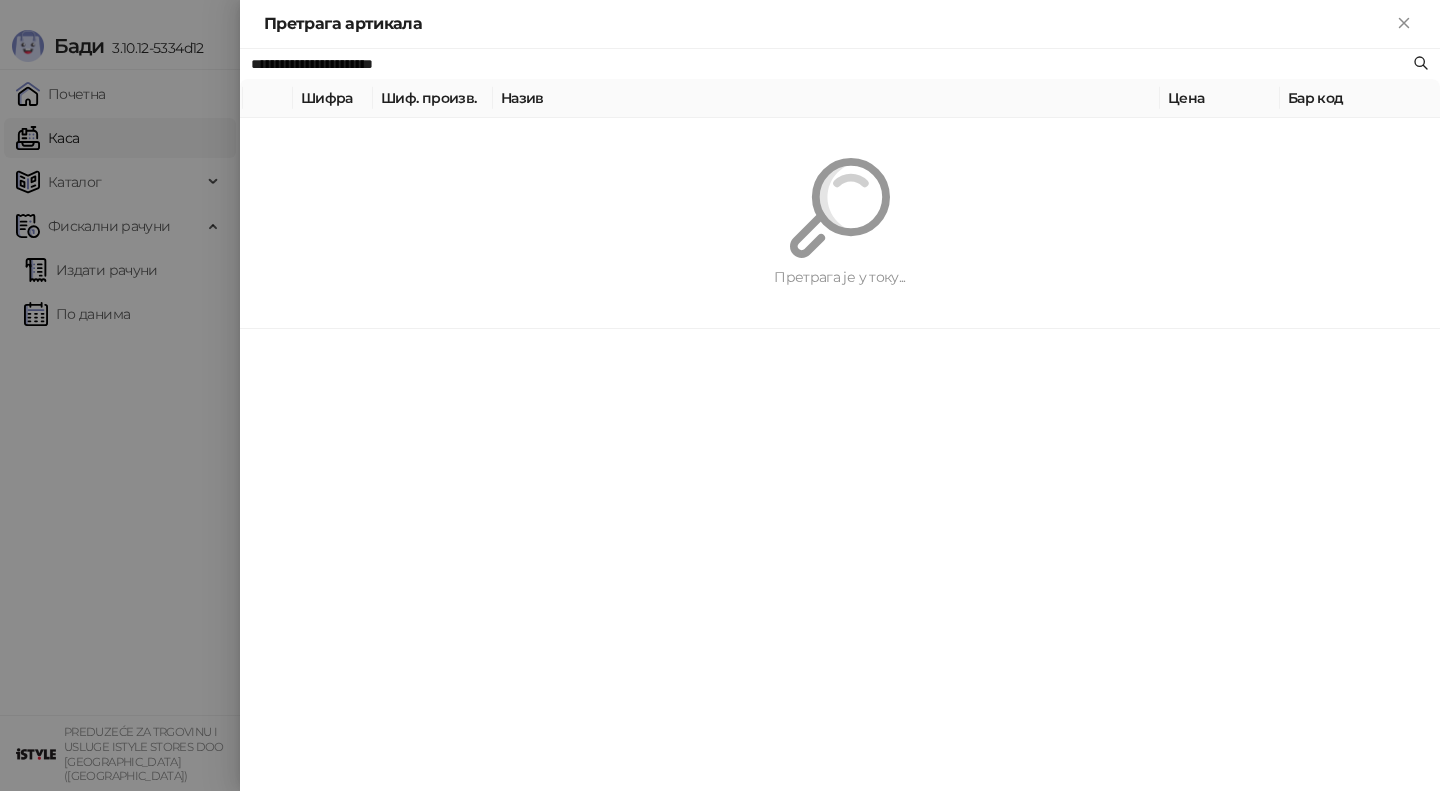 paste 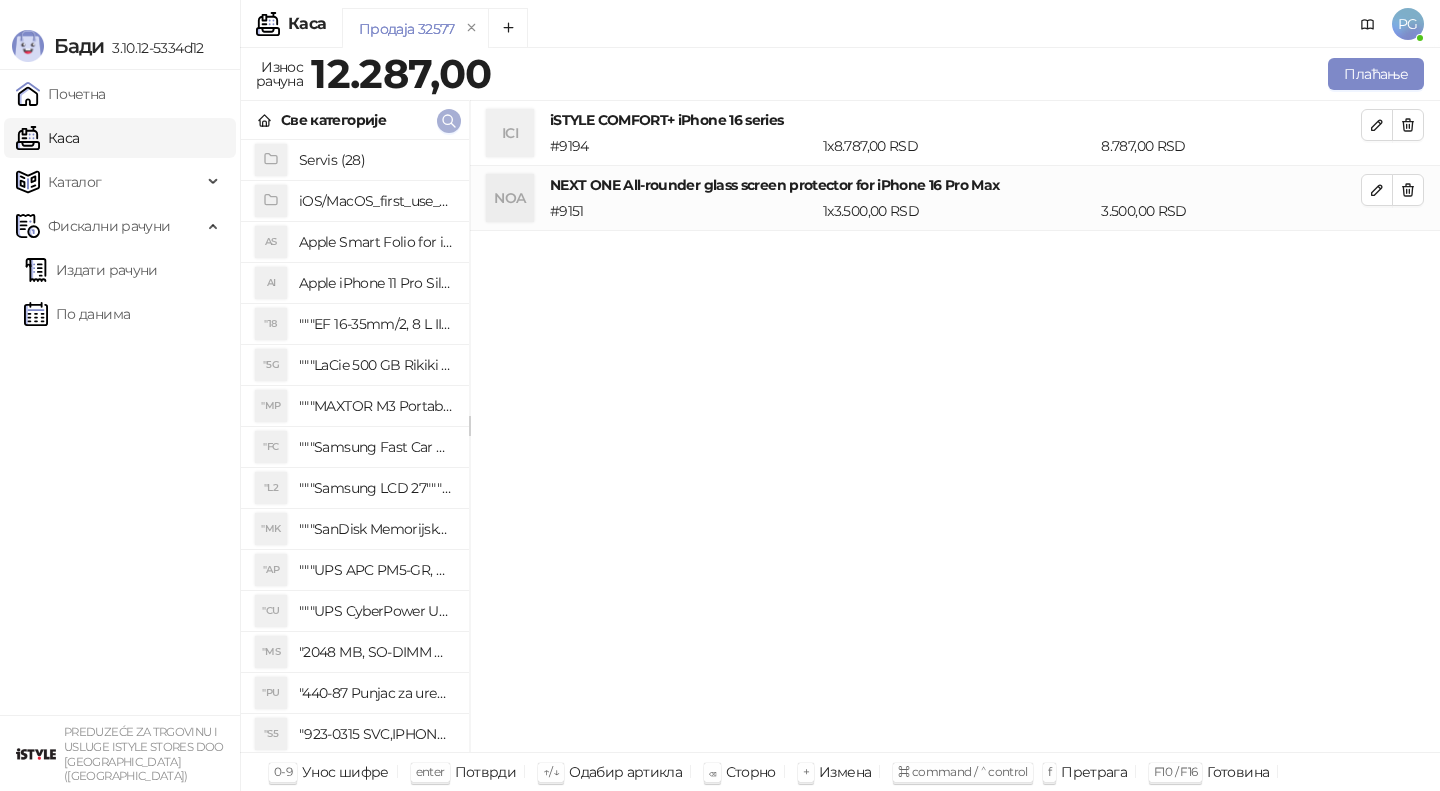 click 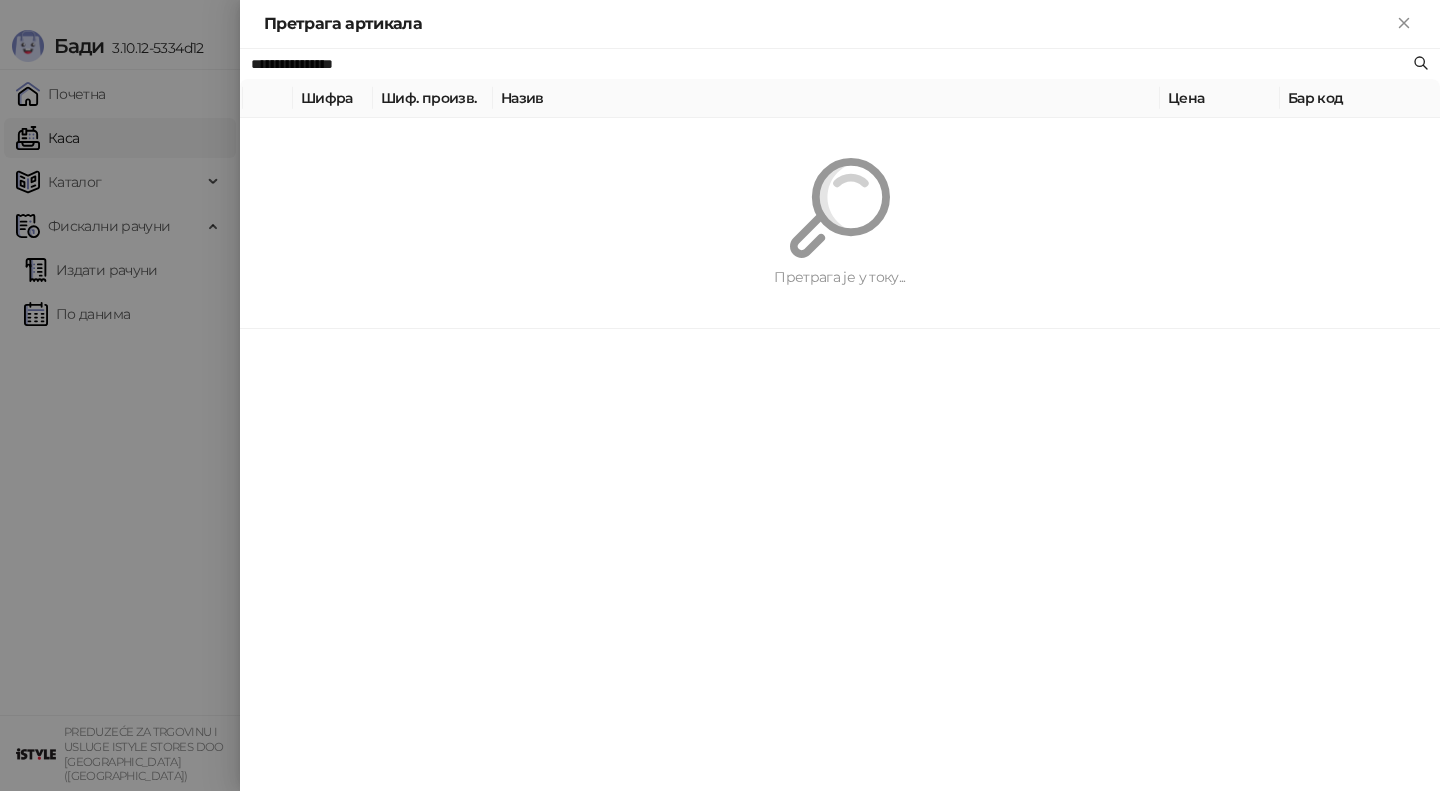 paste 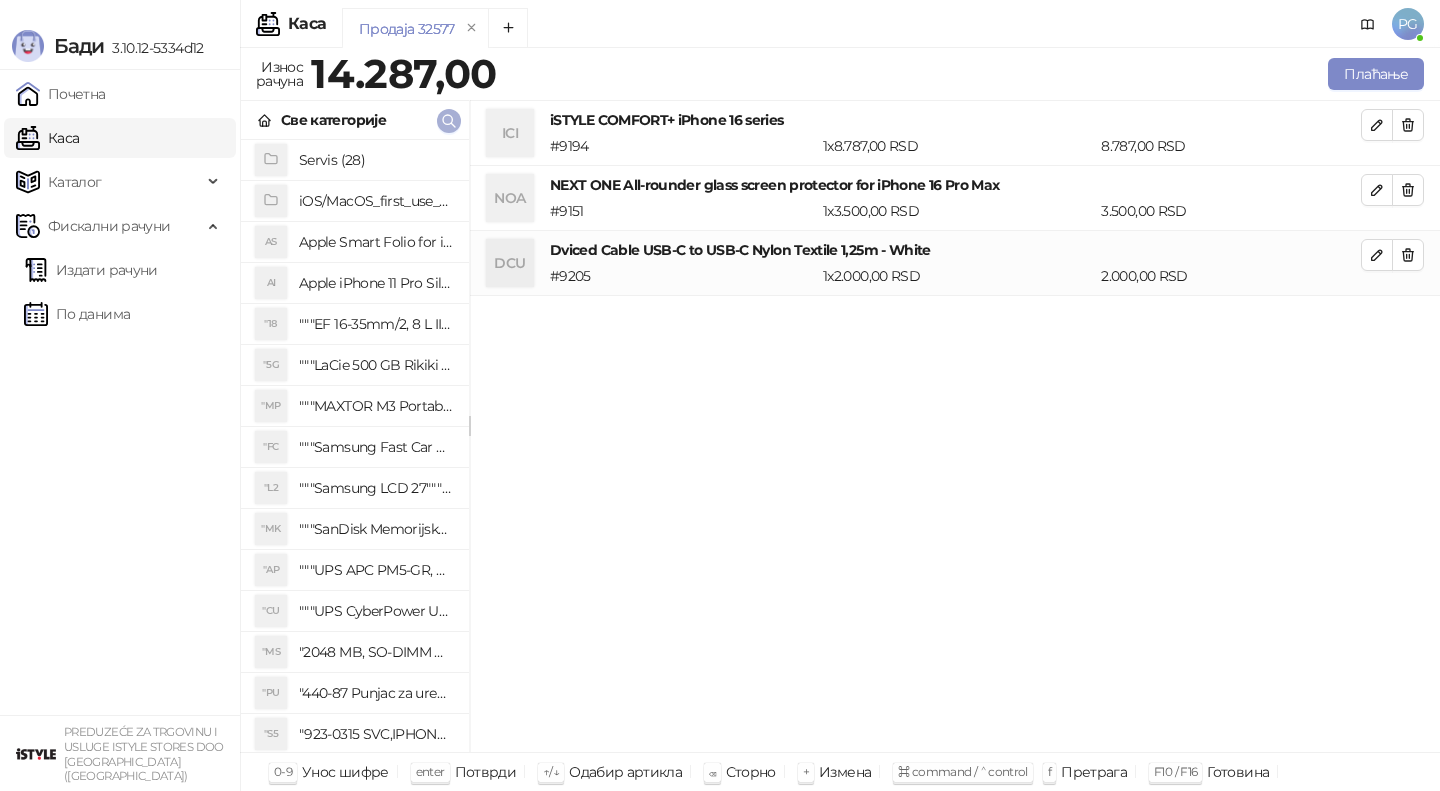 click 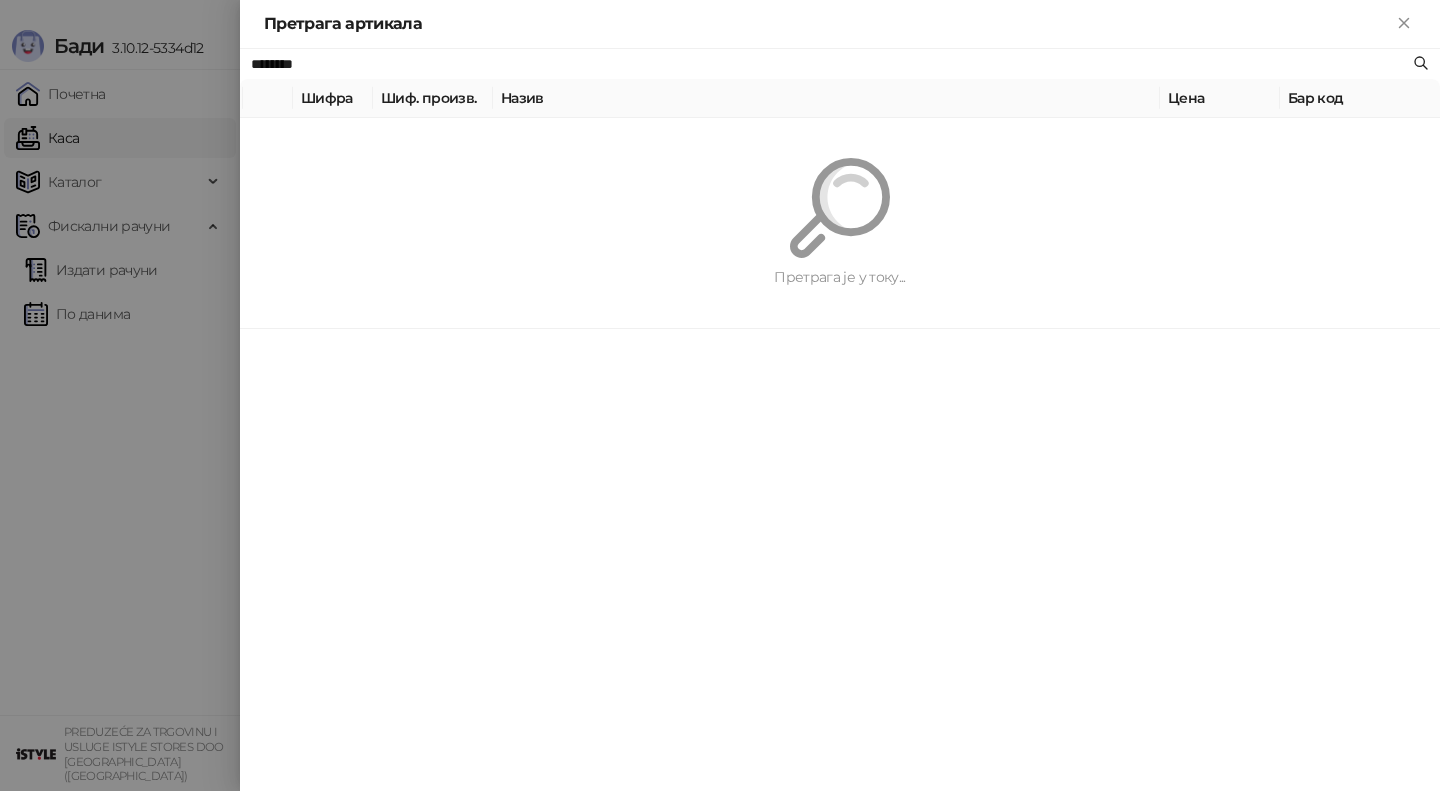 paste on "**********" 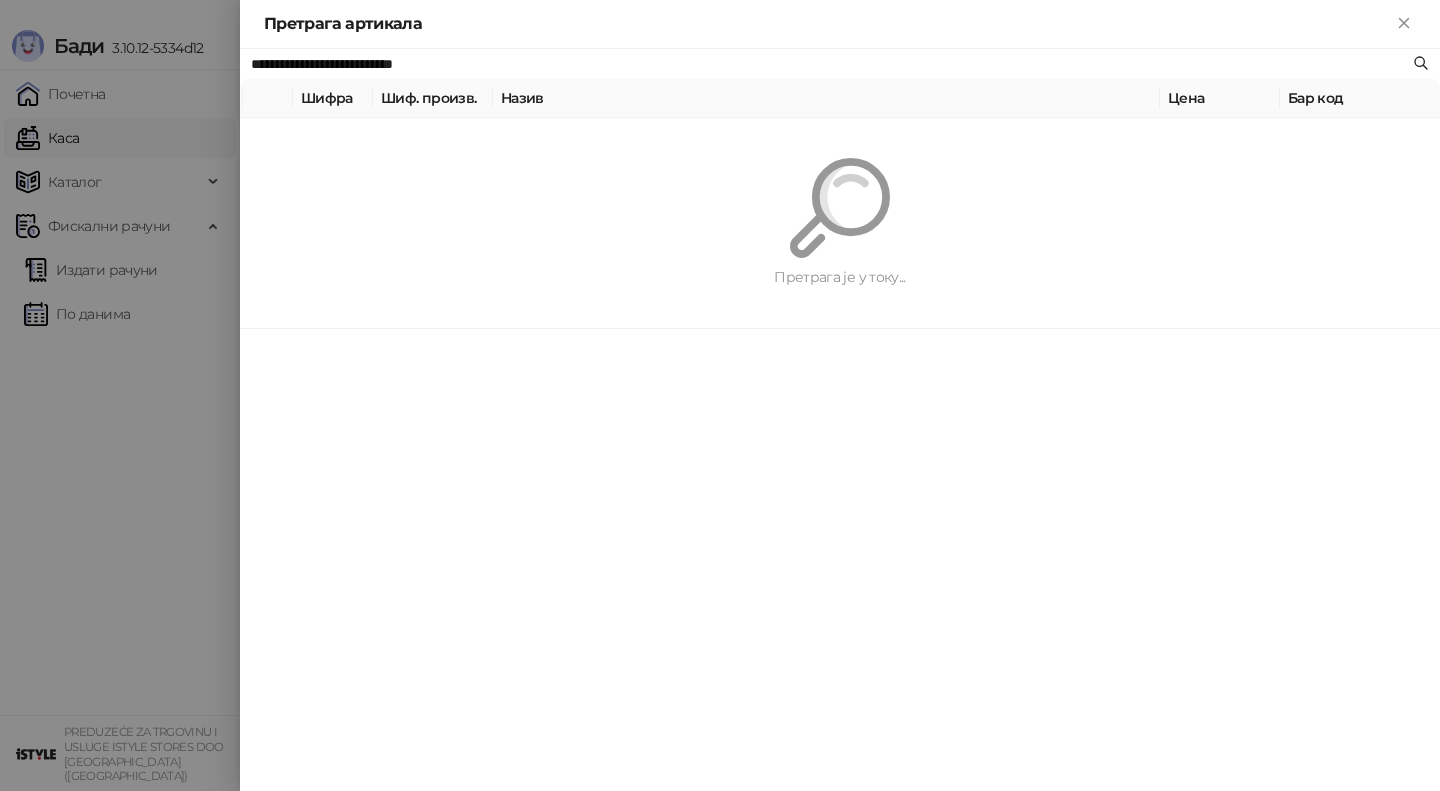 type on "**********" 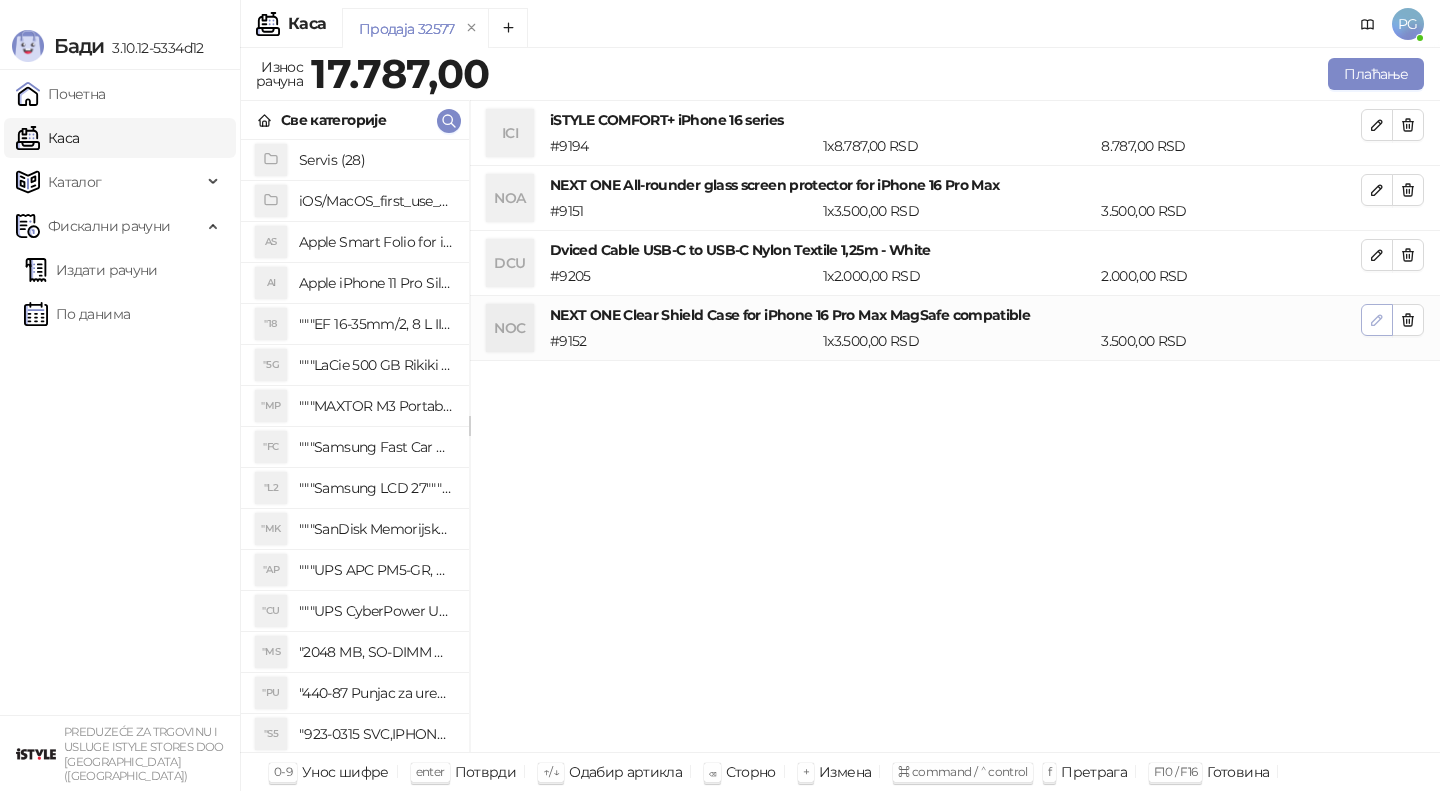 click 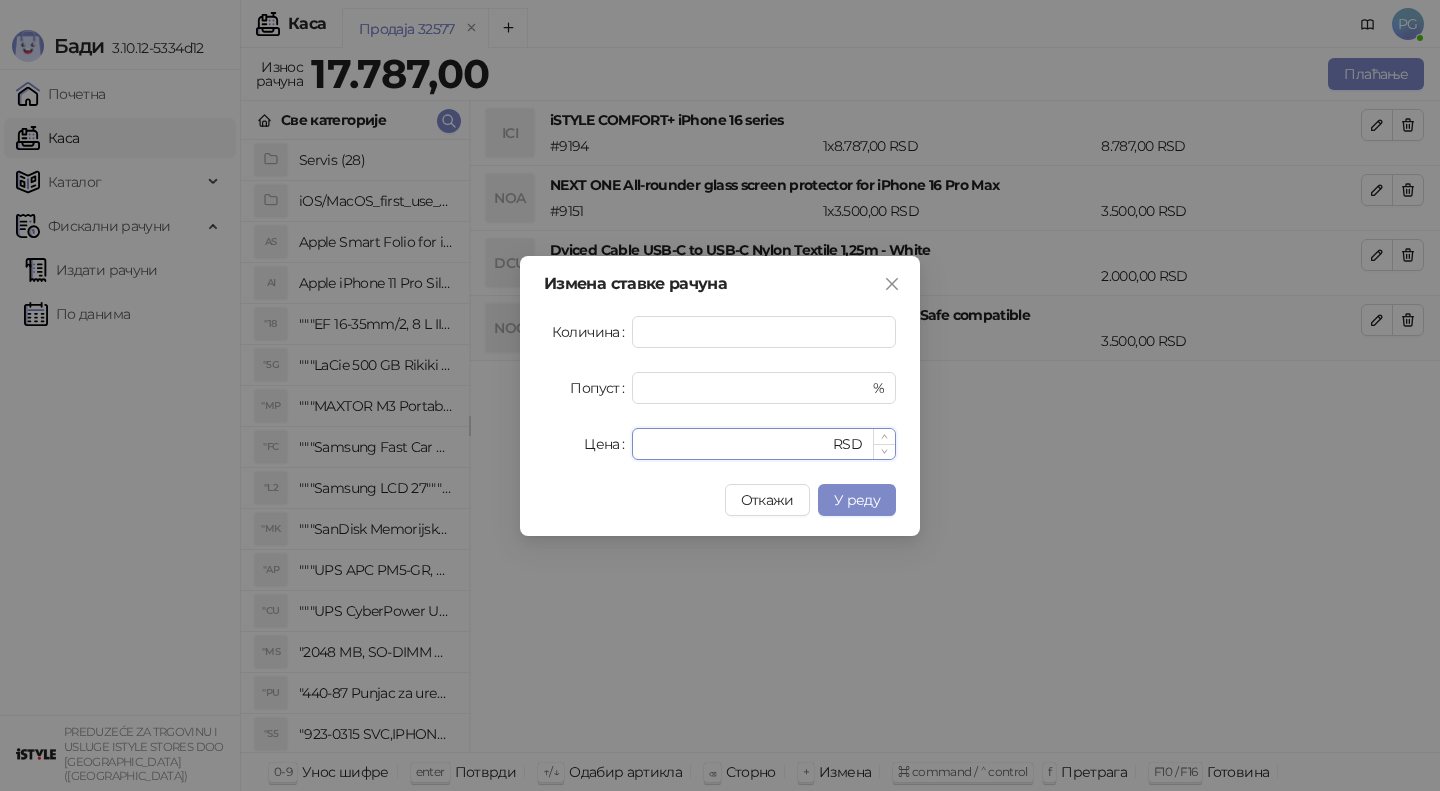 click on "****" at bounding box center (736, 444) 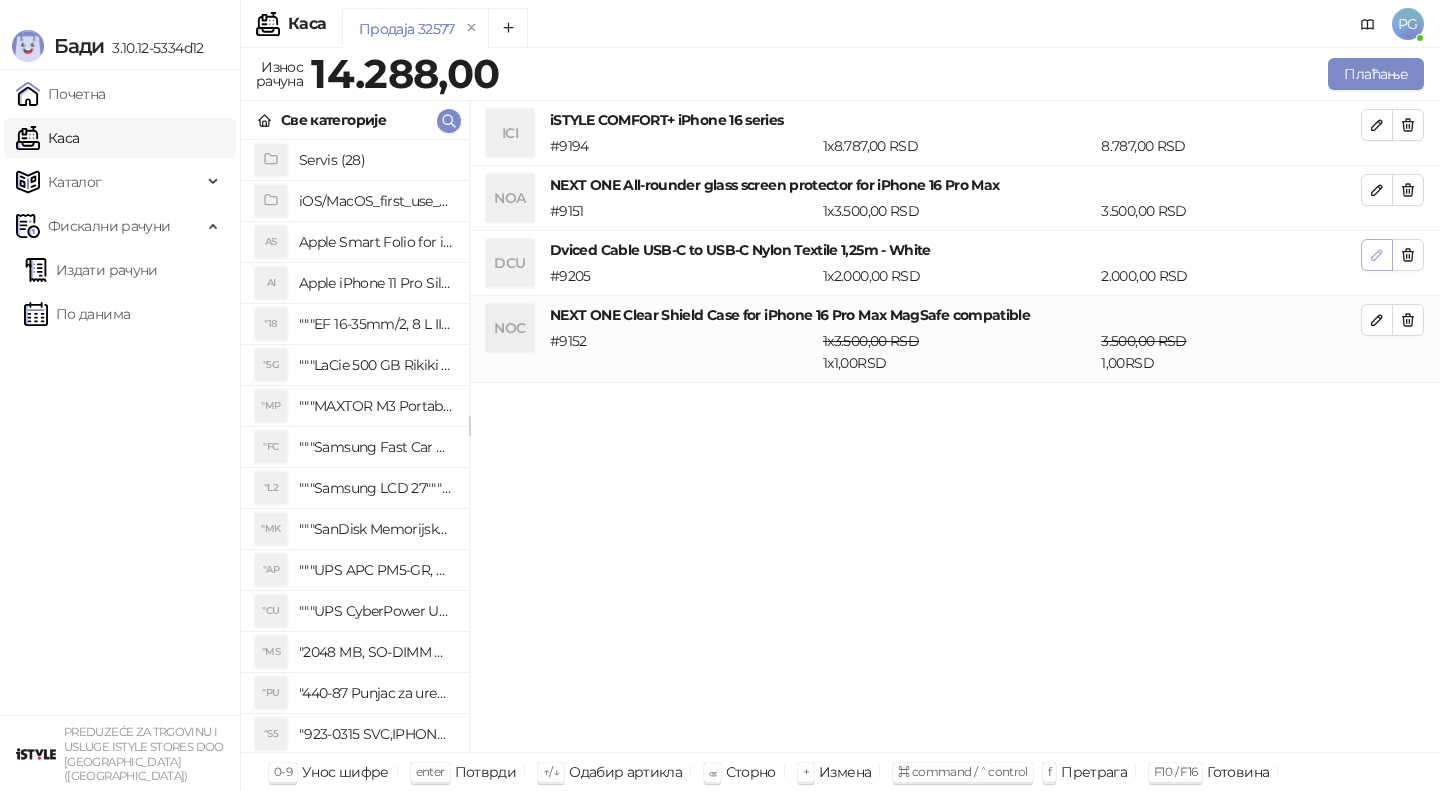 click at bounding box center [1377, 254] 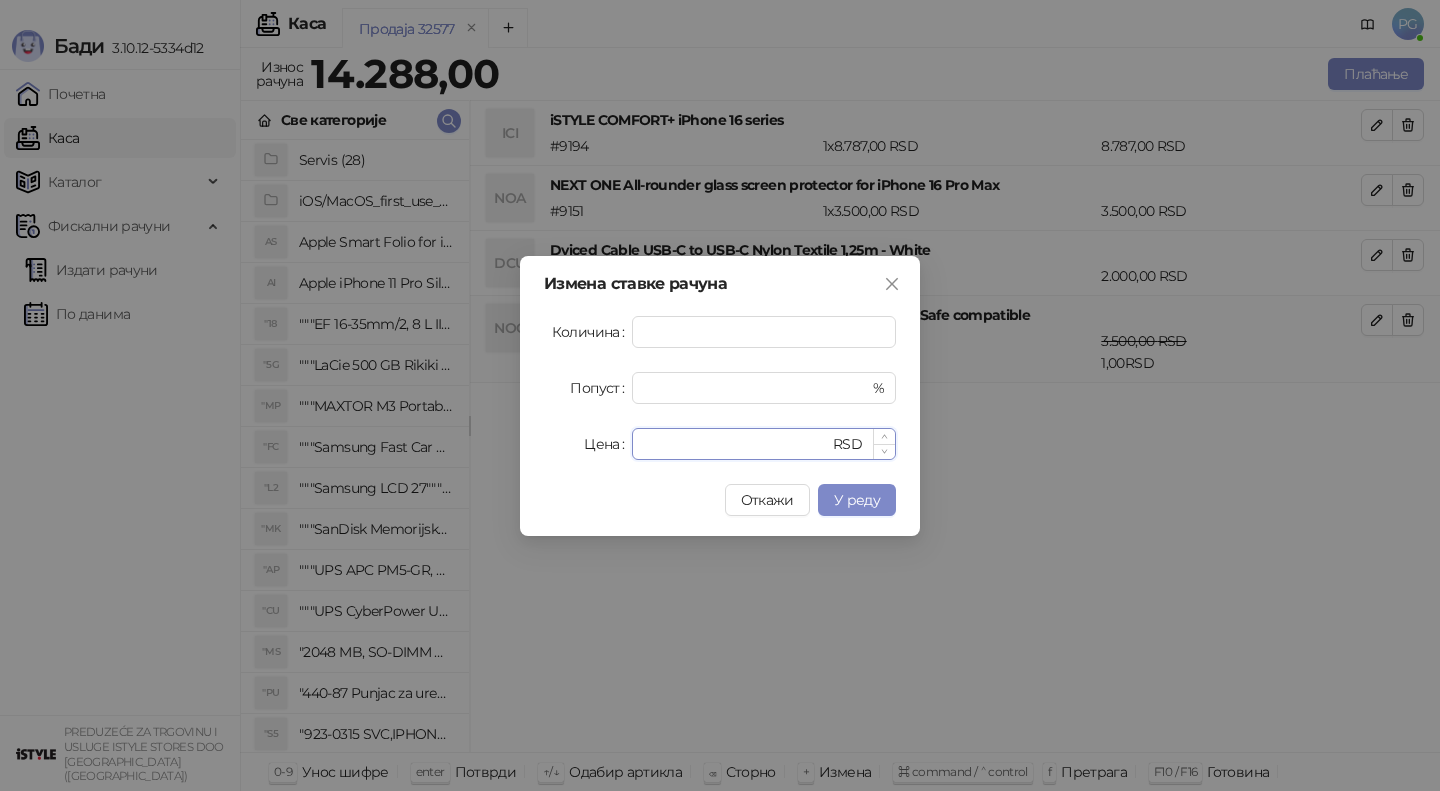 click on "****" at bounding box center (736, 444) 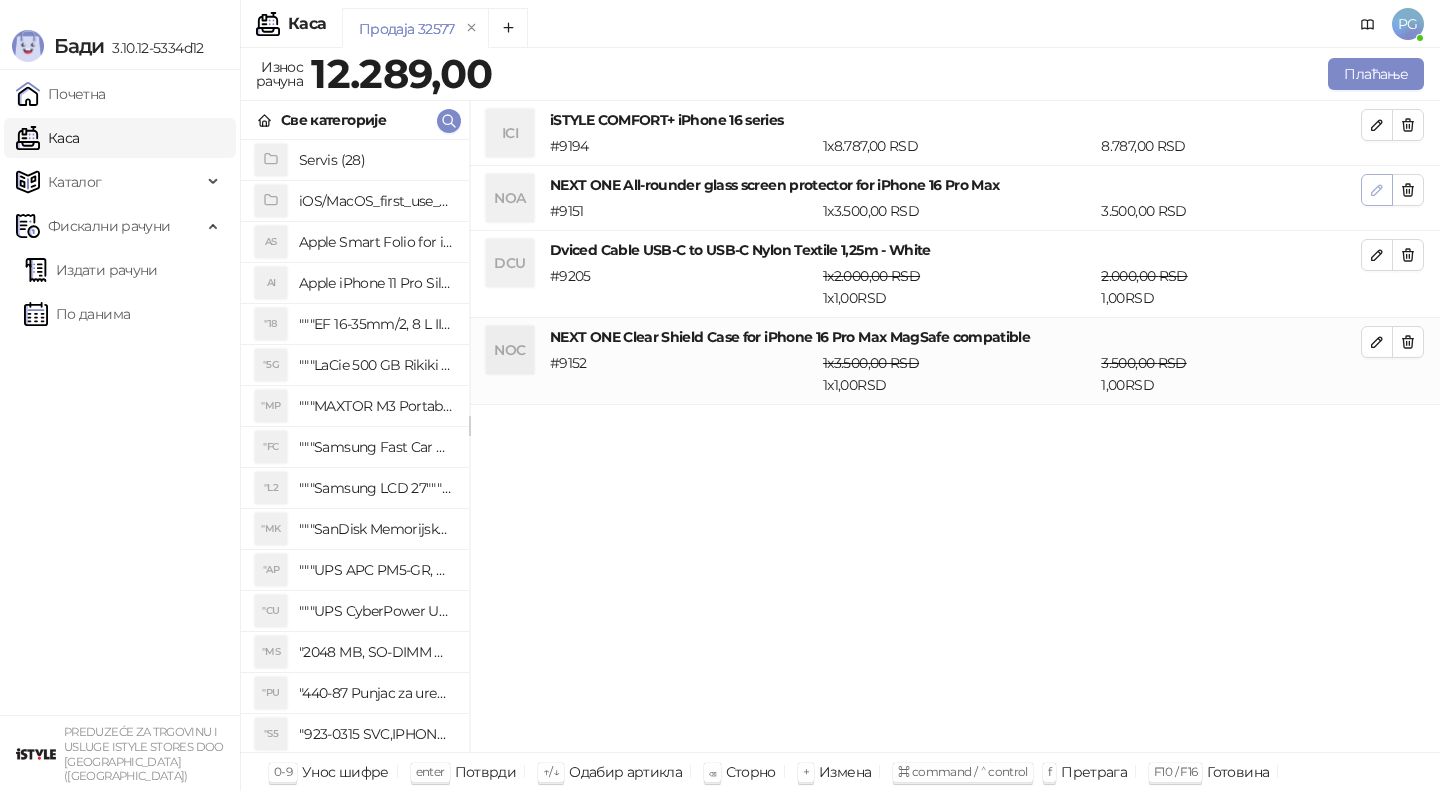 click 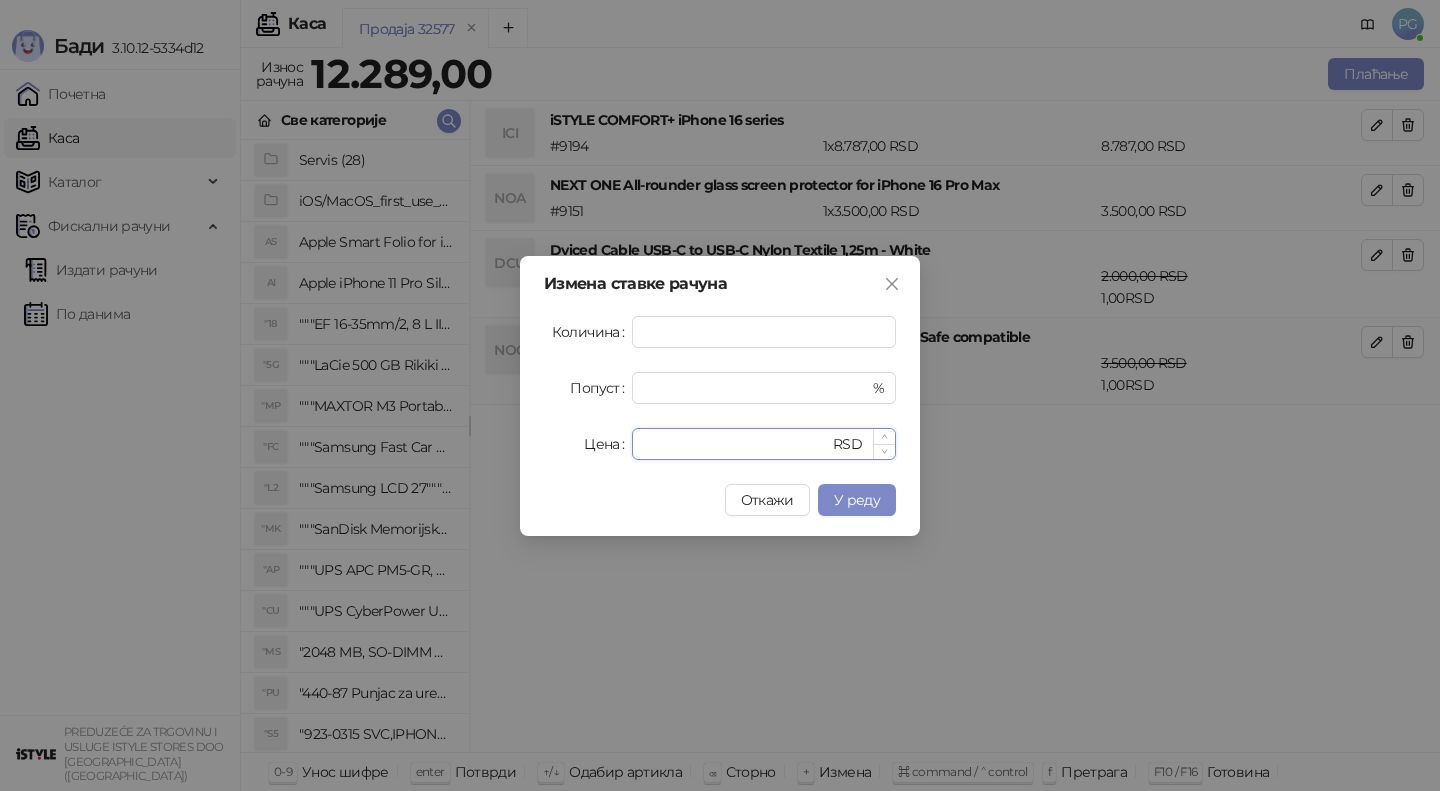 click on "****" at bounding box center [736, 444] 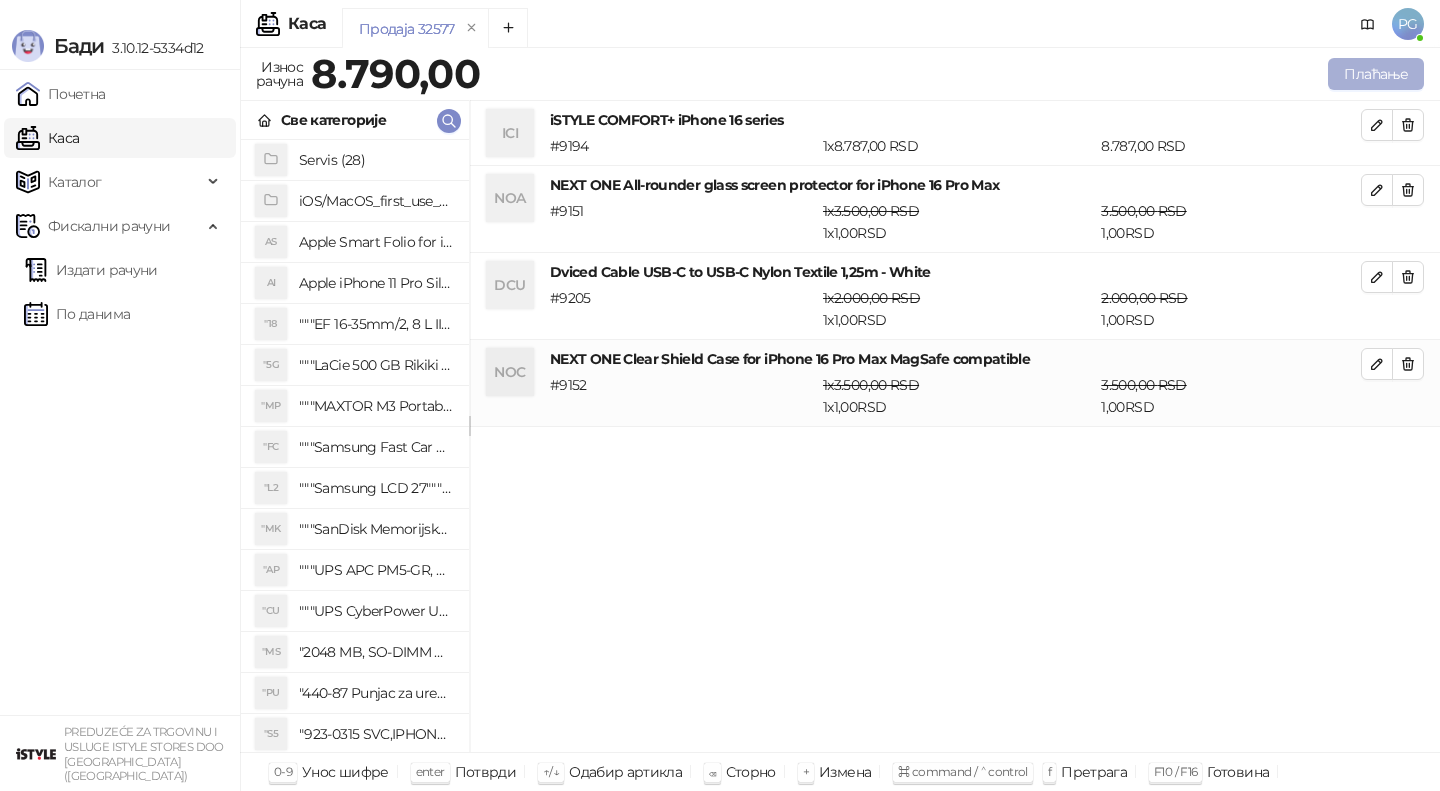click on "Плаћање" at bounding box center (1376, 74) 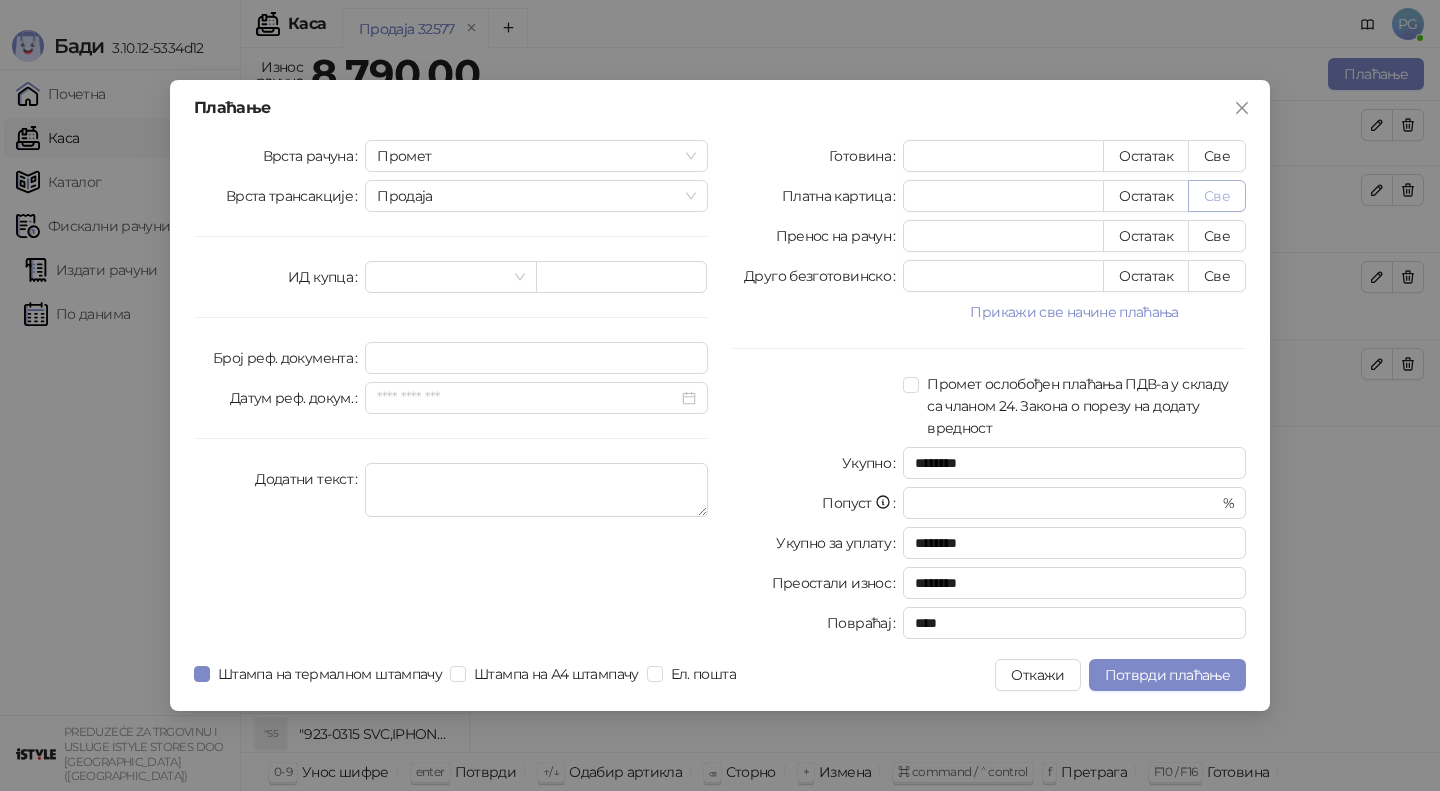 click on "Све" at bounding box center [1217, 196] 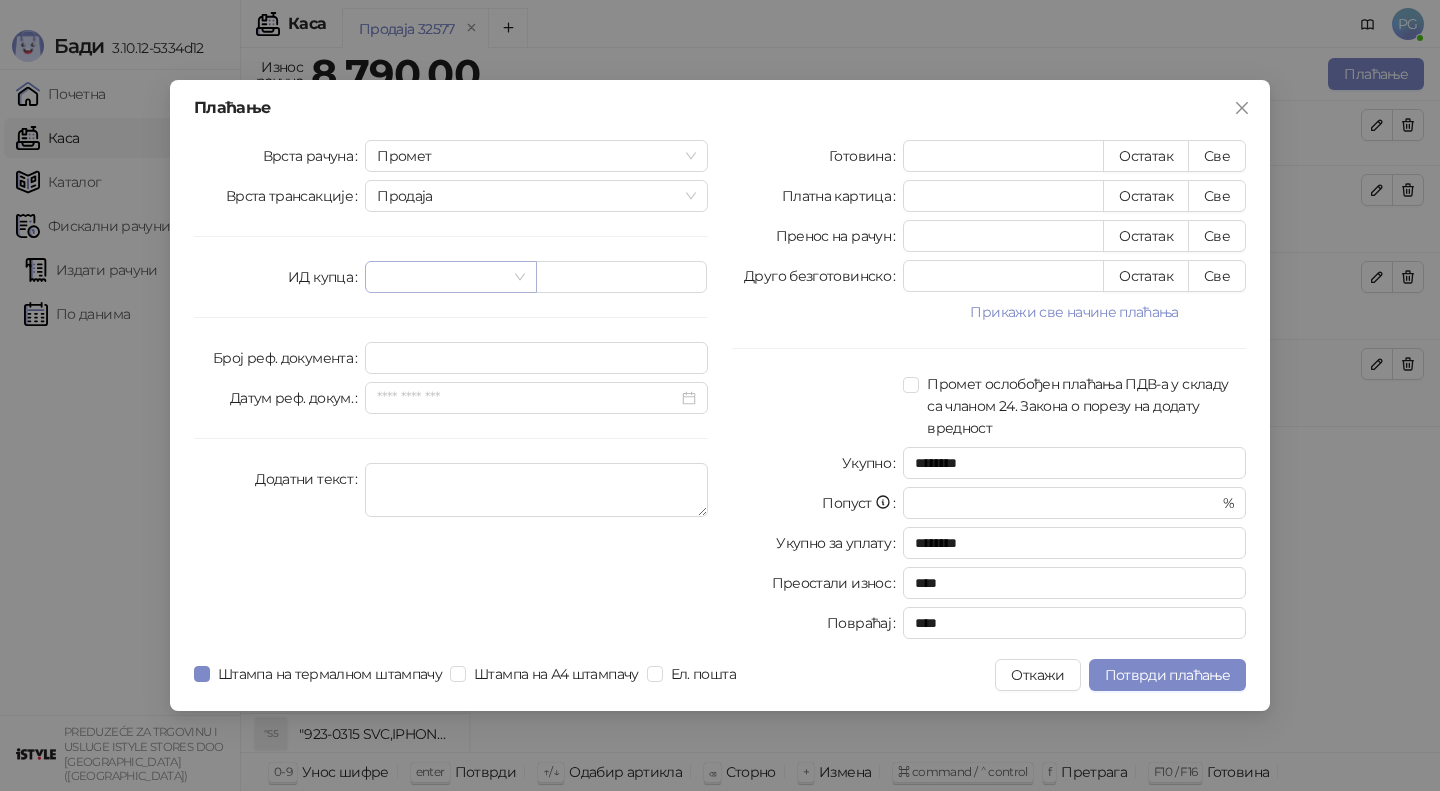click at bounding box center (441, 277) 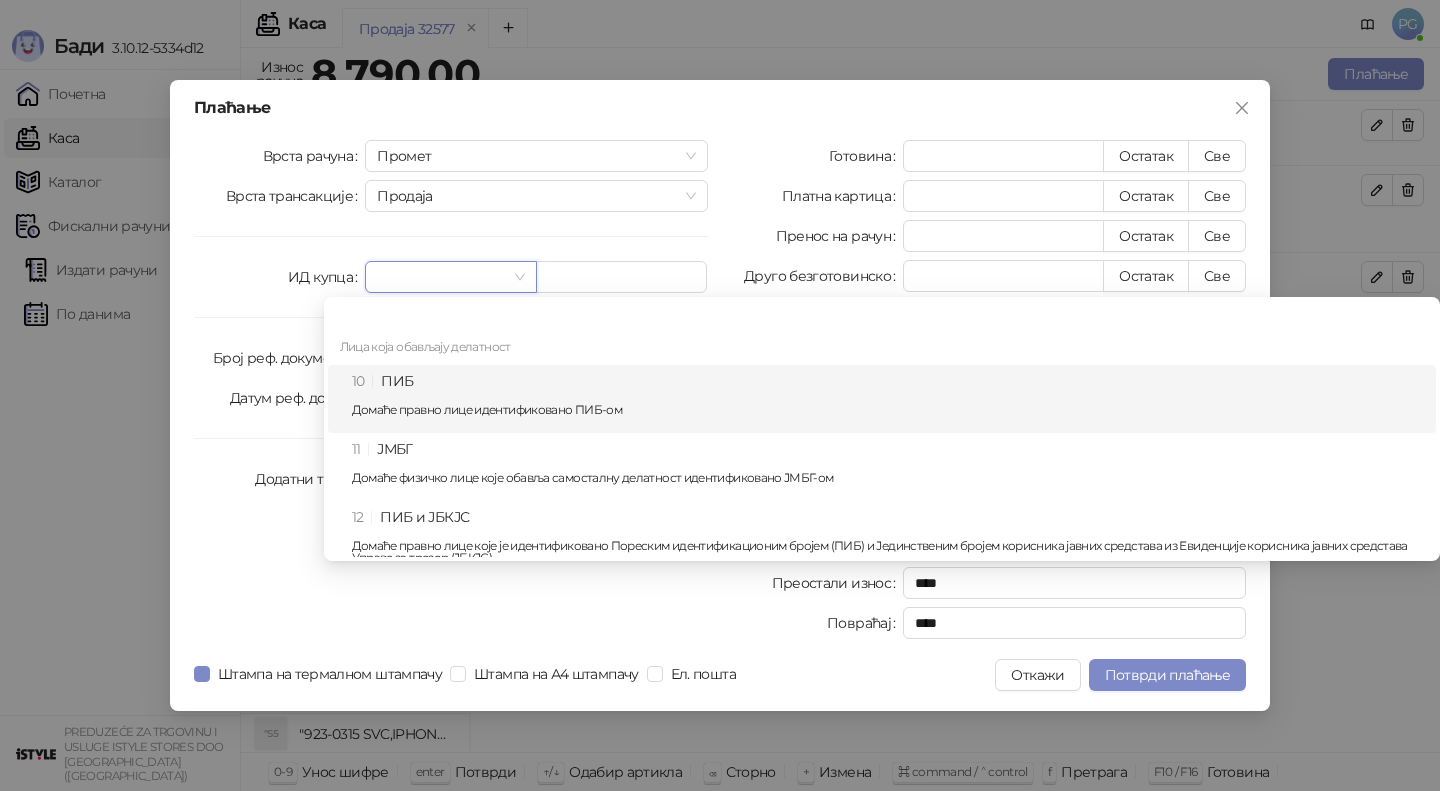 click on "10 ПИБ Домаће правно лице идентификовано ПИБ-ом" at bounding box center [888, 399] 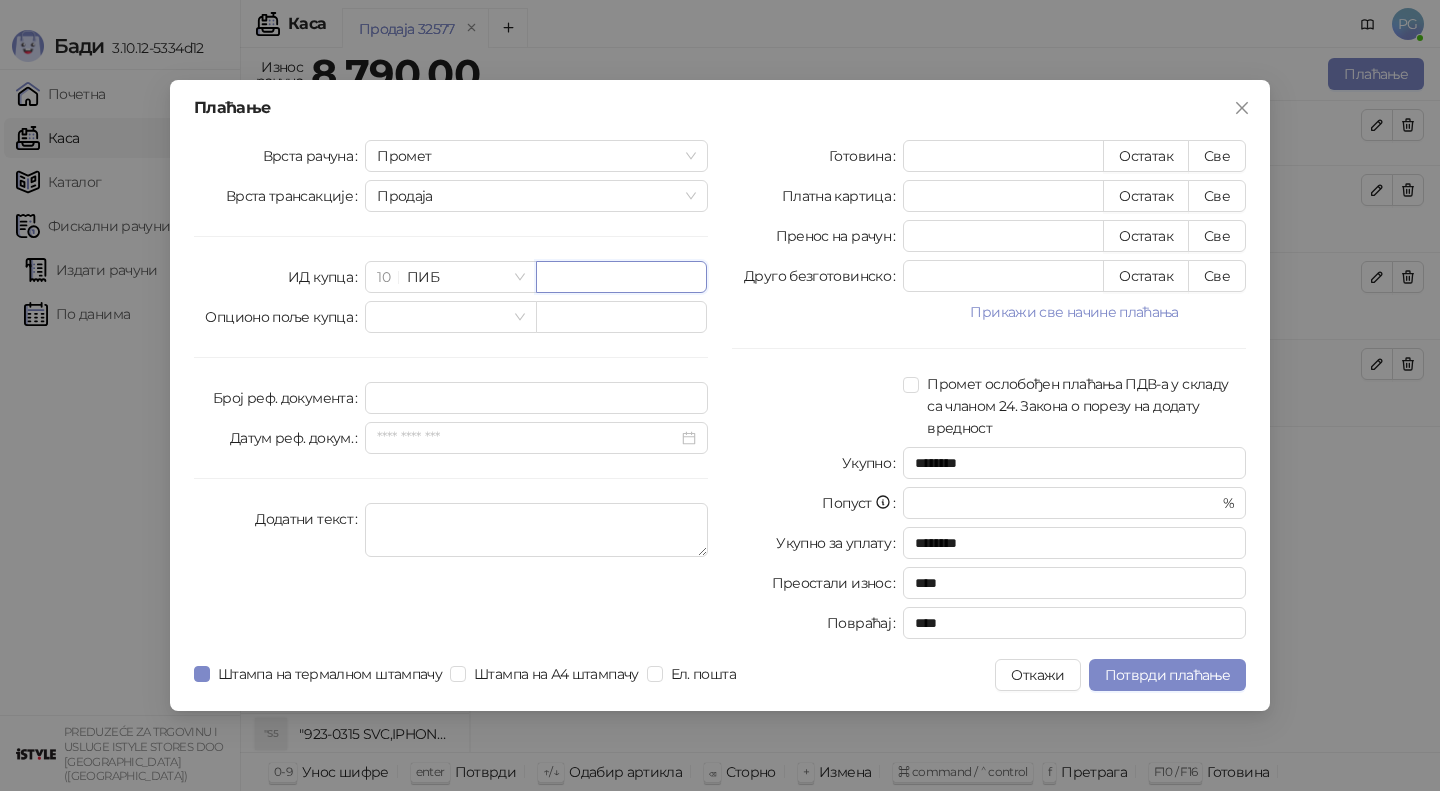 paste on "*********" 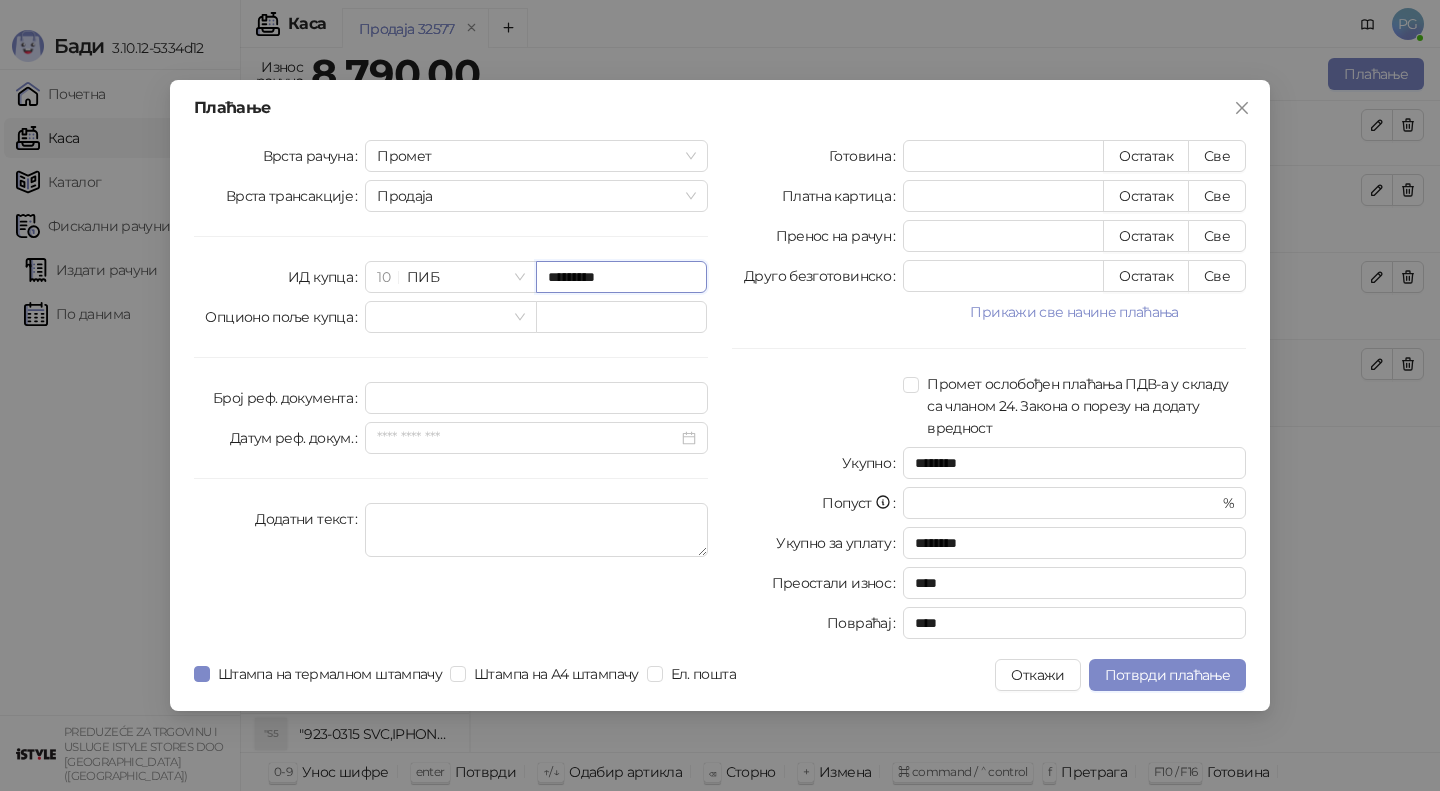 type on "*********" 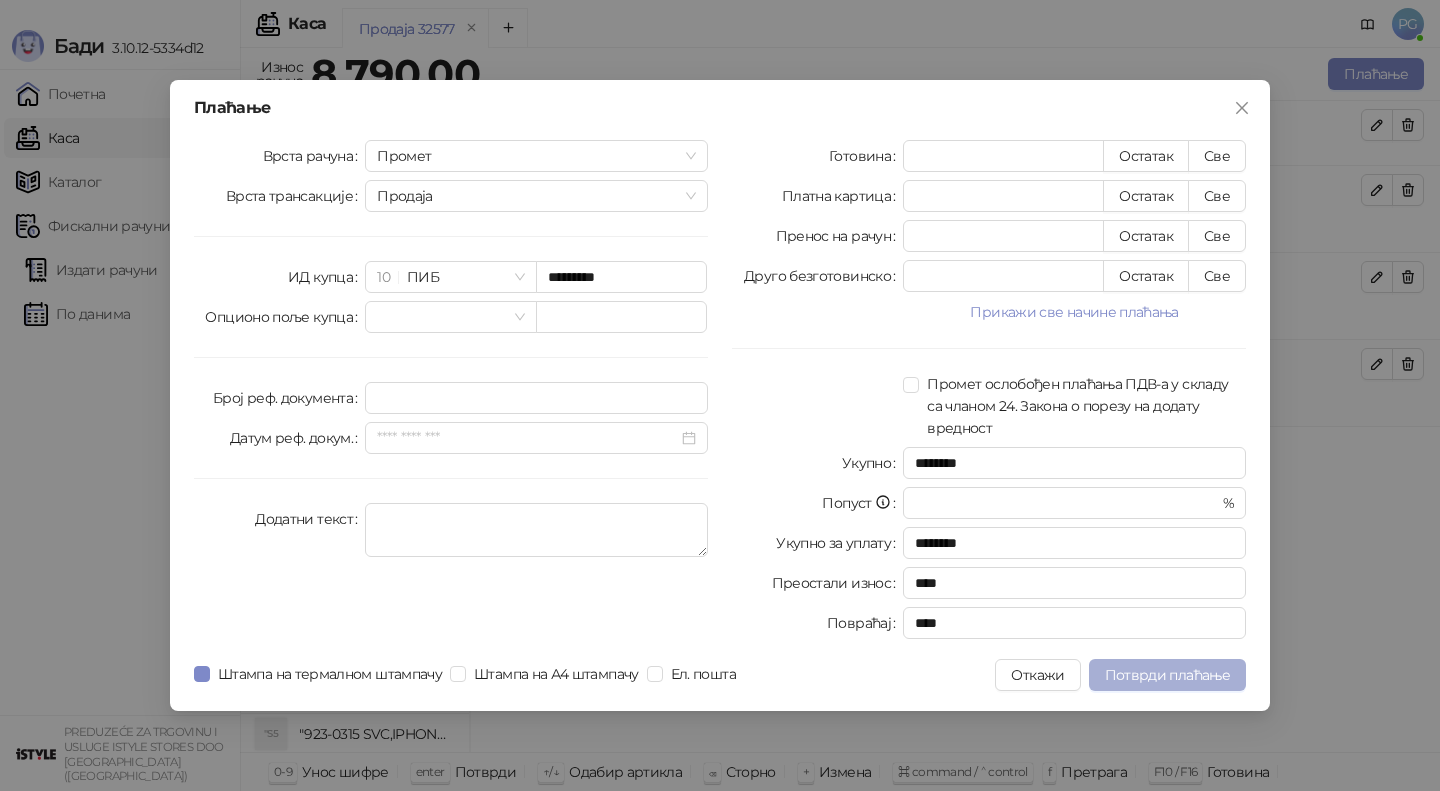 click on "Потврди плаћање" at bounding box center (1167, 675) 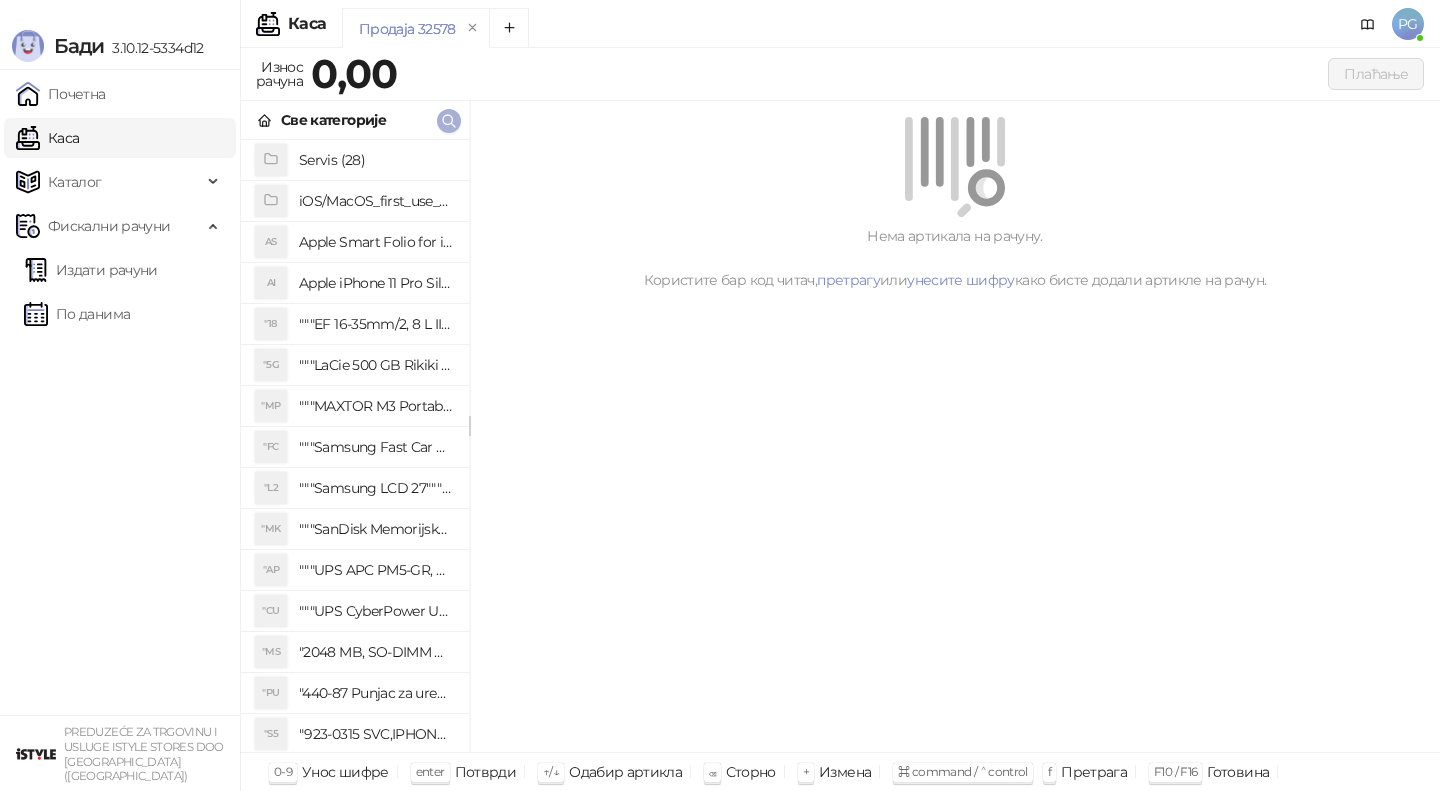 click at bounding box center [449, 121] 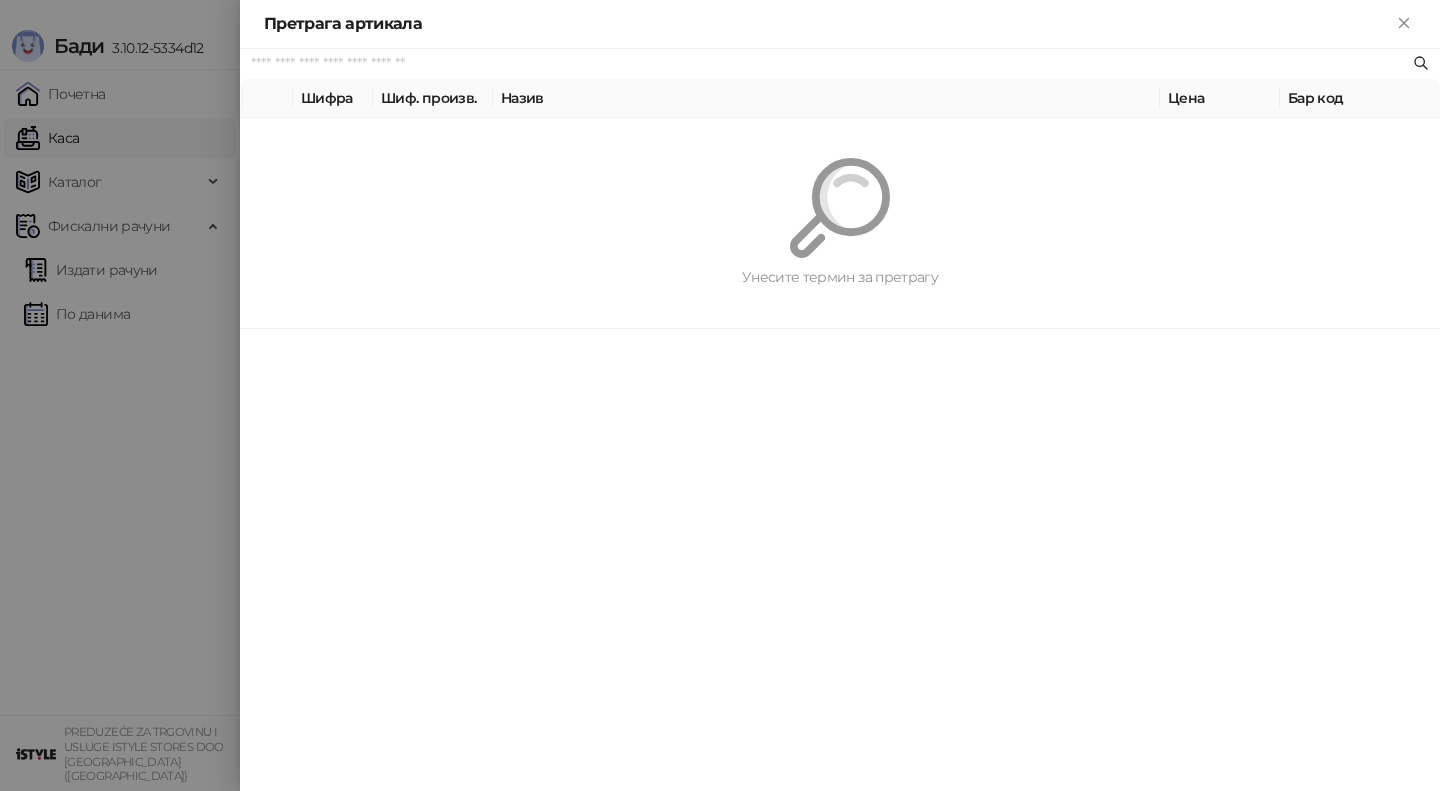 paste on "*********" 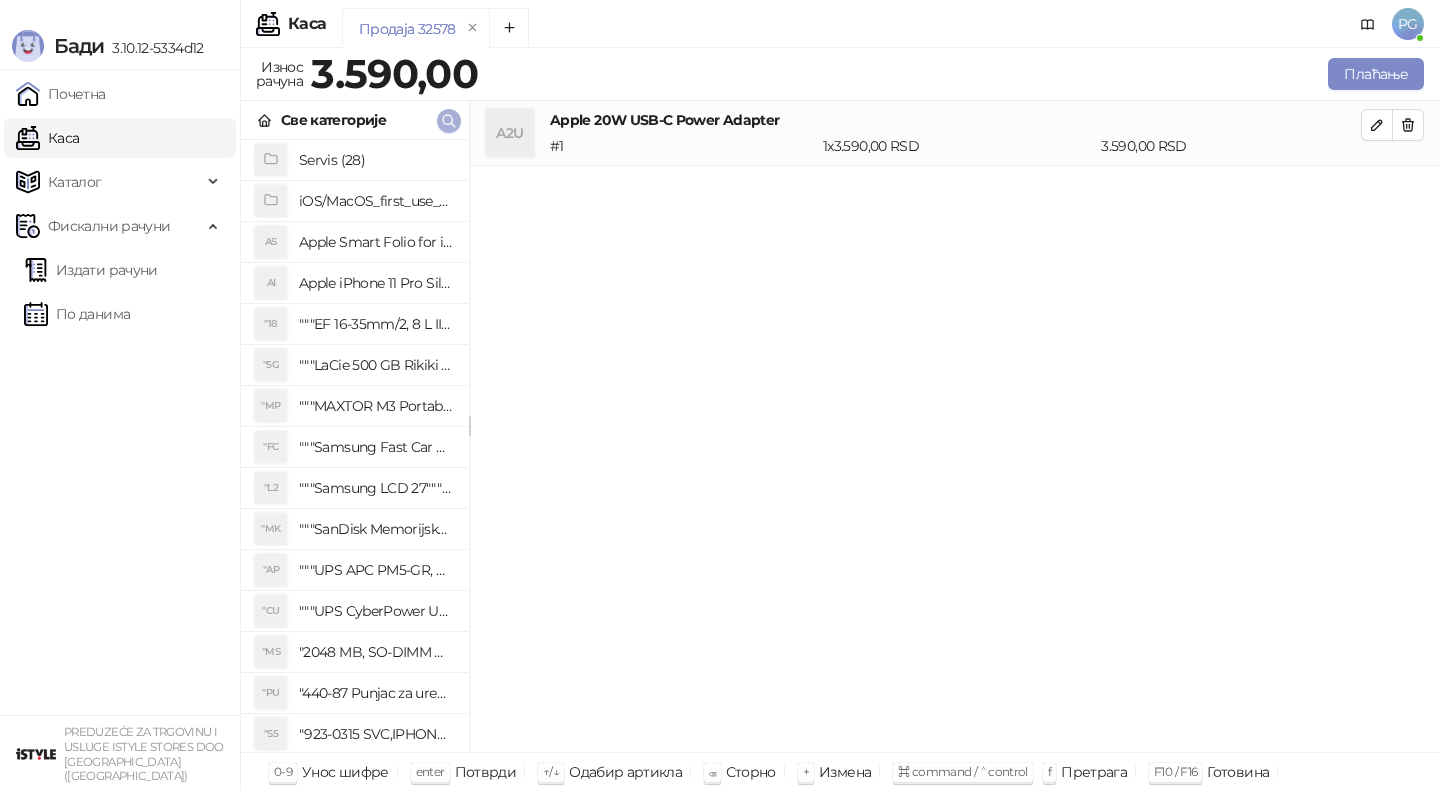 click at bounding box center [449, 121] 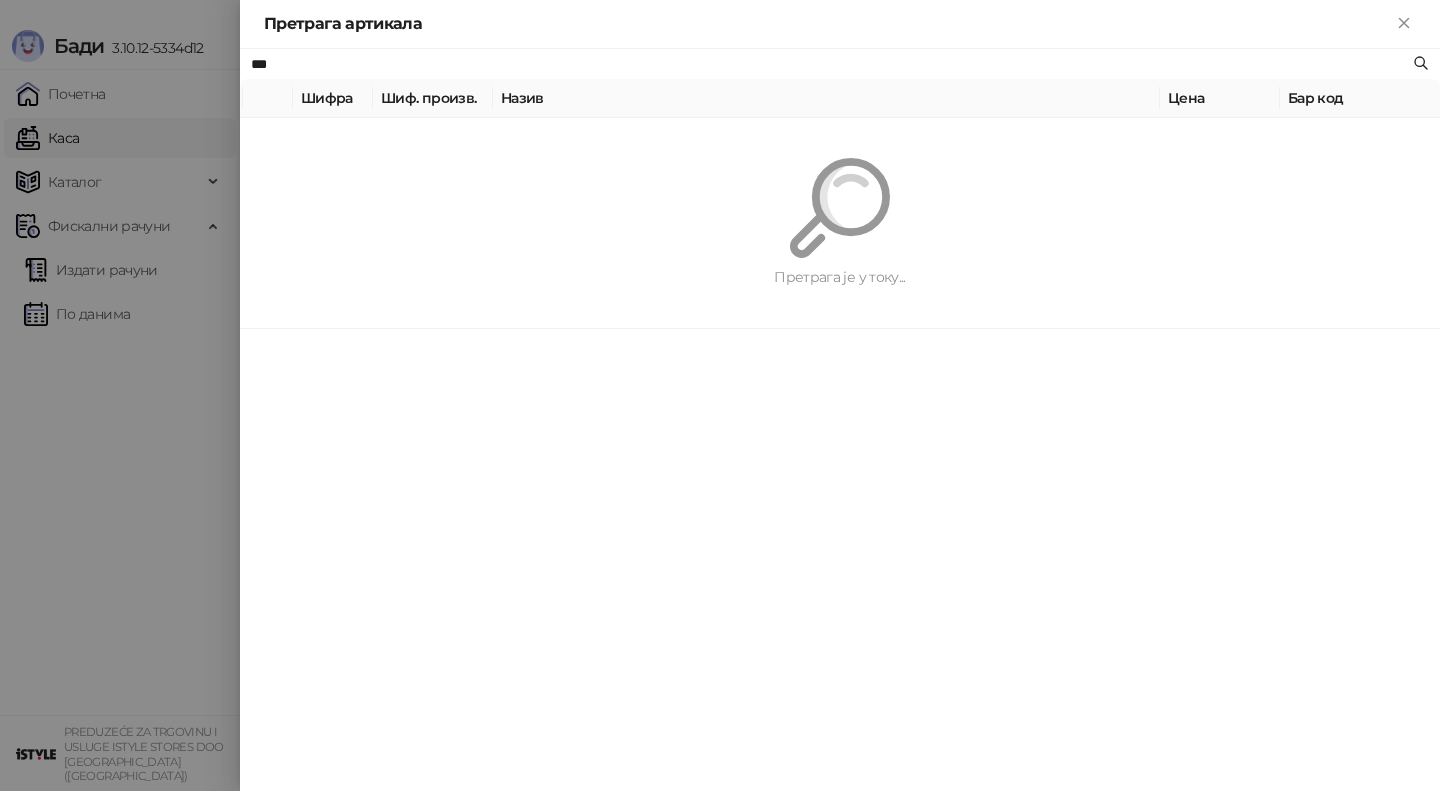 type on "***" 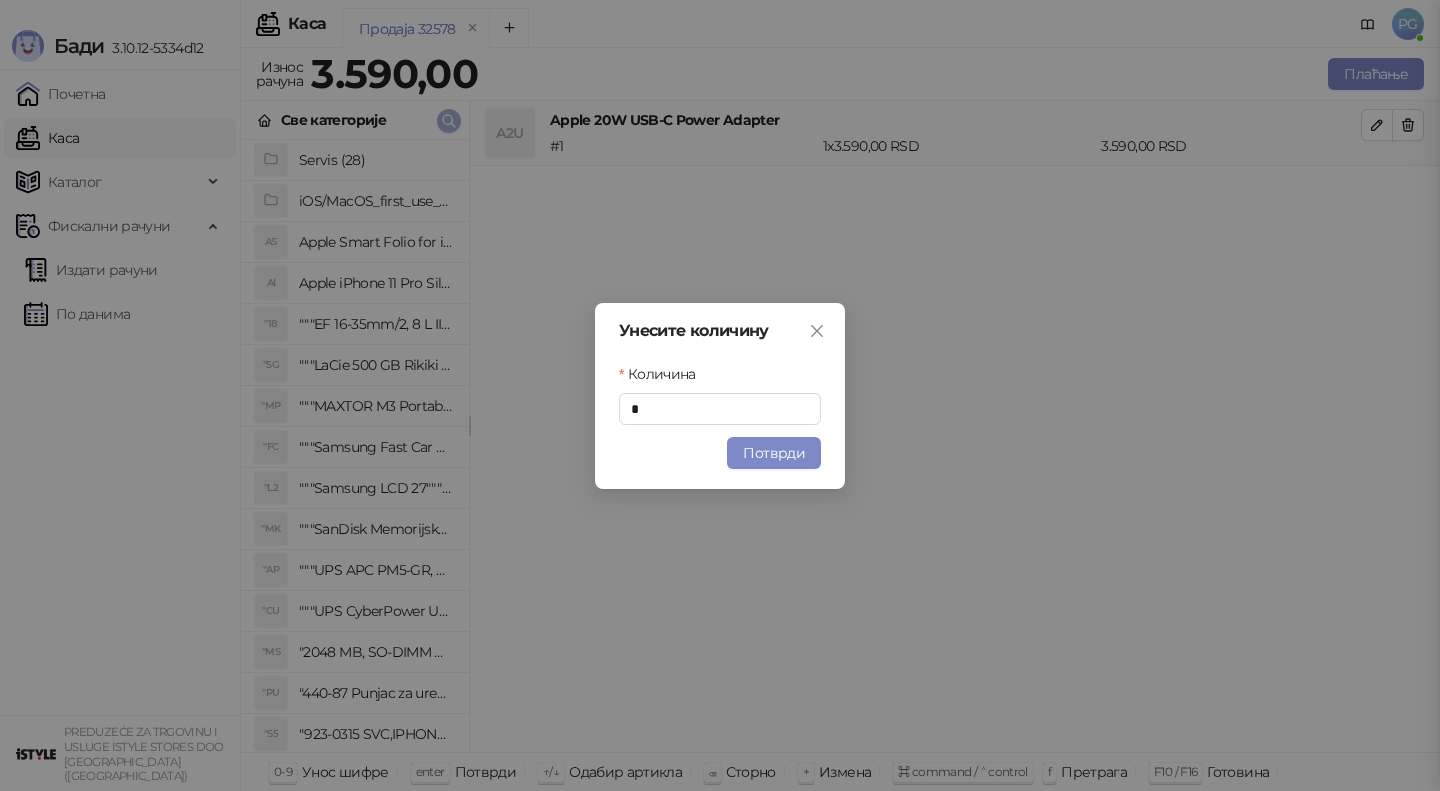 type 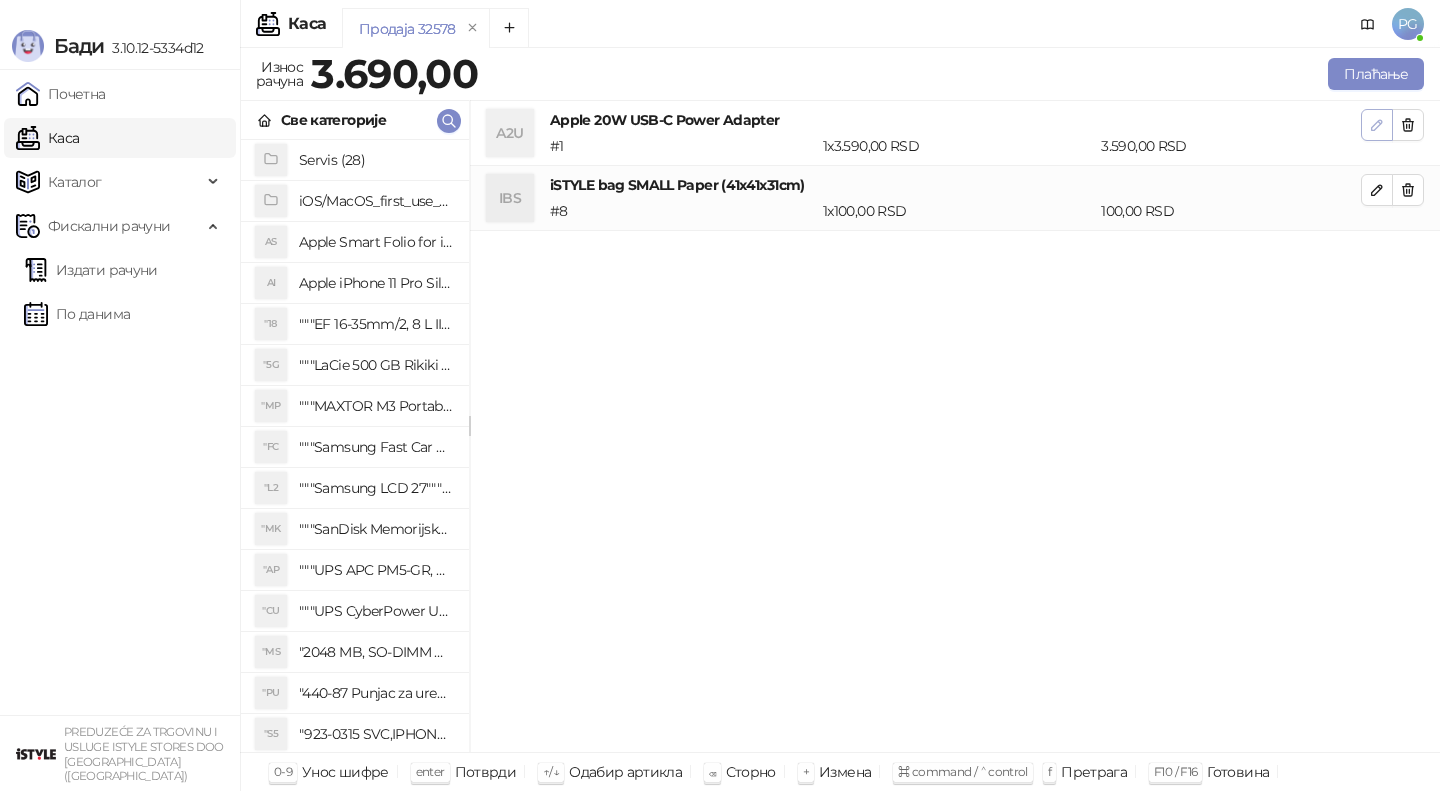 click at bounding box center (1377, 125) 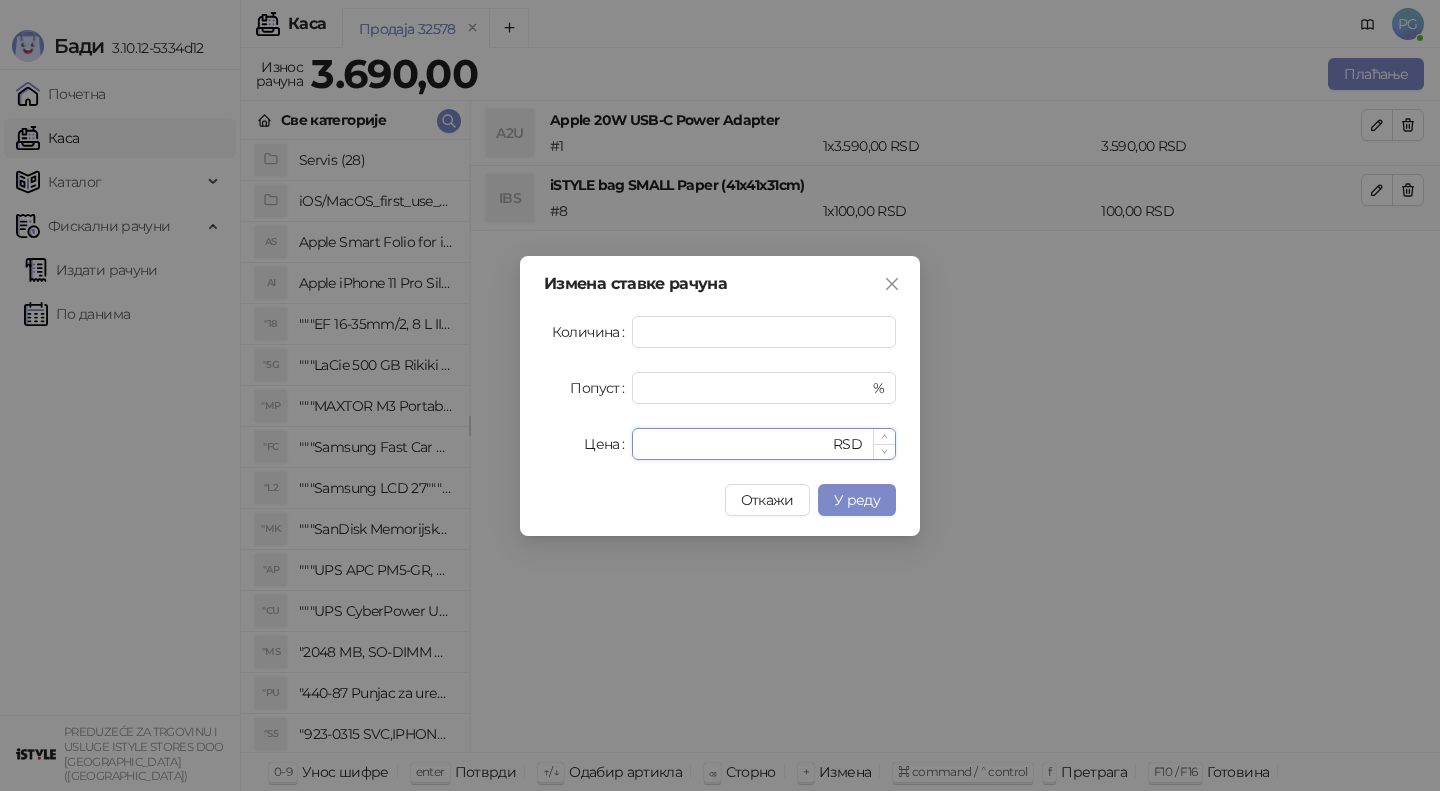 click on "****" at bounding box center [736, 444] 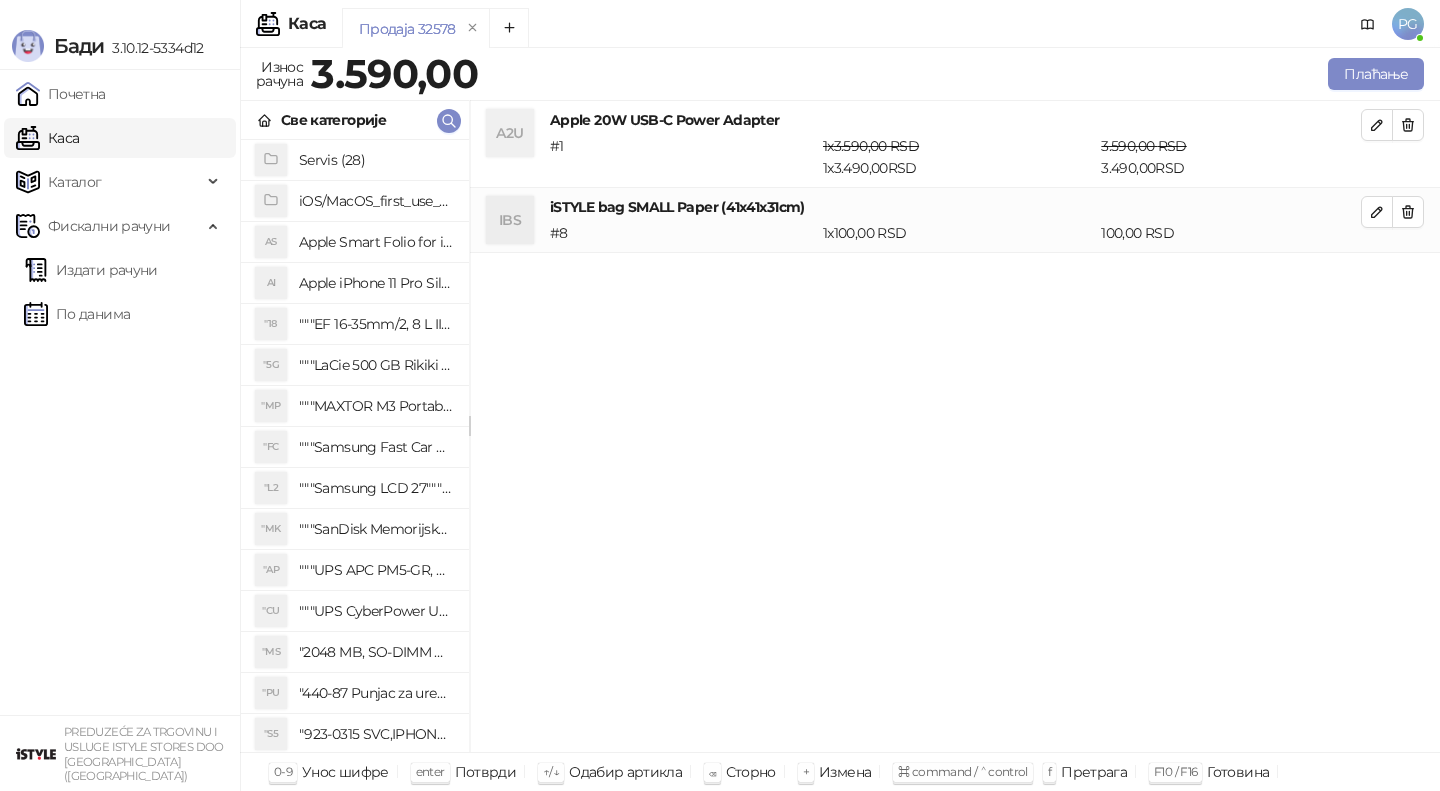 click on "Продаја 32578 Износ рачуна 3.590,00 Плаћање Све категорије Servis (28) iOS/MacOS_first_use_assistance (4) AS  Apple Smart Folio for iPad mini (A17 Pro) - Sage AI  Apple iPhone 11 Pro Silicone Case -  Black "18 """EF 16-35mm/2, 8 L III USM""" "5G """LaCie 500 GB Rikiki USB 3.0 / Ultra Compact & Resistant aluminum / USB 3.0 / 2.5""""""" "MP """MAXTOR M3 Portable 2TB 2.5"""" crni eksterni hard disk HX-M201TCB/GM""" "FC """Samsung Fast Car Charge Adapter, brzi auto punja_, boja crna""" "L2 """Samsung LCD 27"""" C27F390FHUXEN""" "MK """SanDisk Memorijska kartica 256GB microSDXC sa SD adapterom SDSQXA1-256G-GN6MA - Extreme PLUS, A2, UHS-I, V30, U3, Class 10, Brzina _itanja 160 MB/s, Brzina upisa 90 MB/s""" "AP """UPS APC PM5-GR, Essential Surge Arrest,5 utic_nica""" "CU """UPS CyberPower UT650EG, 650VA/360W , line-int., s_uko, desktop""" "MS "2048 MB, SO-DIMM DDRII, 667 MHz, Napajanje 1,8 0,1 V, Latencija CL5" "PU "440-87 Punjac za uredjaje sa micro USB portom 4/1, Stand." "S5" at bounding box center [840, 419] 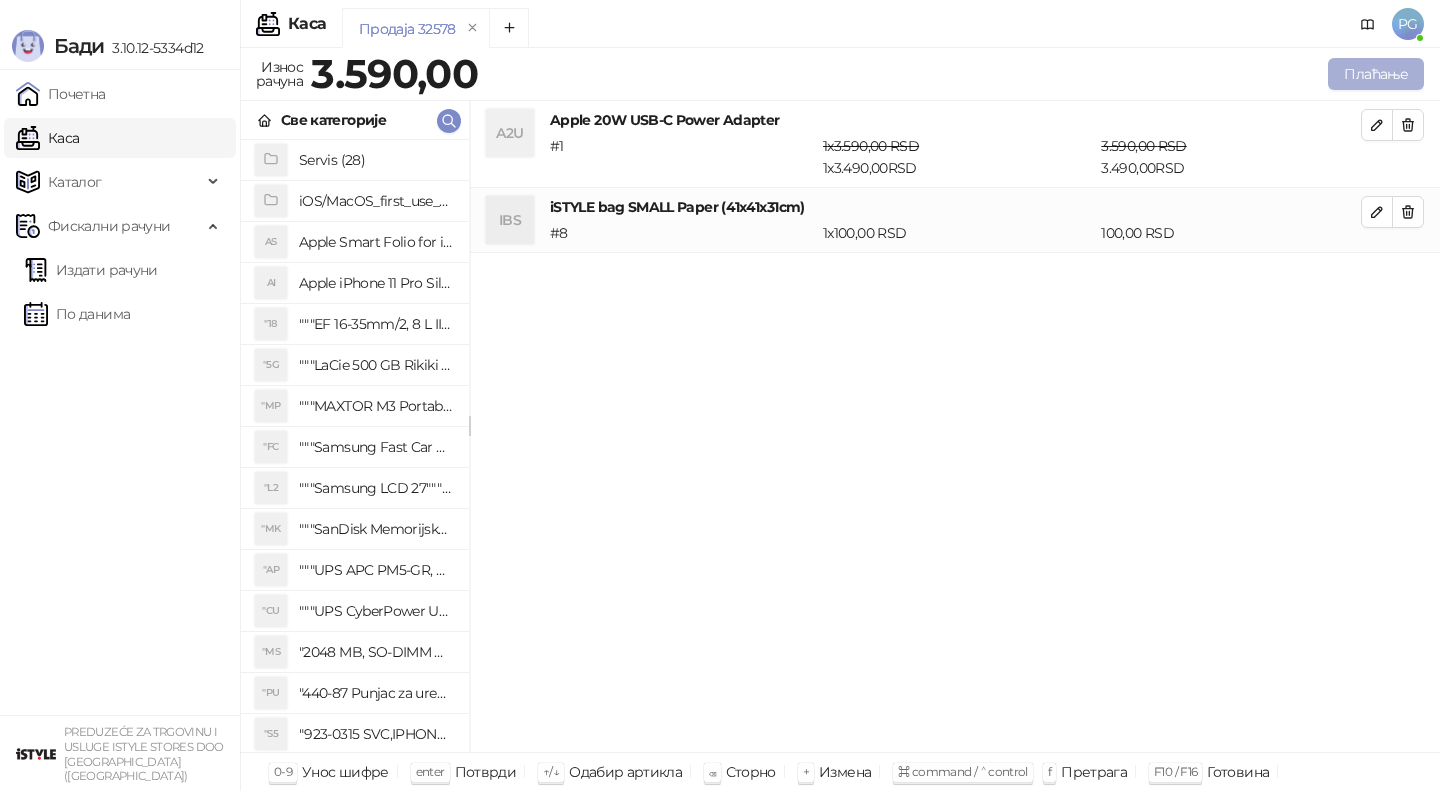 click on "Плаћање" at bounding box center (1376, 74) 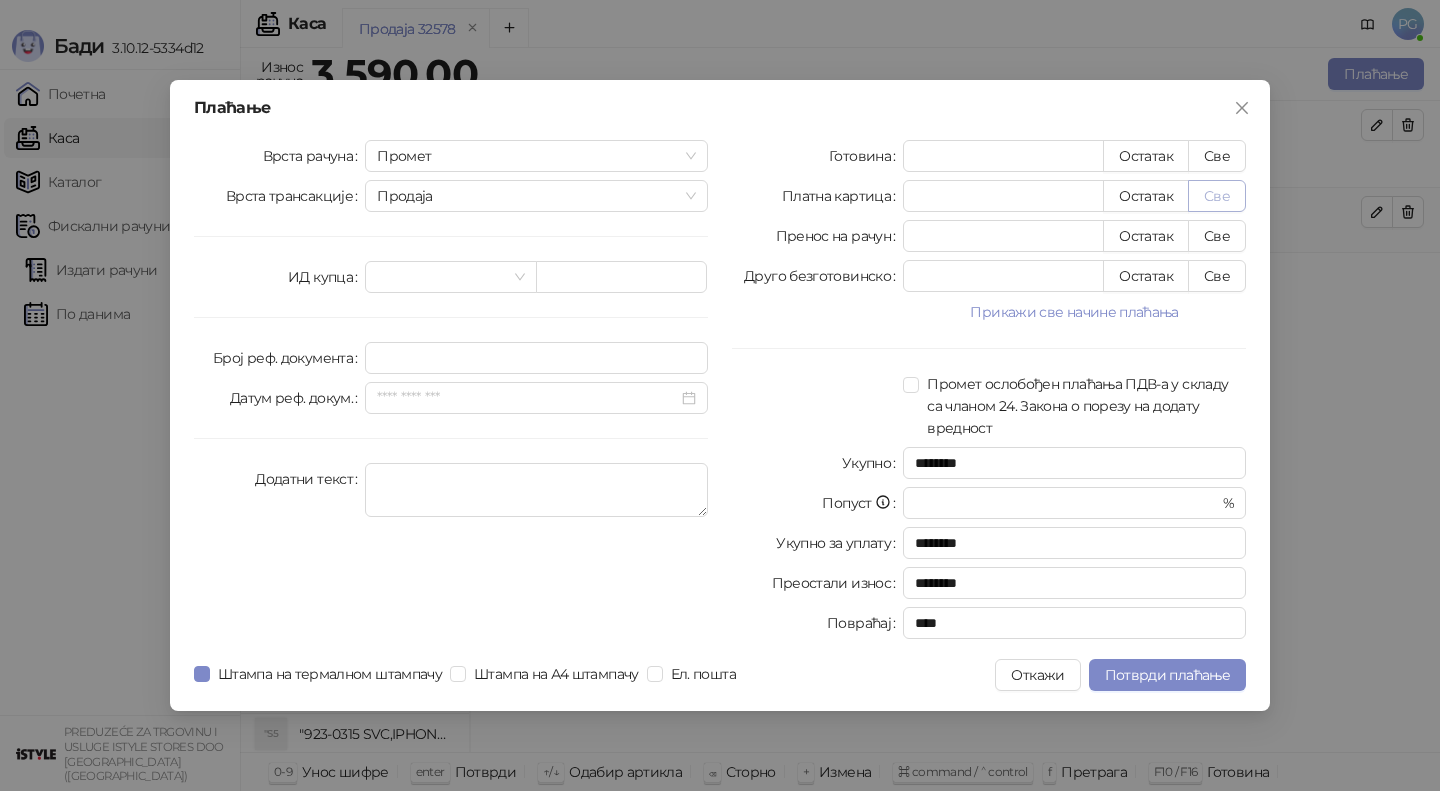 click on "Све" at bounding box center (1217, 196) 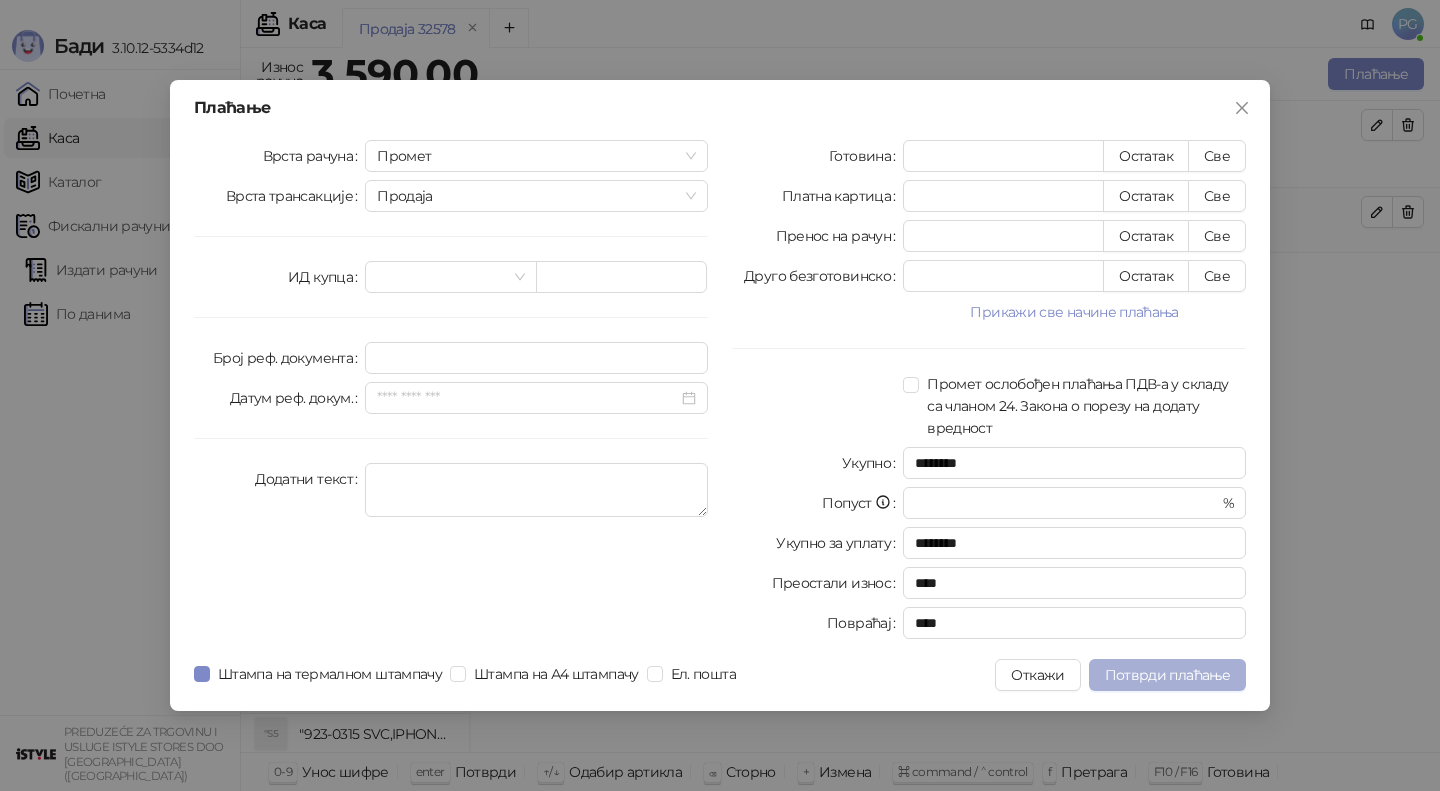 click on "Потврди плаћање" at bounding box center [1167, 675] 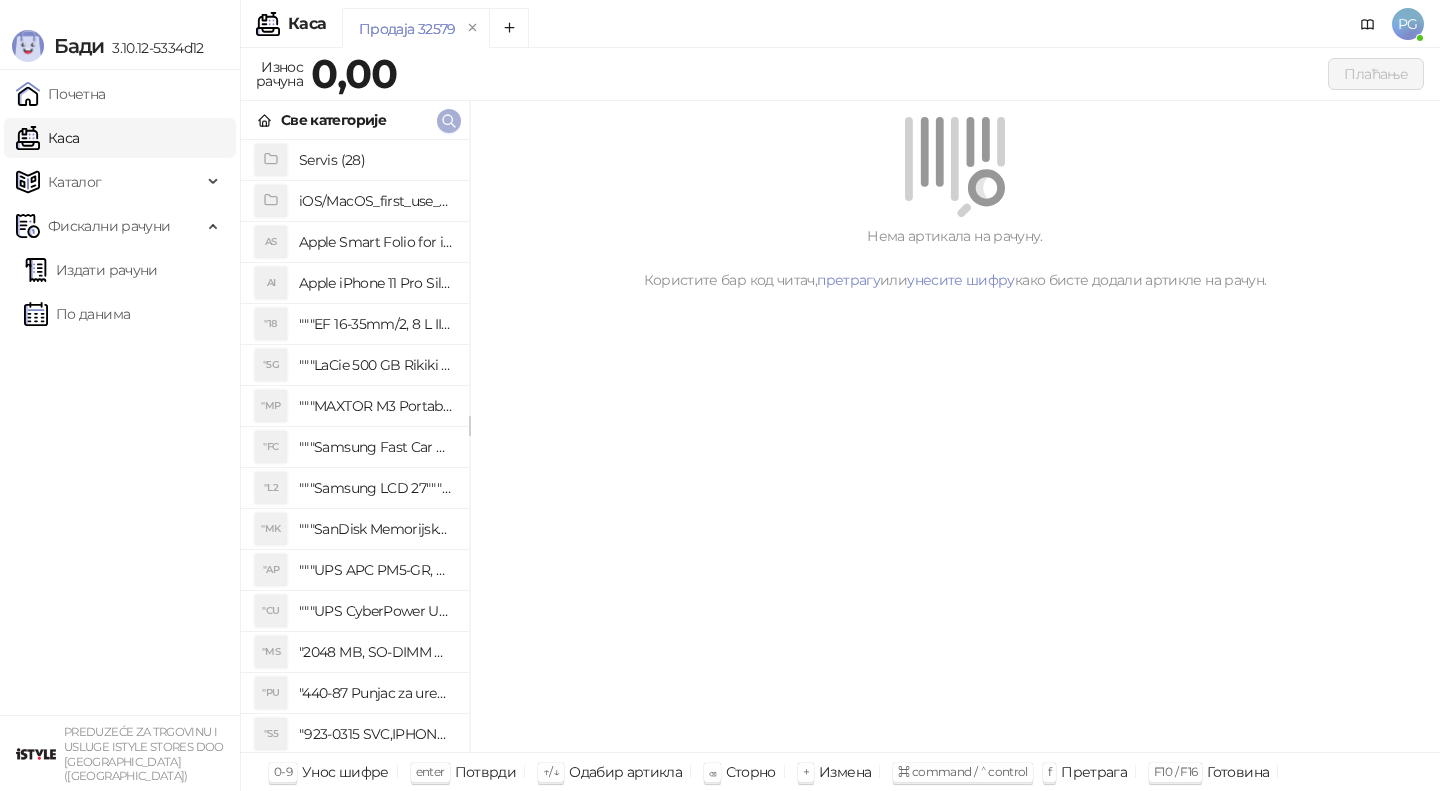click 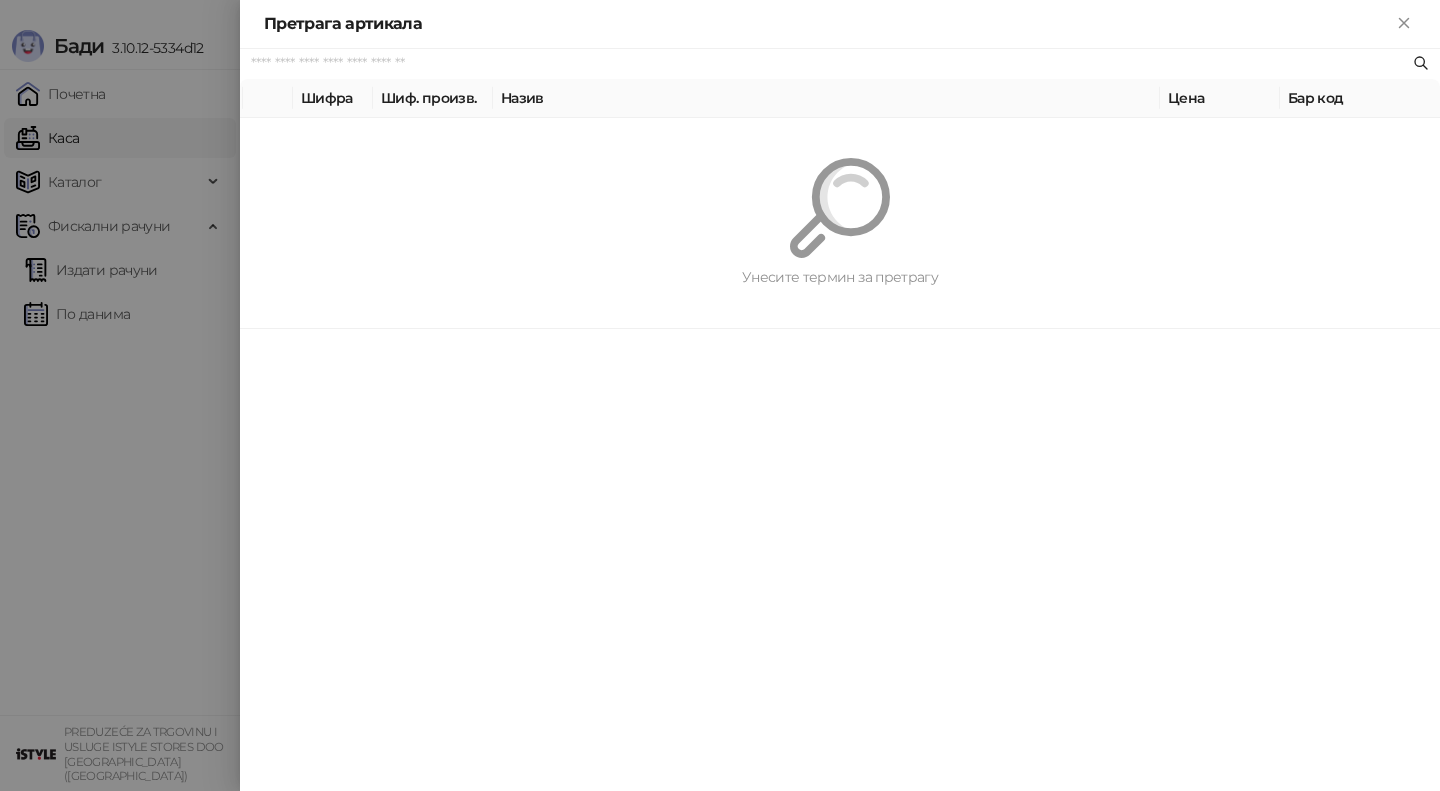 paste on "*********" 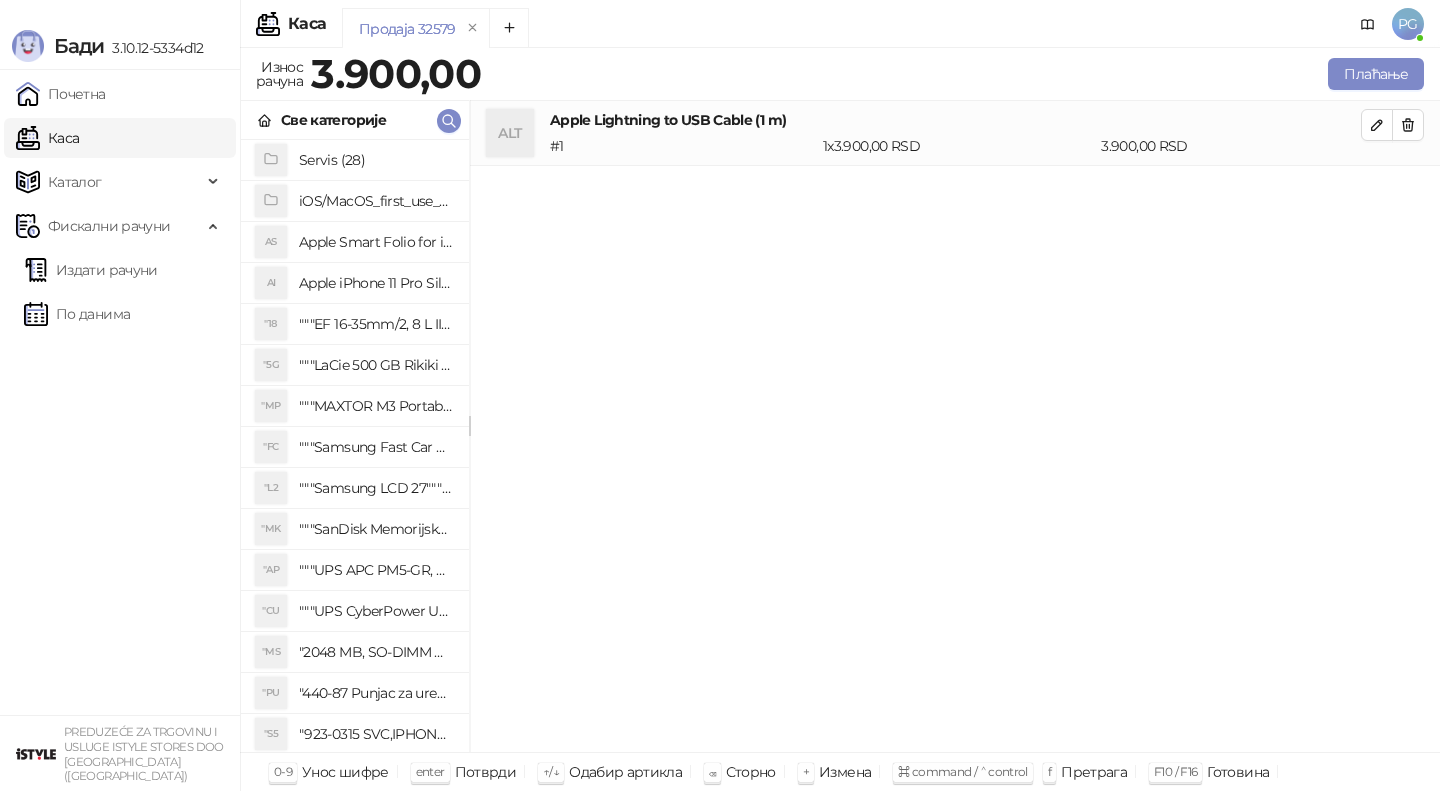 click on "Све категорије" at bounding box center (355, 120) 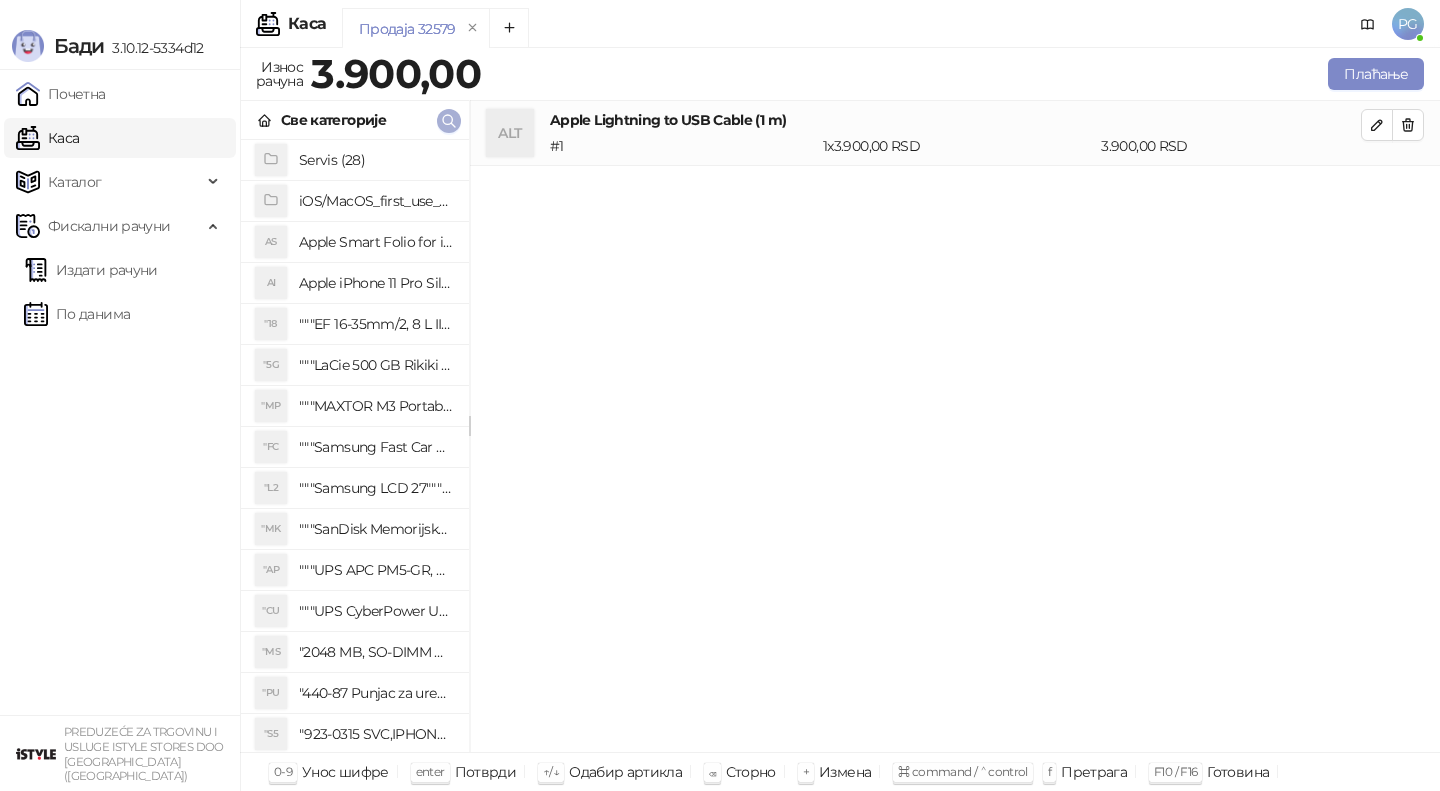 click 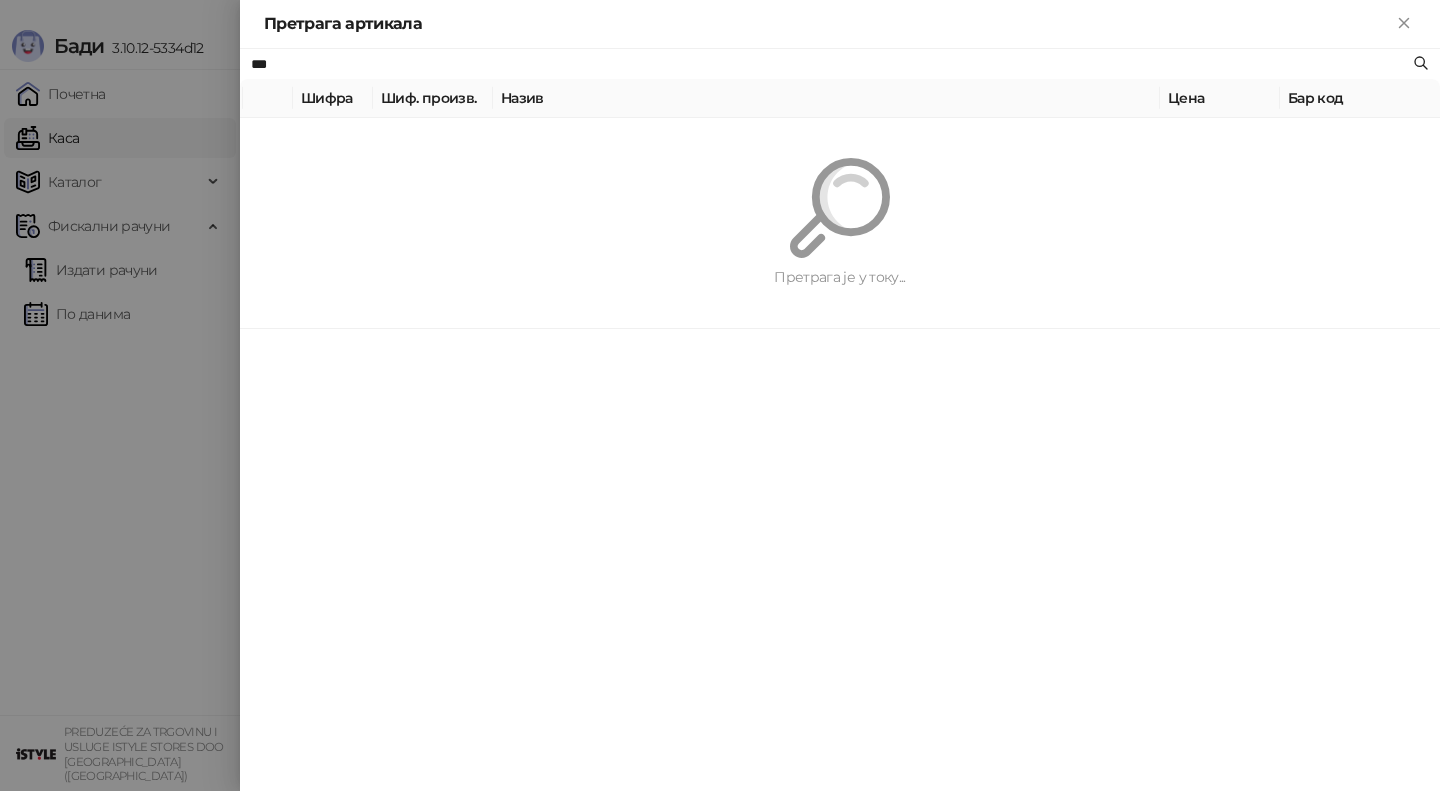 type on "***" 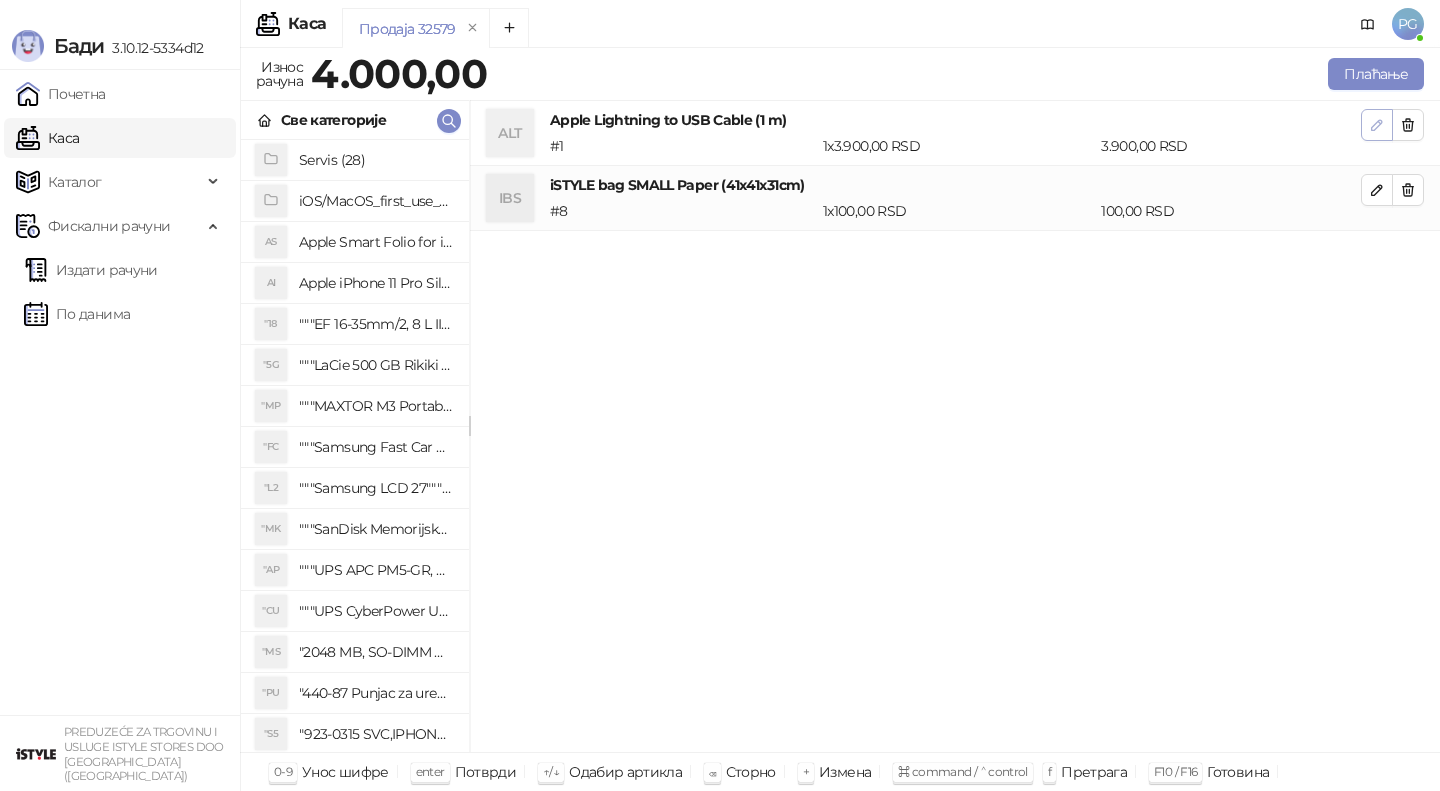 click 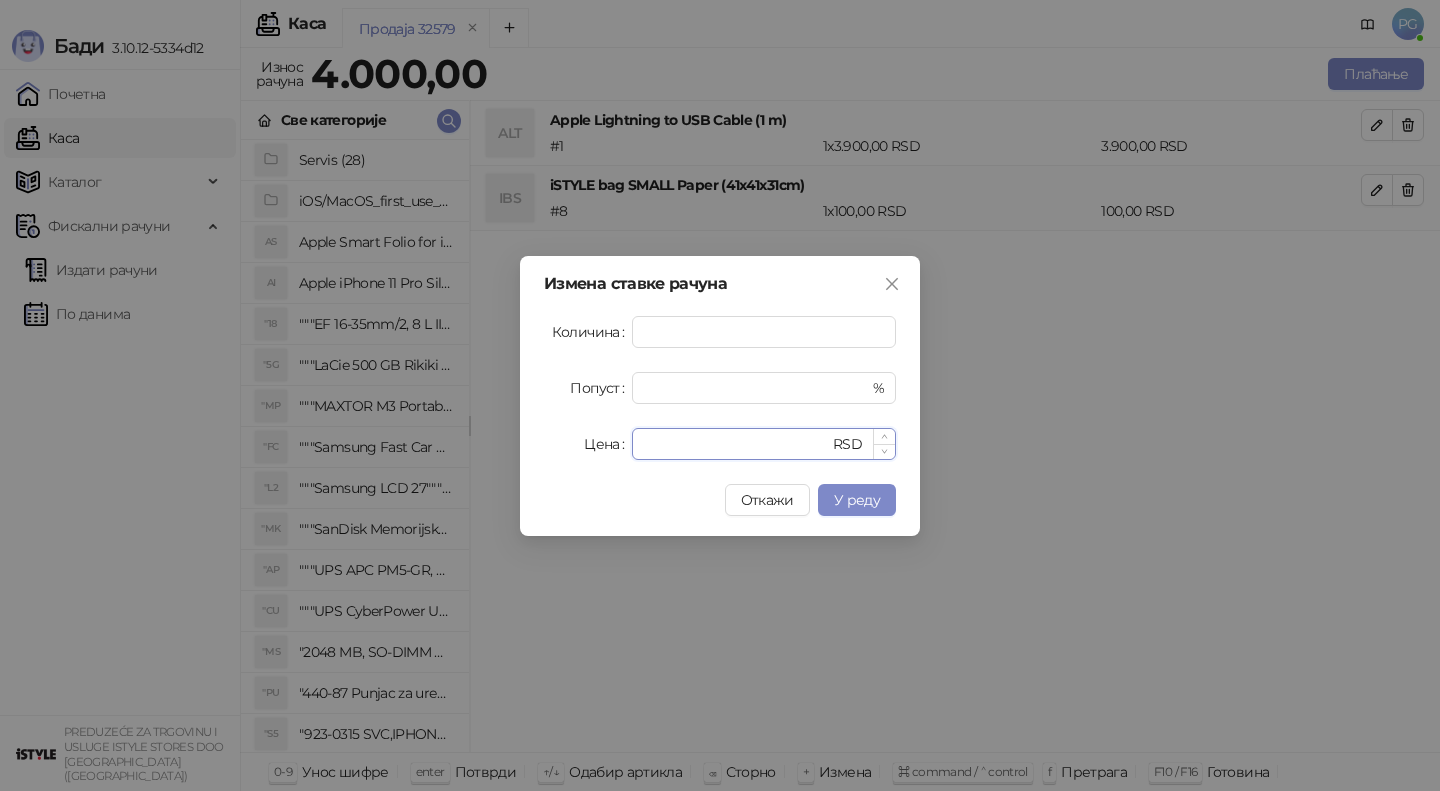 click on "****" at bounding box center [736, 444] 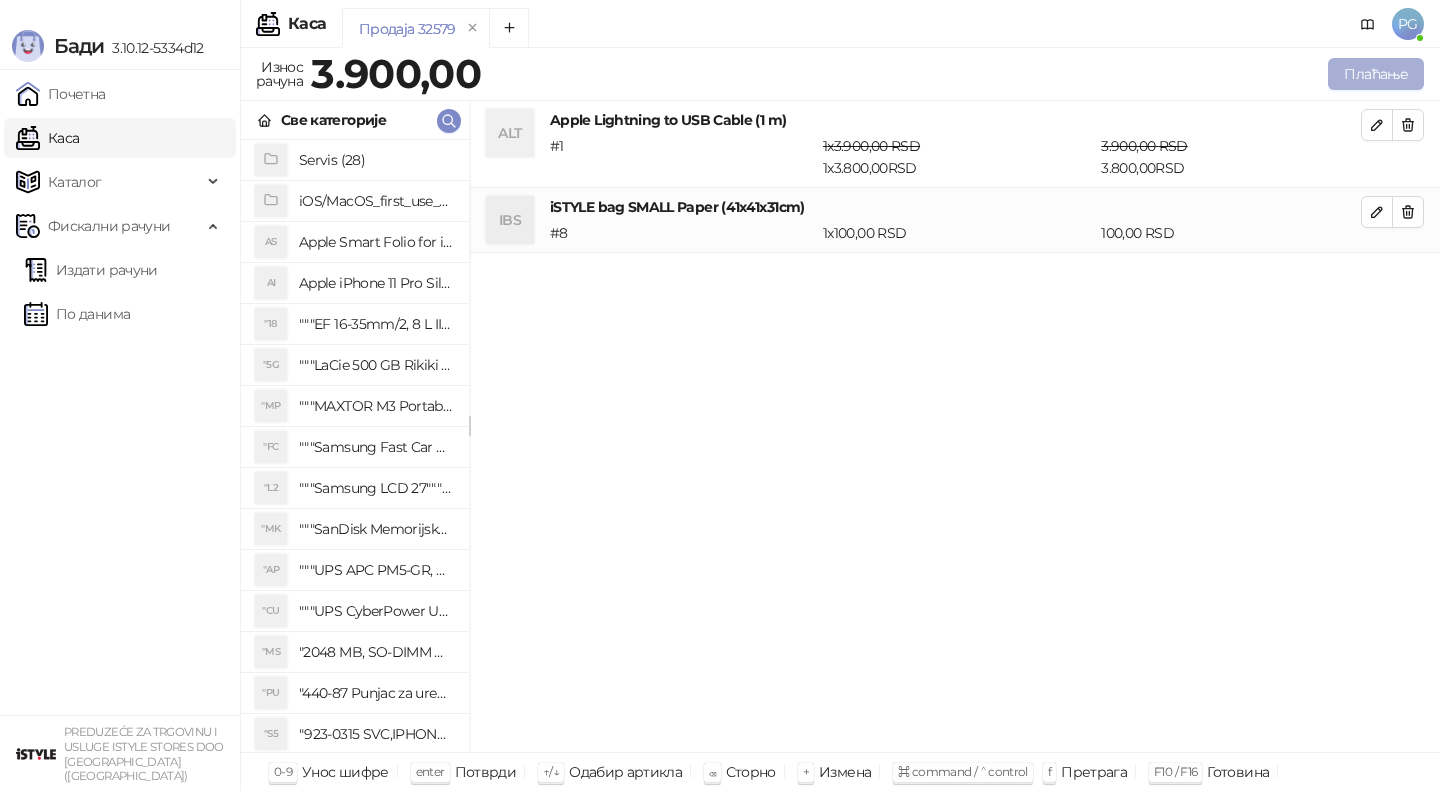 click on "Плаћање" at bounding box center [1376, 74] 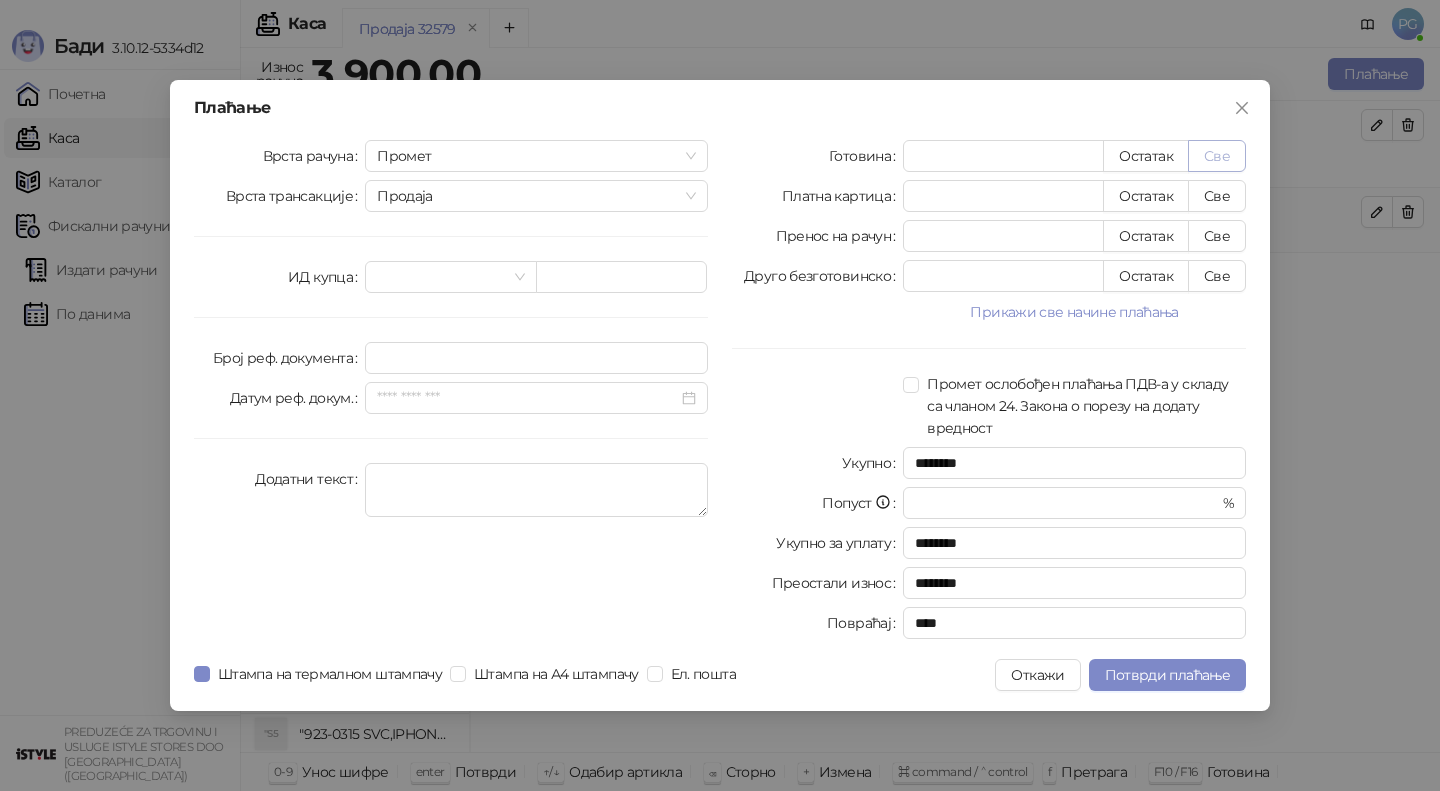 click on "Све" at bounding box center (1217, 156) 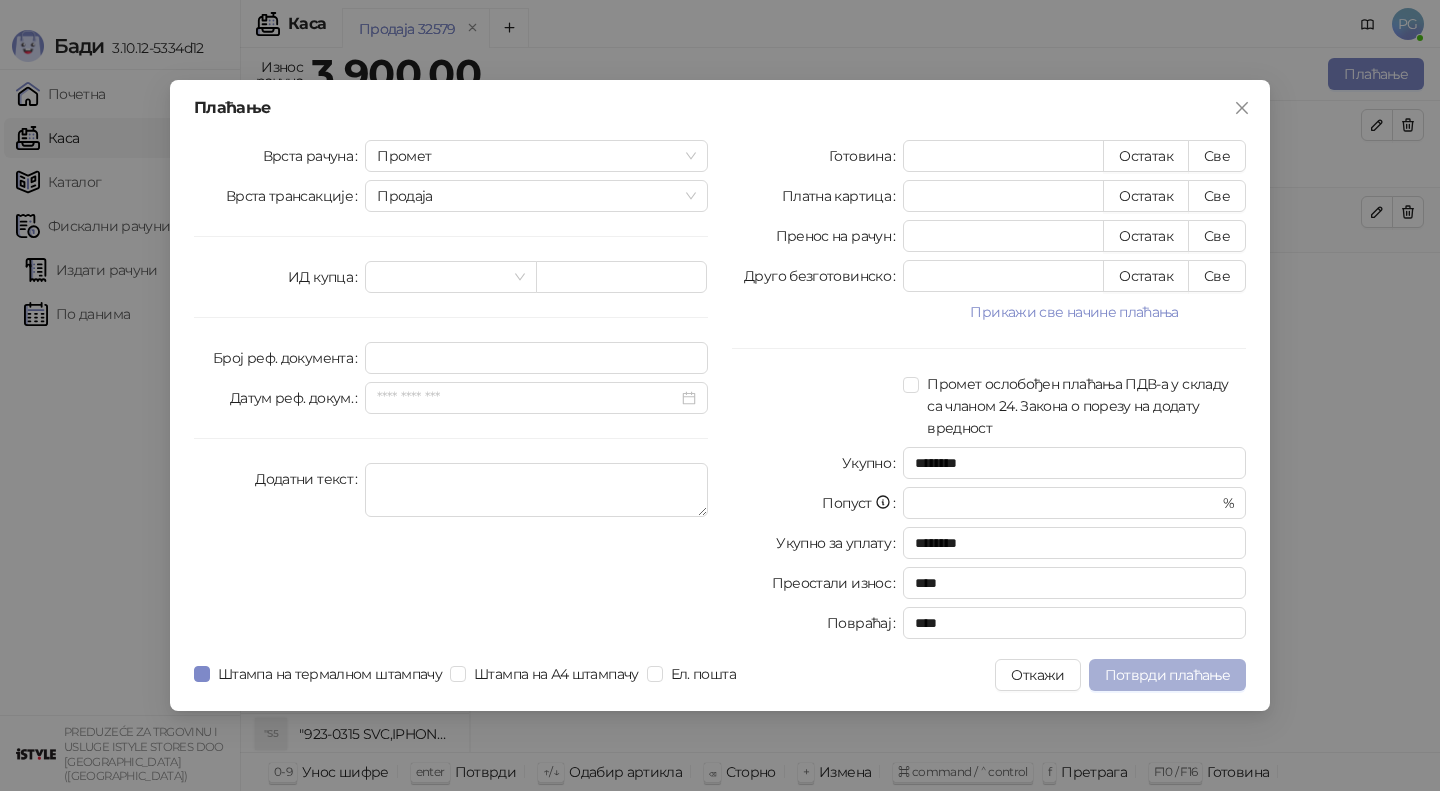 click on "Потврди плаћање" at bounding box center [1167, 675] 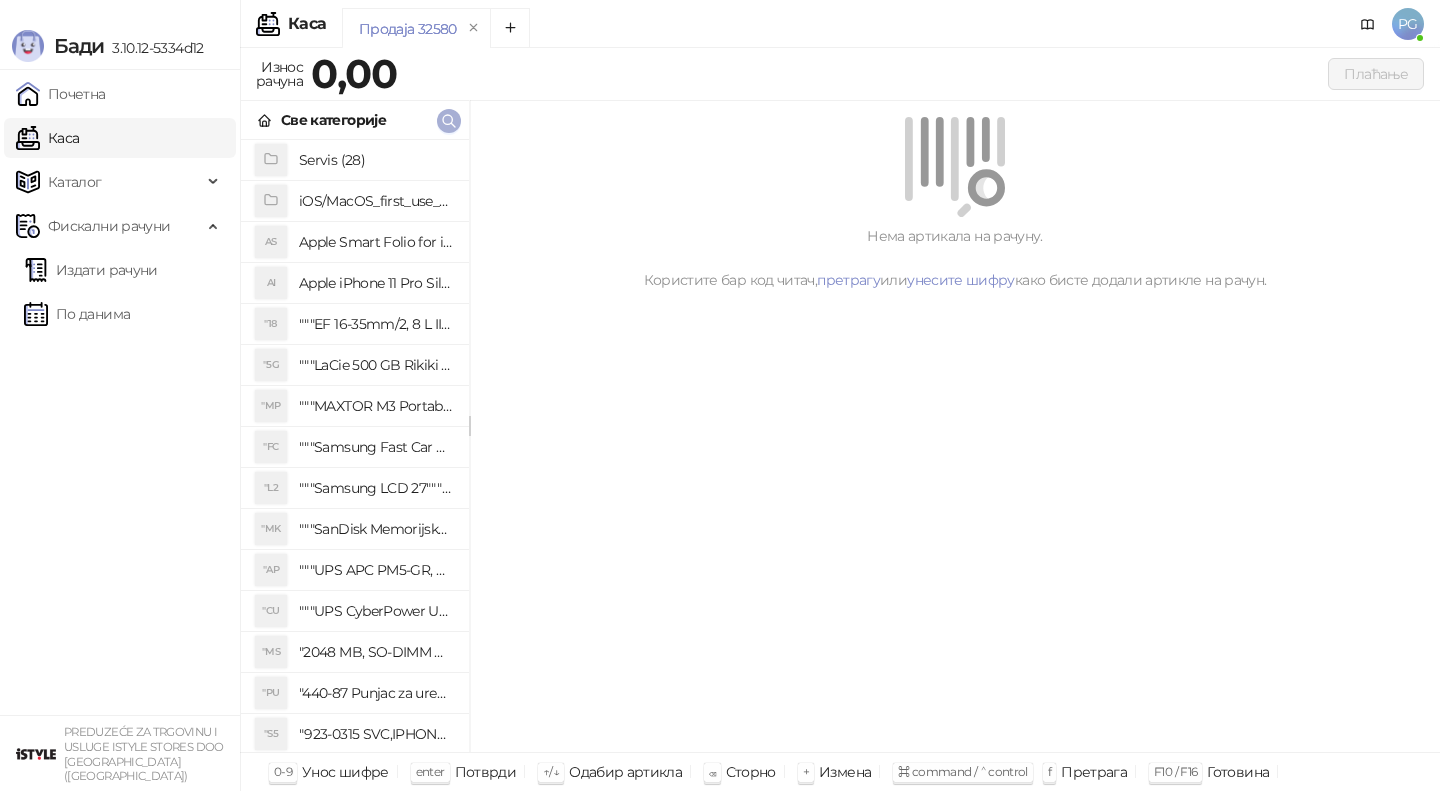 click 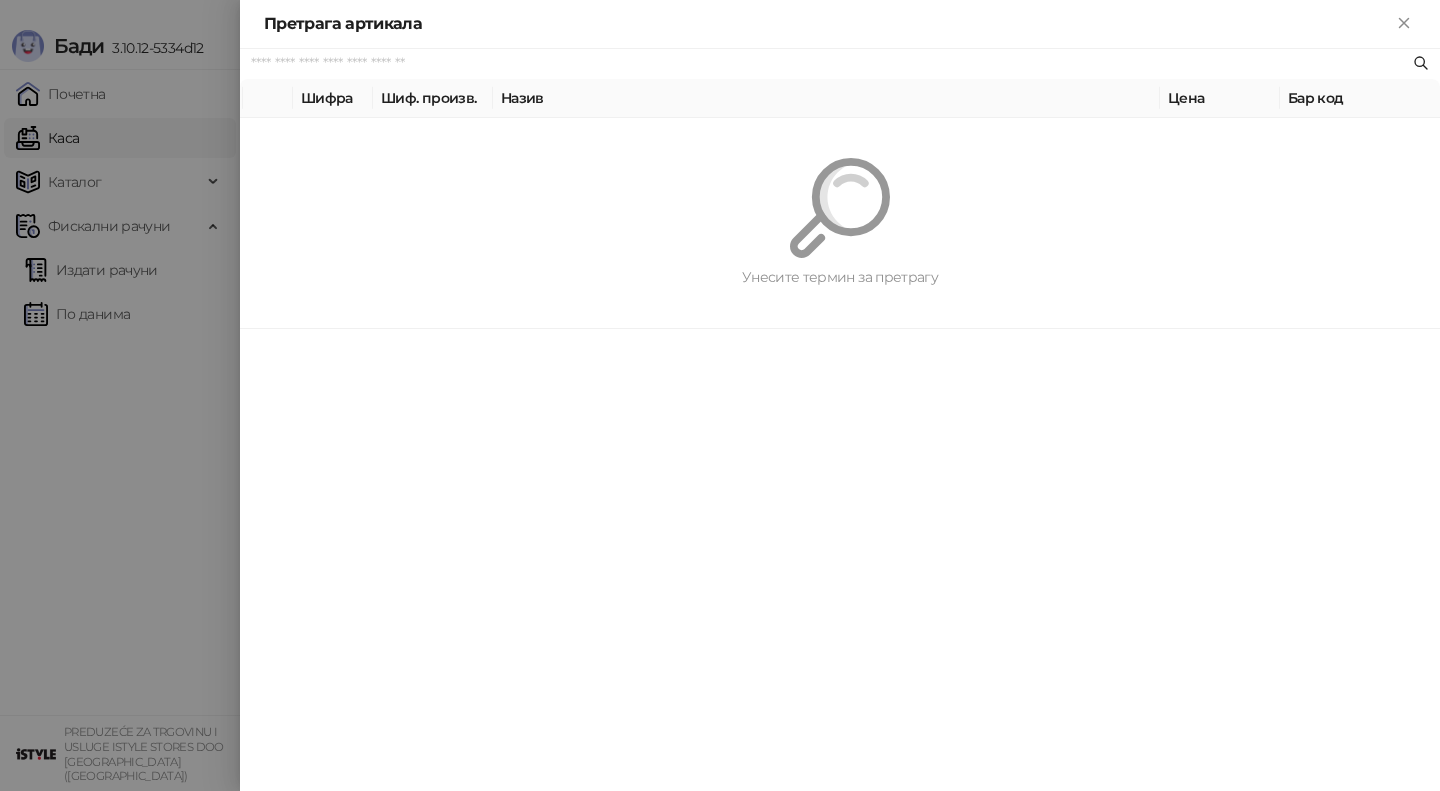 paste on "*********" 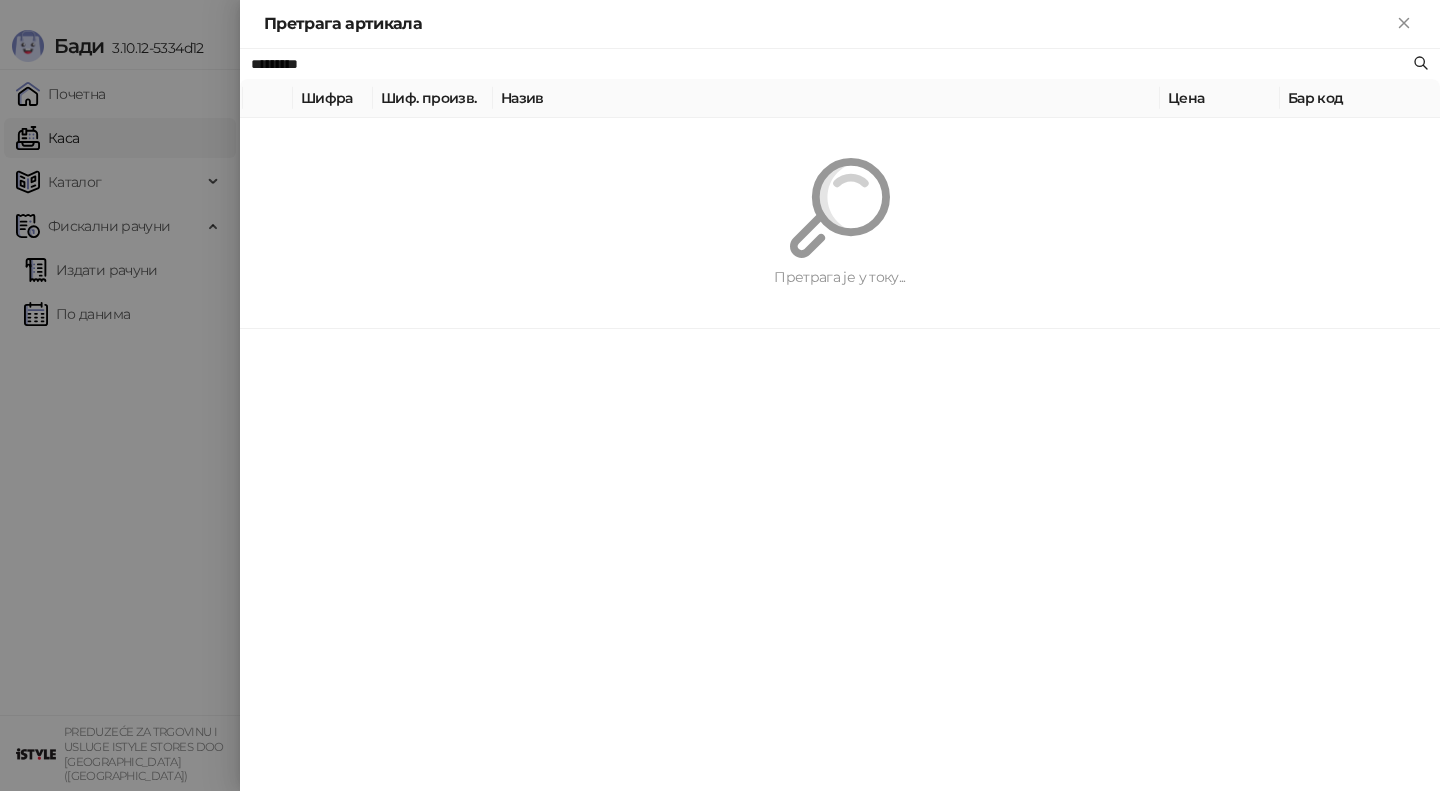 type on "*********" 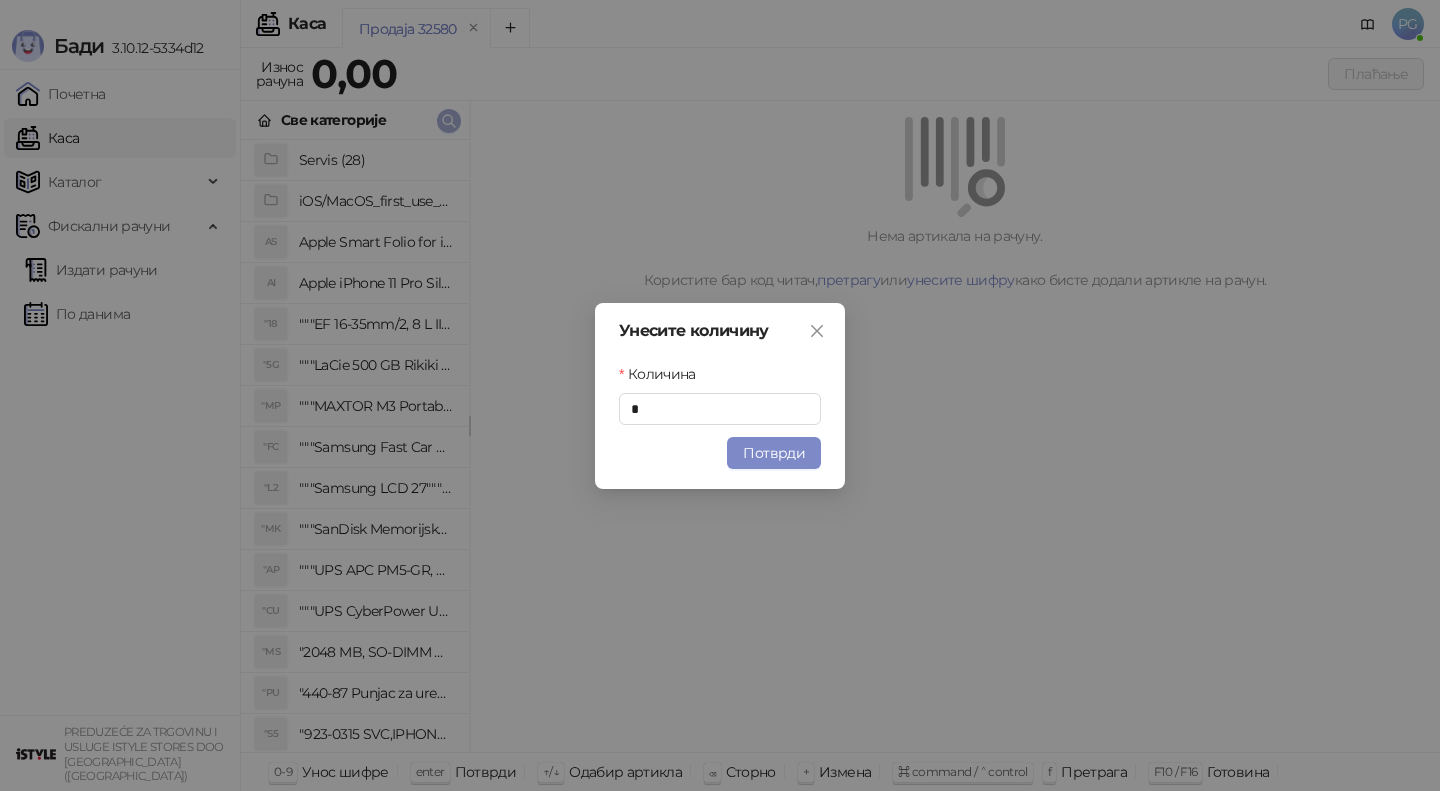 type 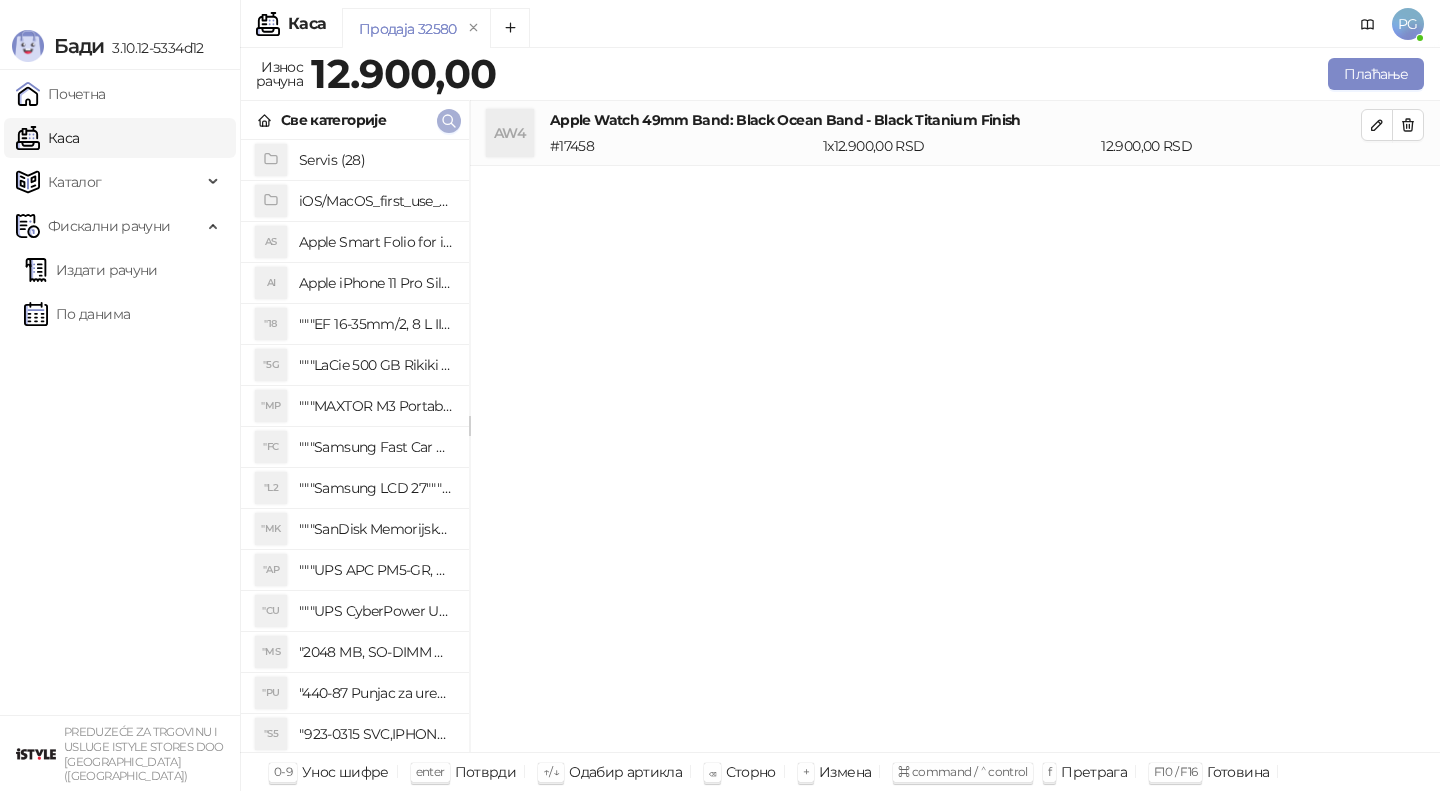 click 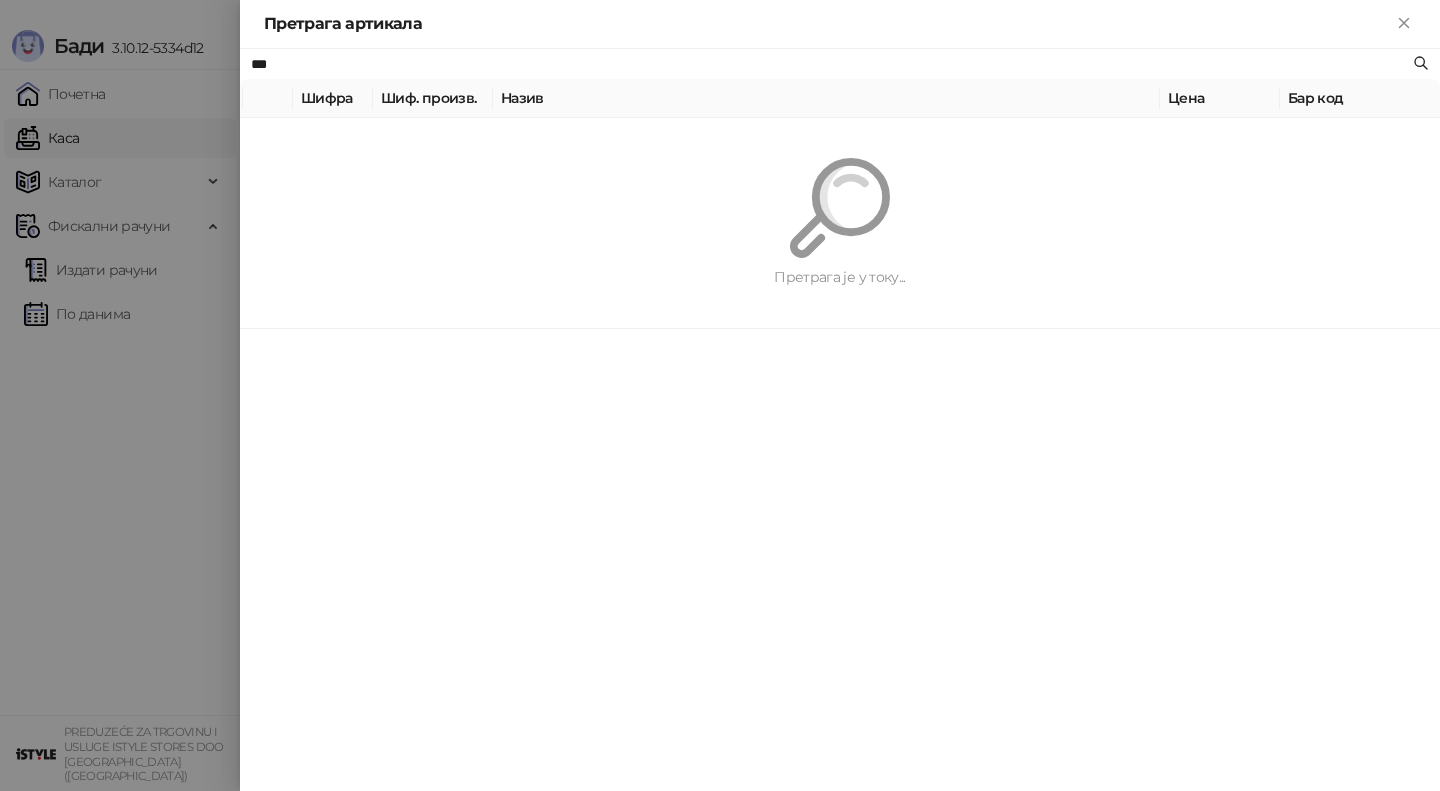 type on "***" 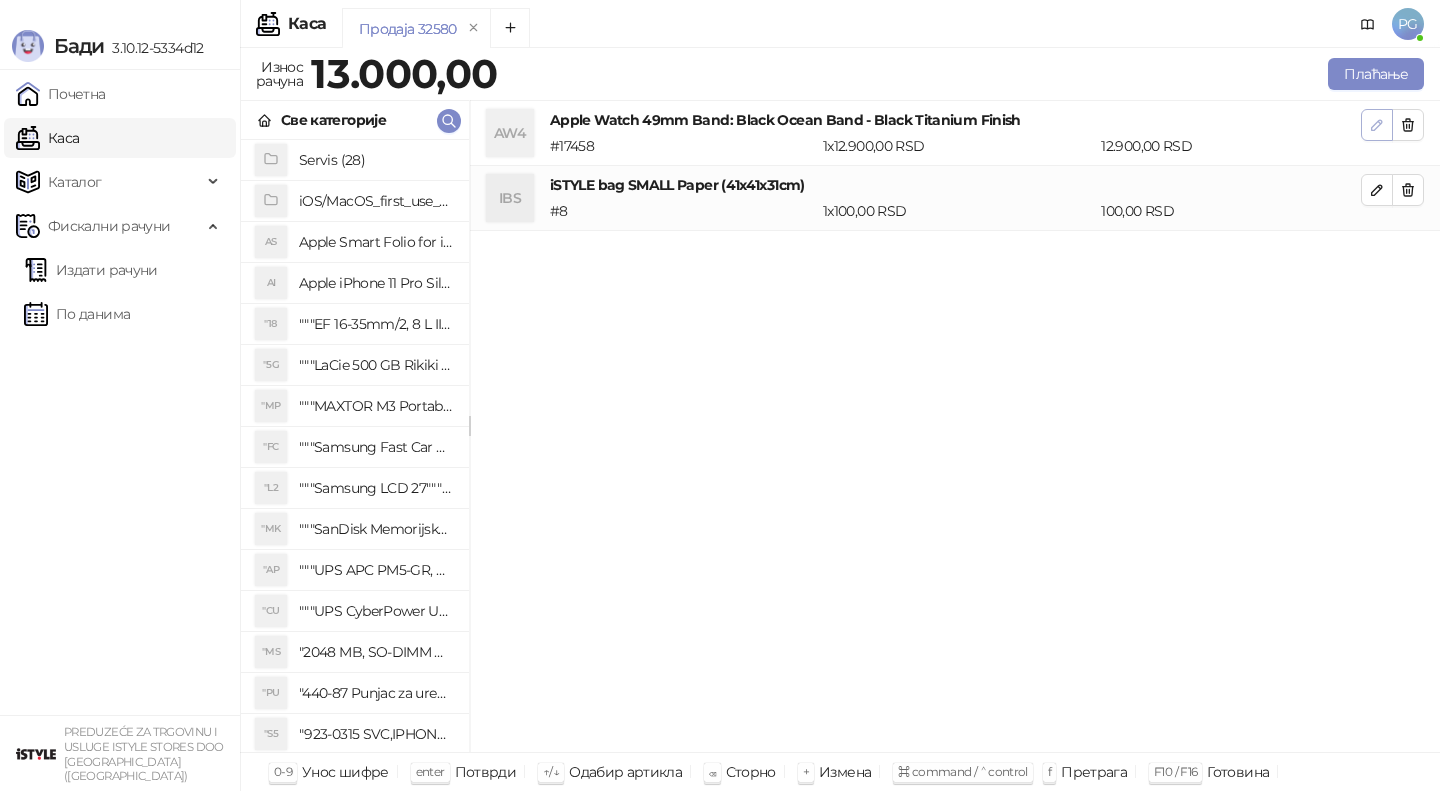 click at bounding box center [1377, 125] 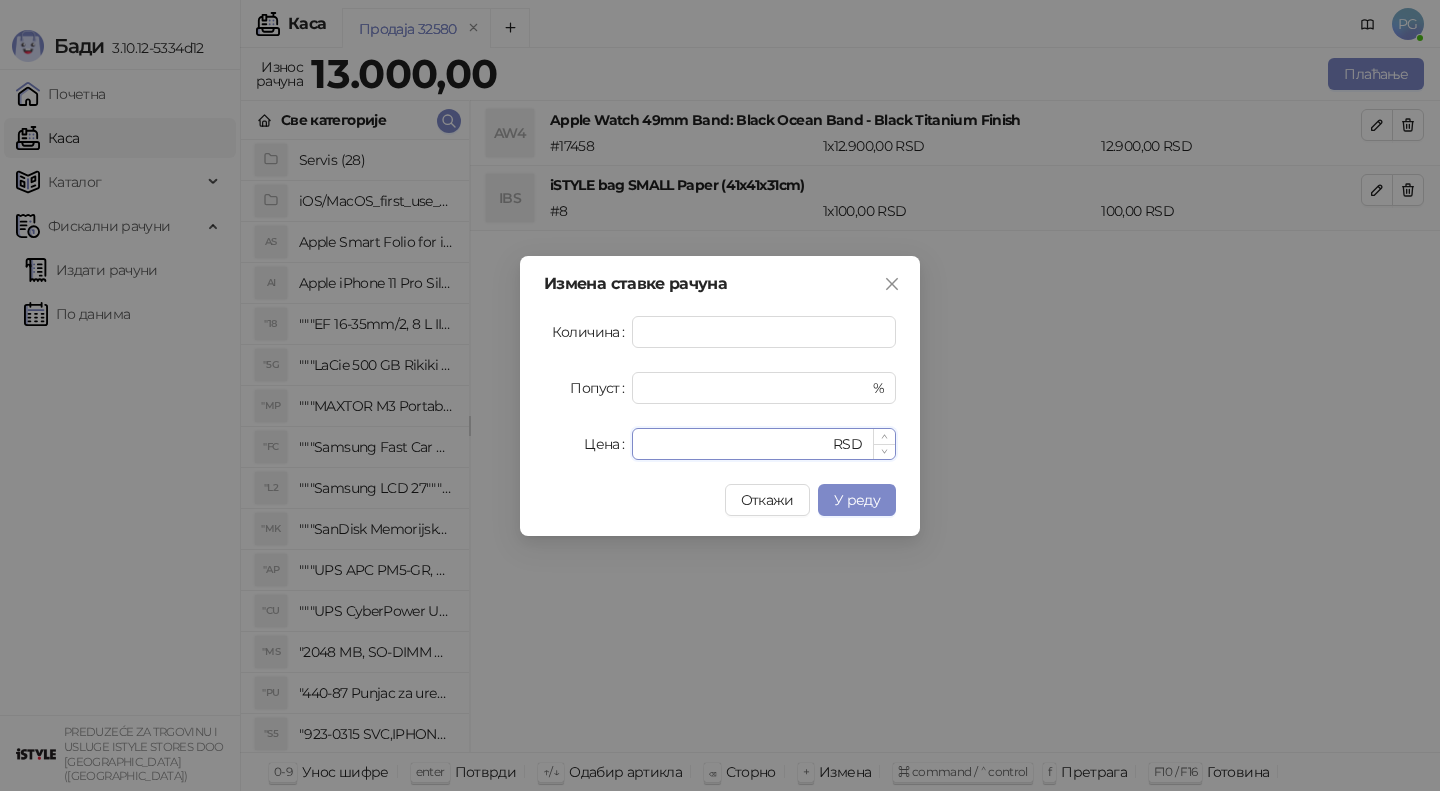 click on "*****" at bounding box center [736, 444] 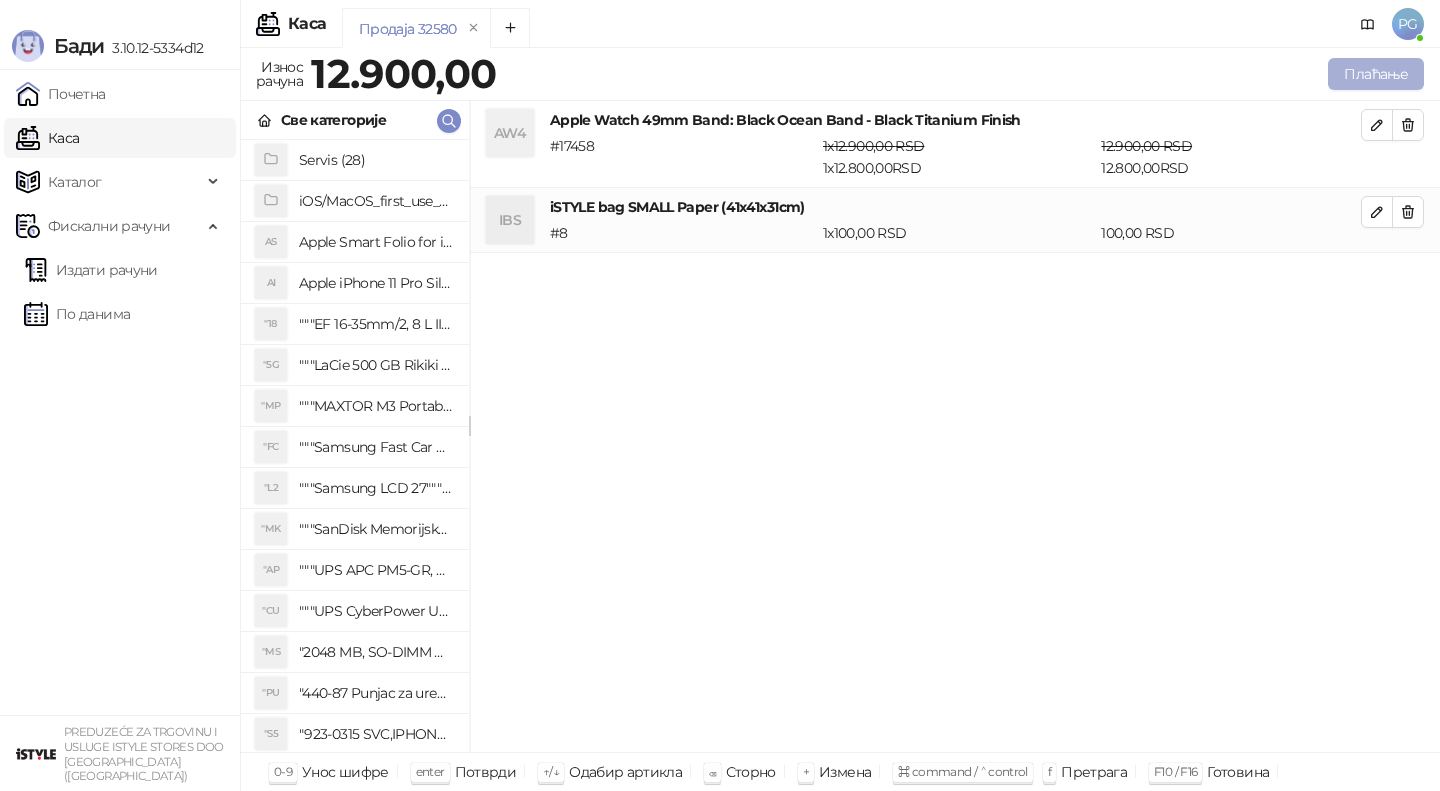 click on "Плаћање" at bounding box center [1376, 74] 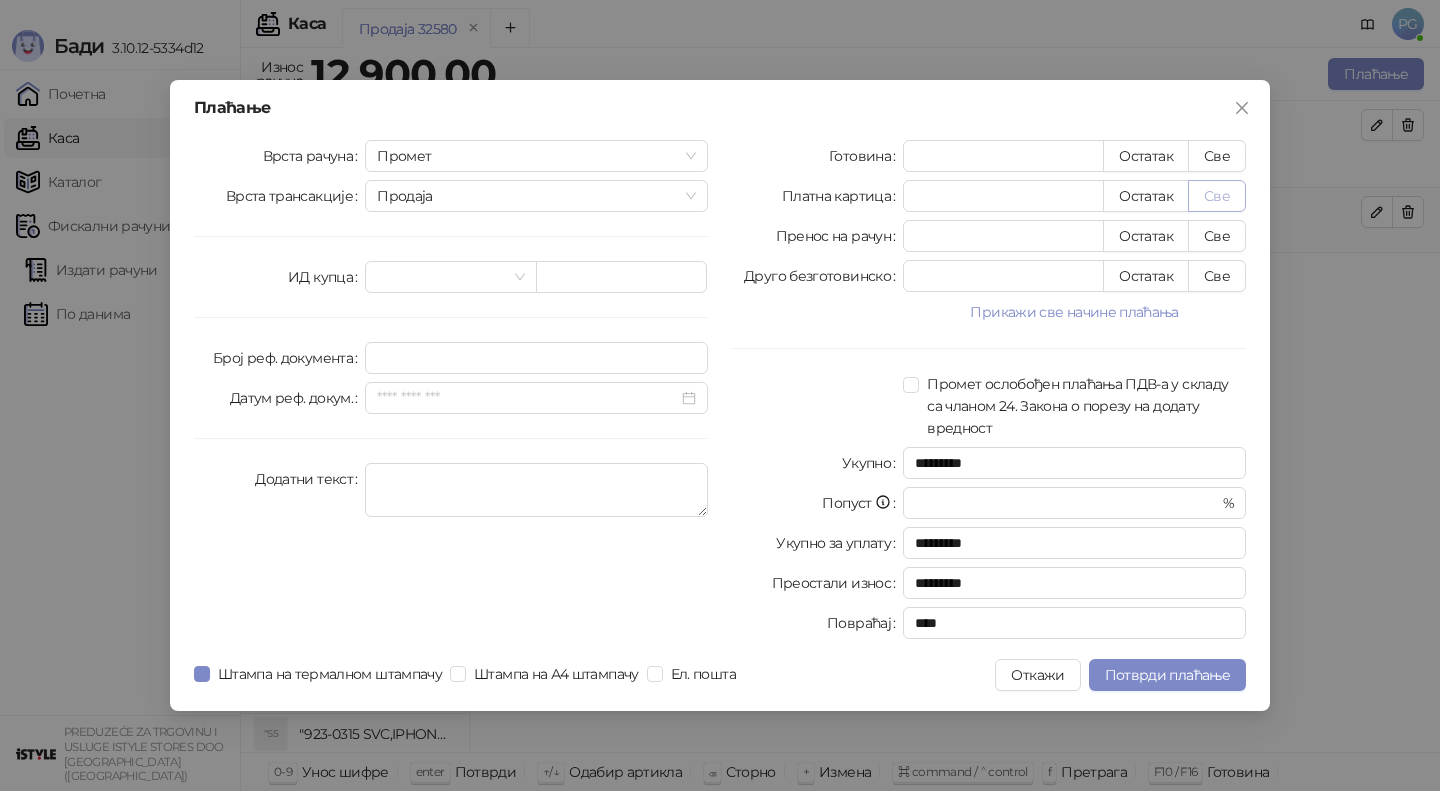 click on "Све" at bounding box center (1217, 196) 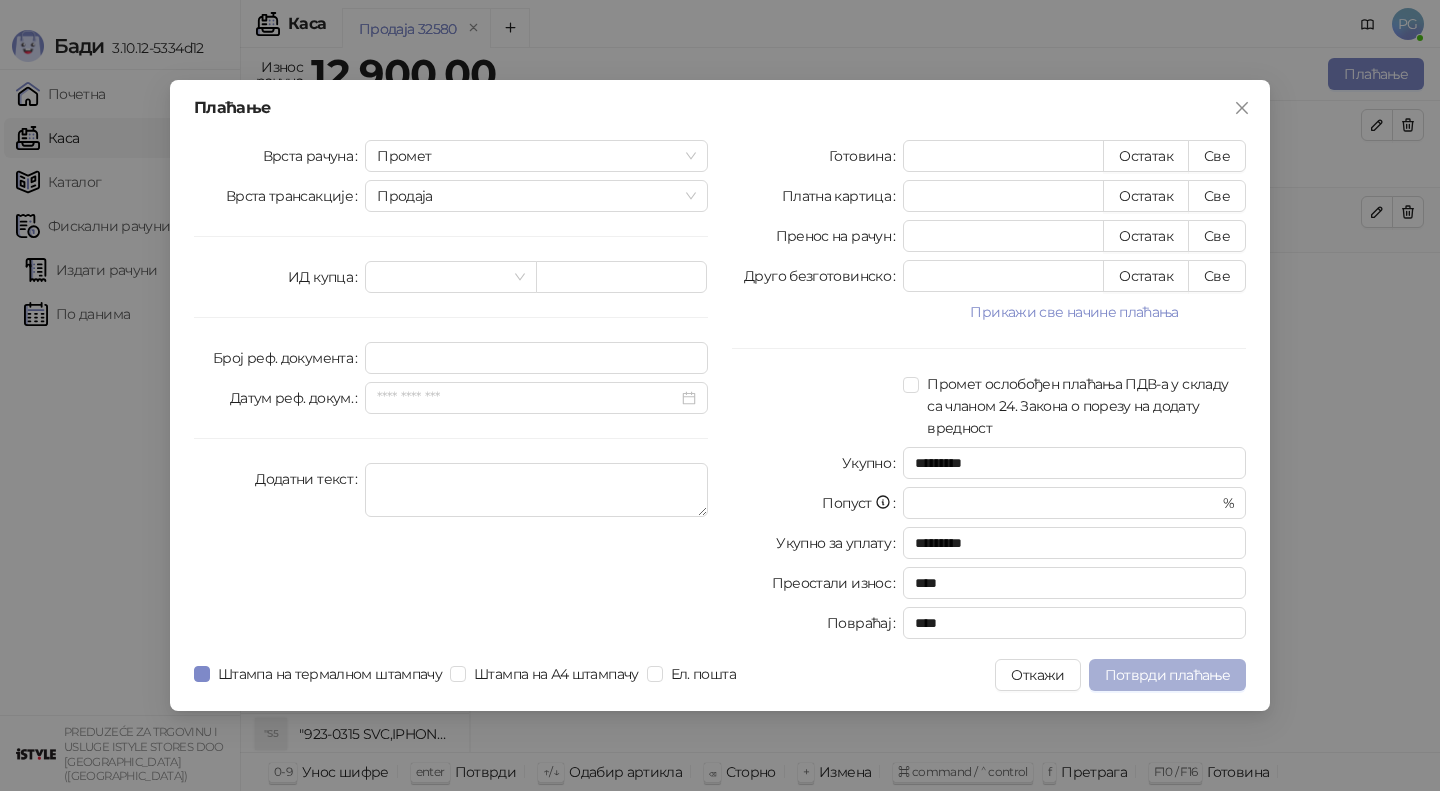 click on "Потврди плаћање" at bounding box center [1167, 675] 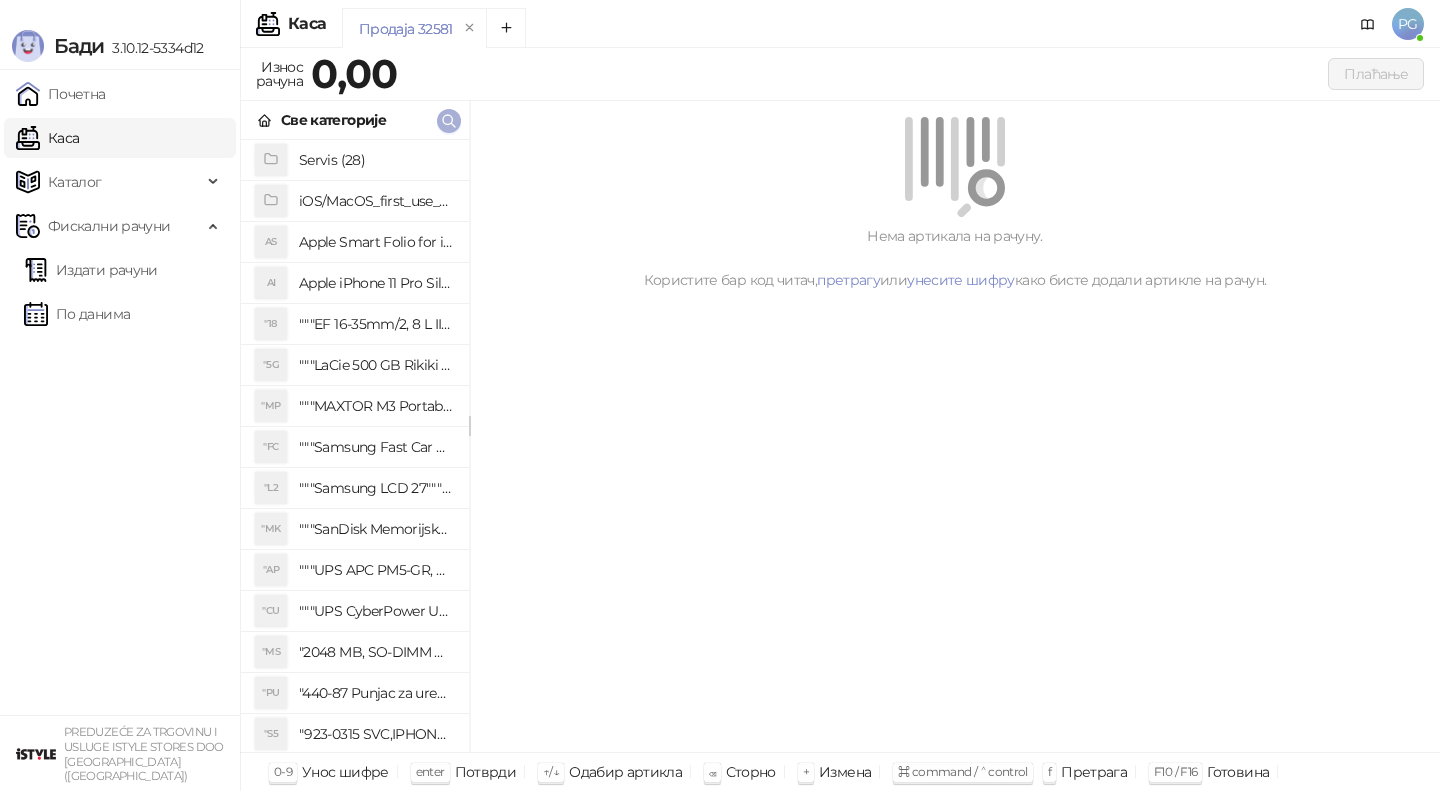 click 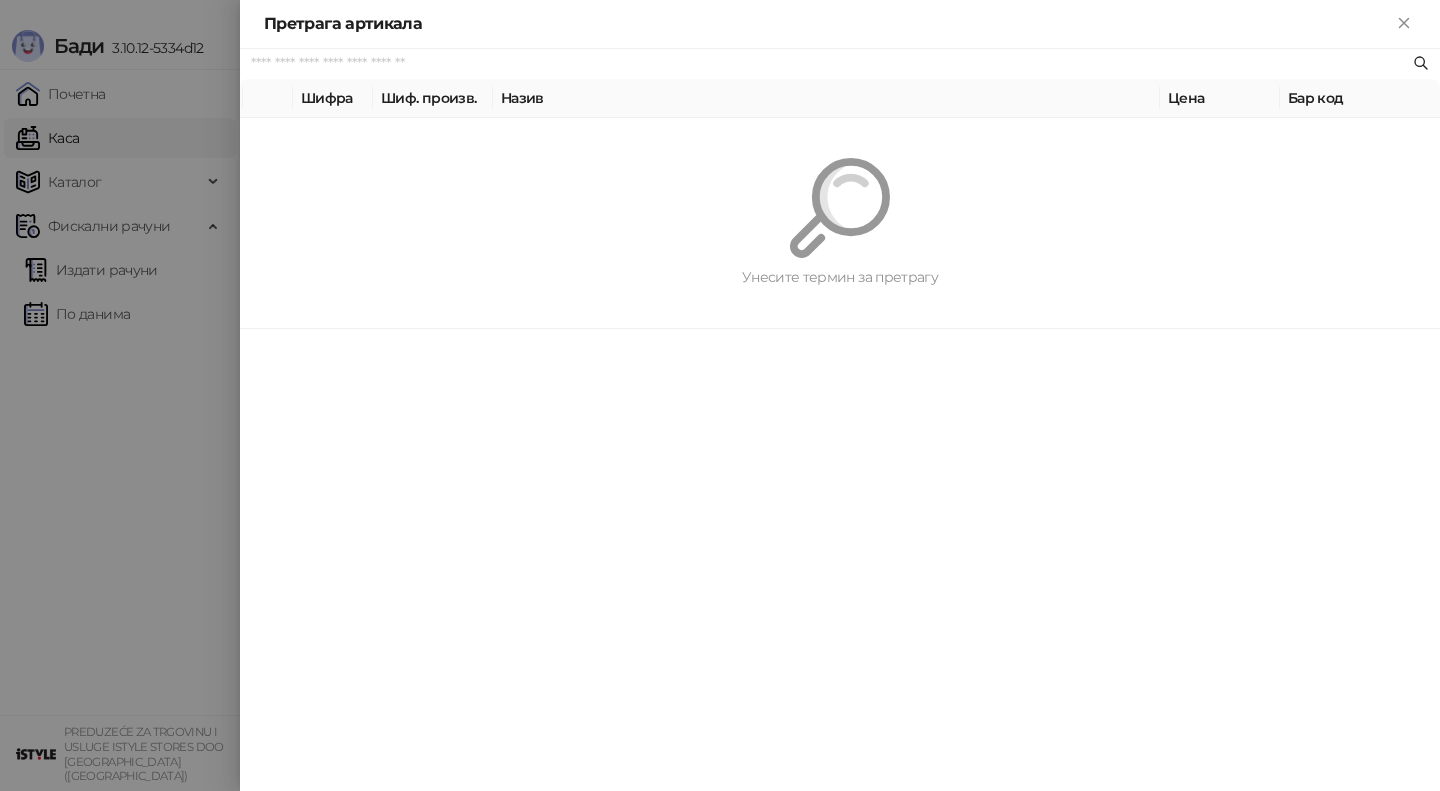 paste on "**********" 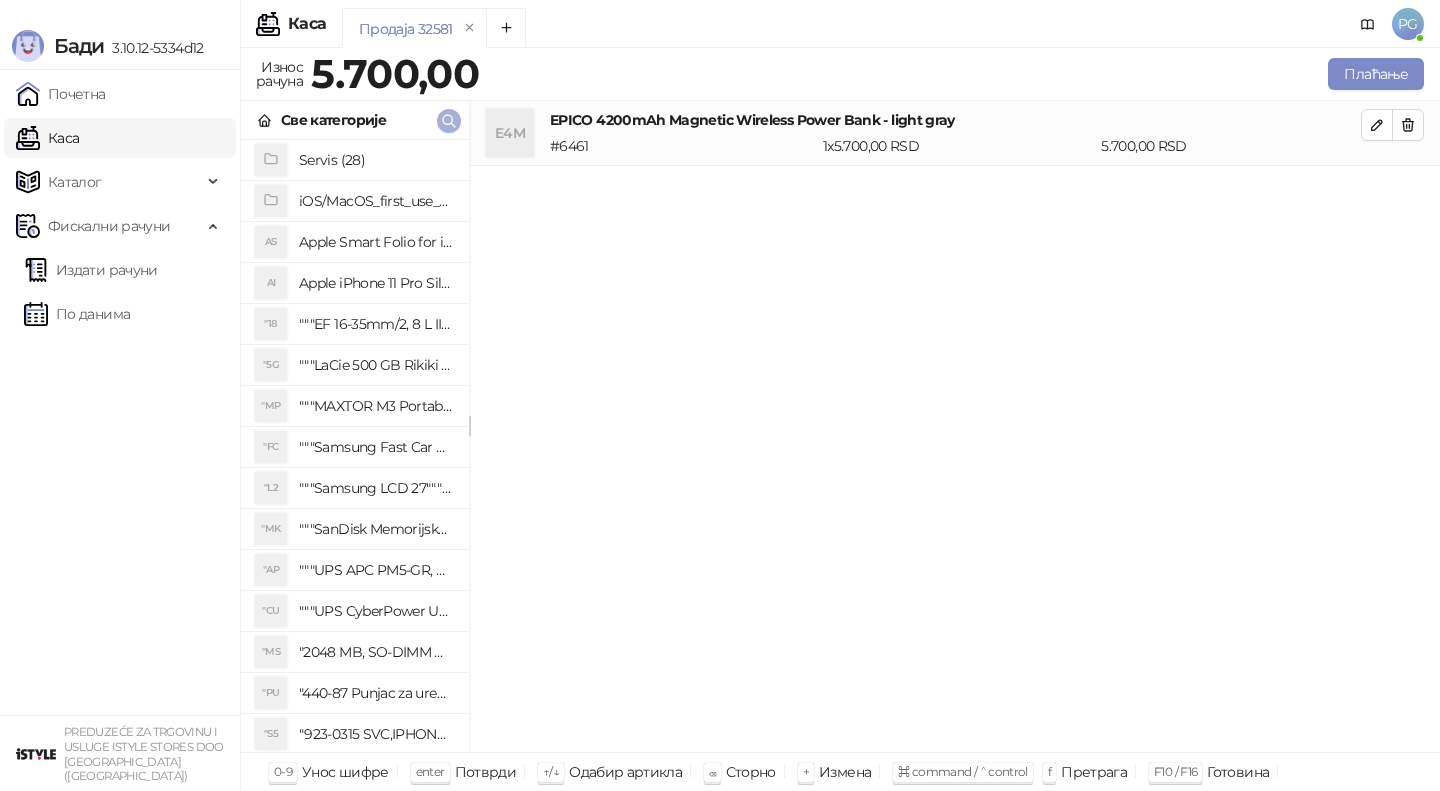 click 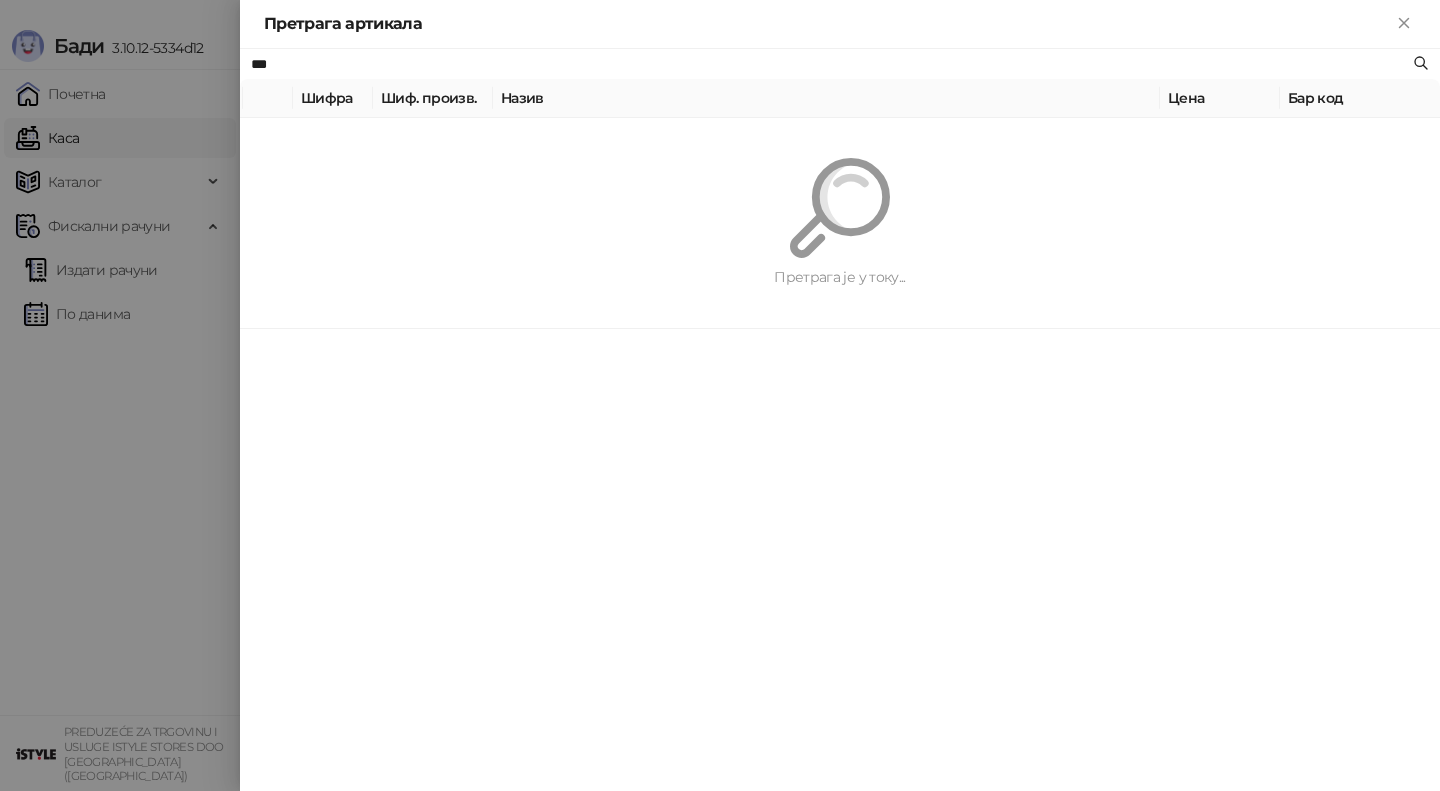 type on "***" 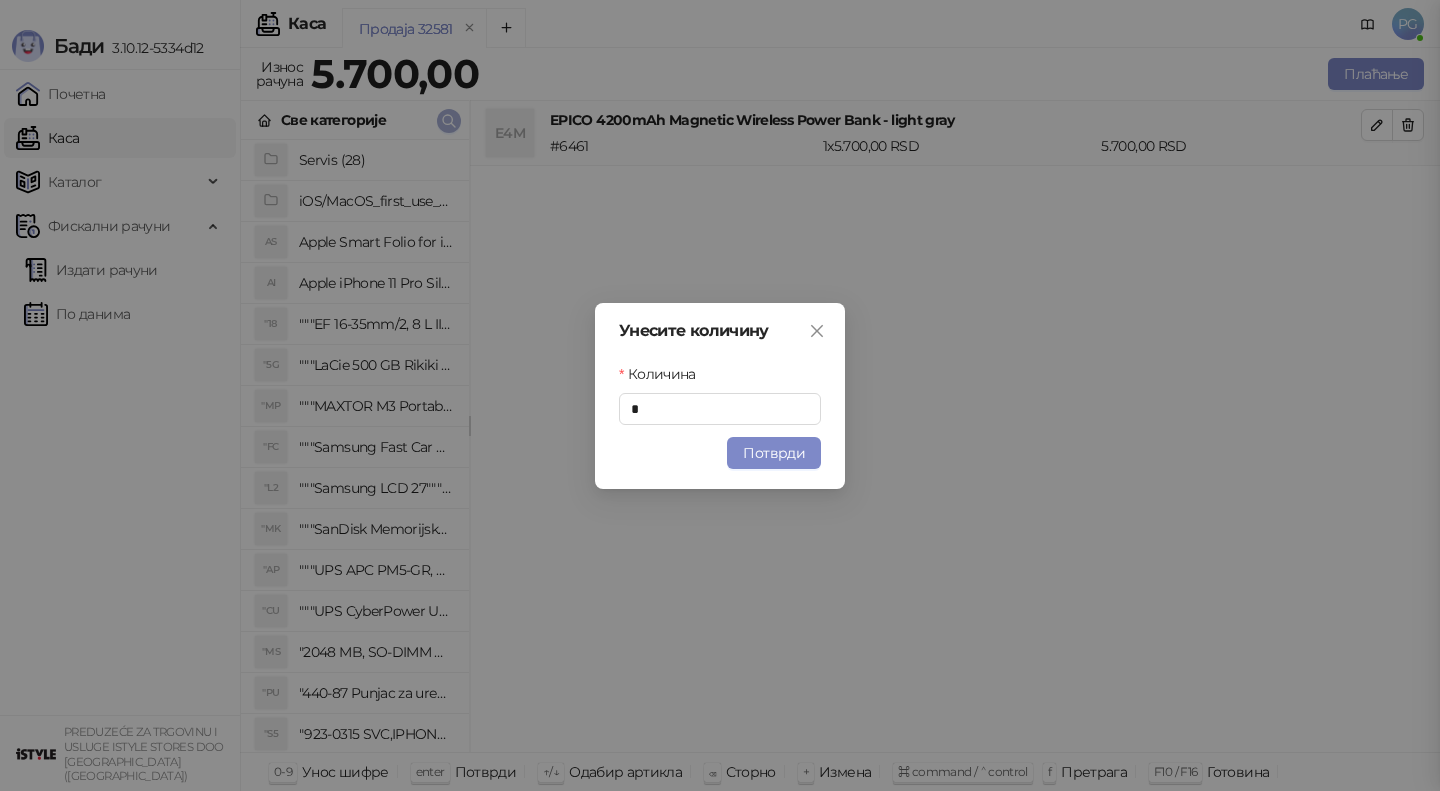 type 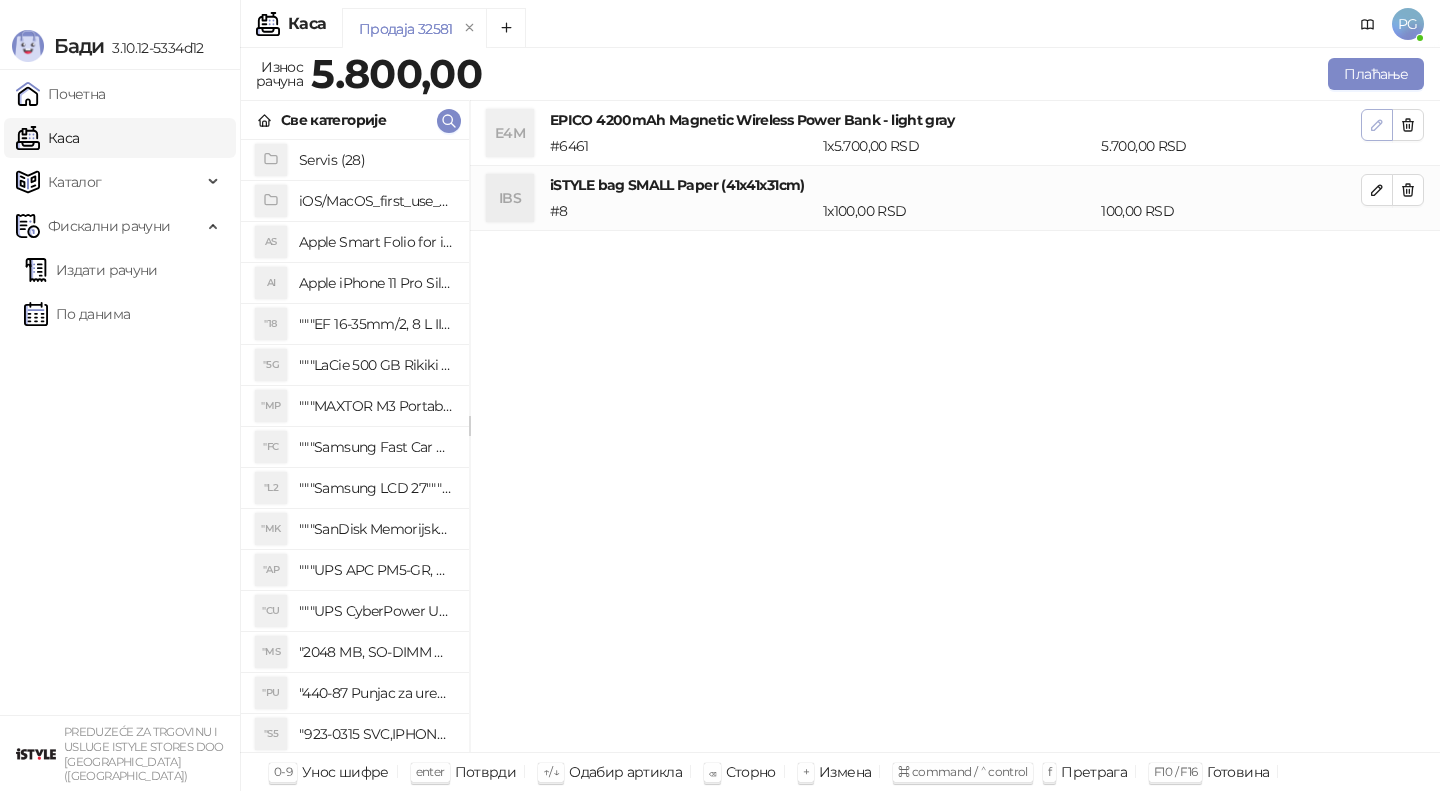 click 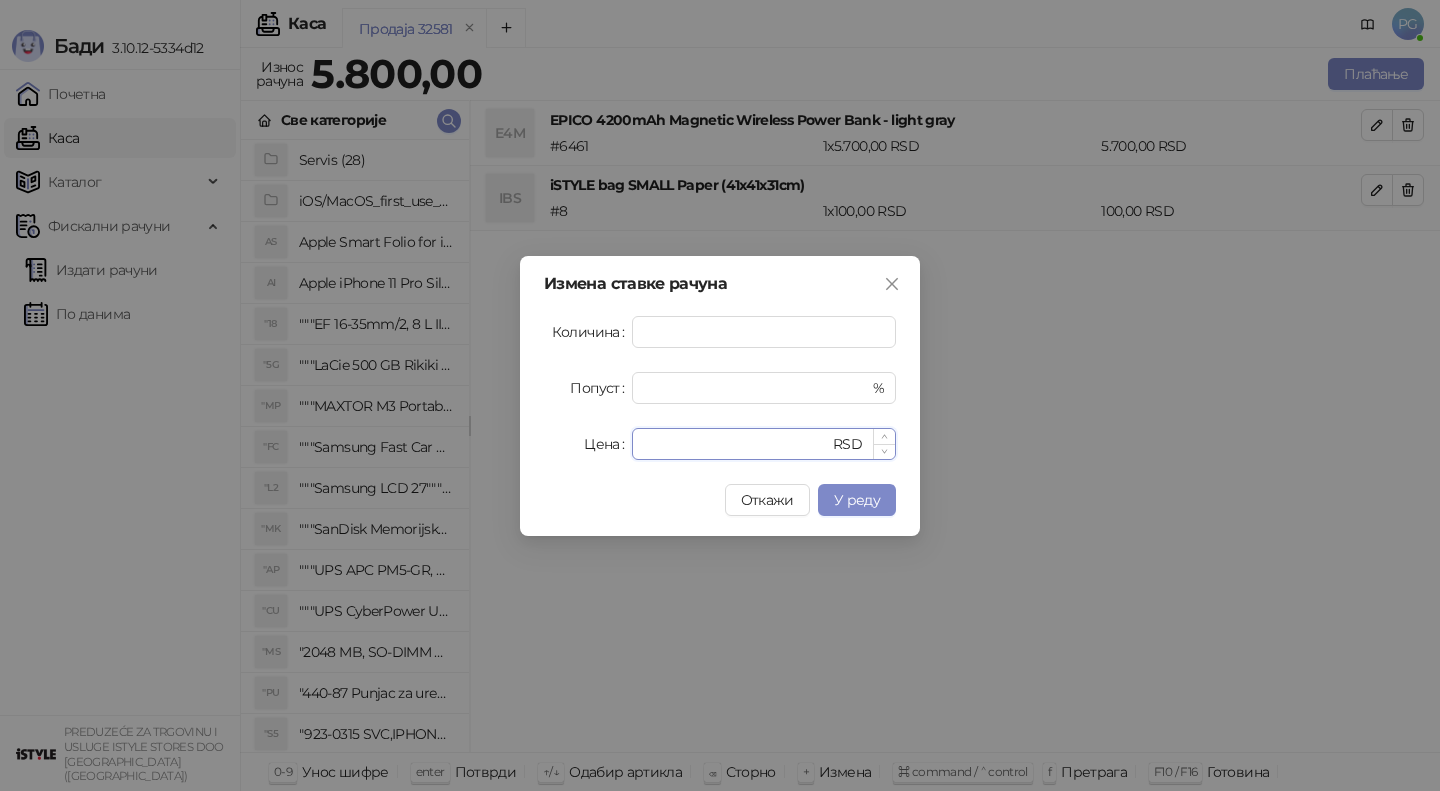 click on "****" at bounding box center [736, 444] 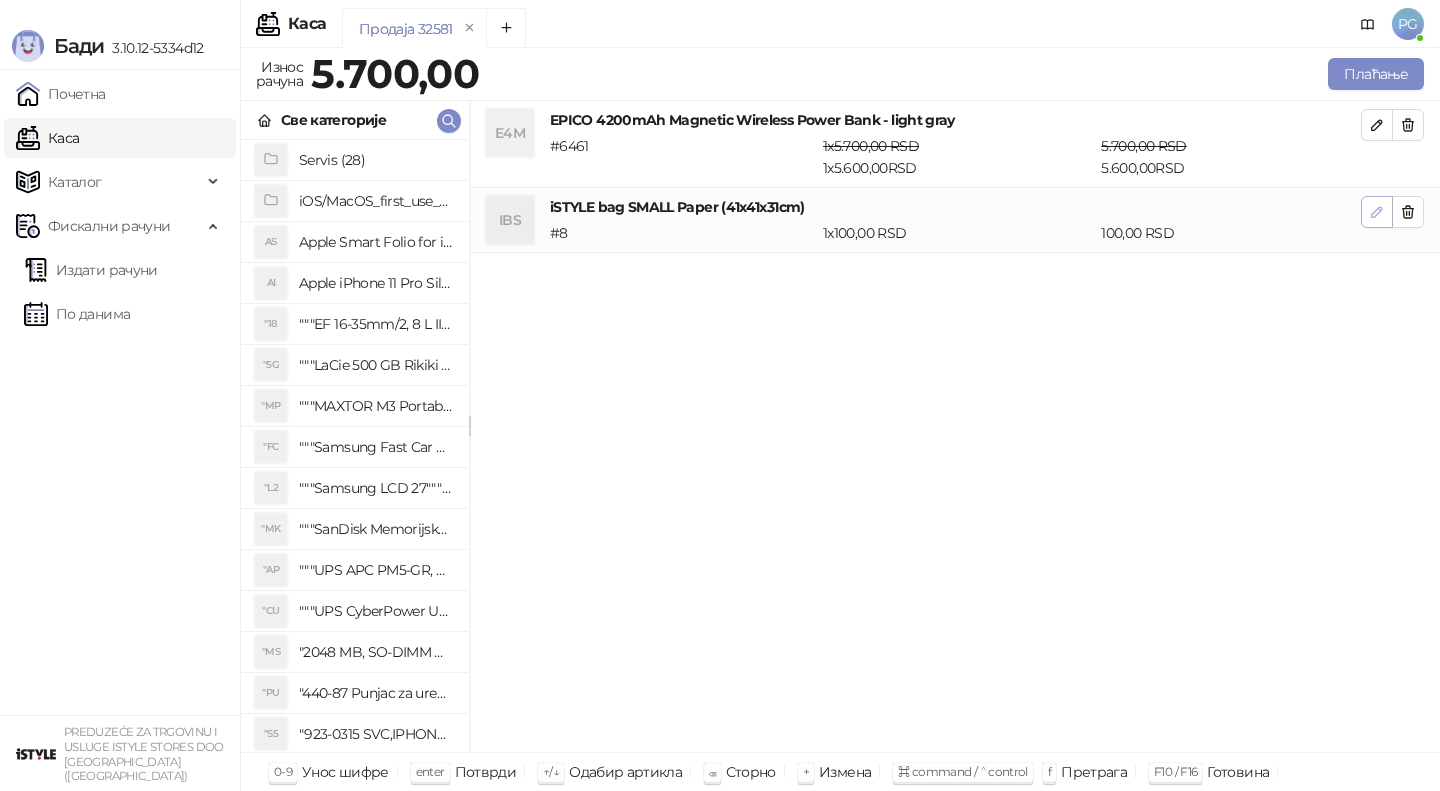 click 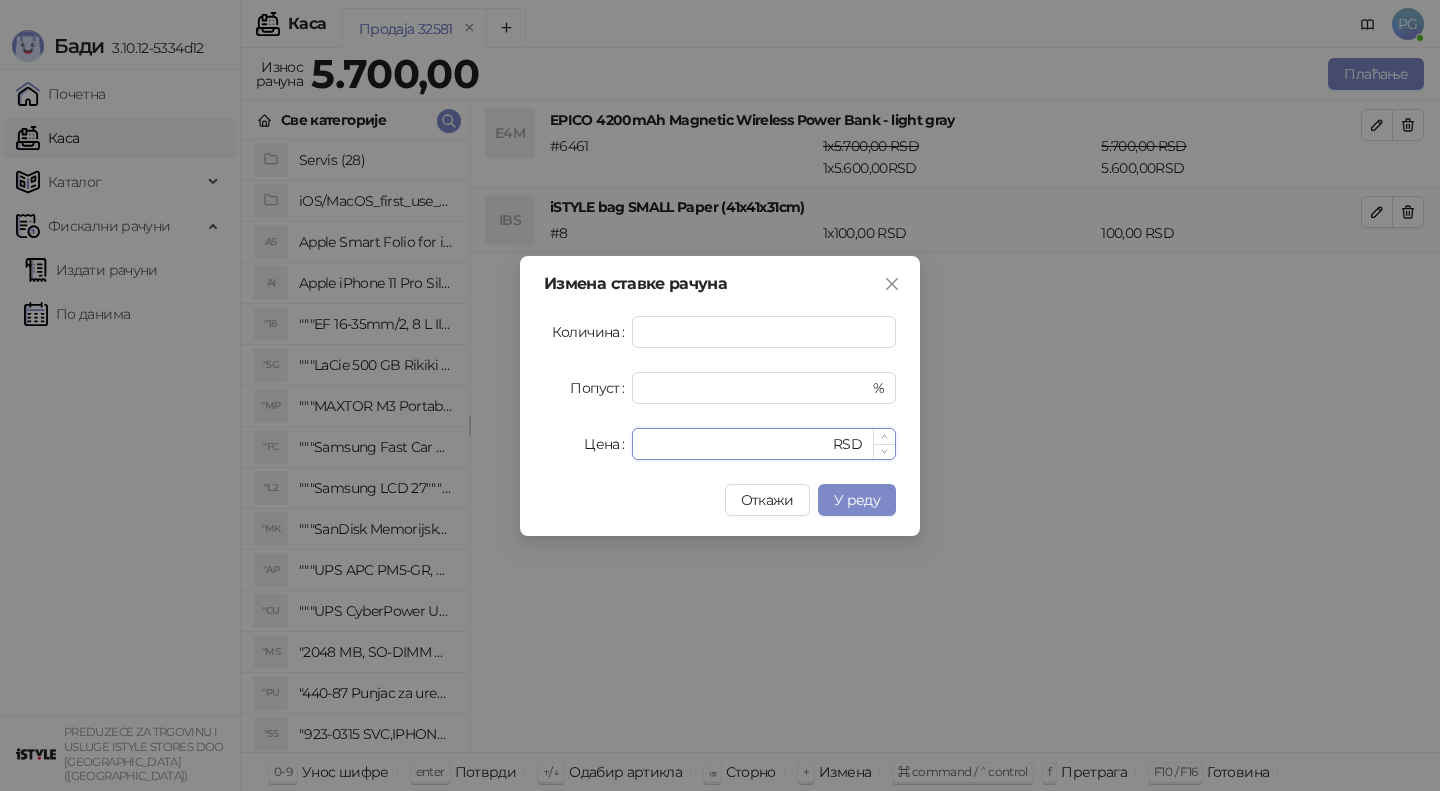 click on "******" at bounding box center [736, 444] 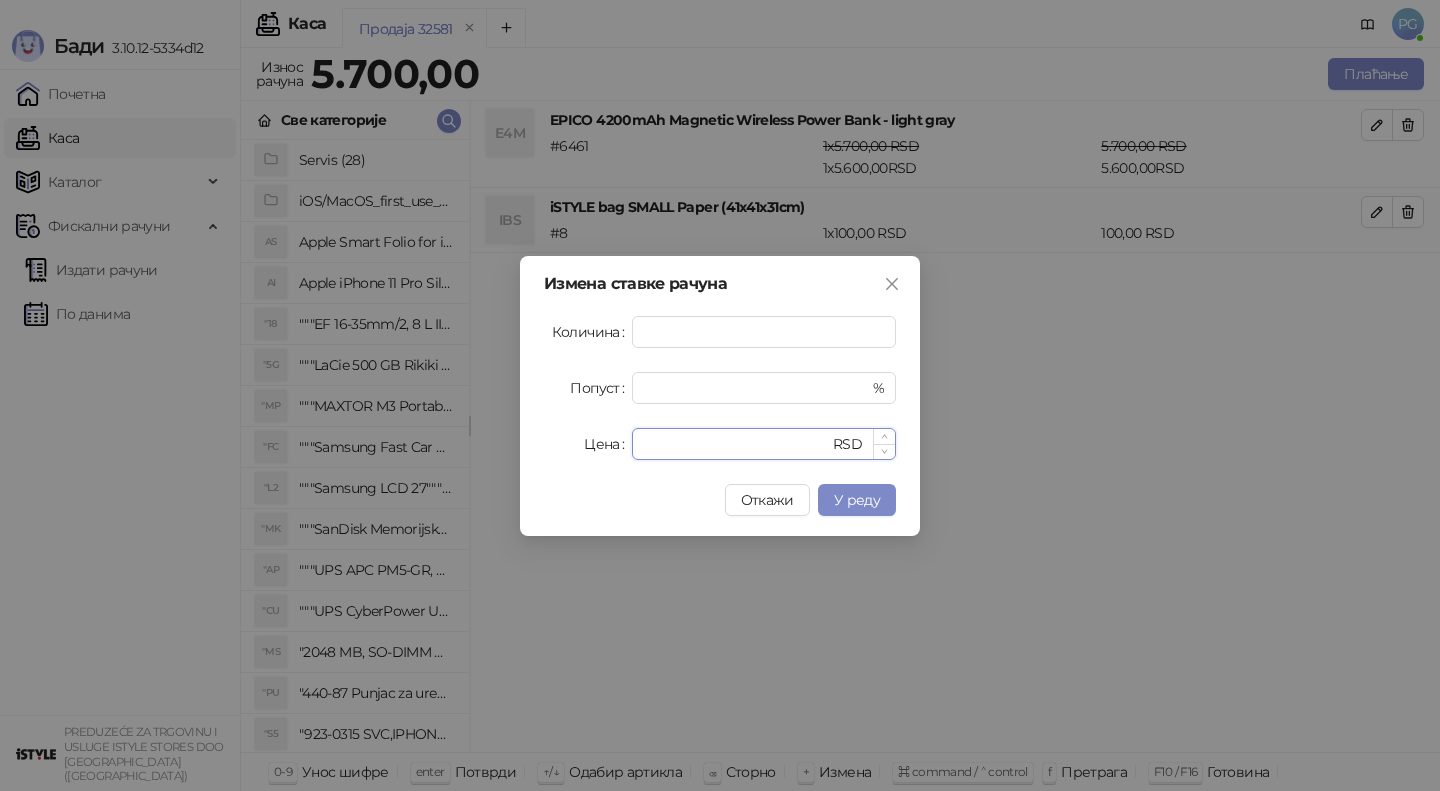 type on "**" 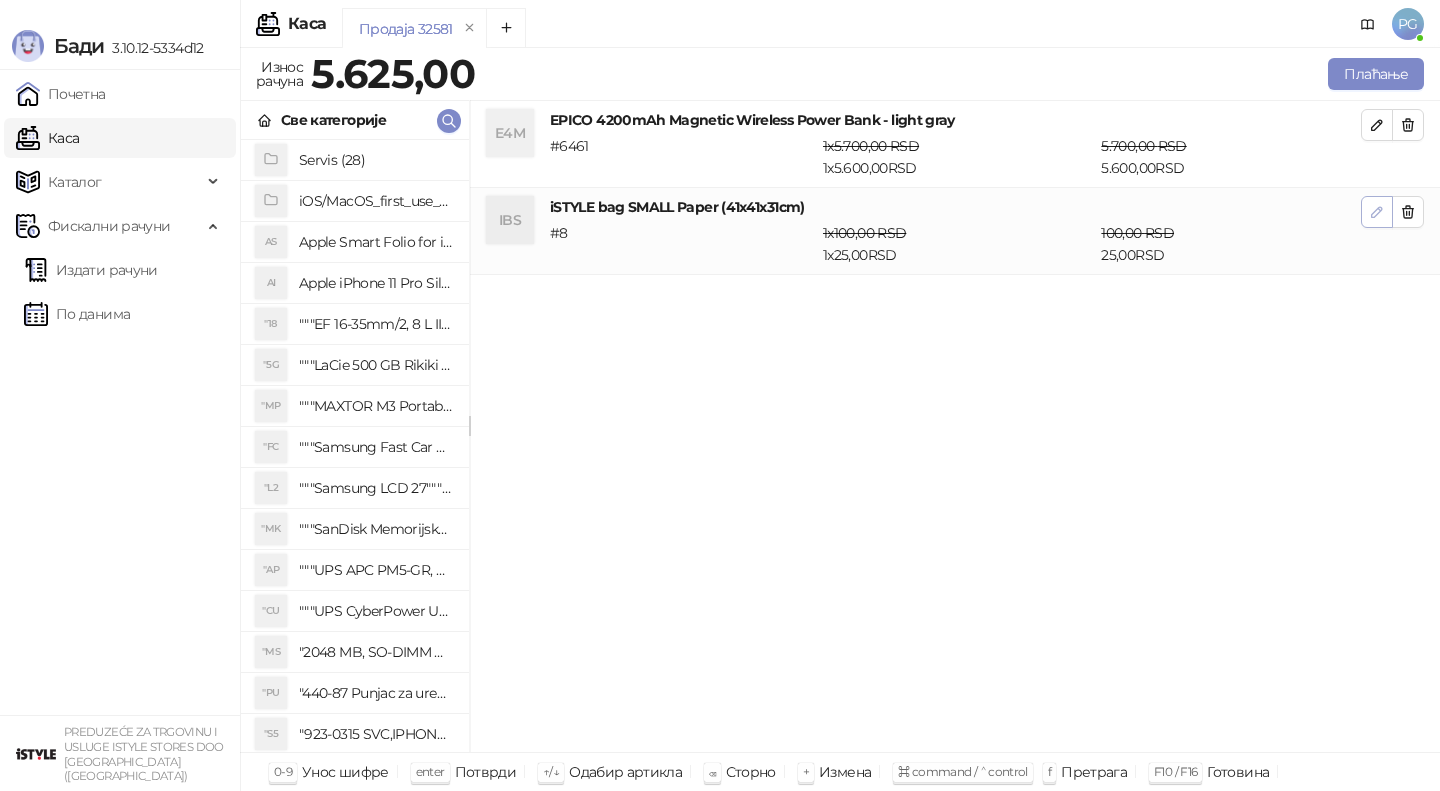 click 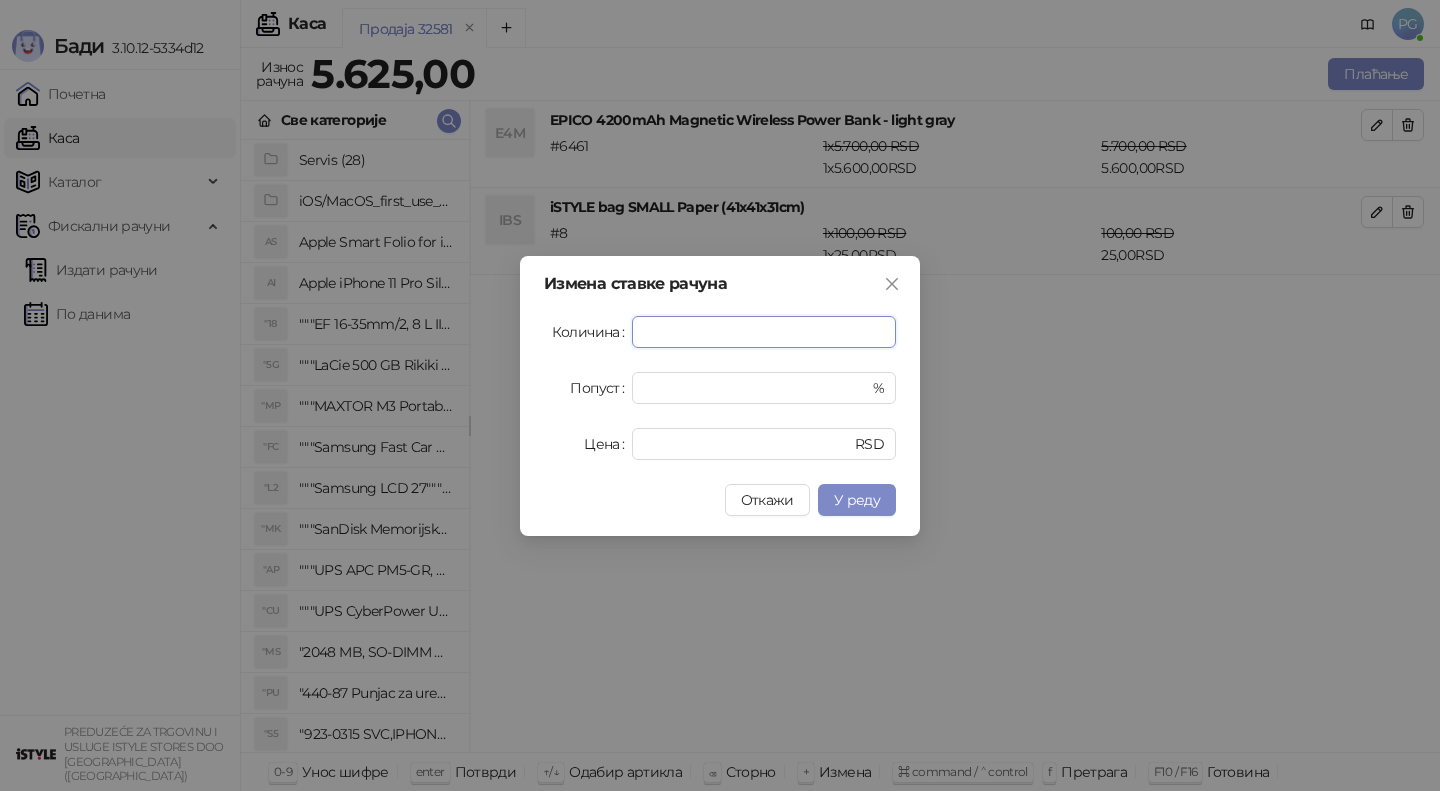 type on "*" 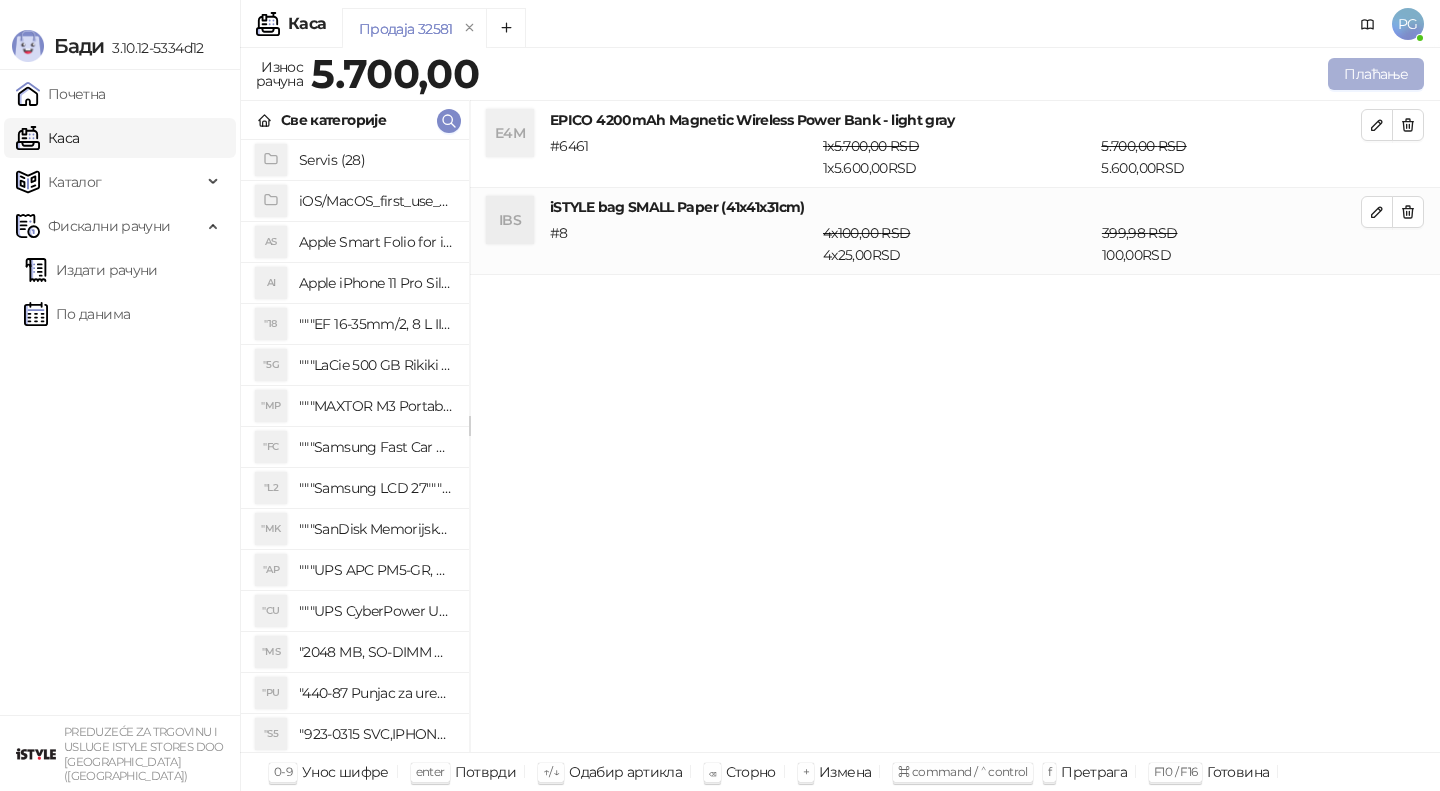 click on "Плаћање" at bounding box center (1376, 74) 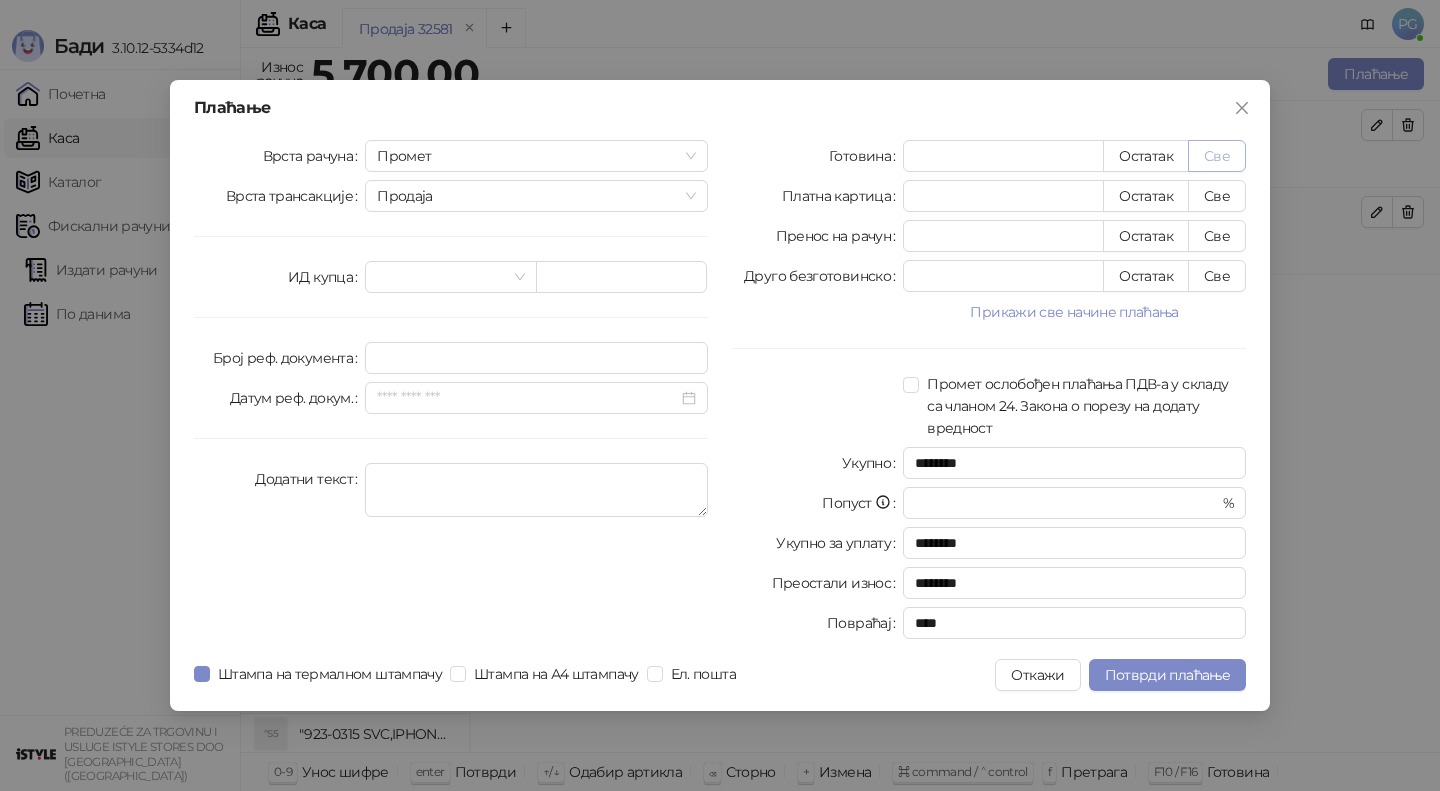 click on "Све" at bounding box center (1217, 156) 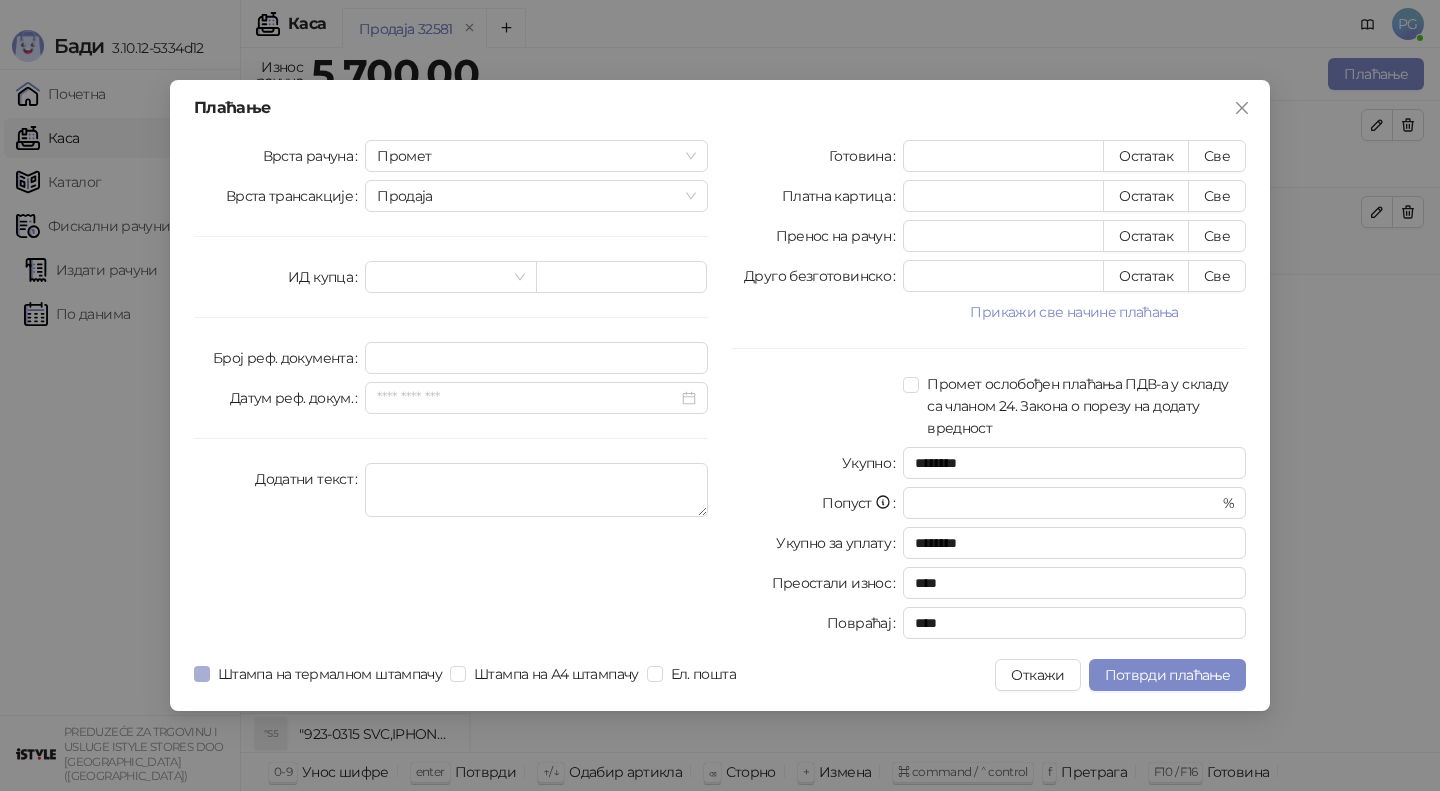 click on "Штампа на термалном штампачу" at bounding box center (330, 674) 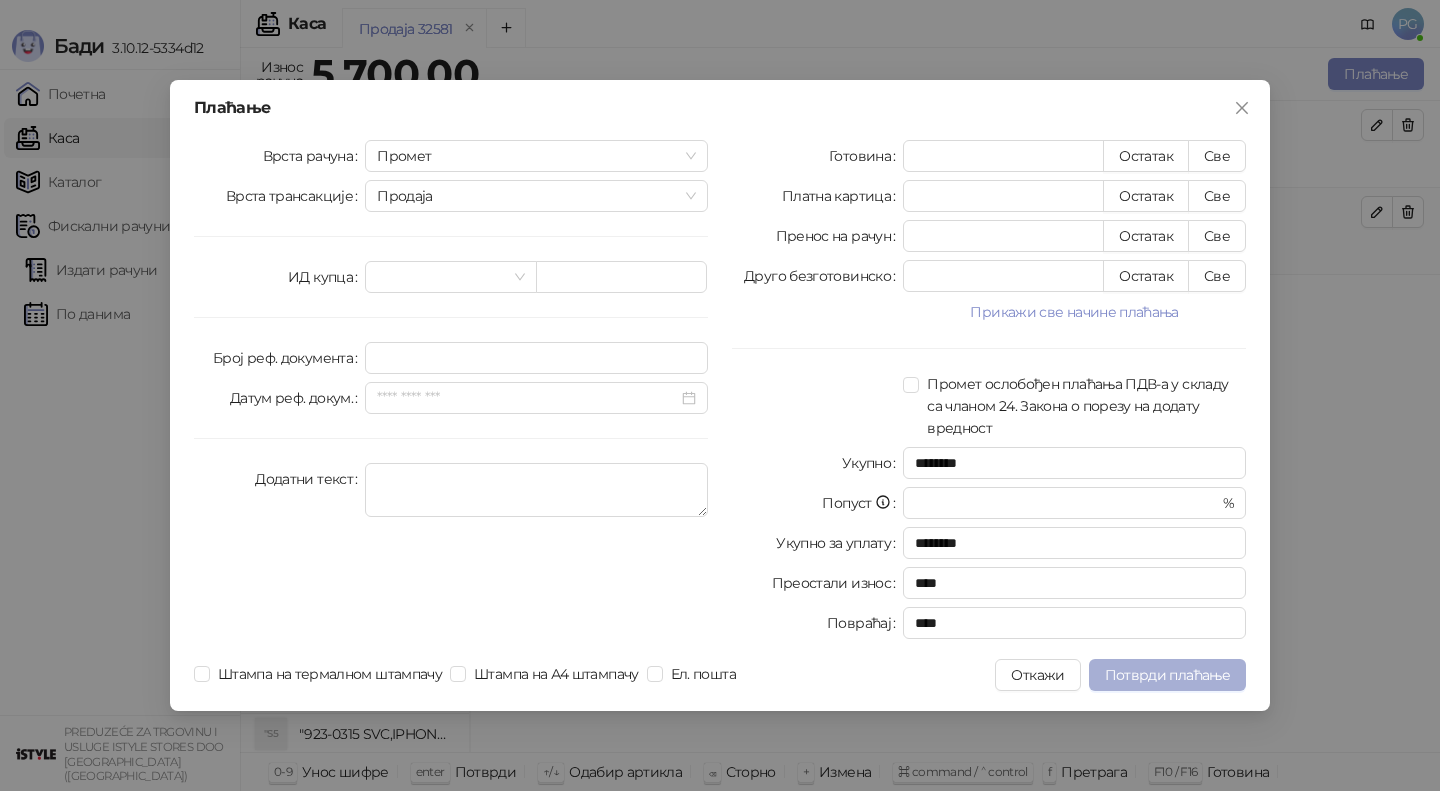 click on "Потврди плаћање" at bounding box center (1167, 675) 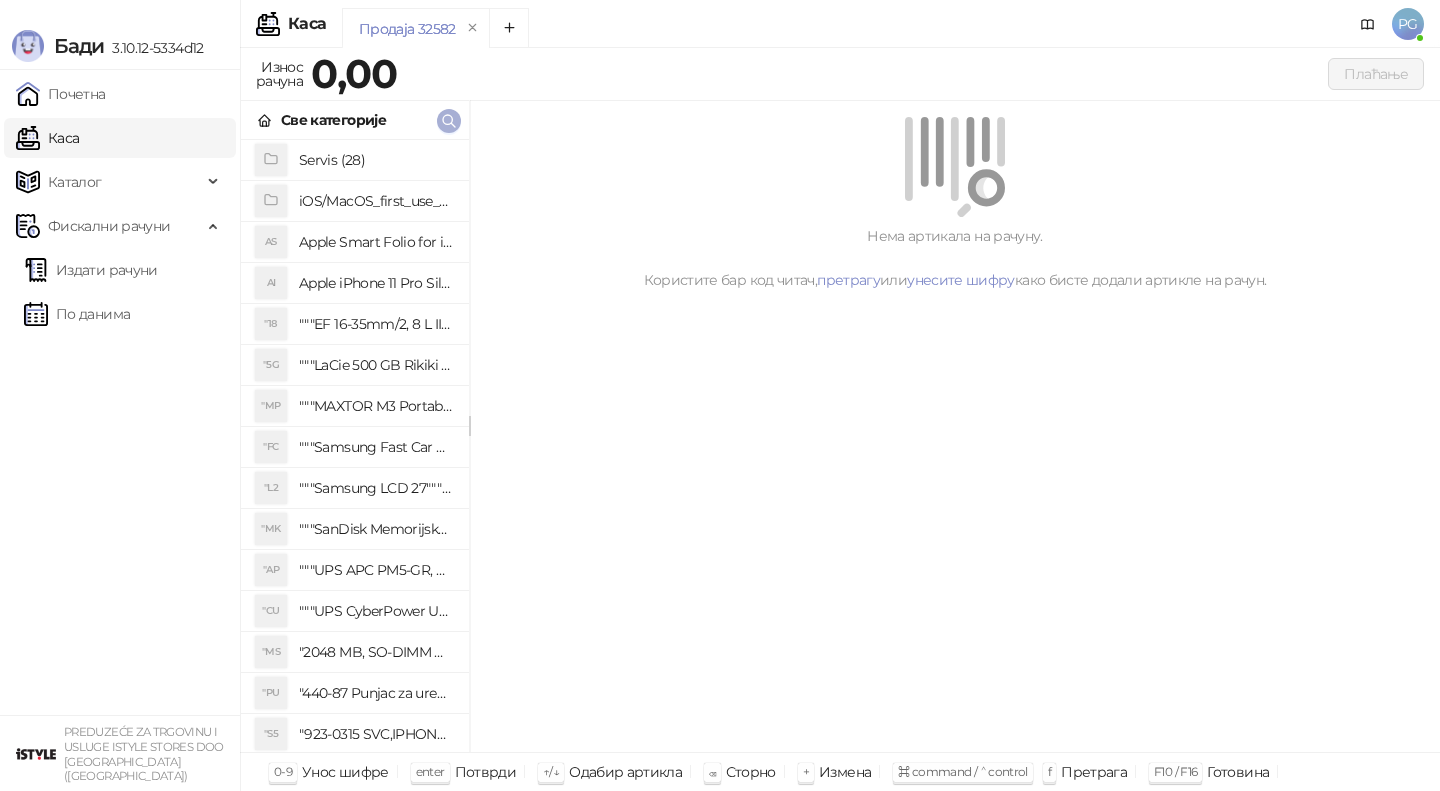 click 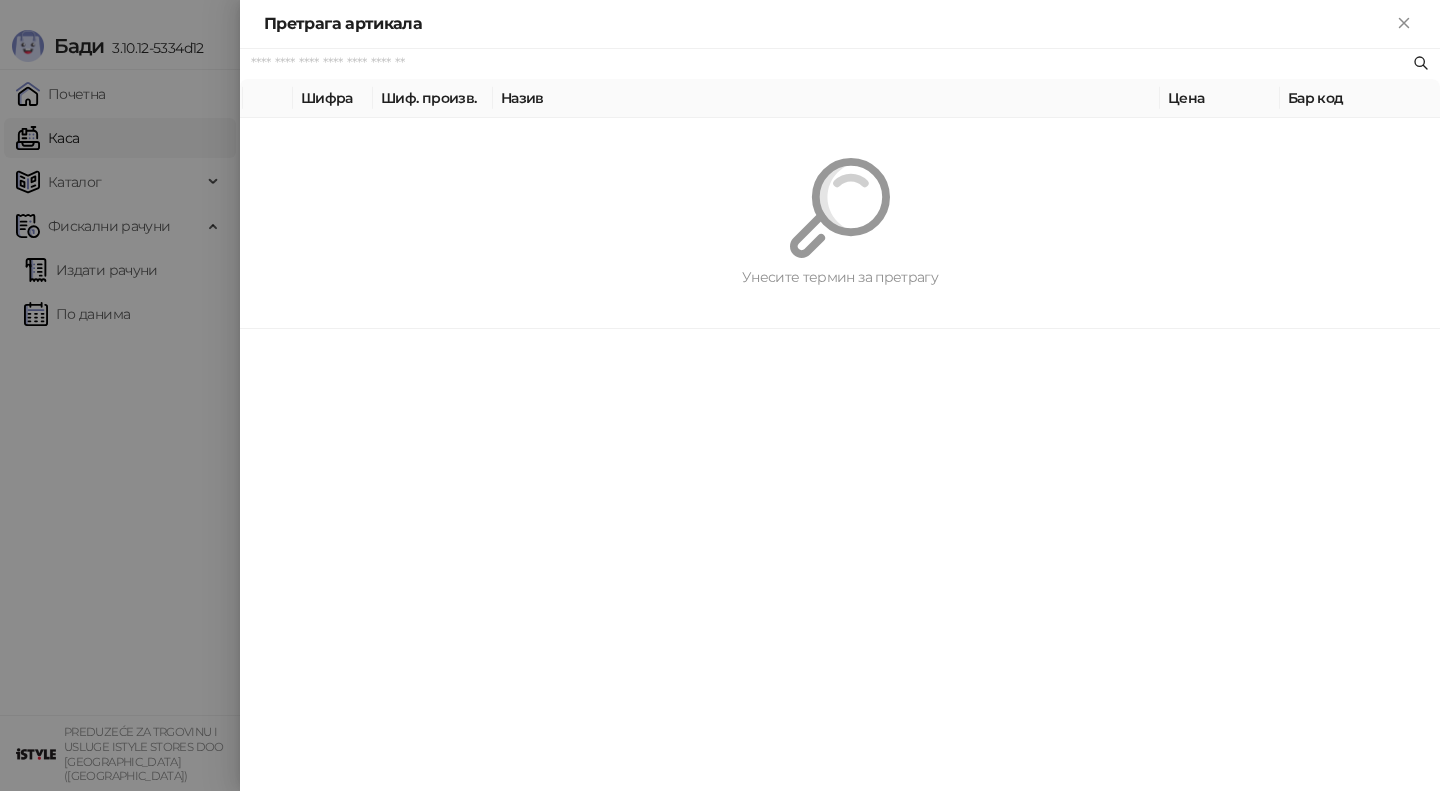 paste on "*********" 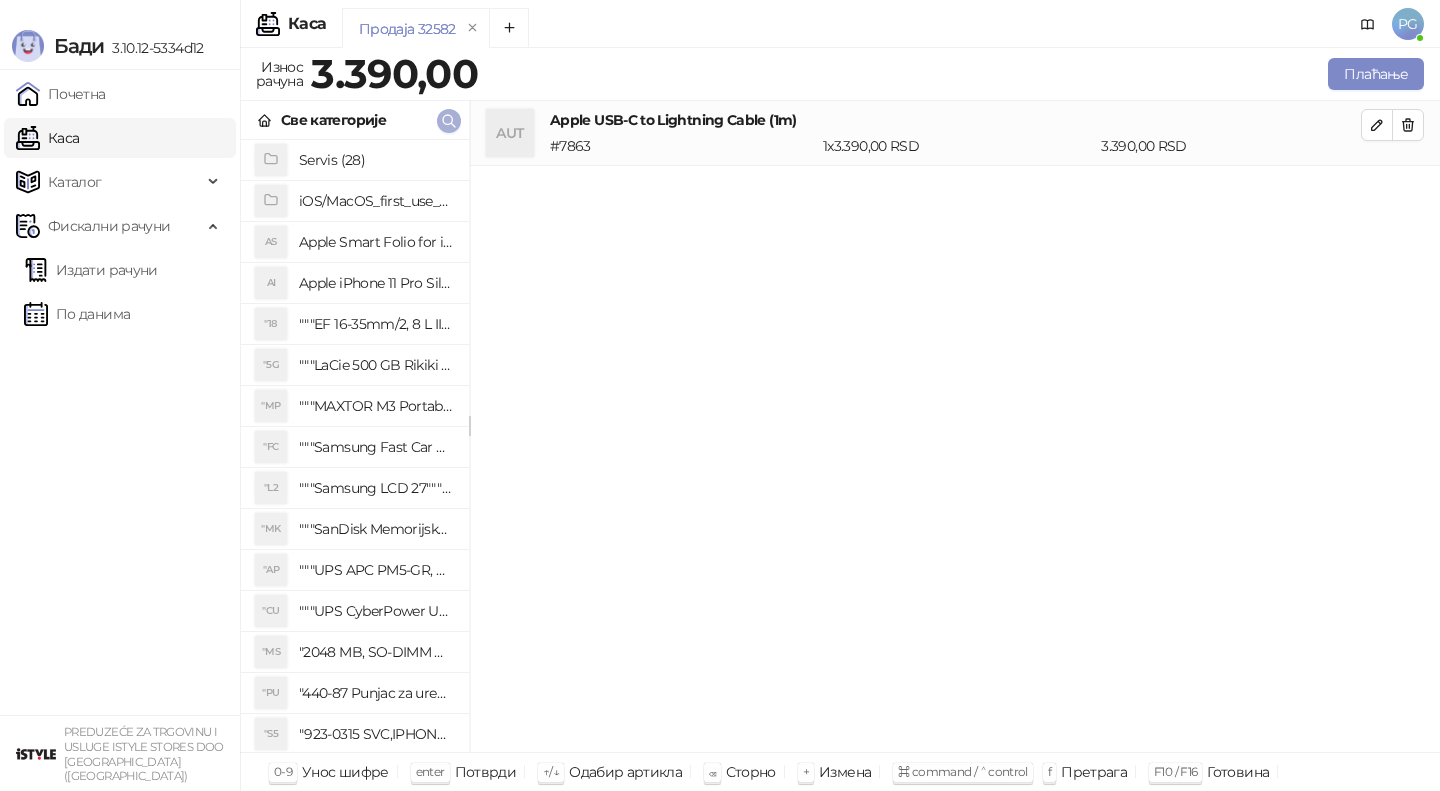 click at bounding box center (449, 121) 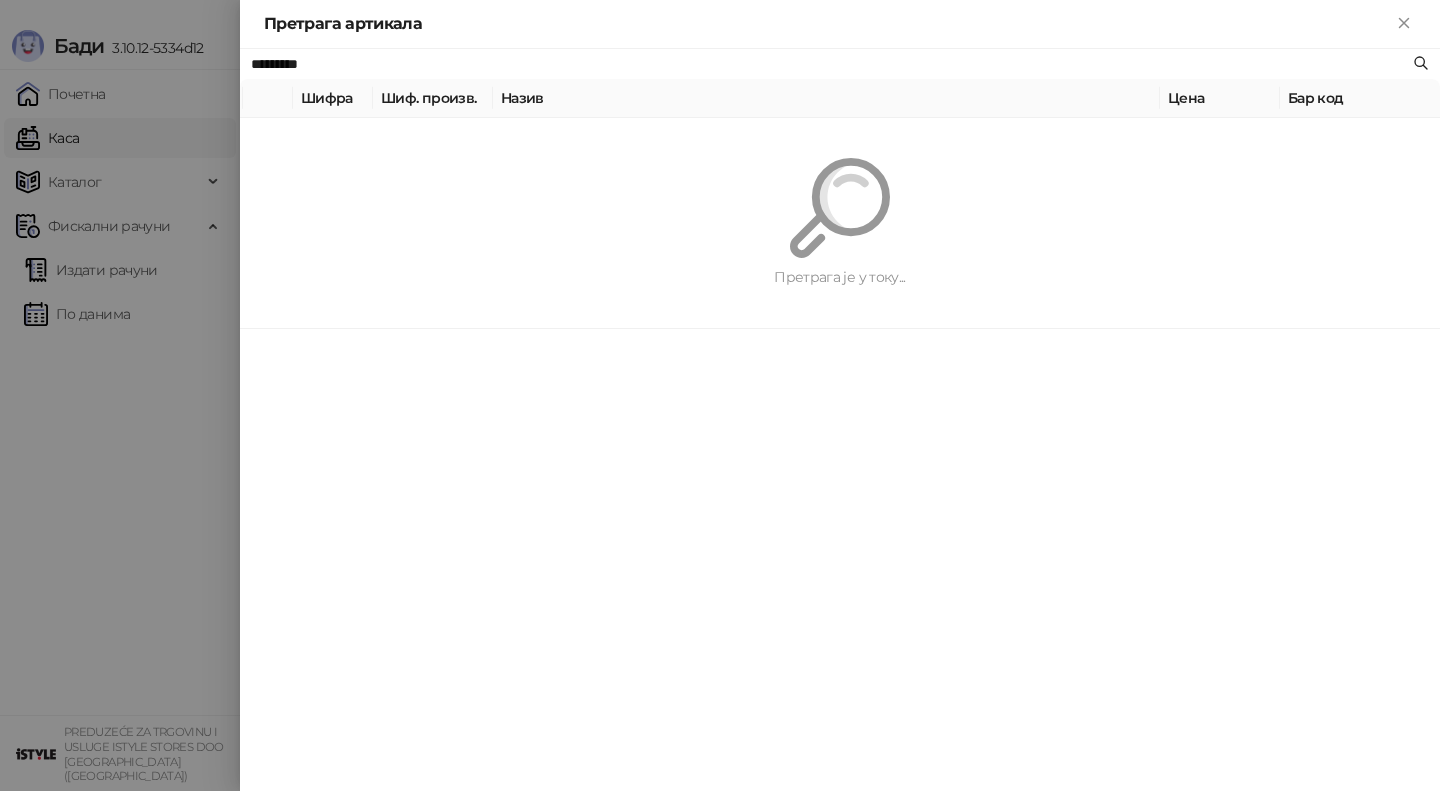 paste 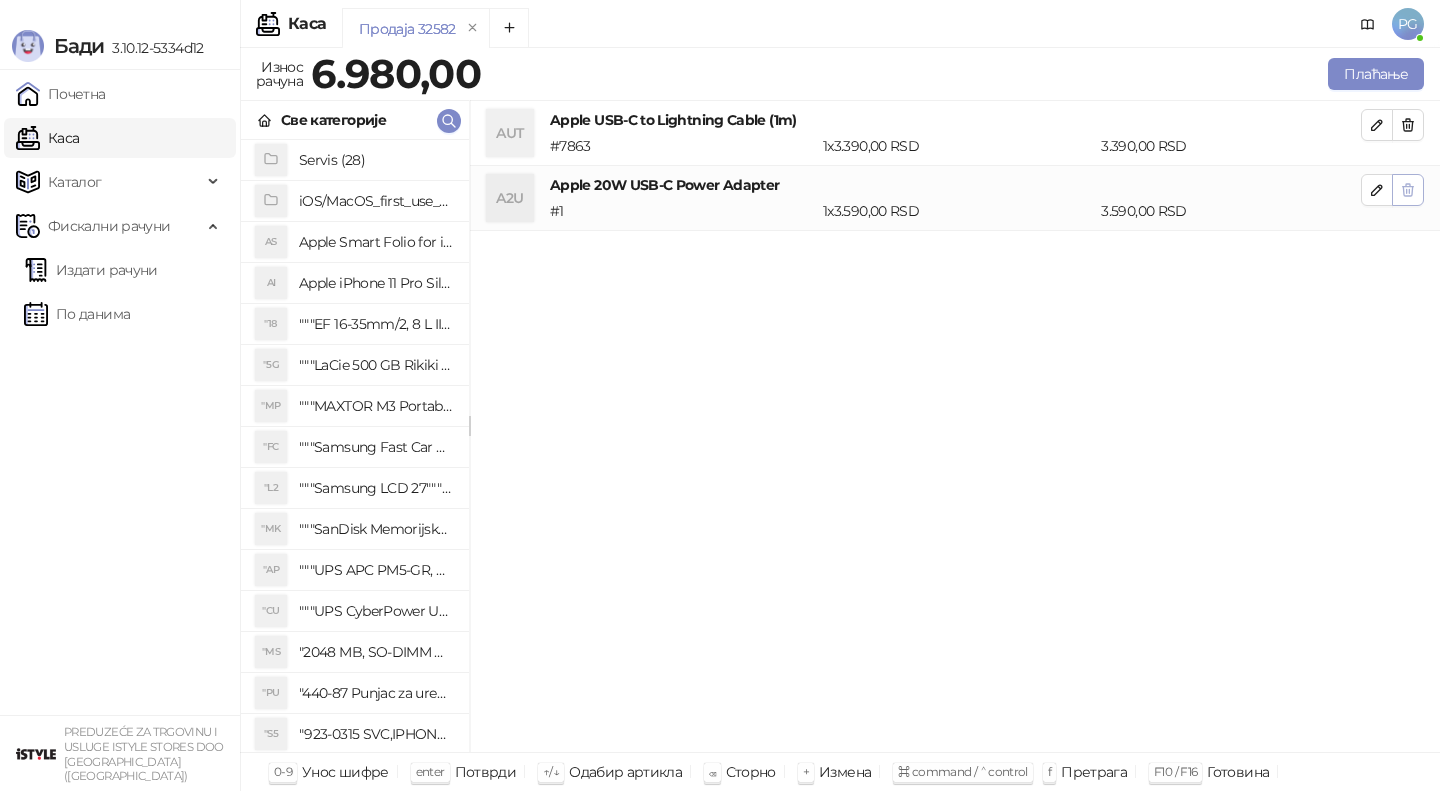 click 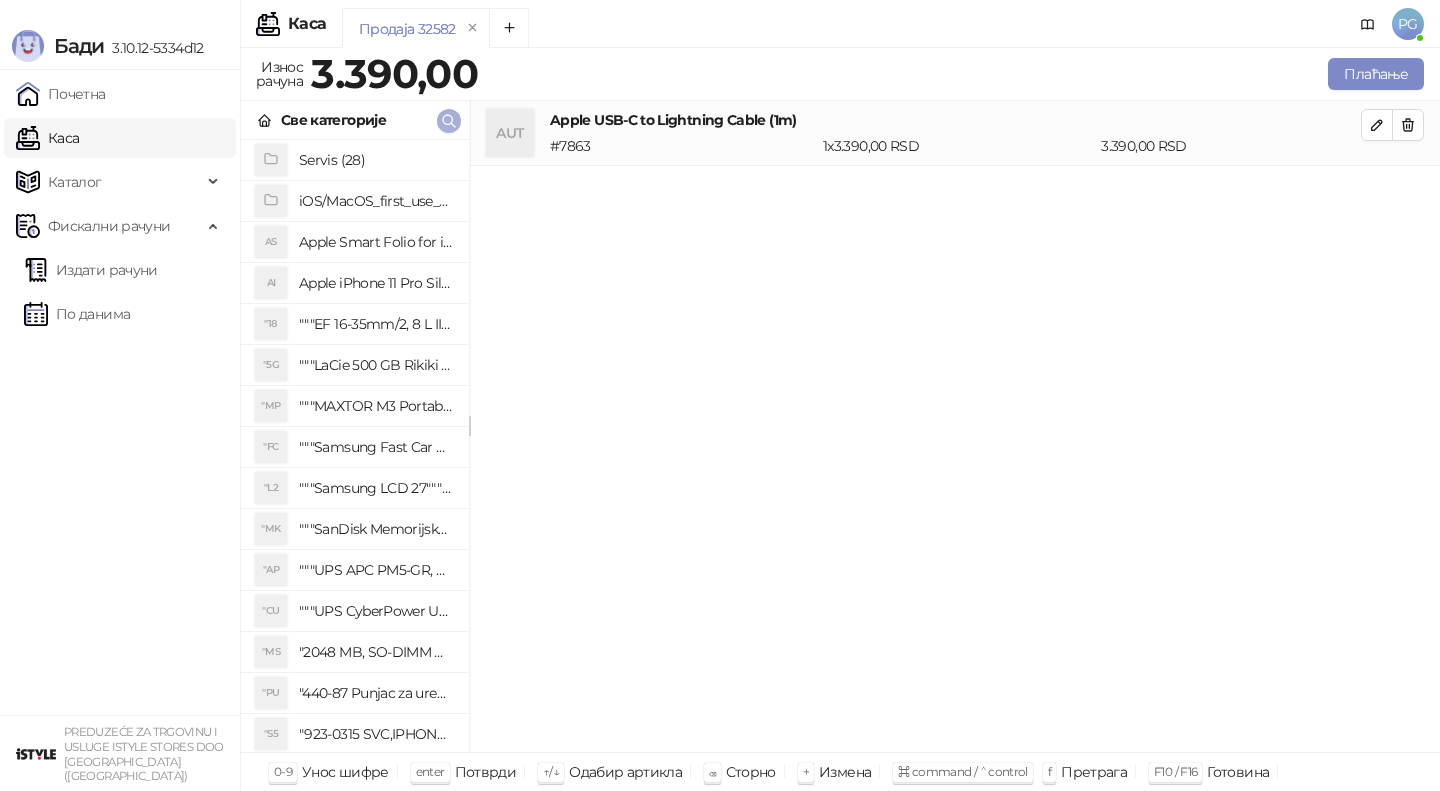 click 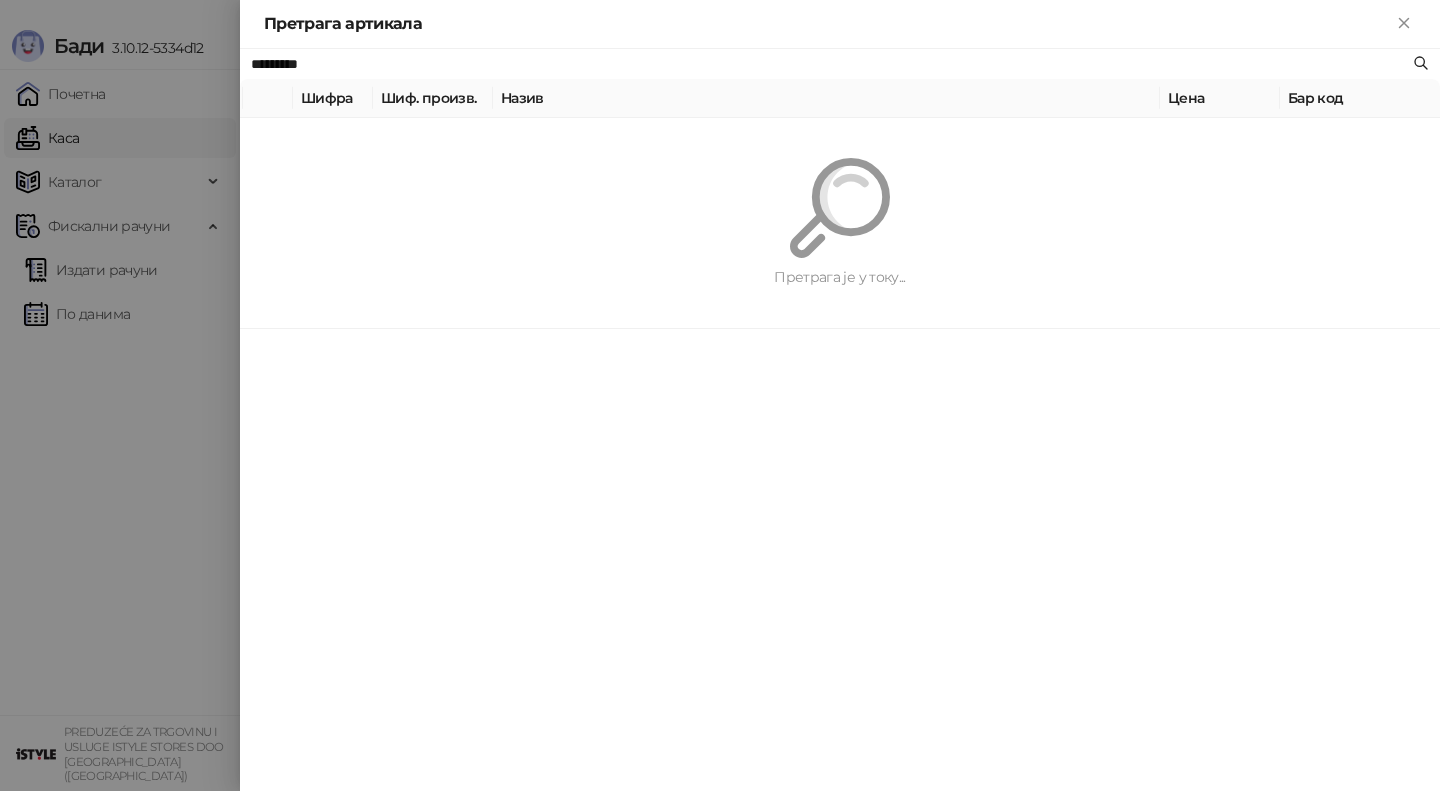 paste 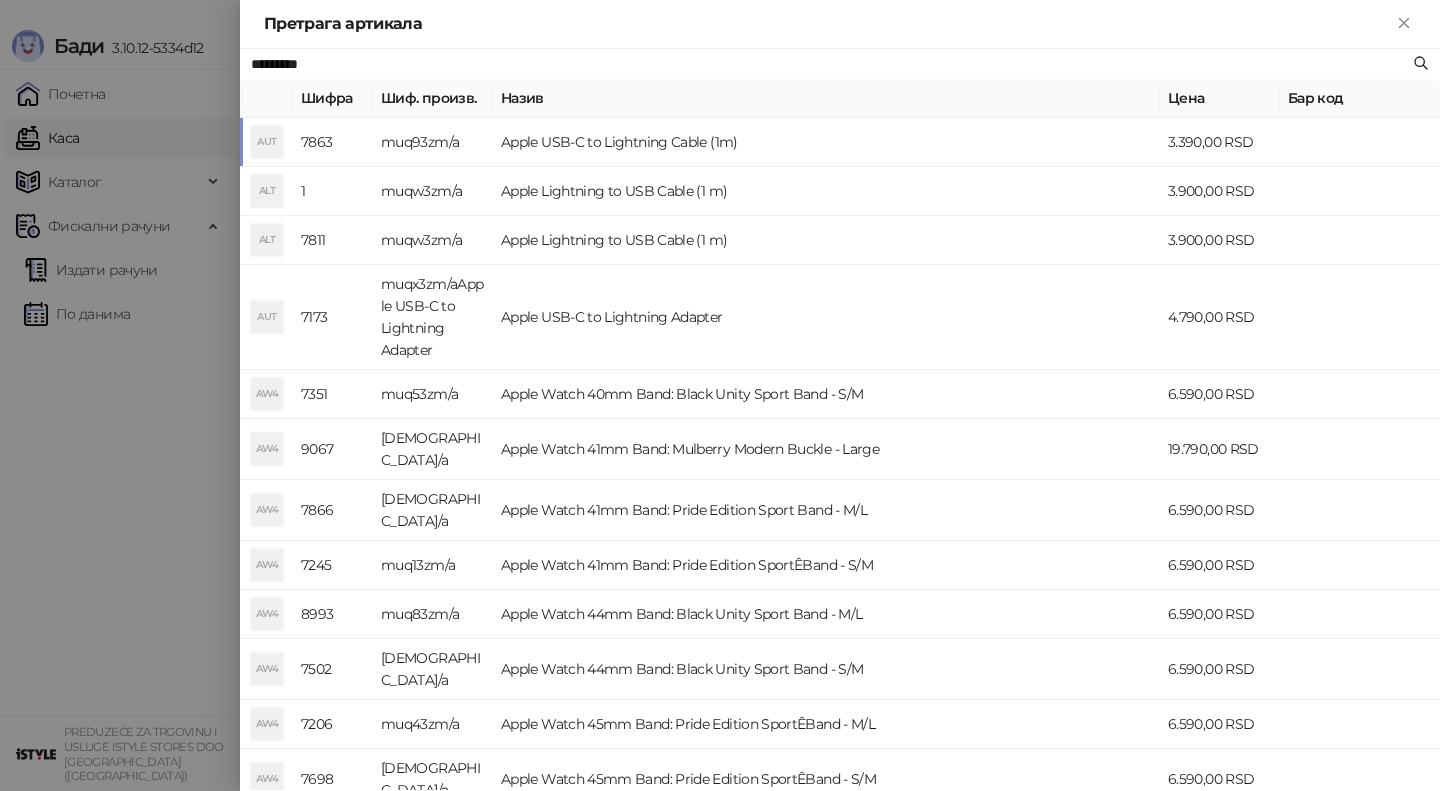 click at bounding box center [720, 395] 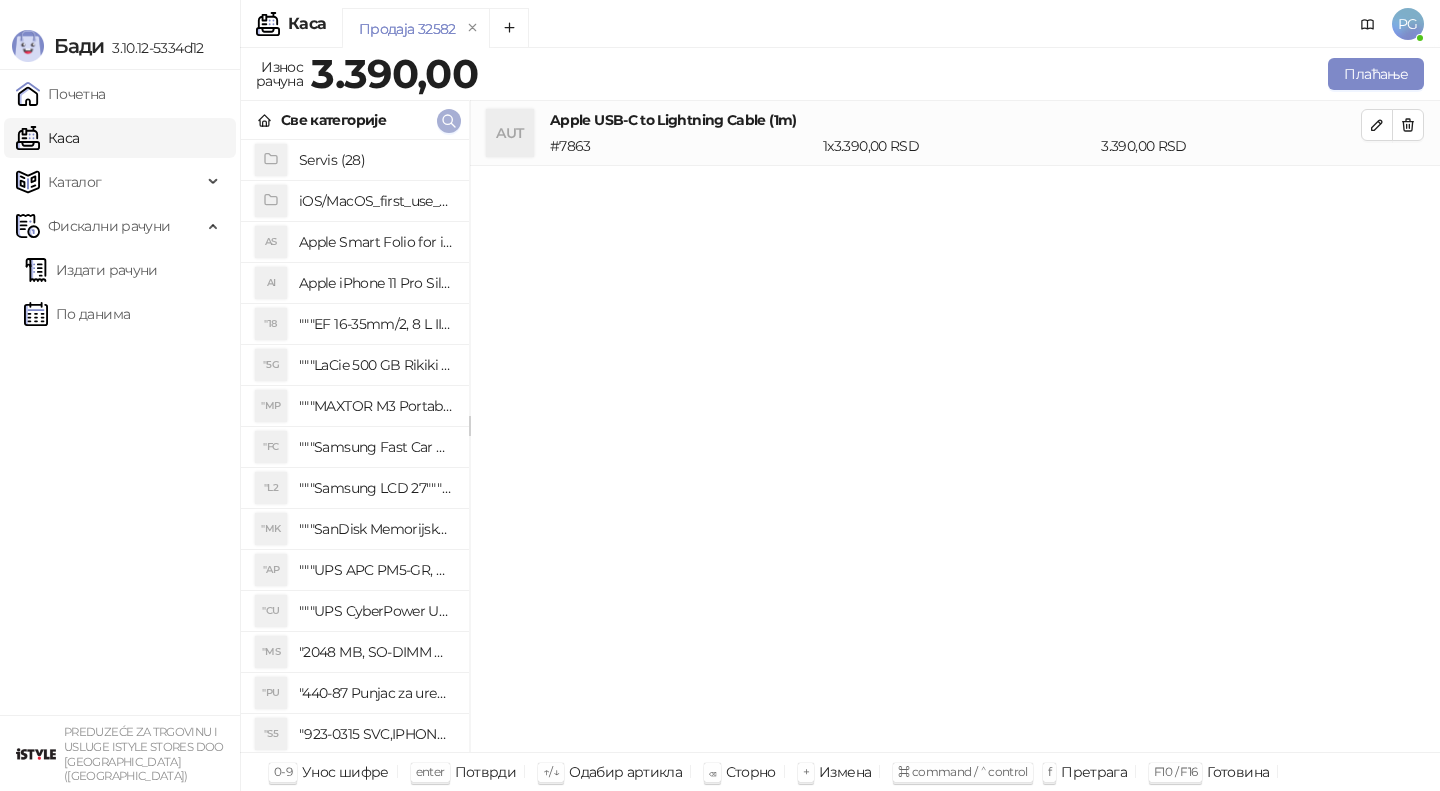 click 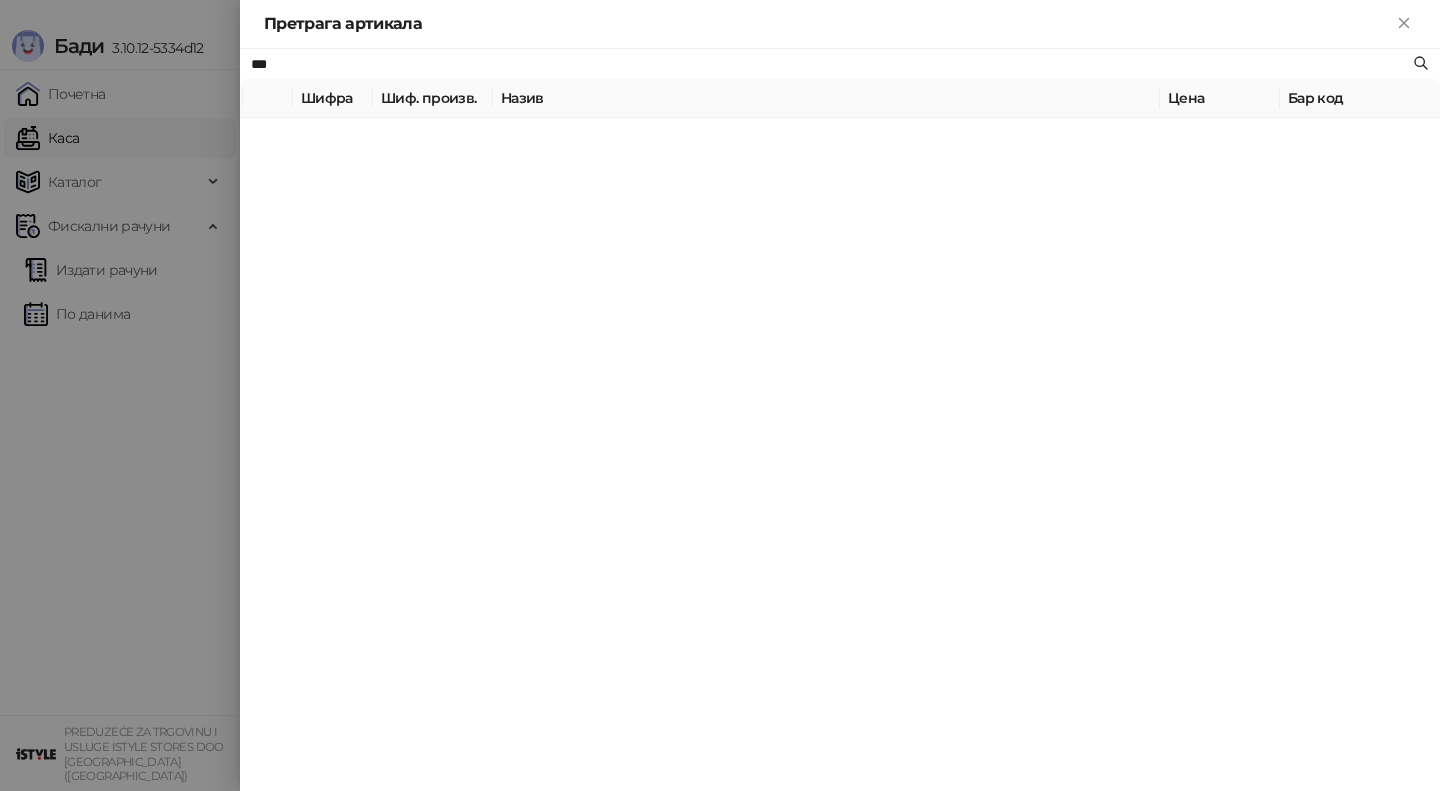 type on "***" 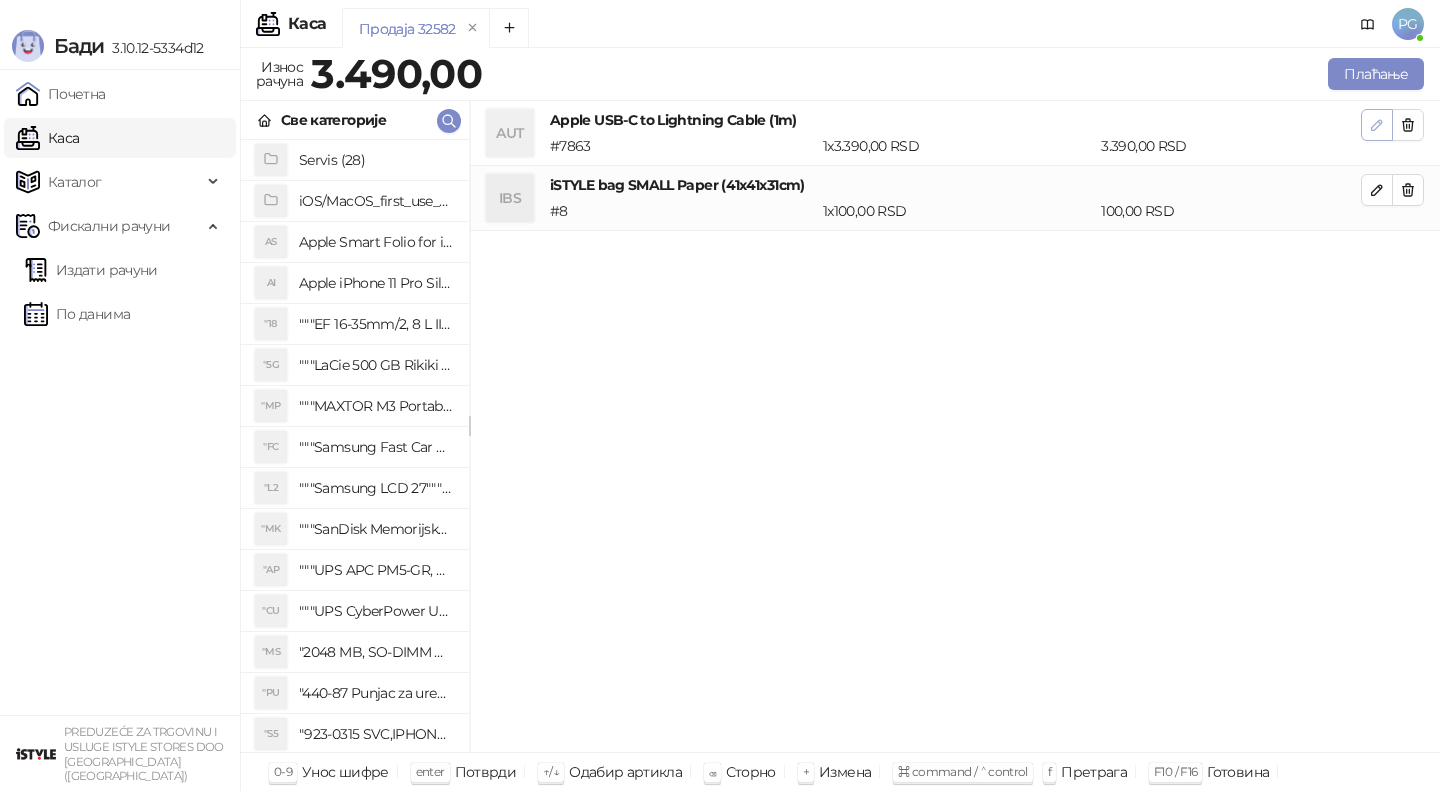 click 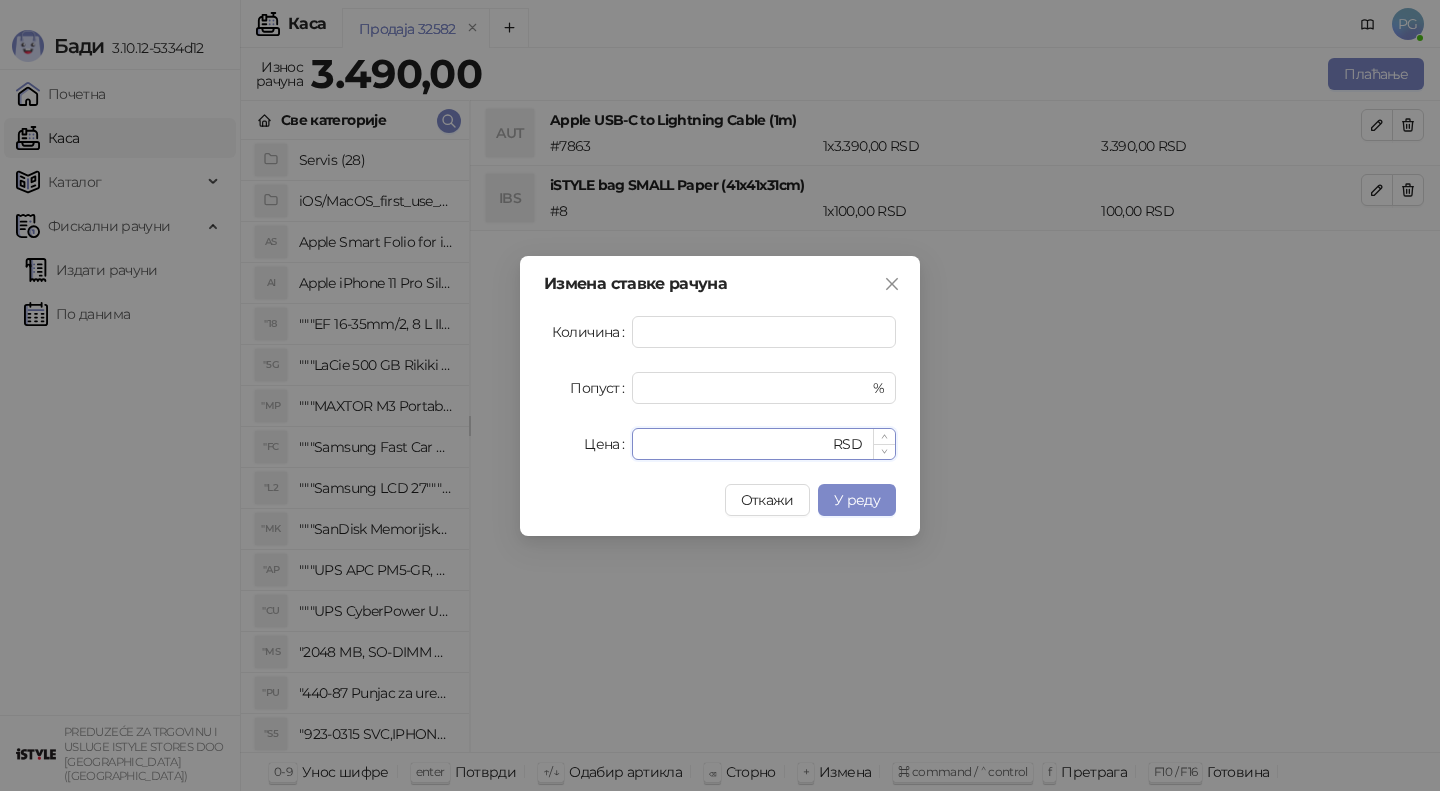 click on "****" at bounding box center (736, 444) 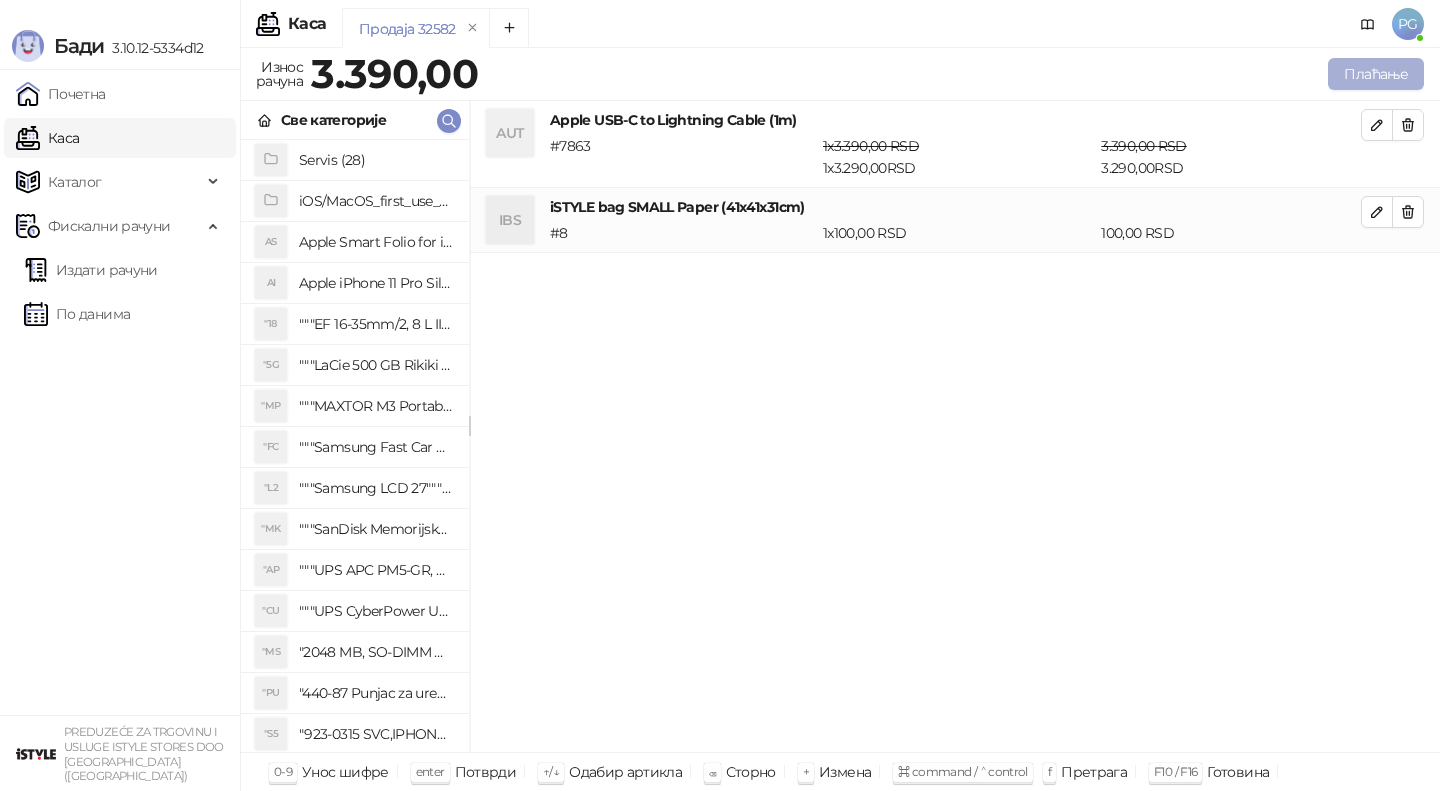 click on "Плаћање" at bounding box center [1376, 74] 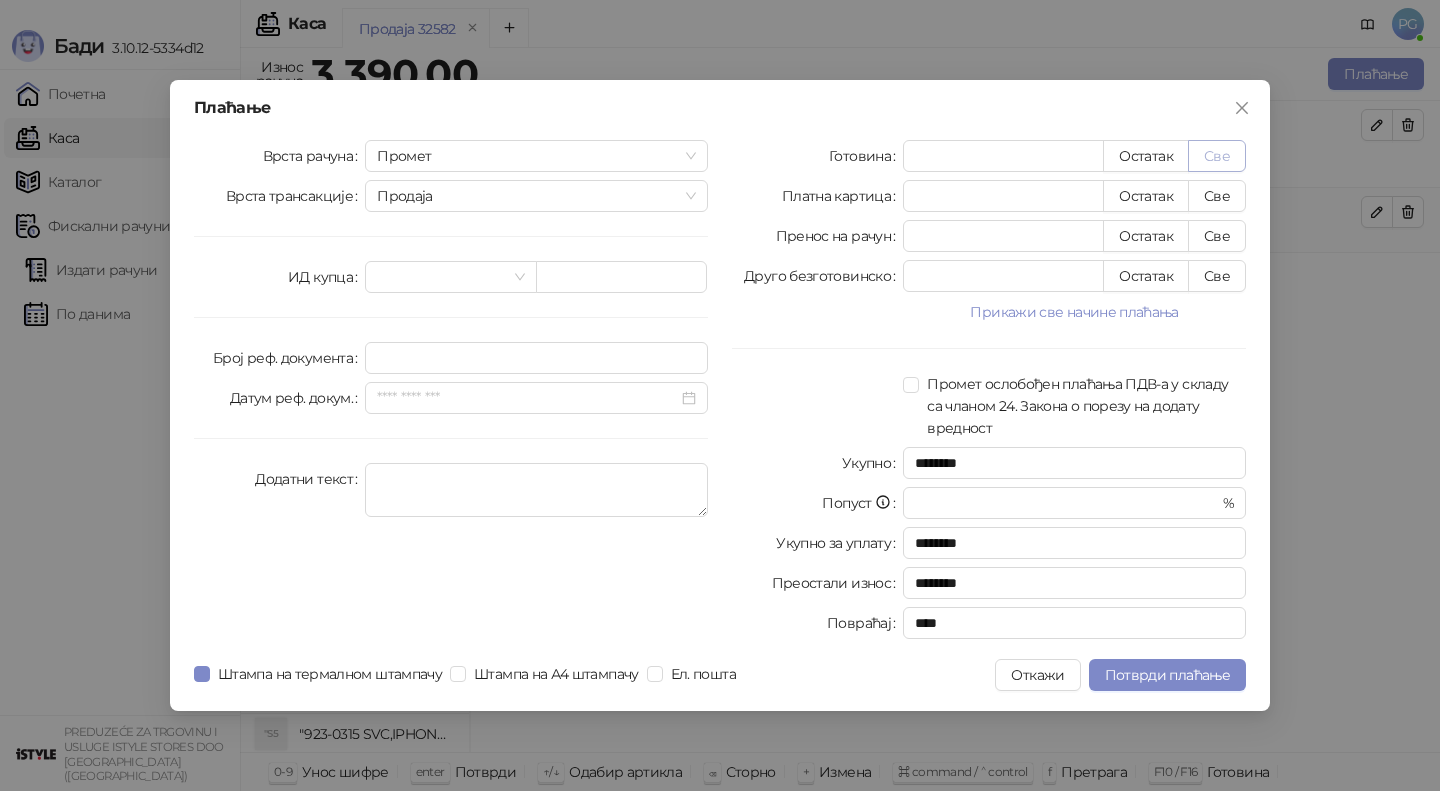 click on "Све" at bounding box center (1217, 156) 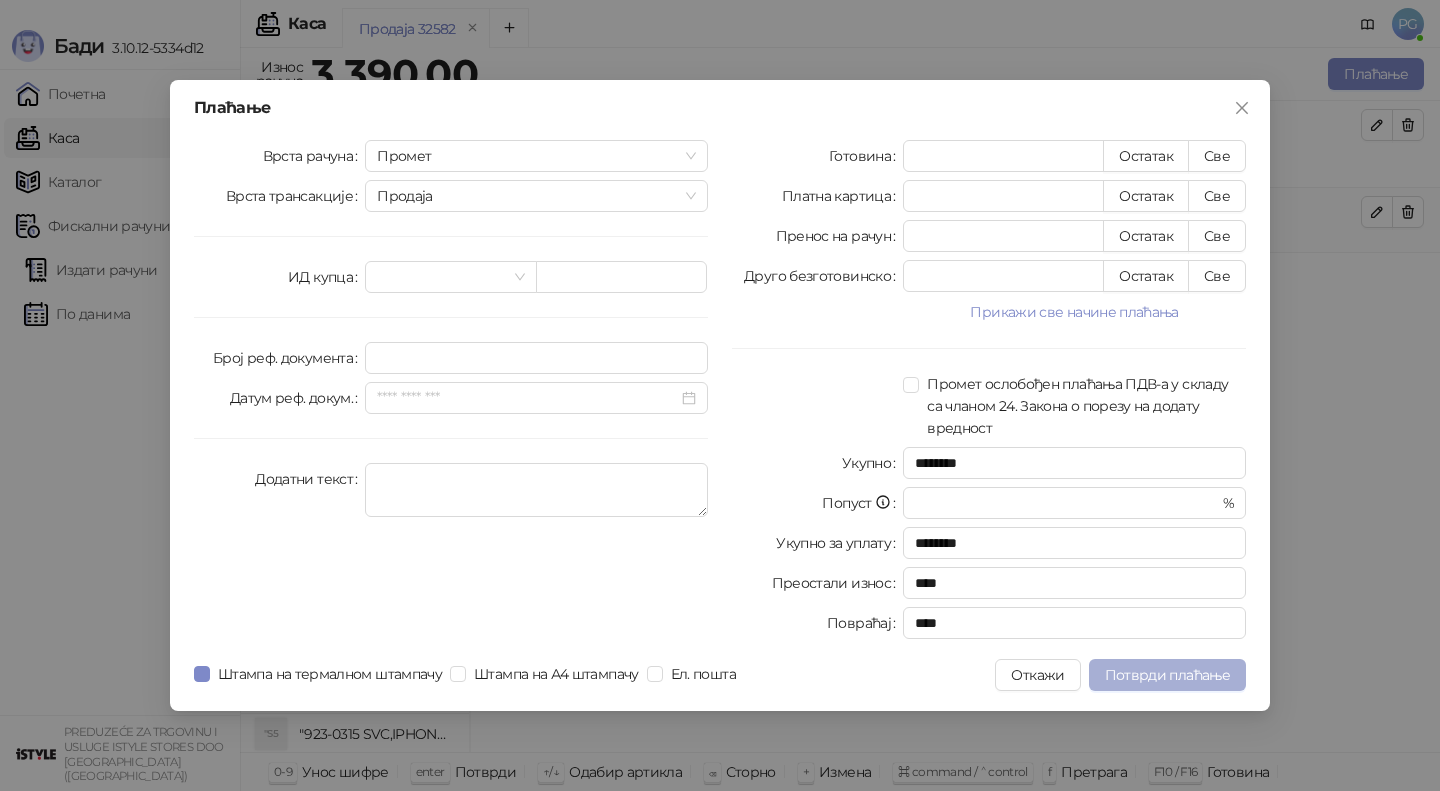click on "Потврди плаћање" at bounding box center (1167, 675) 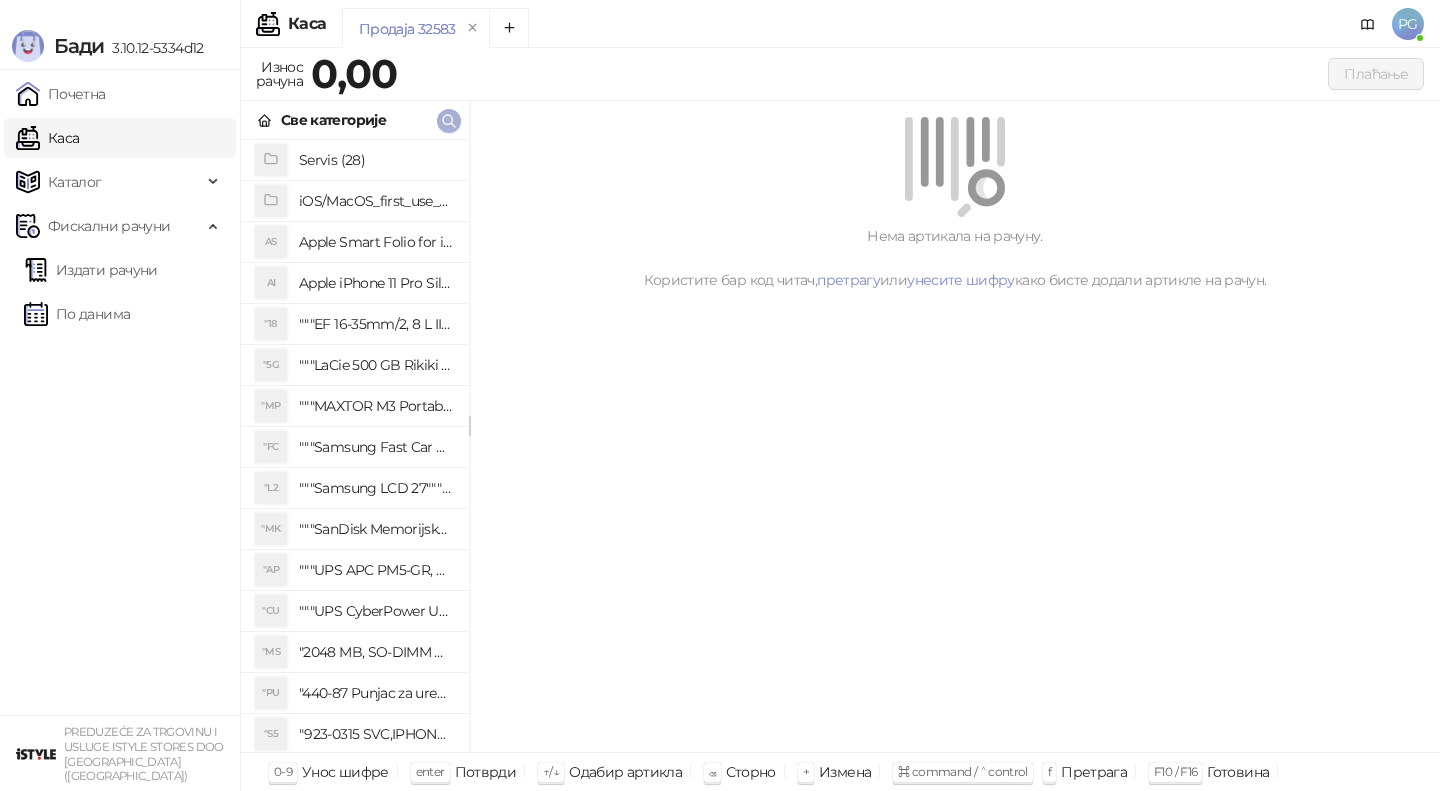 click 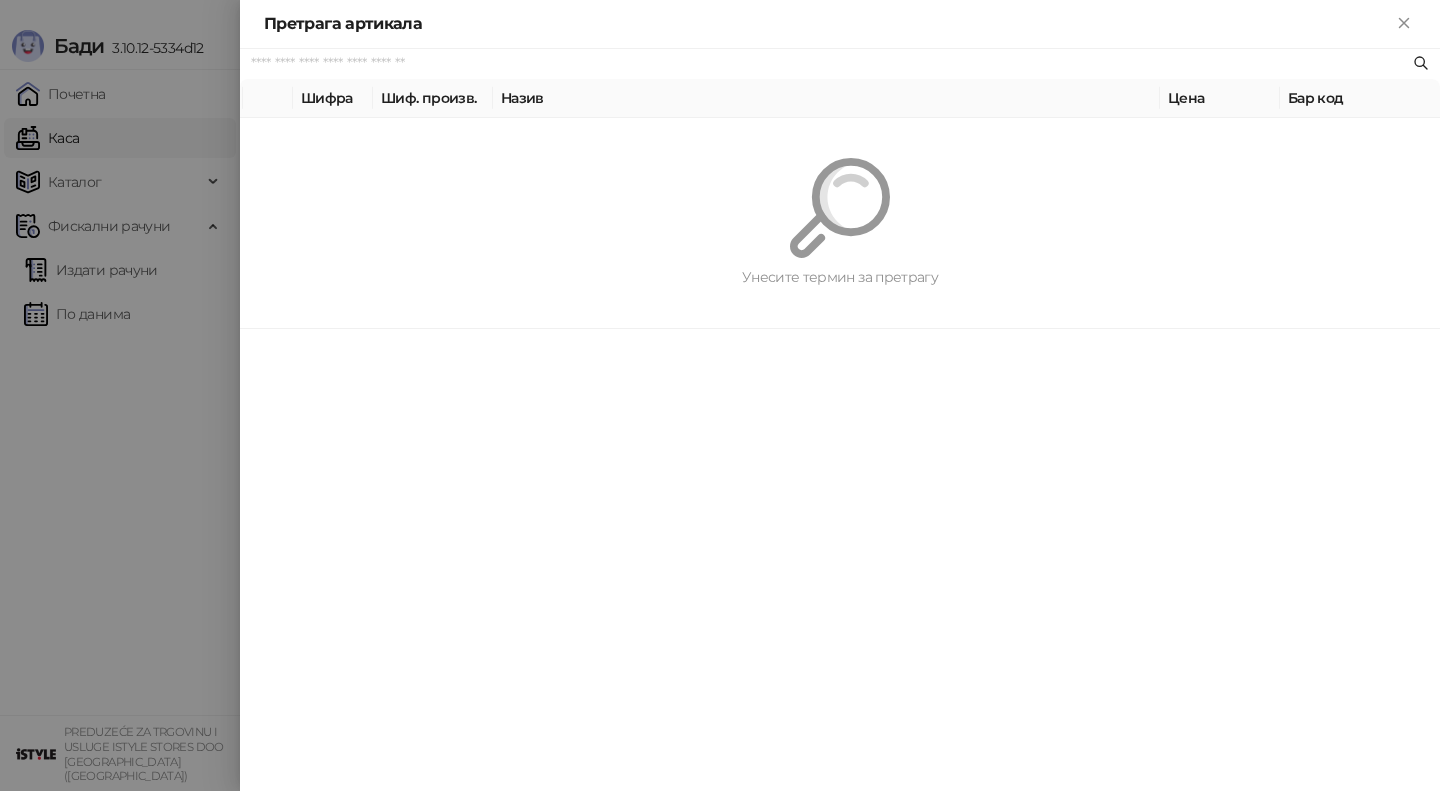 paste on "*********" 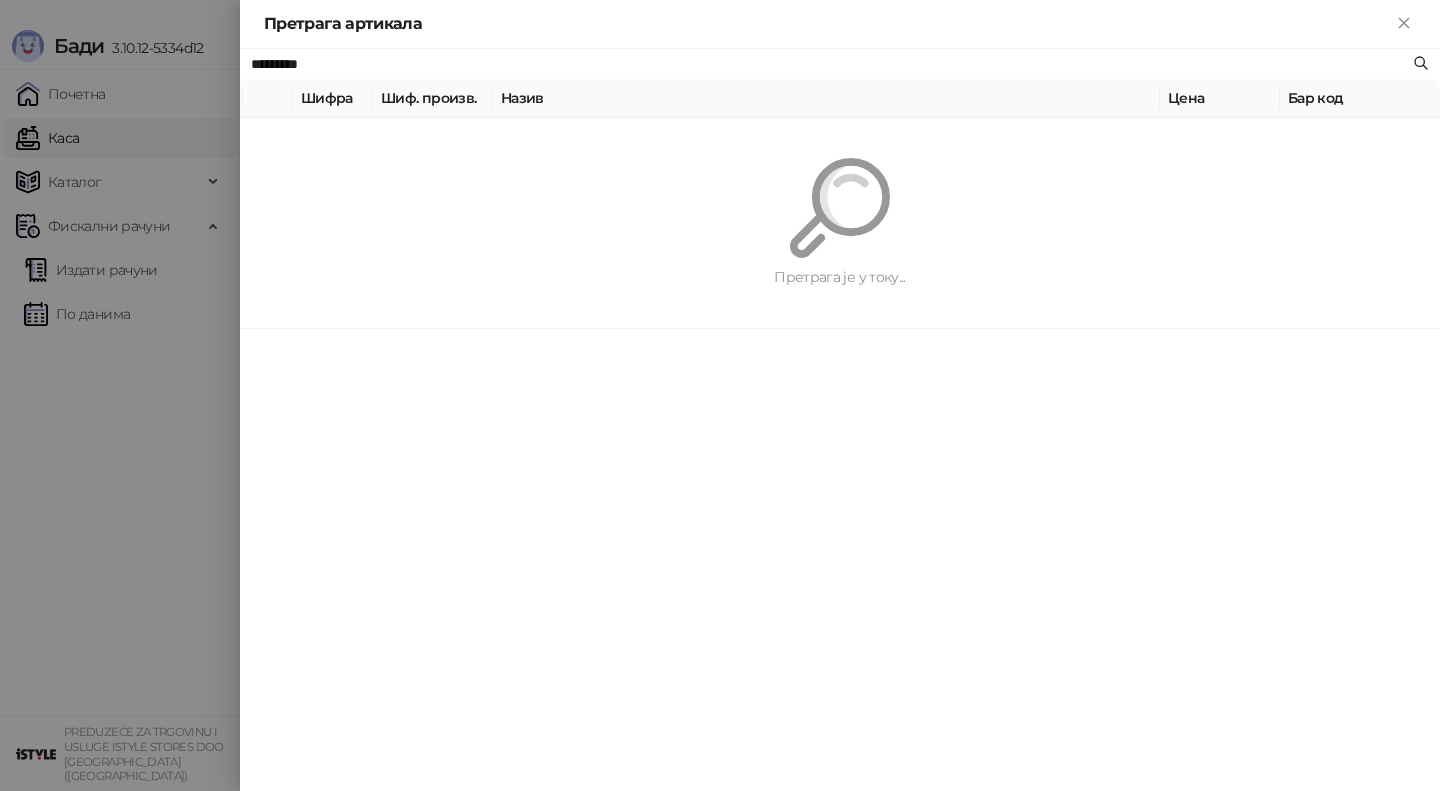 type on "*********" 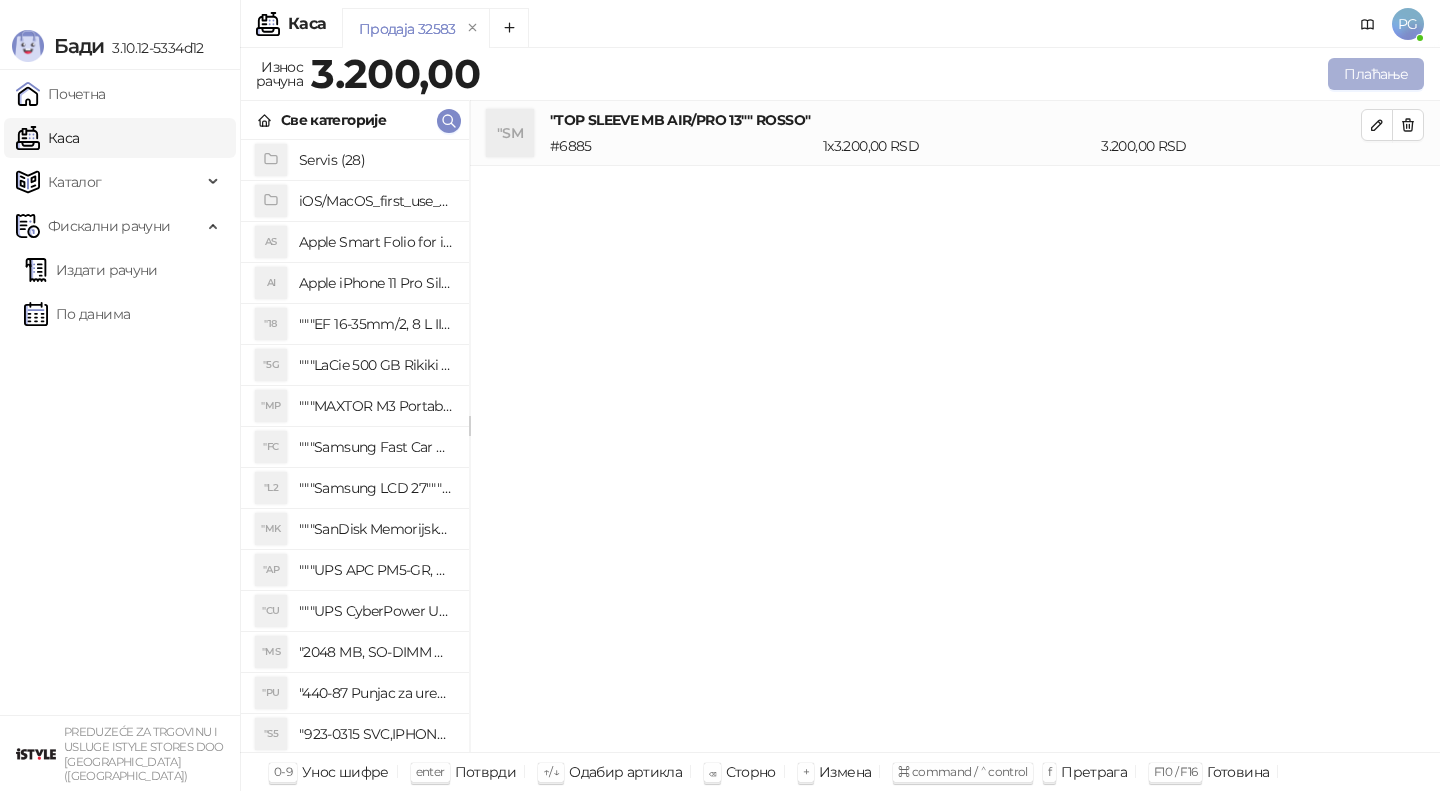 click on "Плаћање" at bounding box center [1376, 74] 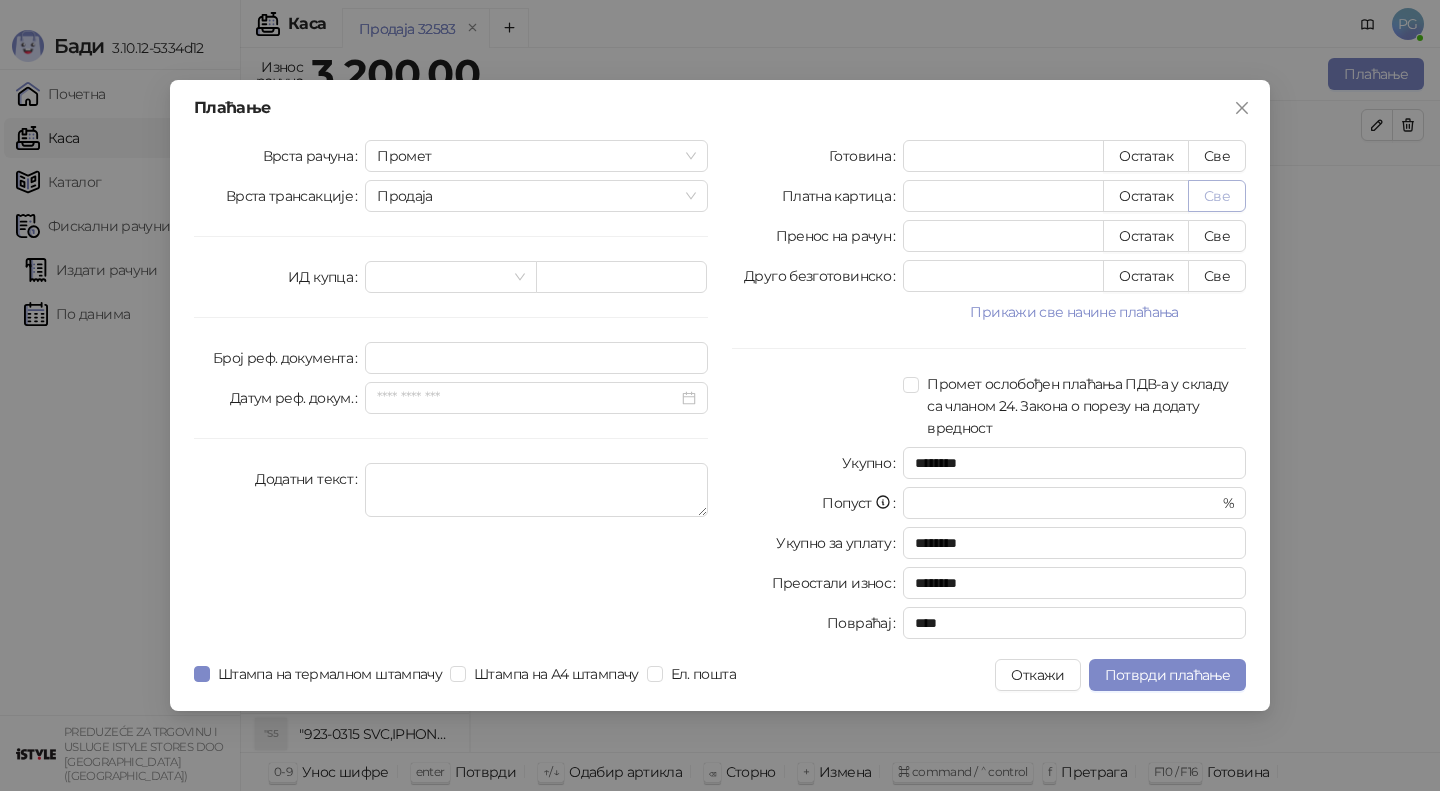 click on "Све" at bounding box center (1217, 196) 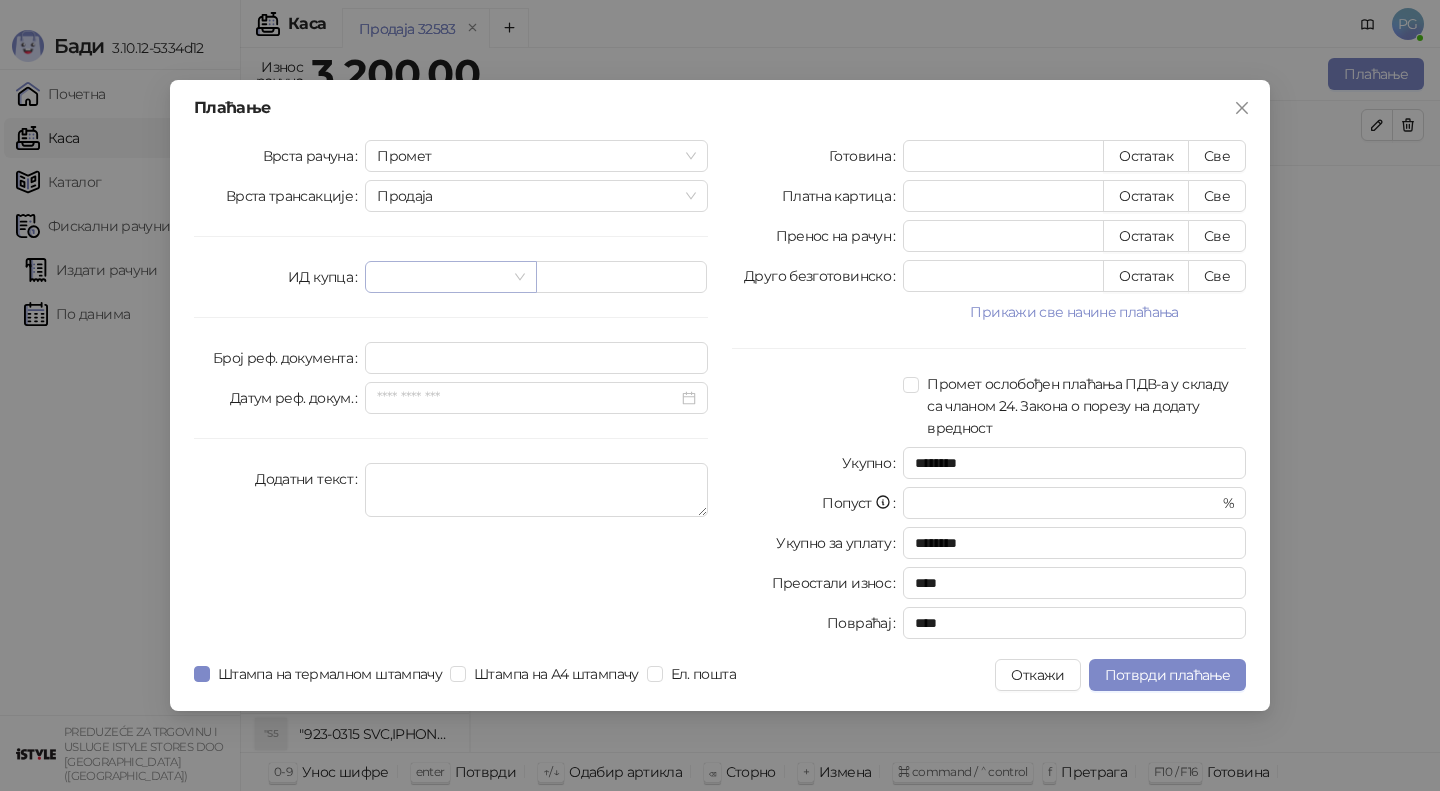 click at bounding box center (441, 277) 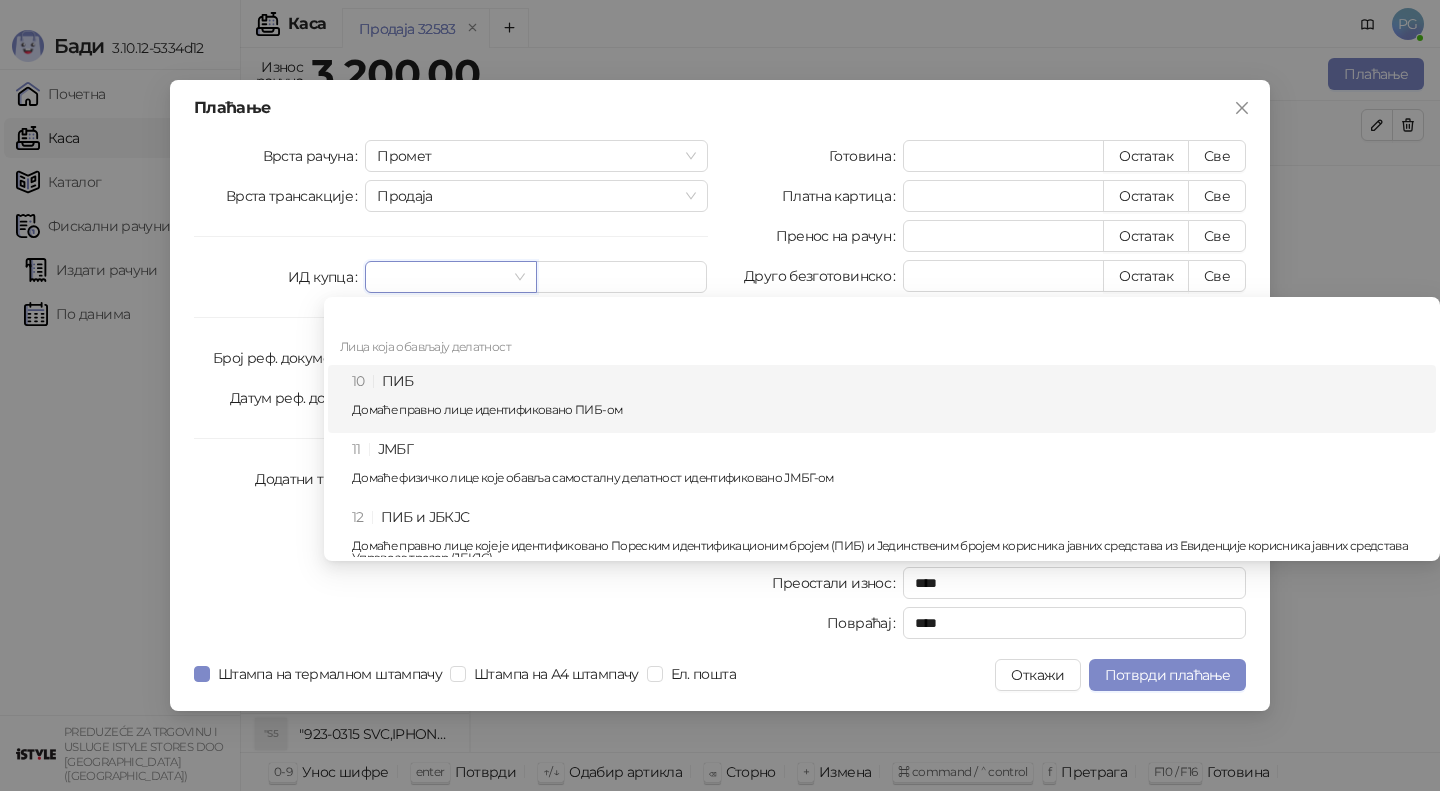 click on "10 ПИБ Домаће правно лице идентификовано ПИБ-ом" at bounding box center (888, 399) 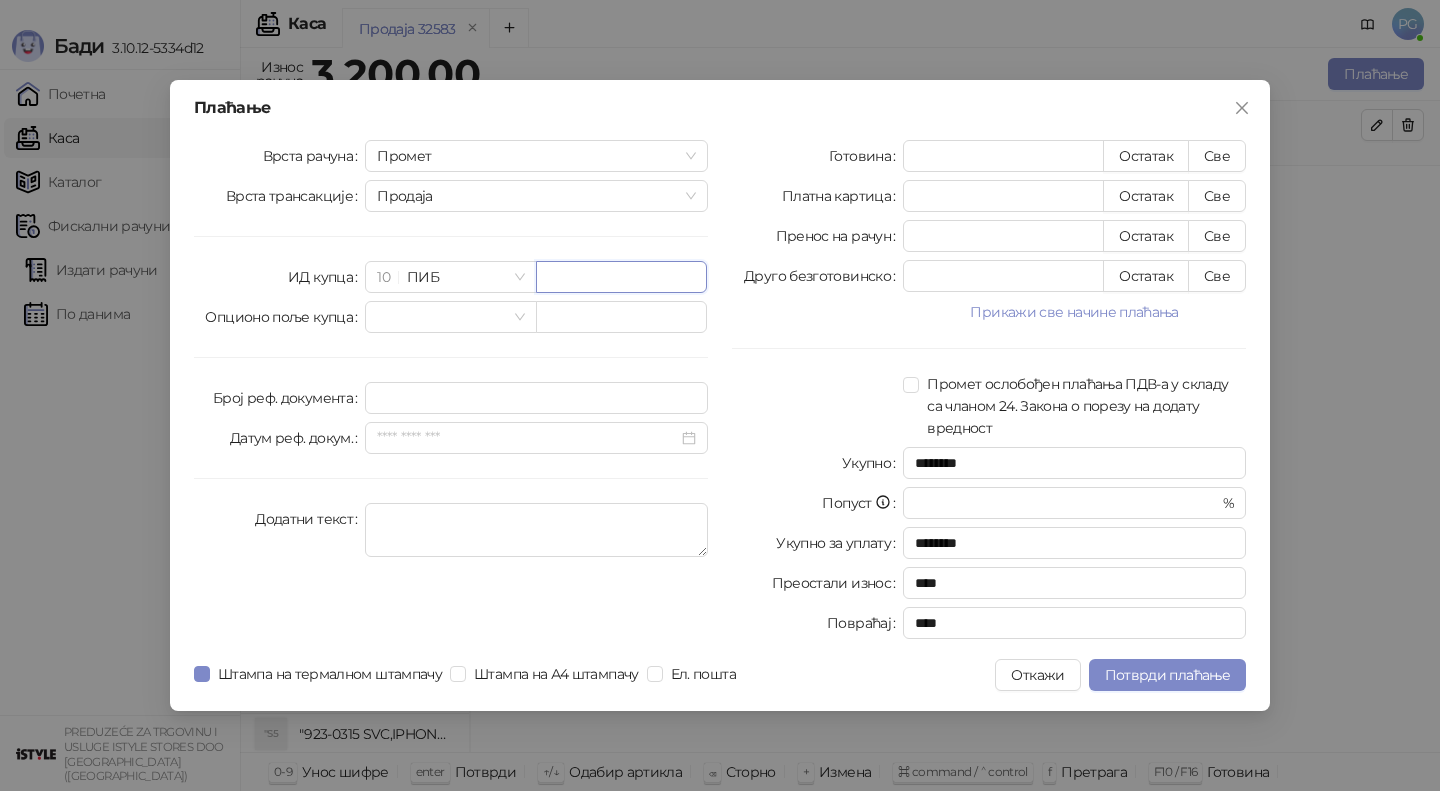 paste on "*********" 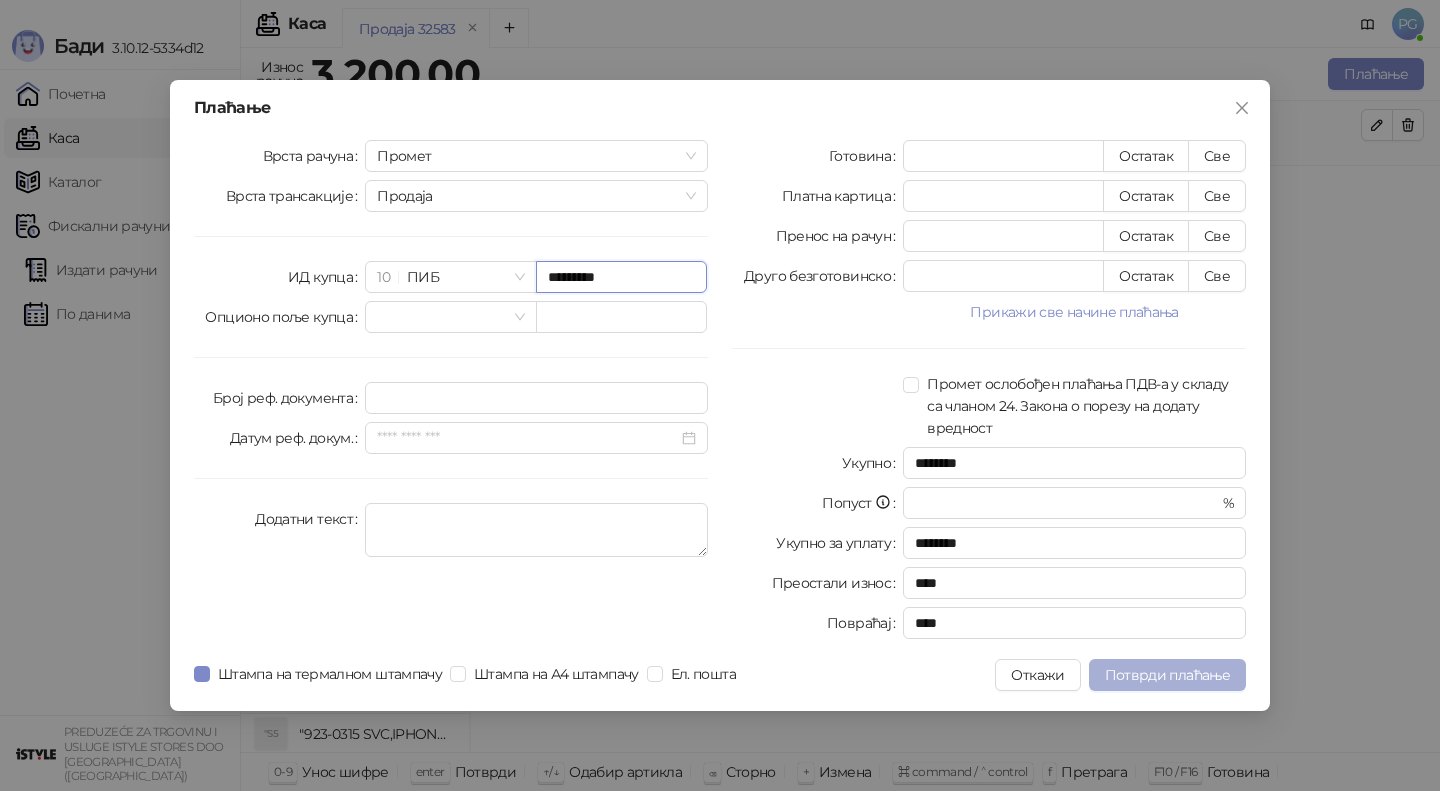 type on "*********" 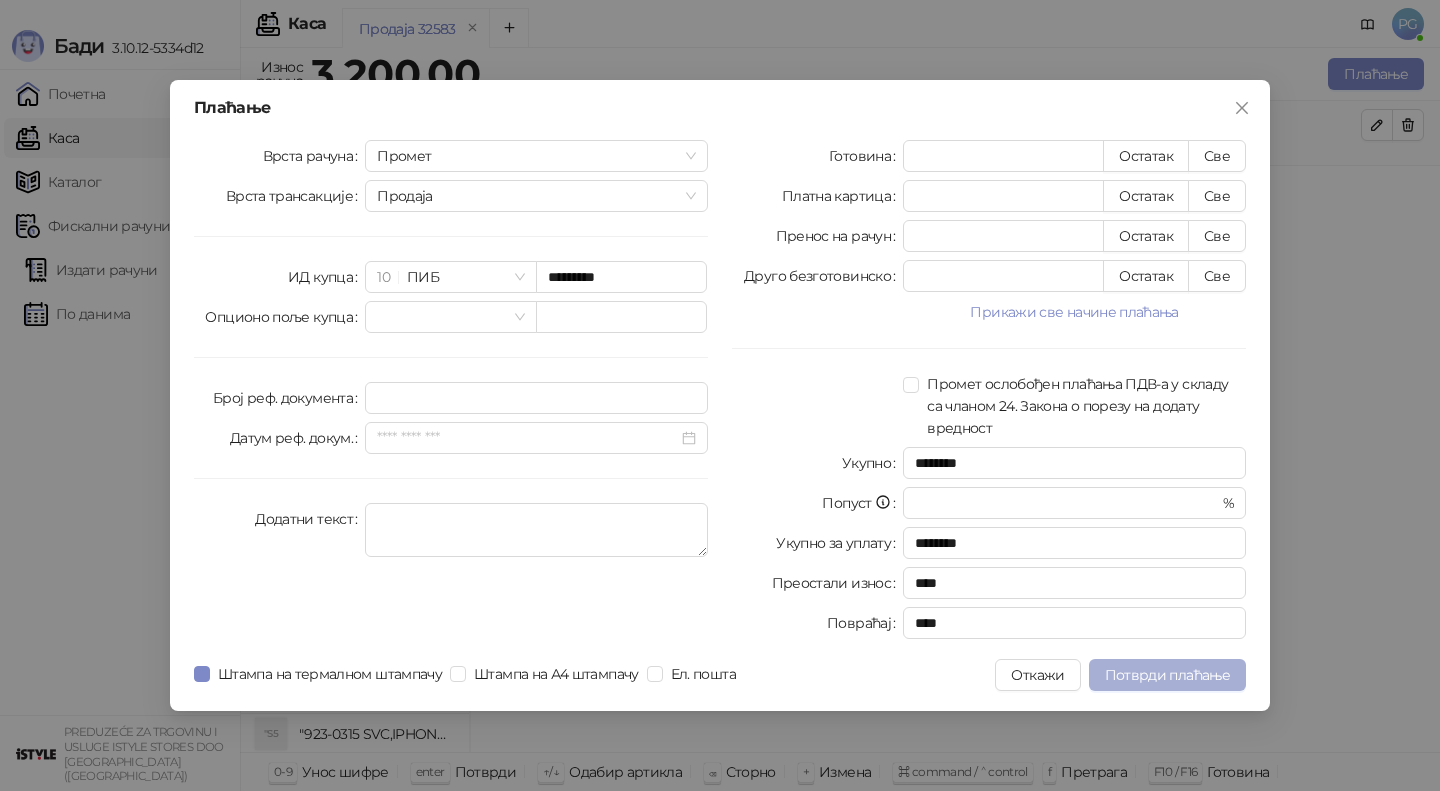 click on "Потврди плаћање" at bounding box center (1167, 675) 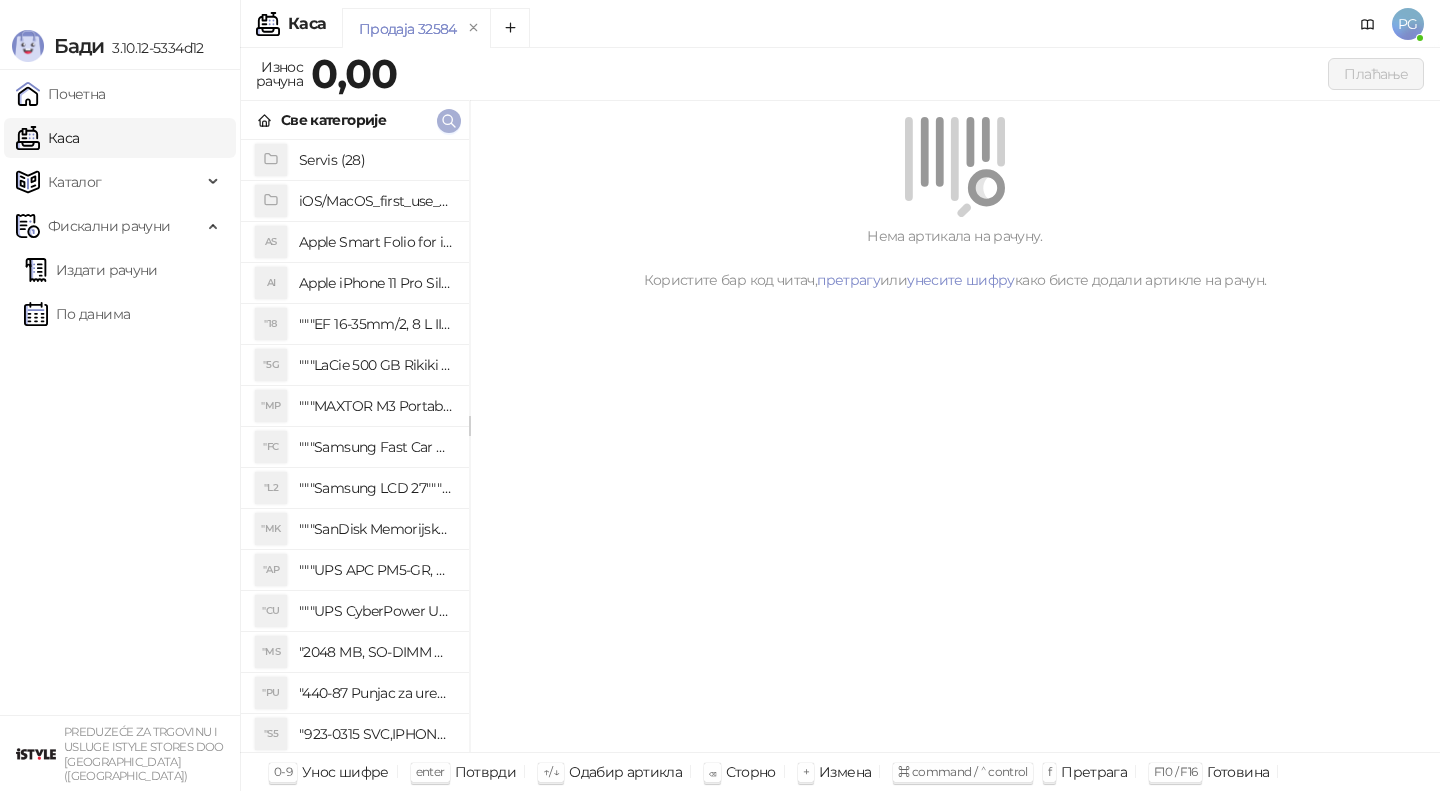 click at bounding box center (449, 121) 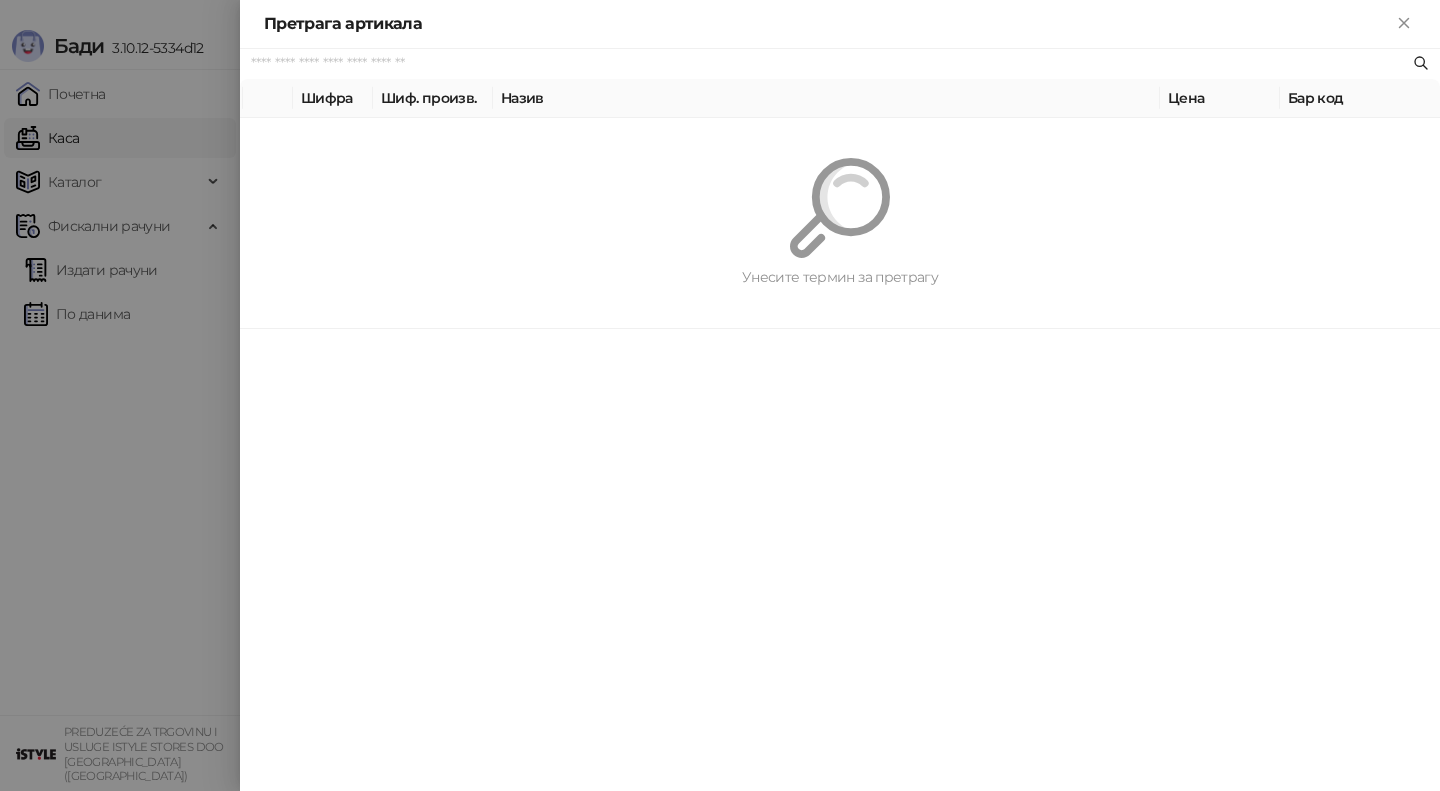 paste on "**********" 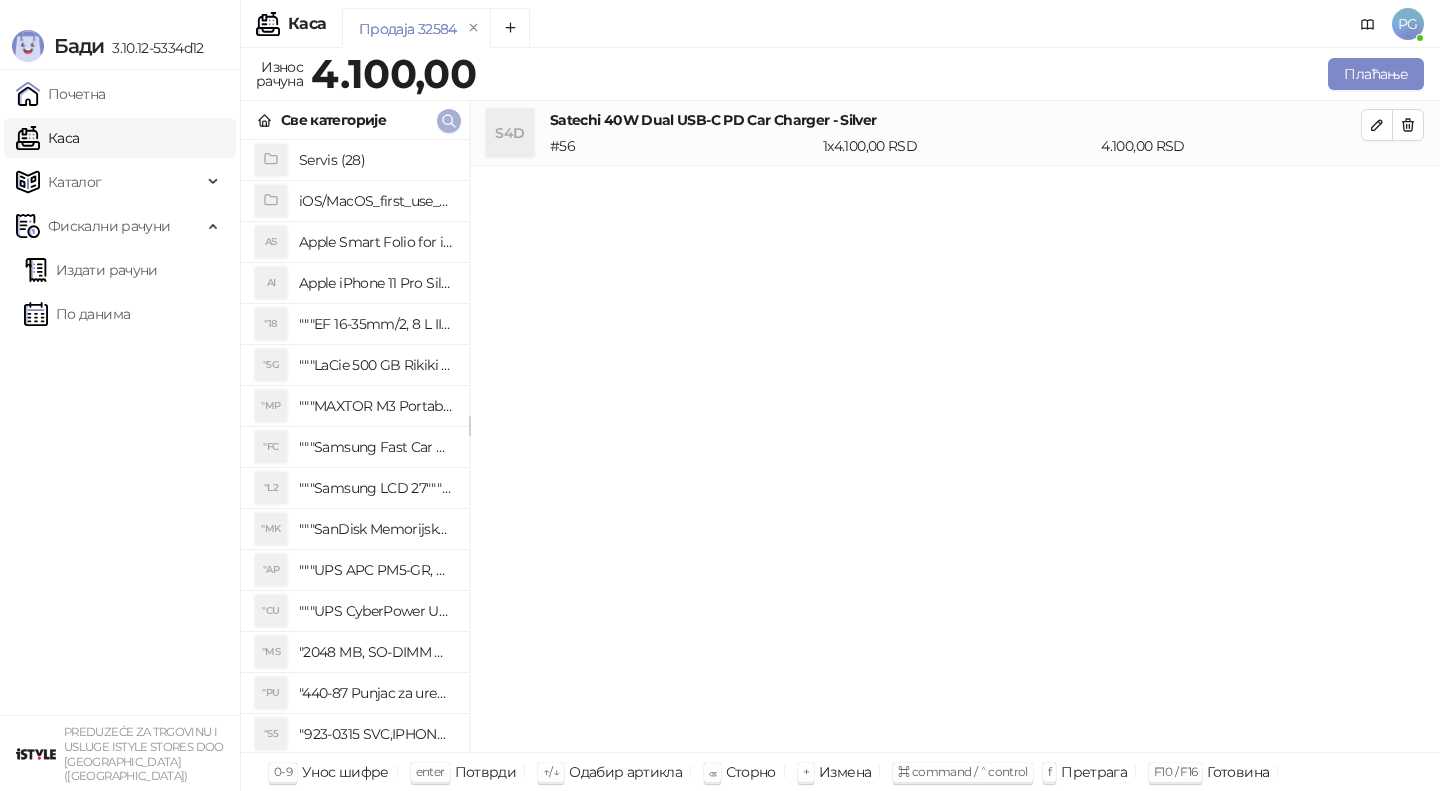 click 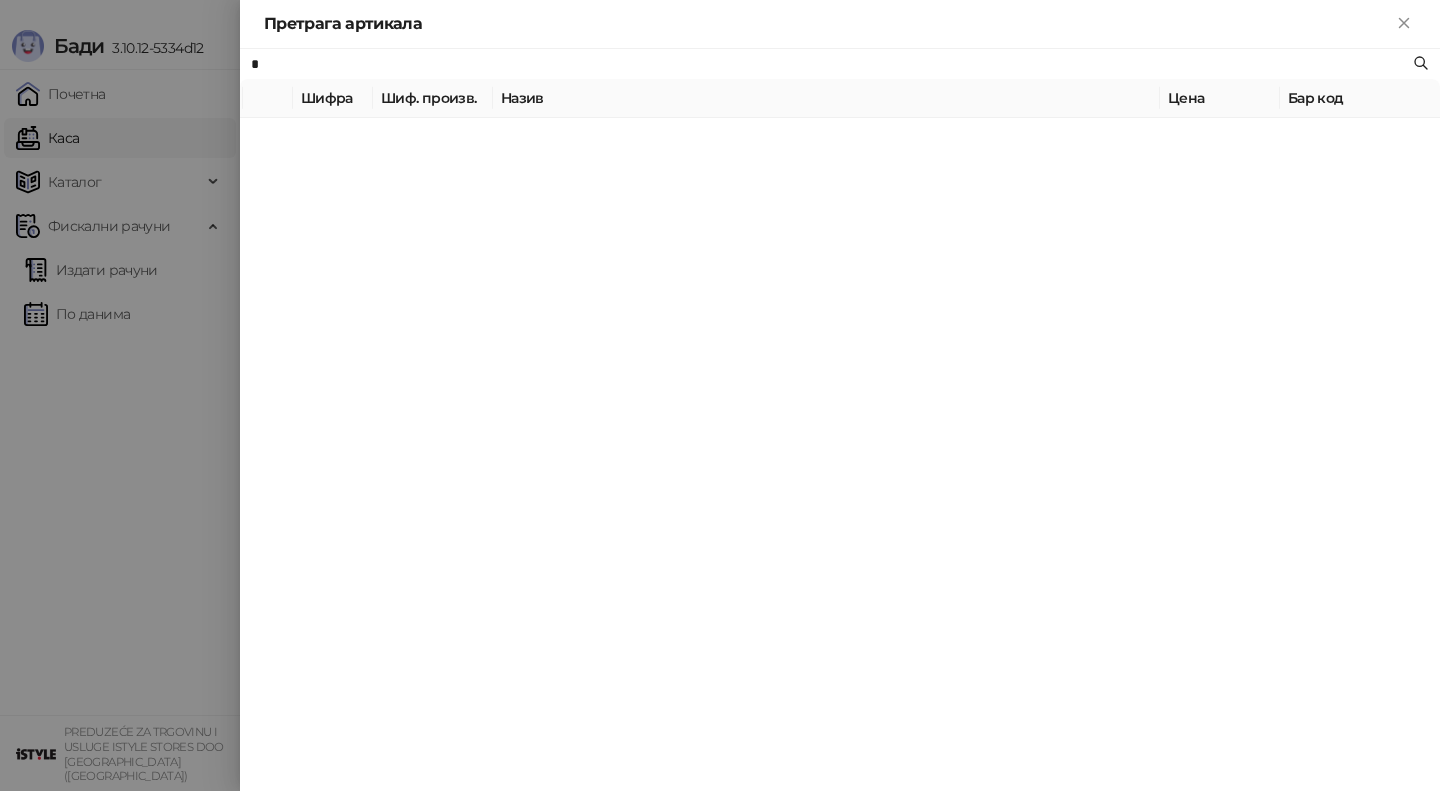 type on "*" 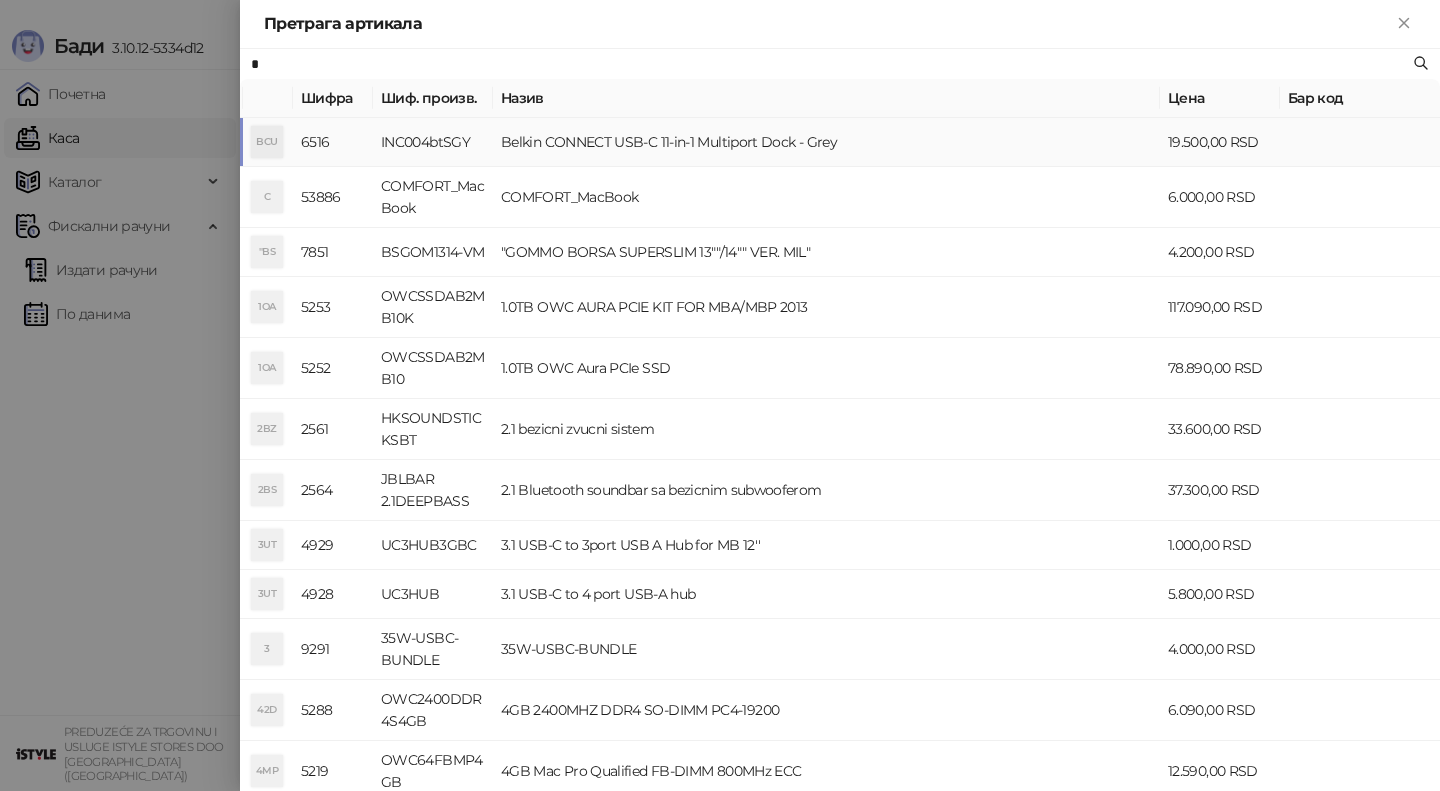 click at bounding box center (720, 395) 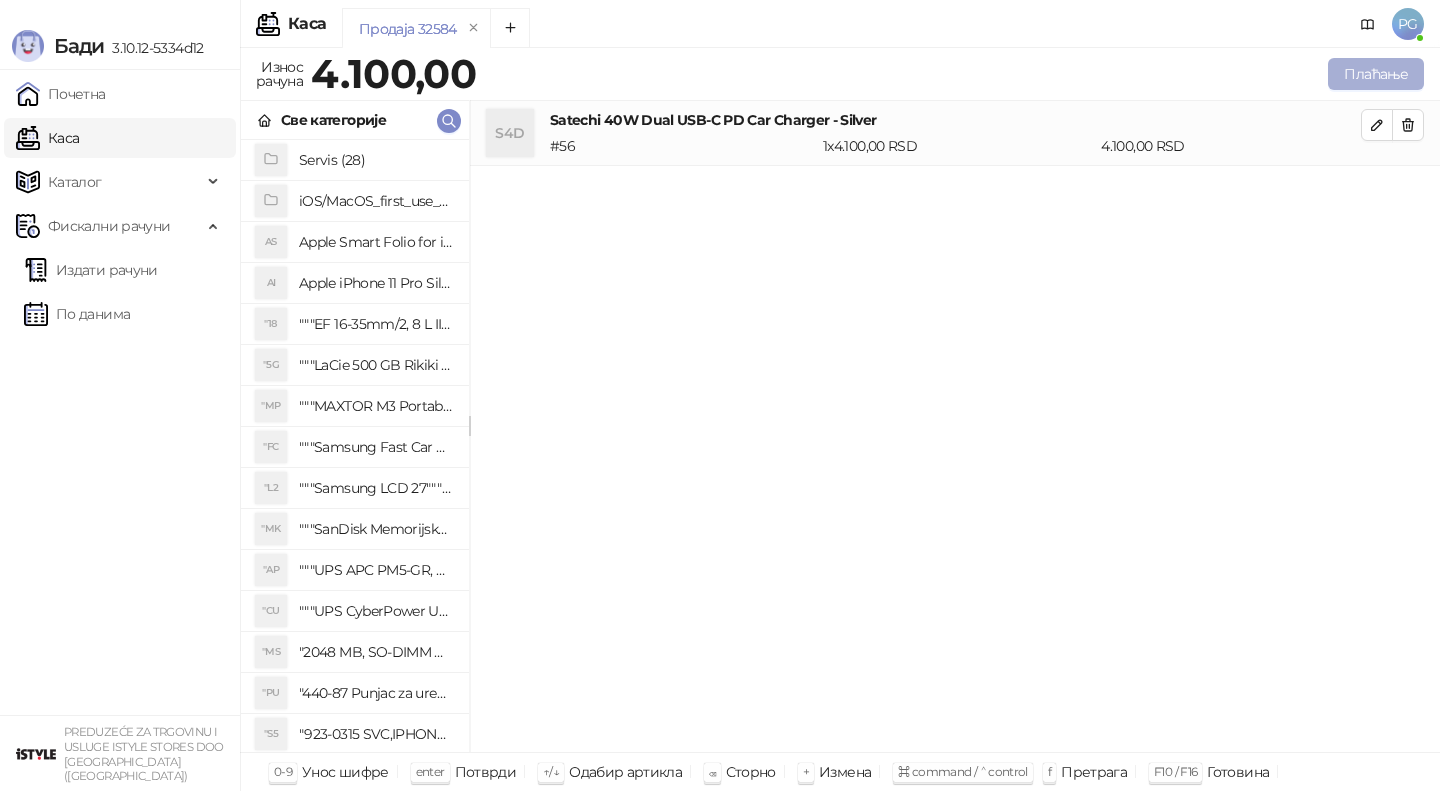 click on "Плаћање" at bounding box center (1376, 74) 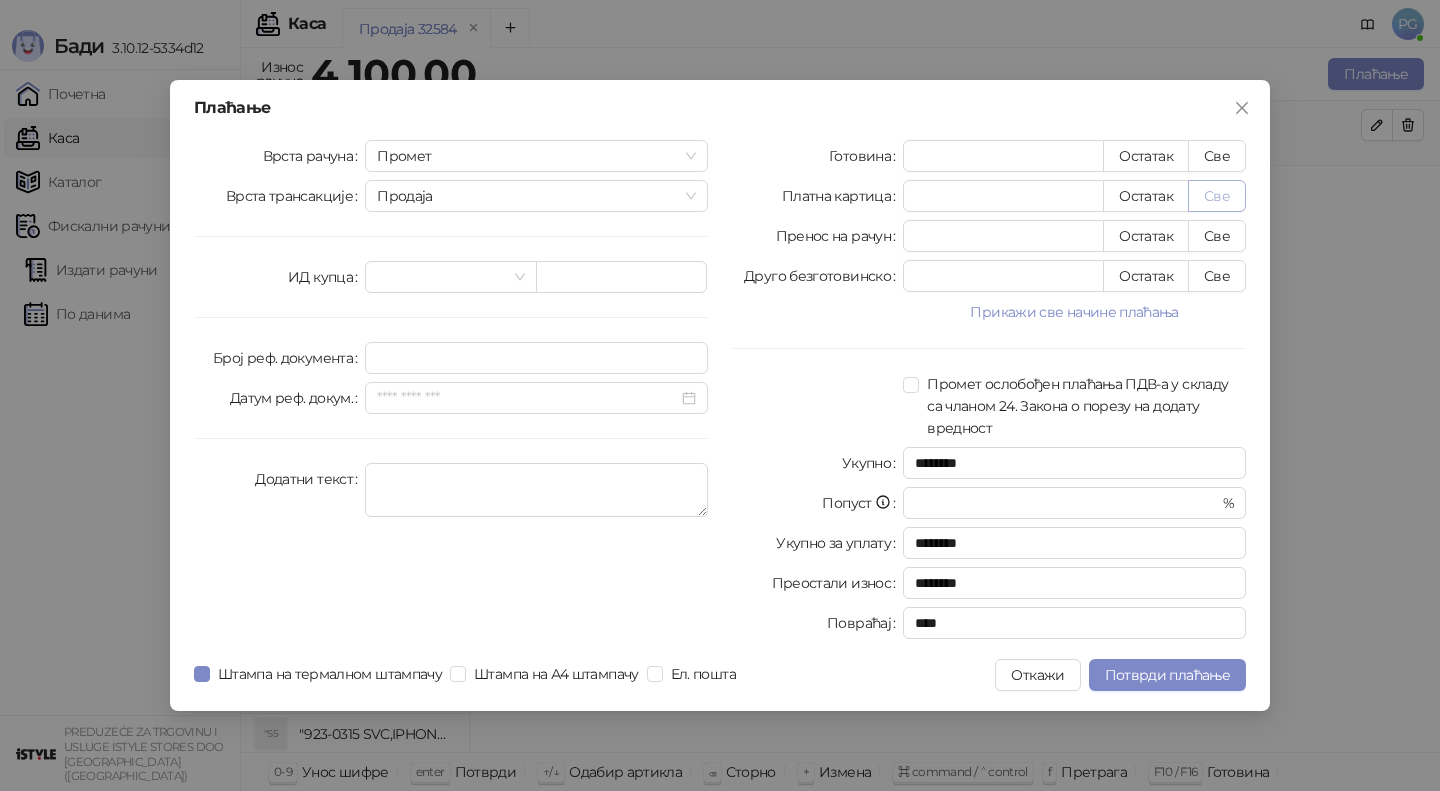 click on "Све" at bounding box center [1217, 196] 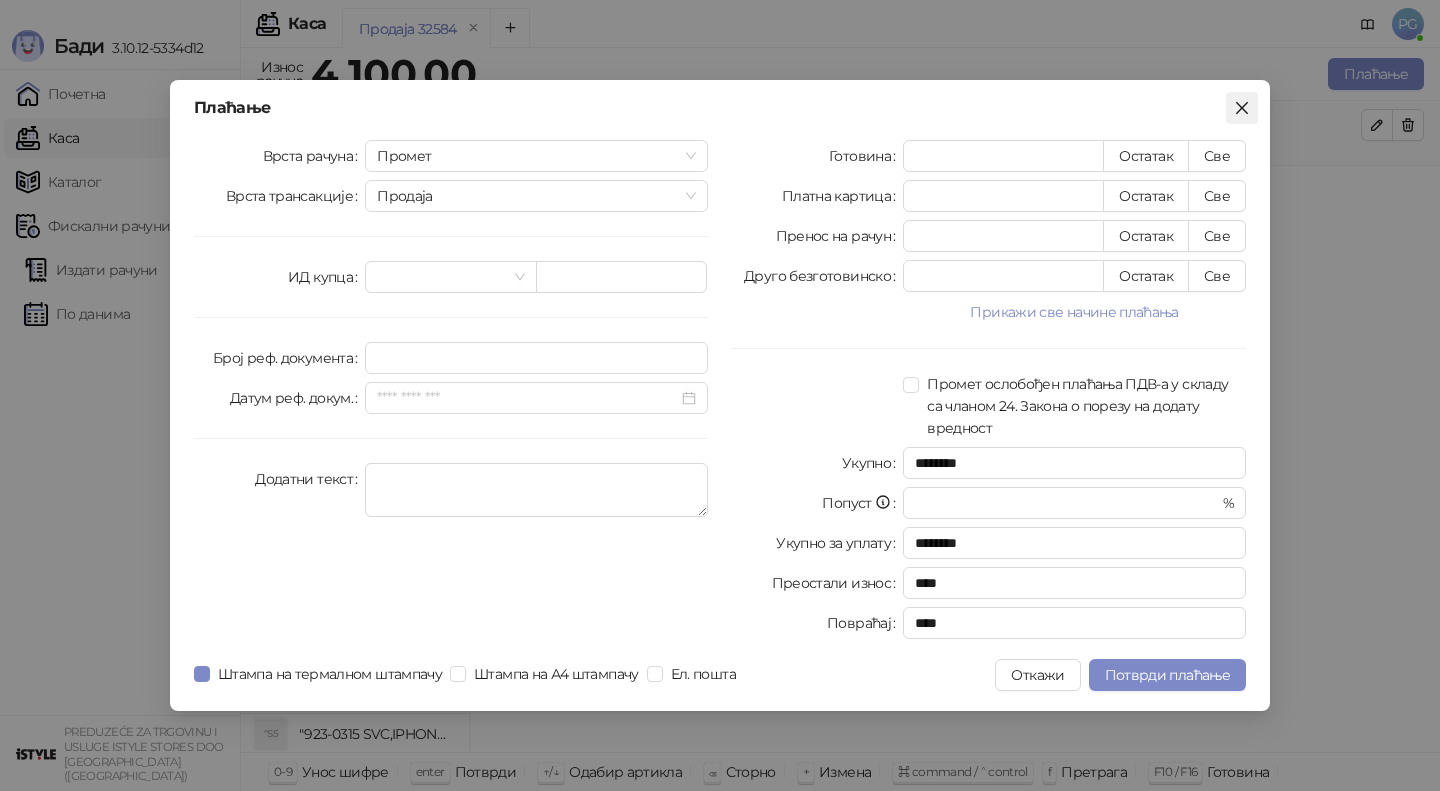 click 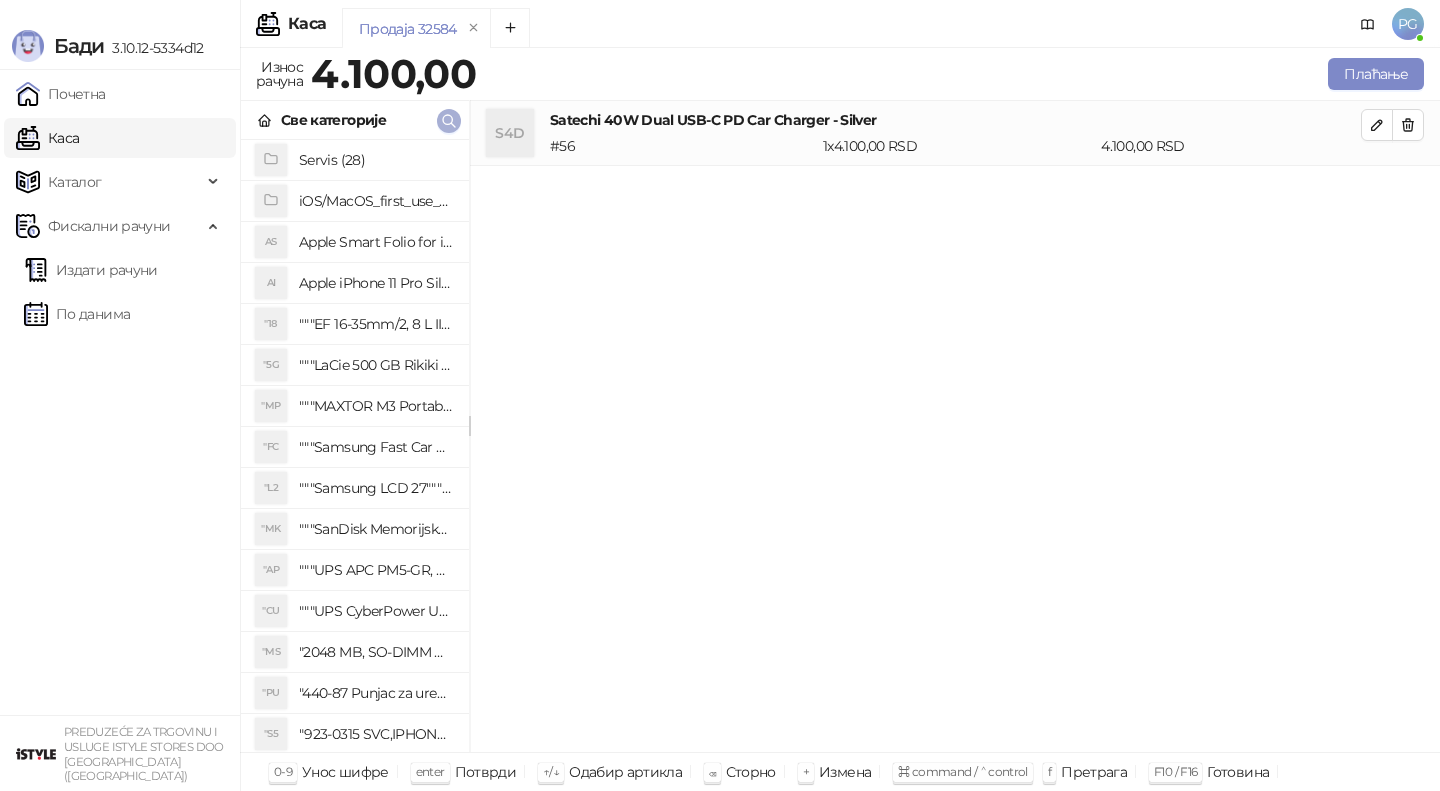 click 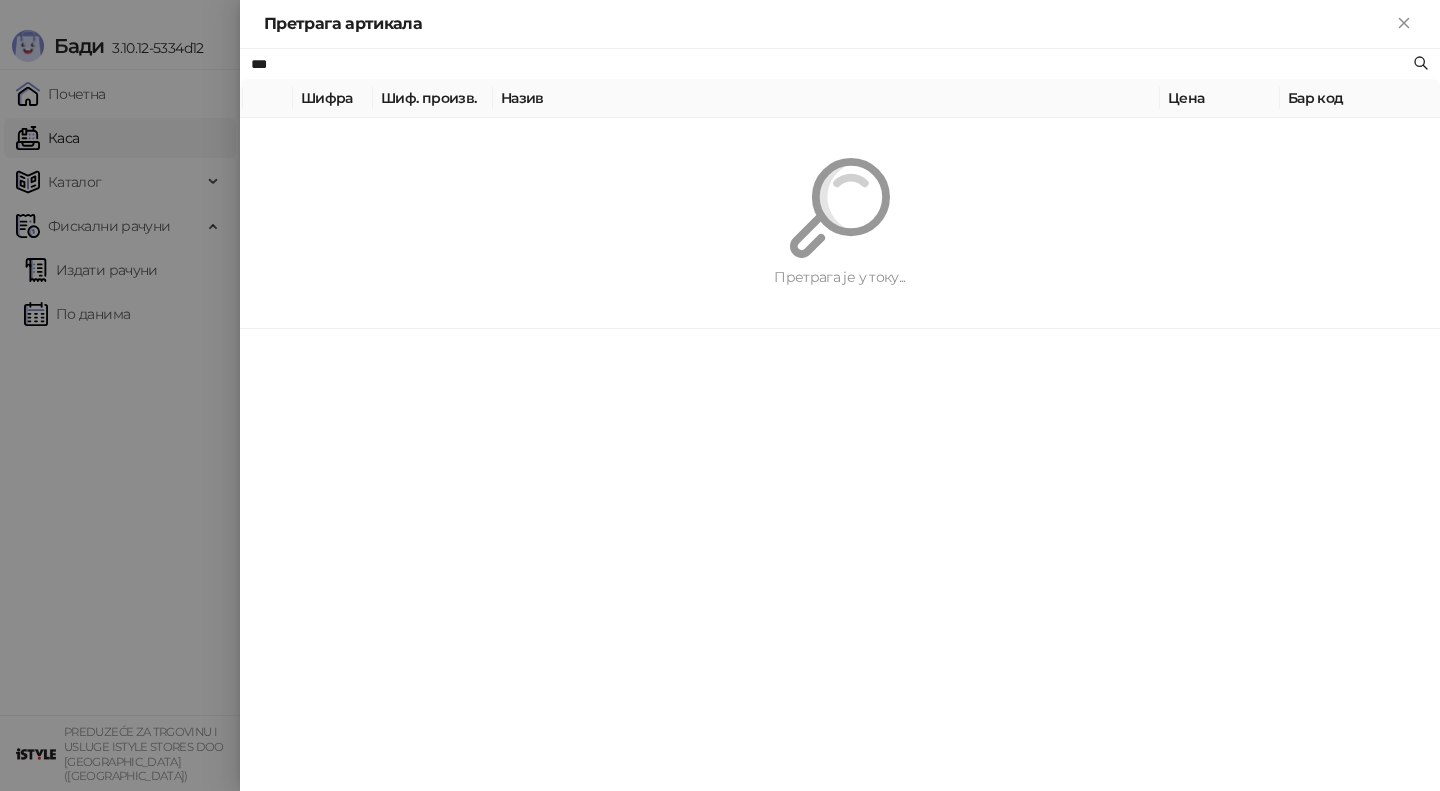 type on "***" 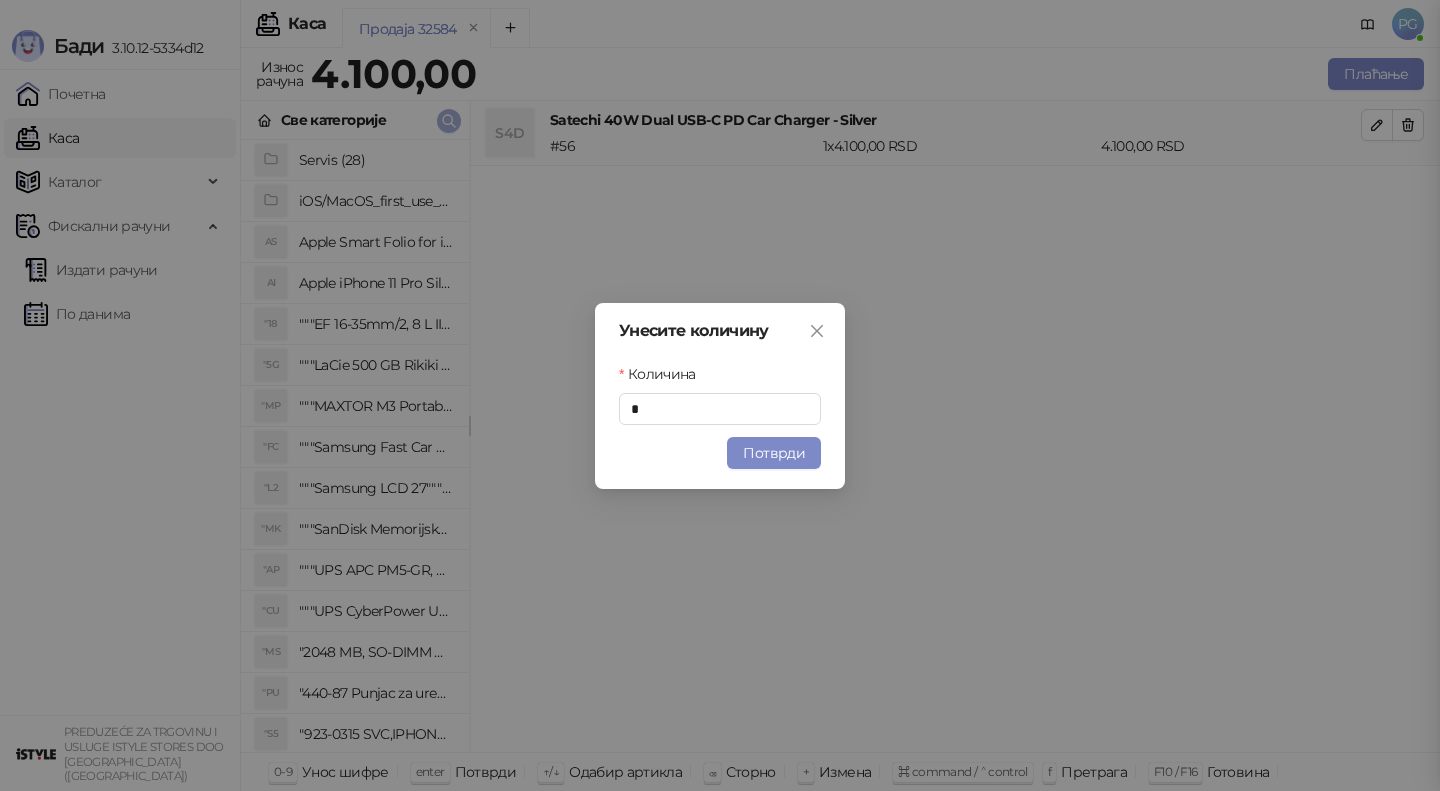 type 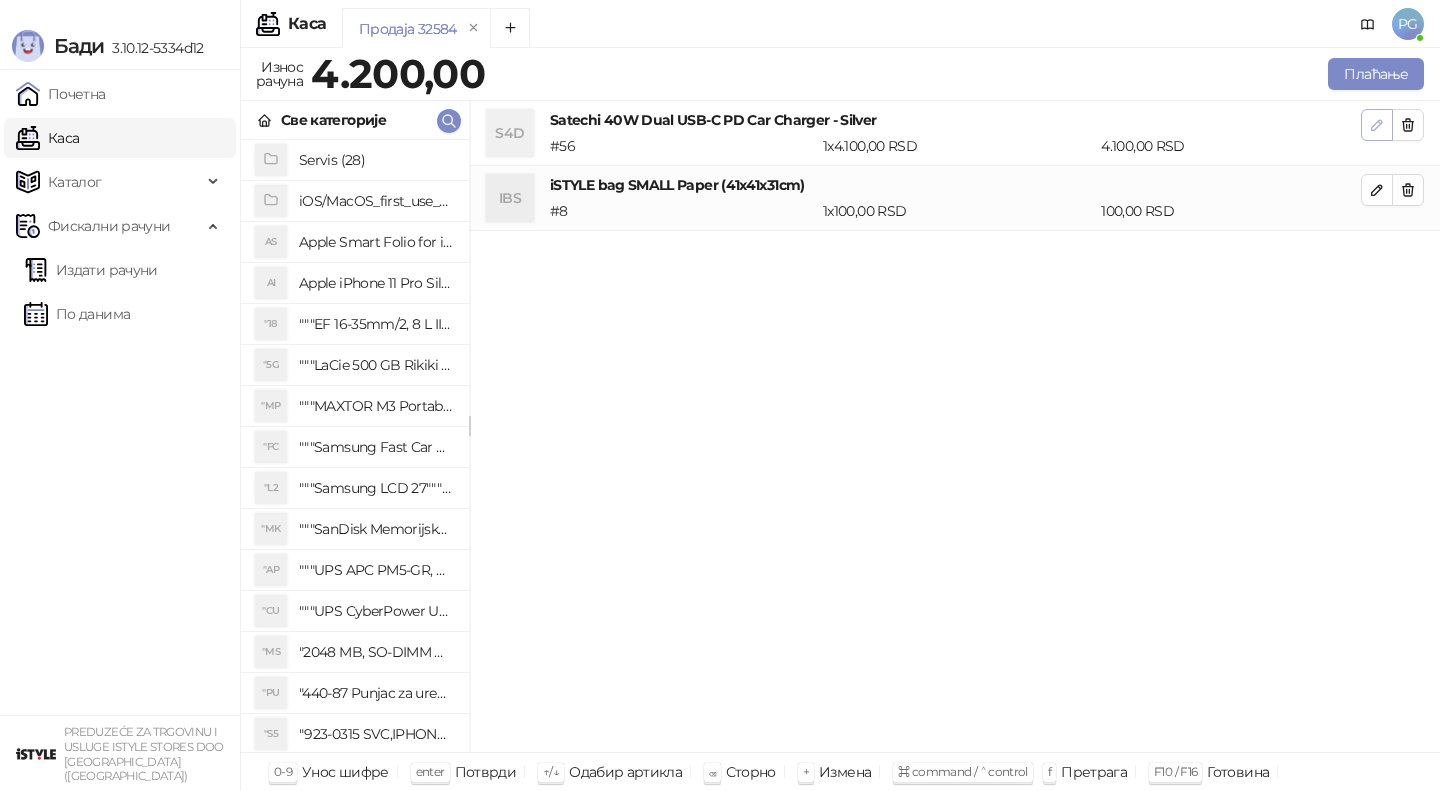 click 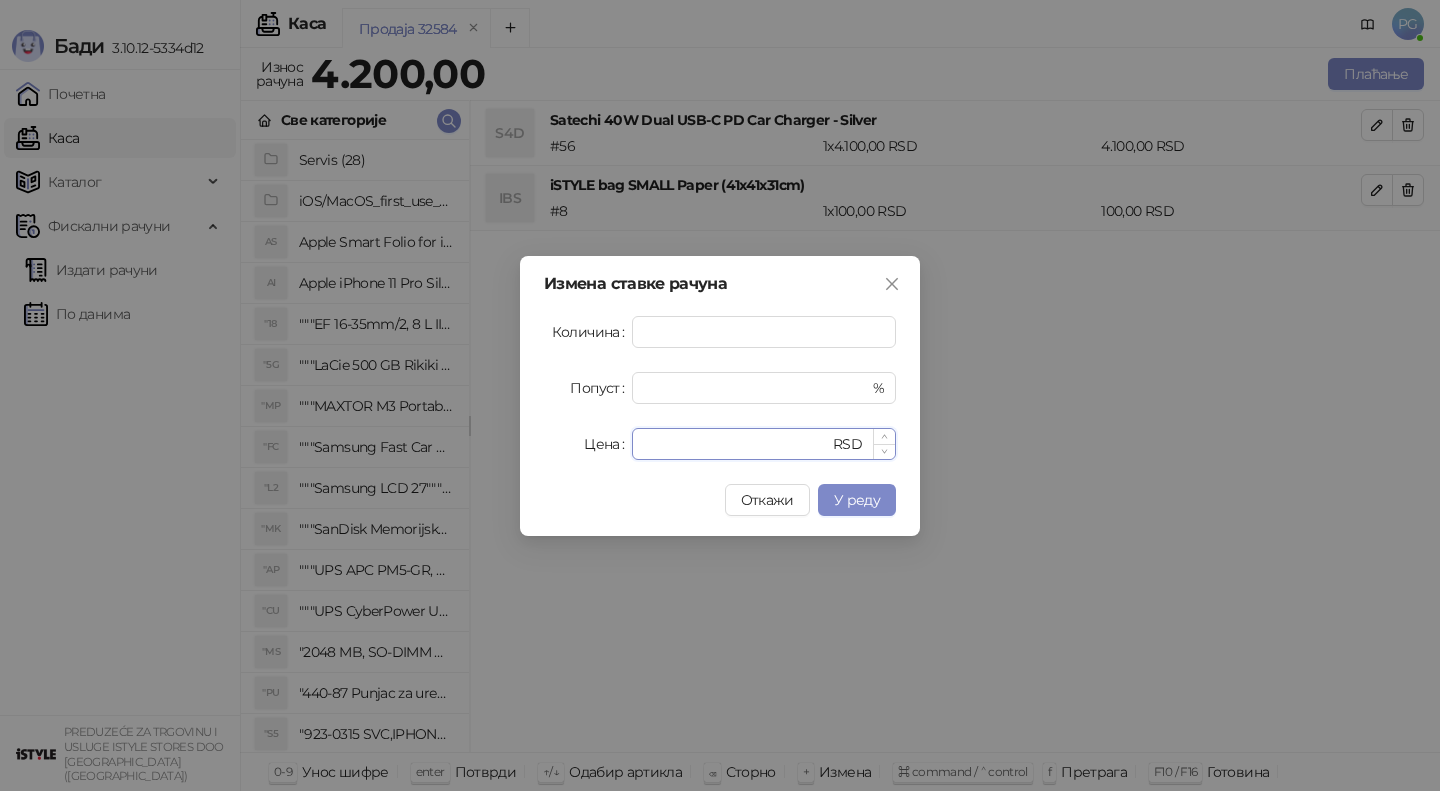 click on "****" at bounding box center (736, 444) 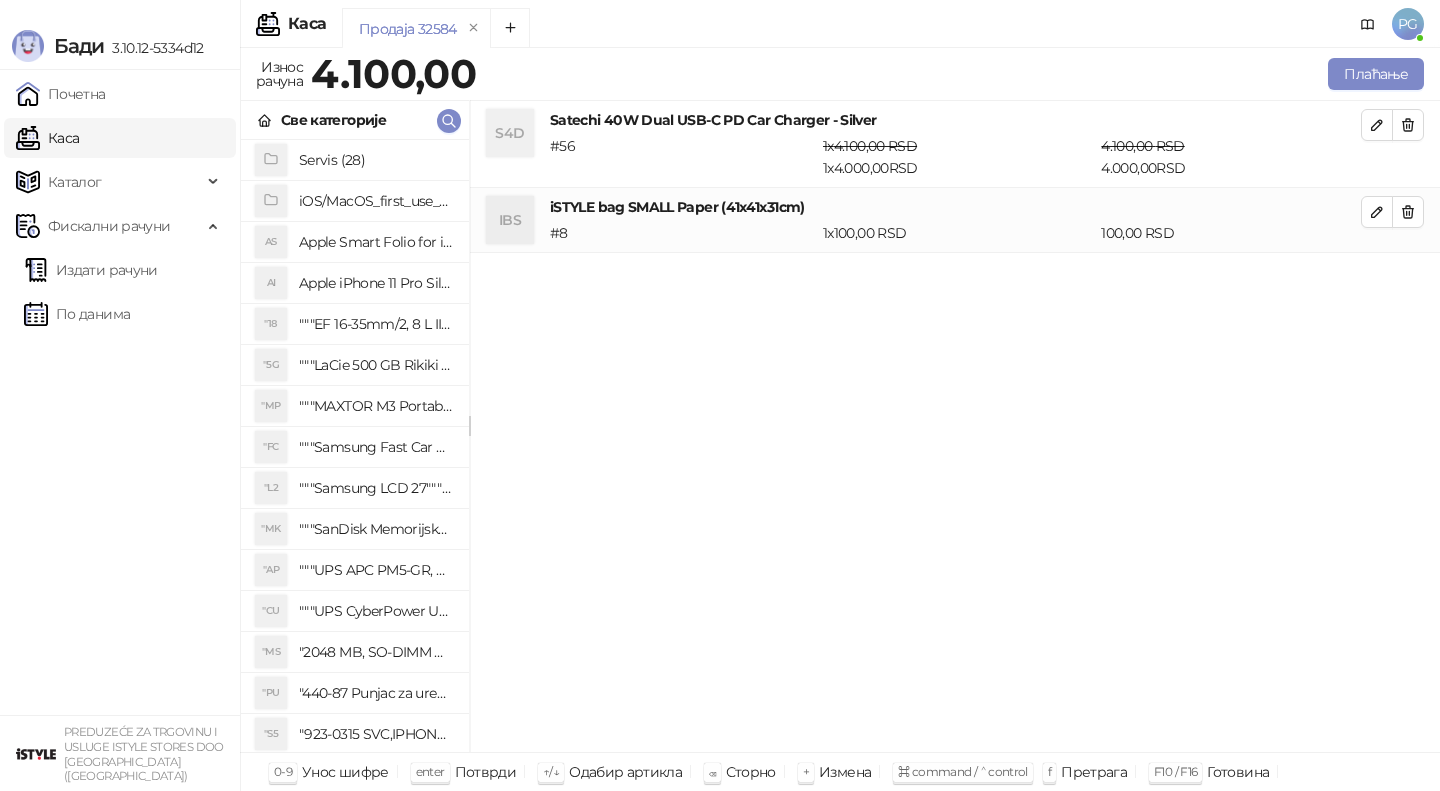 click on "Плаћање" at bounding box center (954, 74) 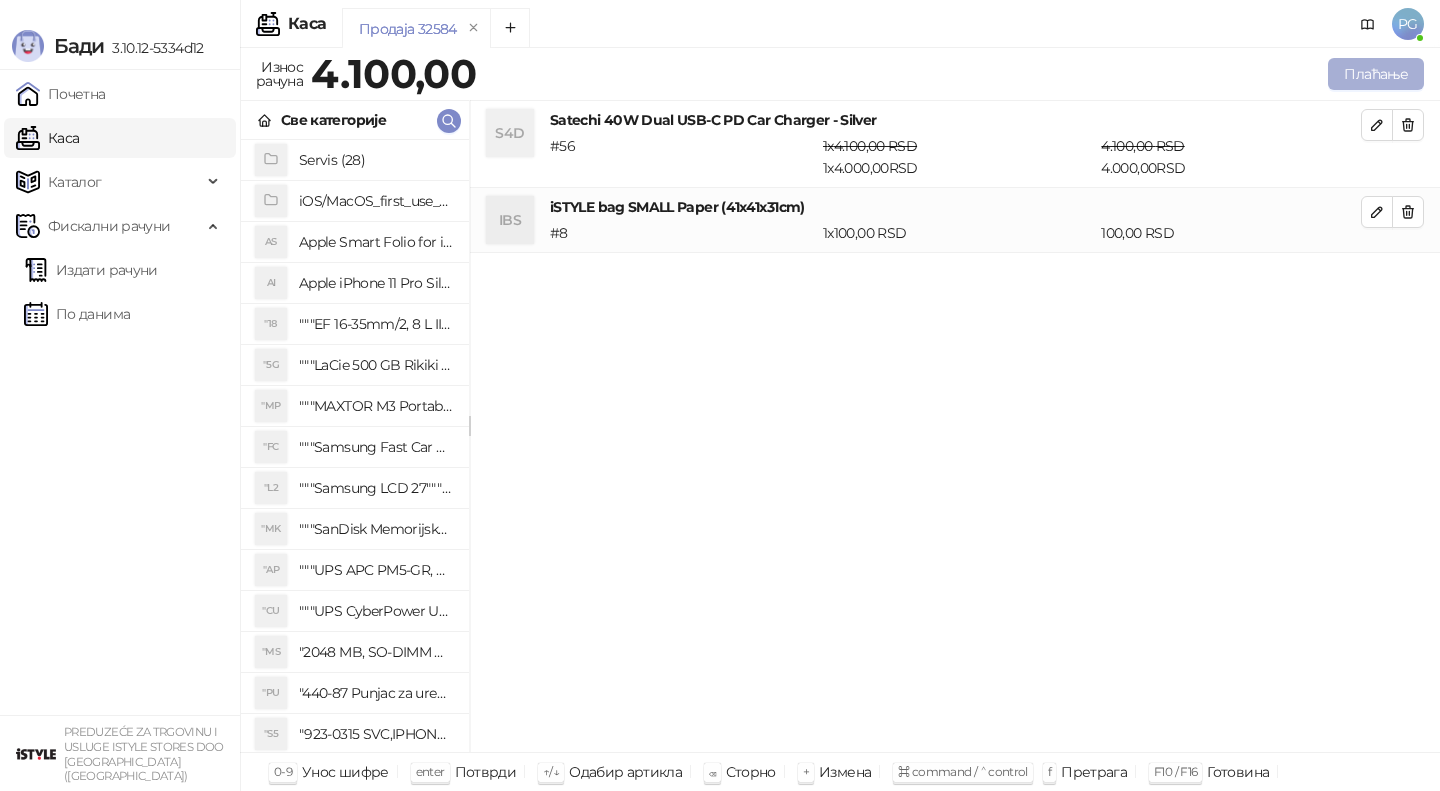 click on "Плаћање" at bounding box center (1376, 74) 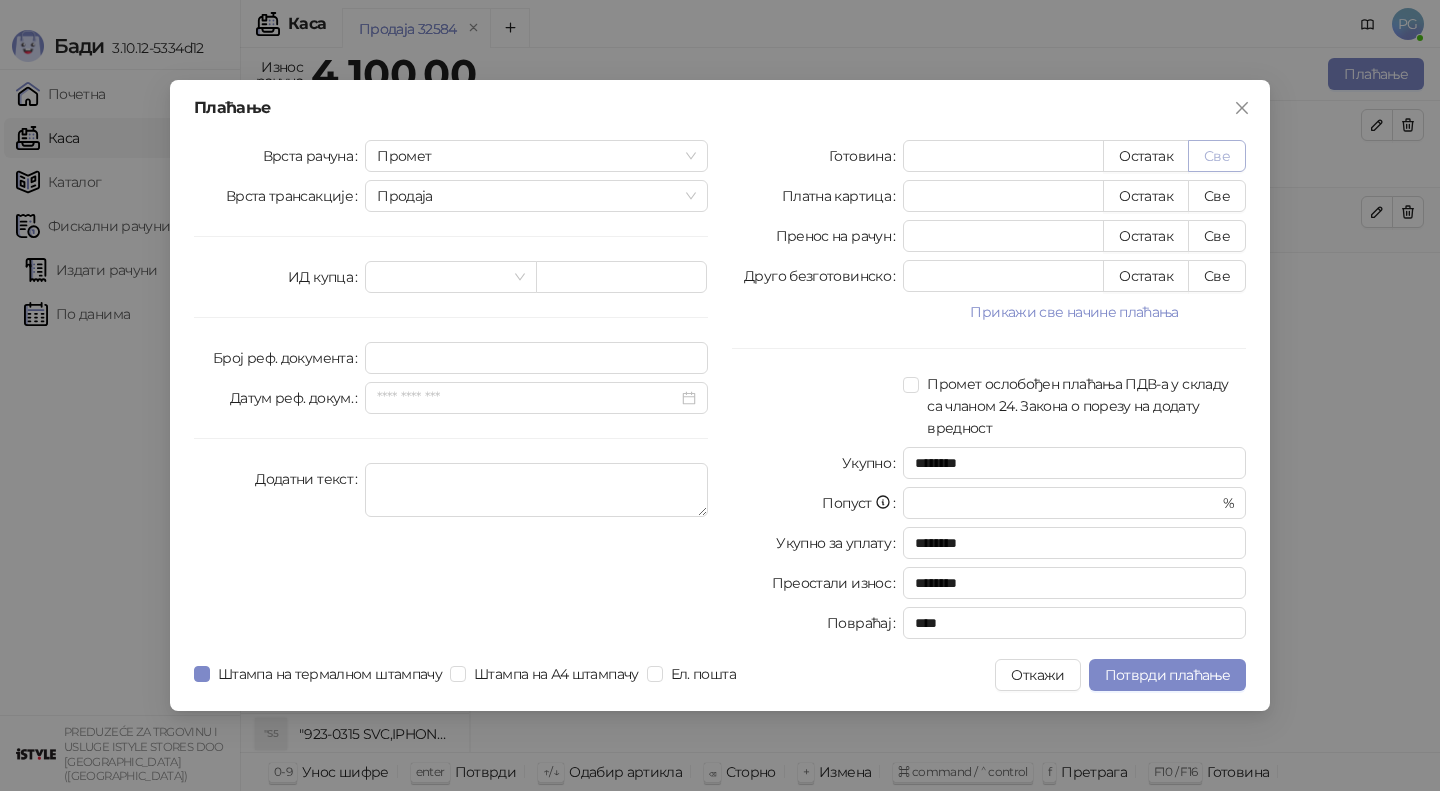 click on "Све" at bounding box center (1217, 156) 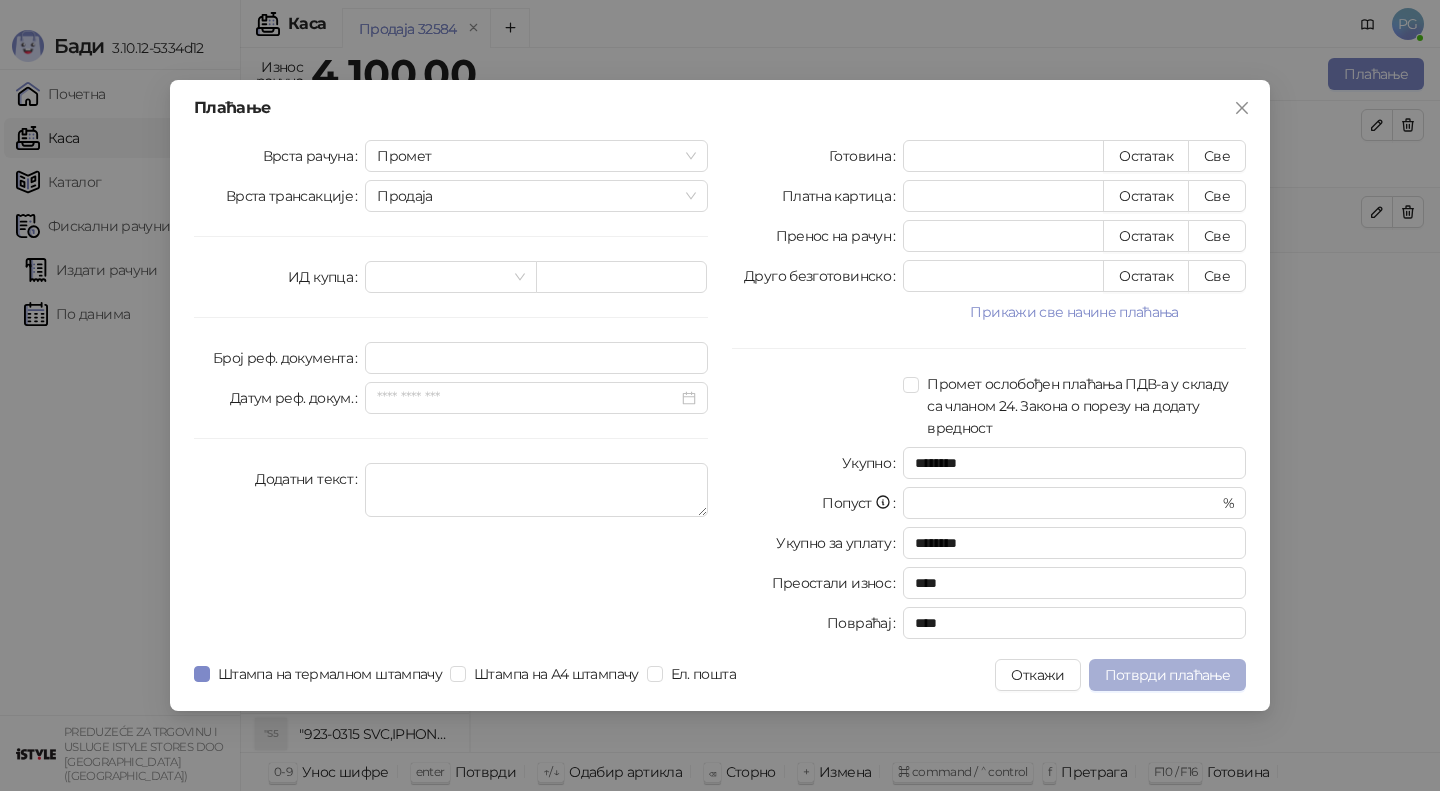 click on "Потврди плаћање" at bounding box center [1167, 675] 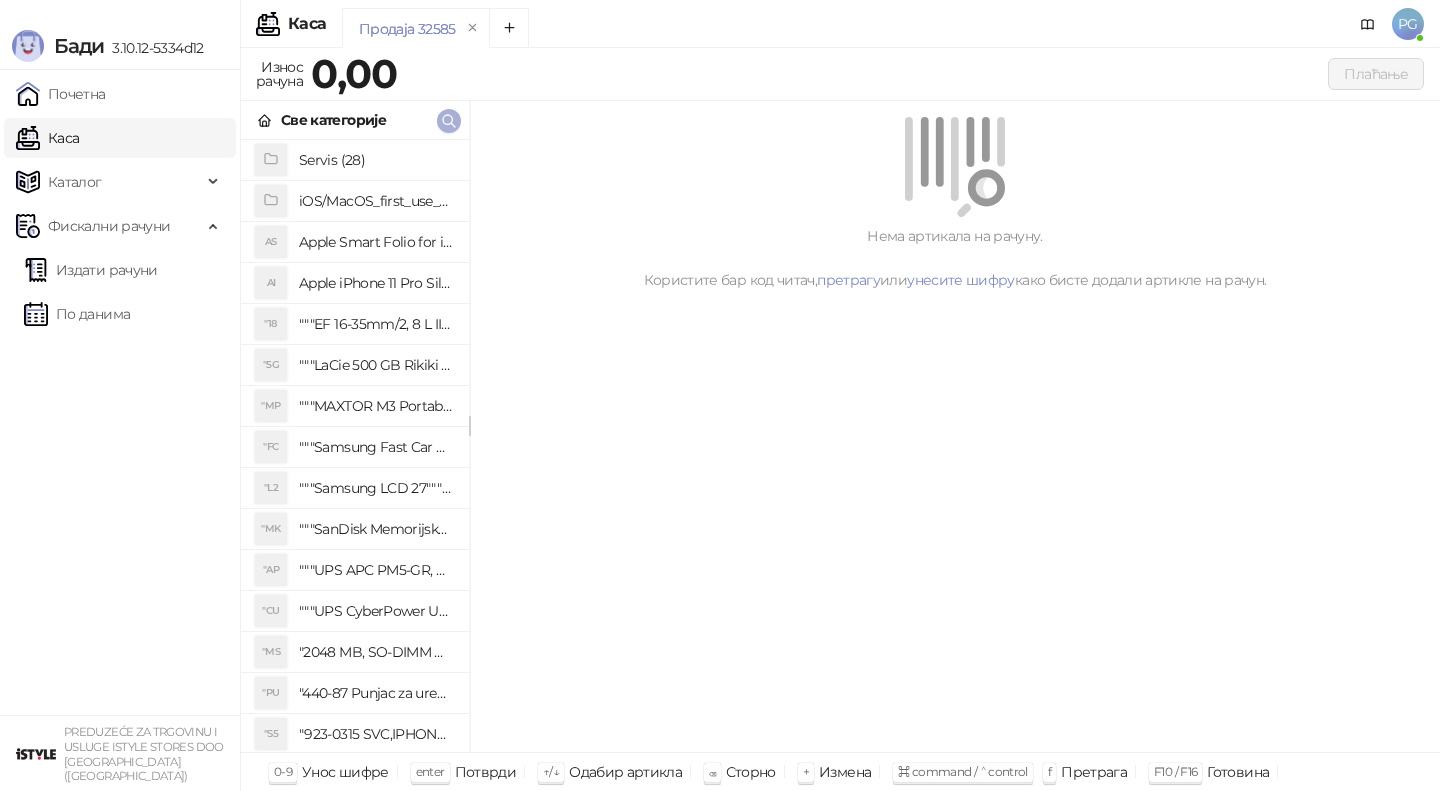 click 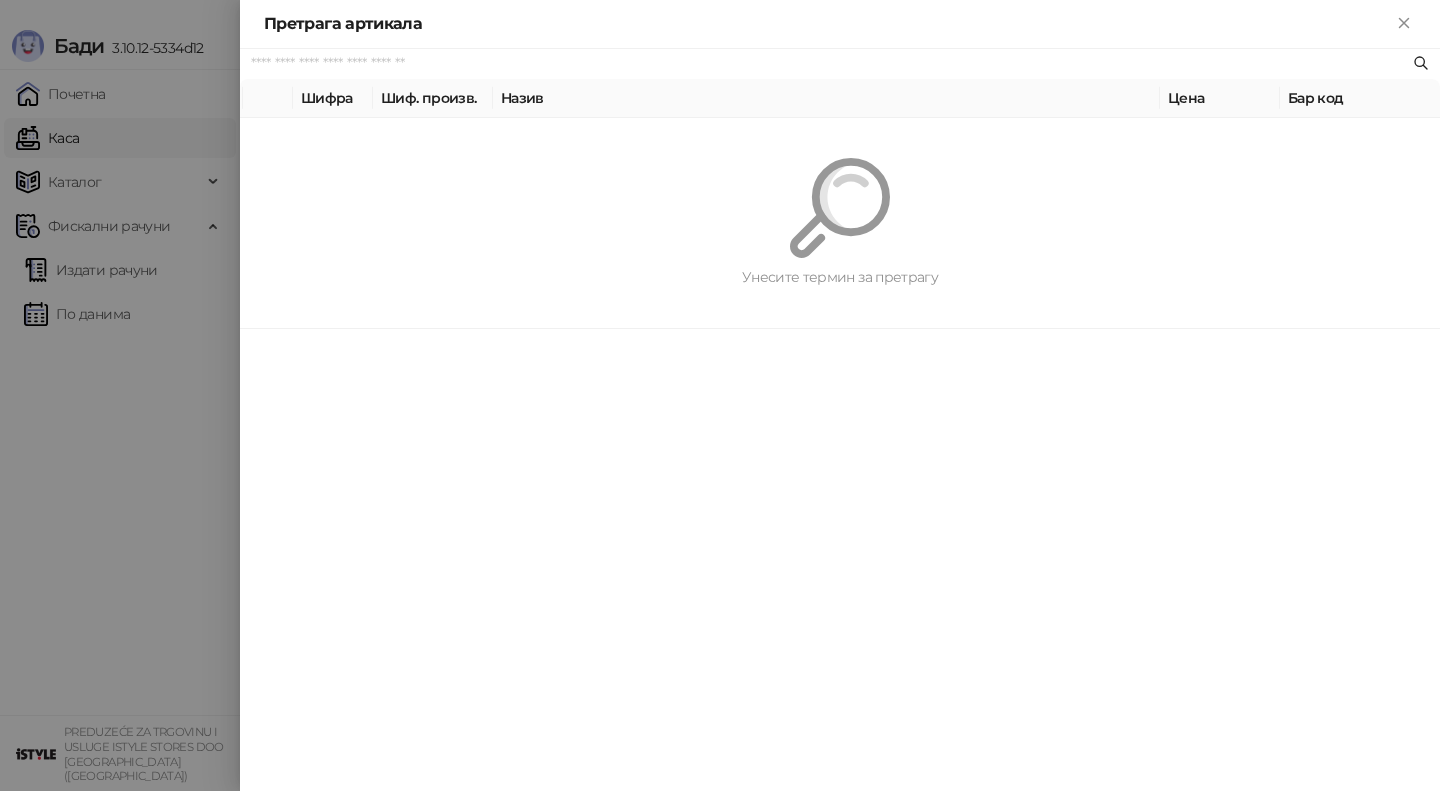 paste on "*******" 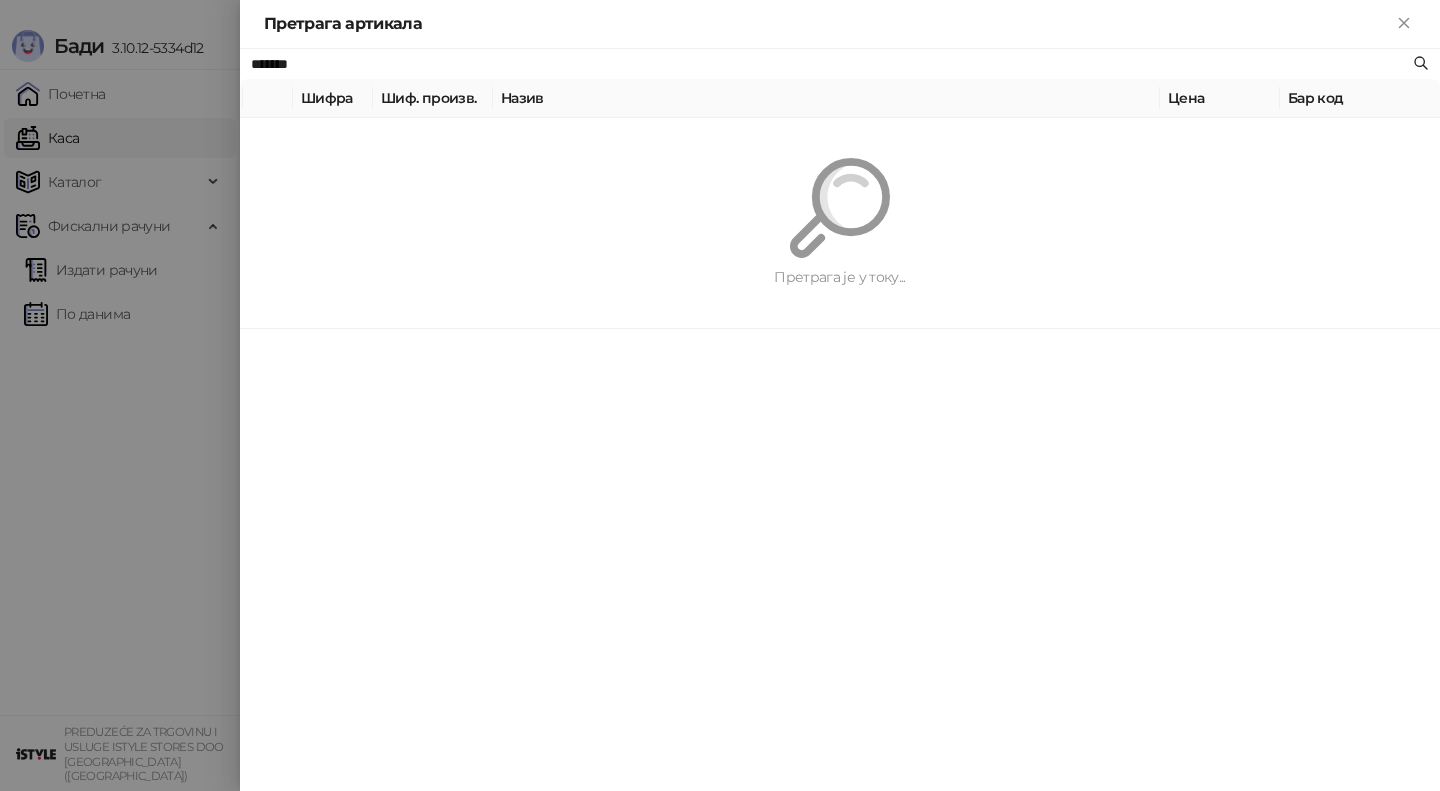 type on "*******" 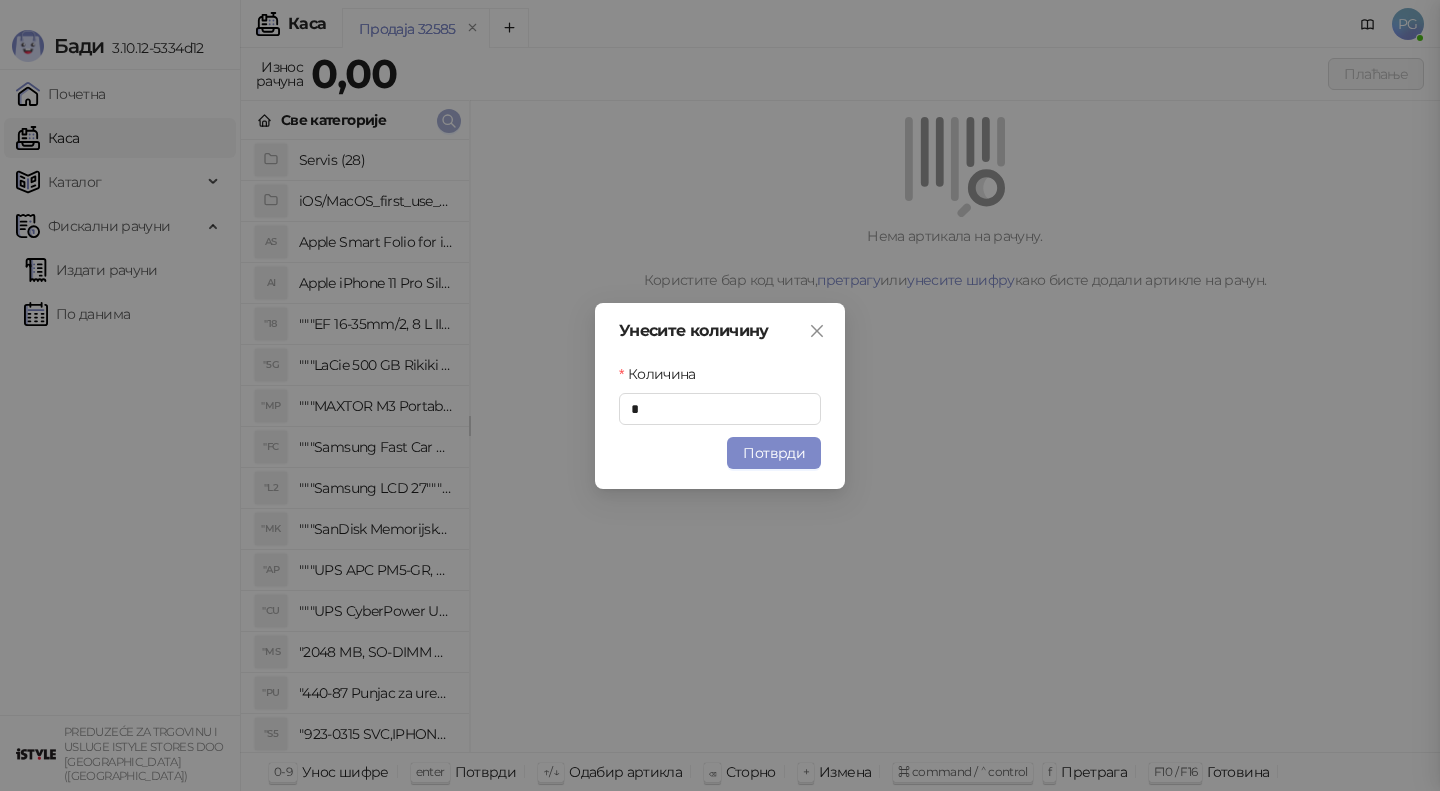 type 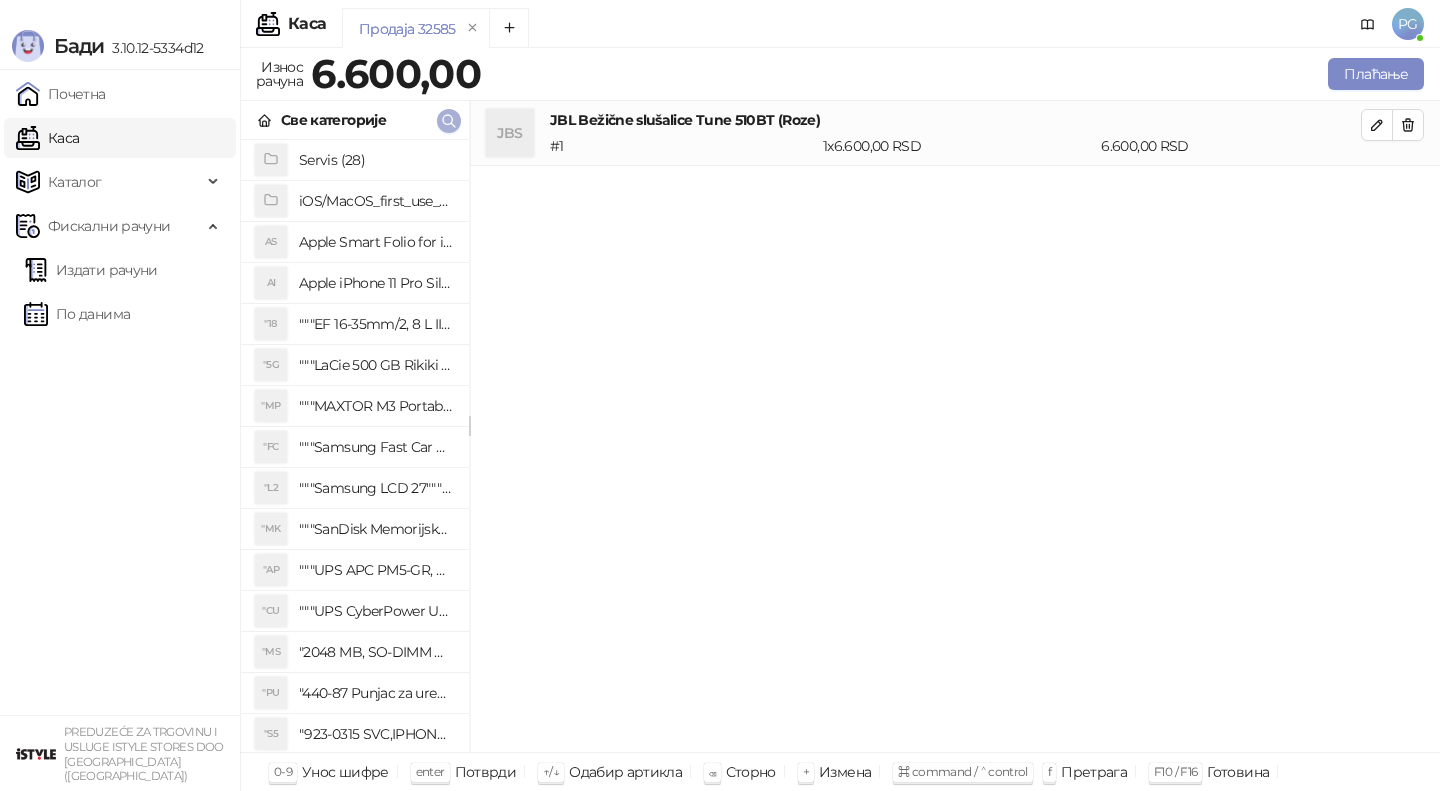 click 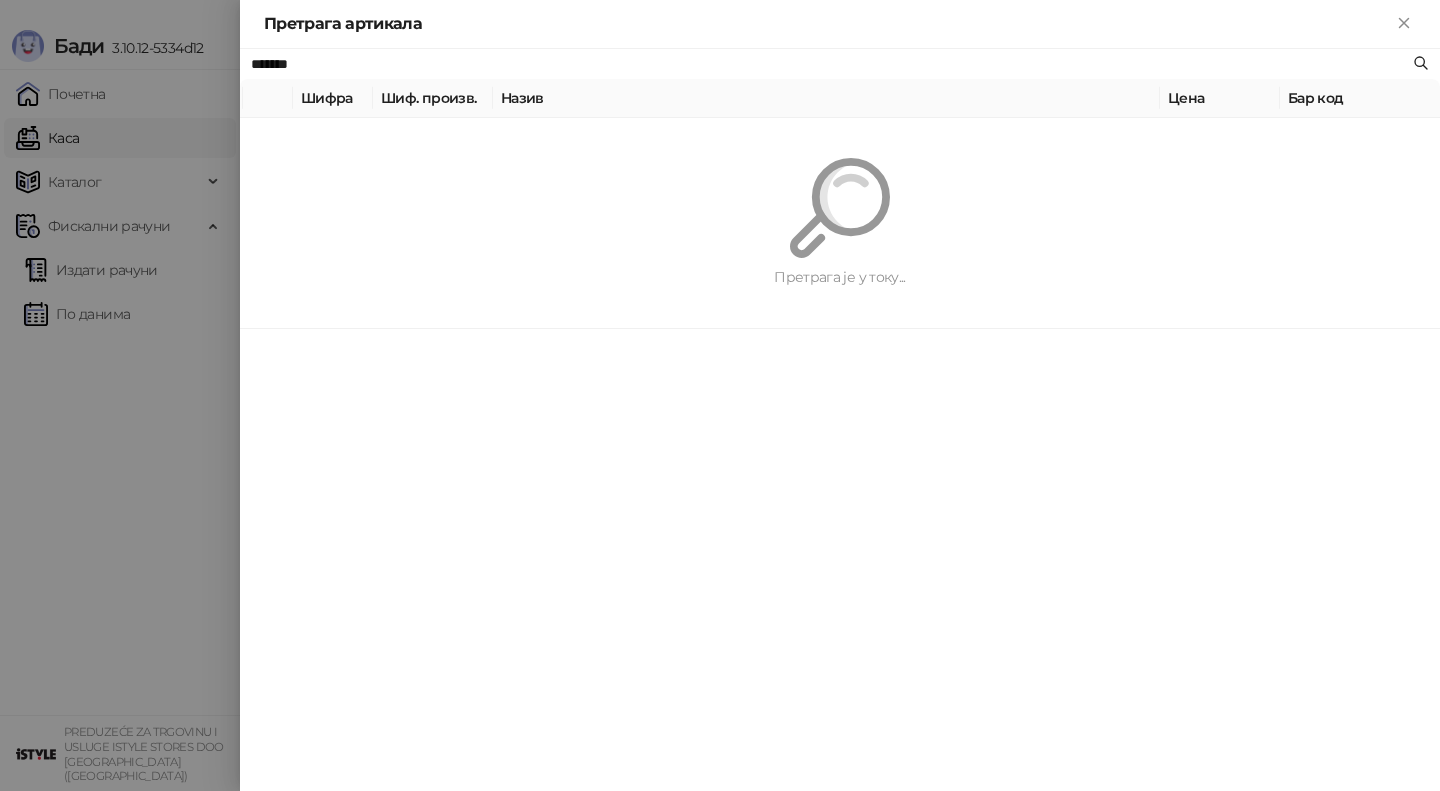 paste on "*" 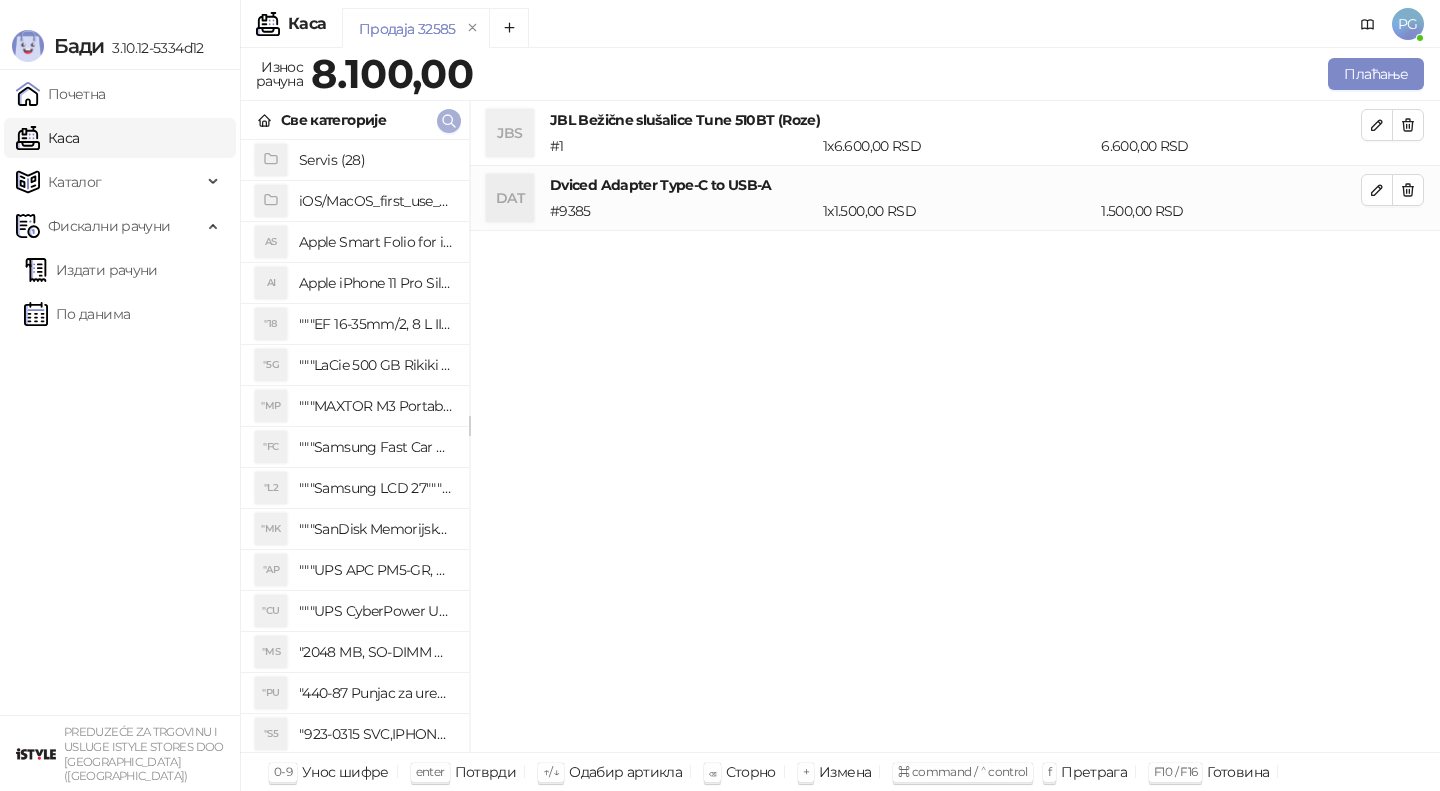 click at bounding box center [449, 121] 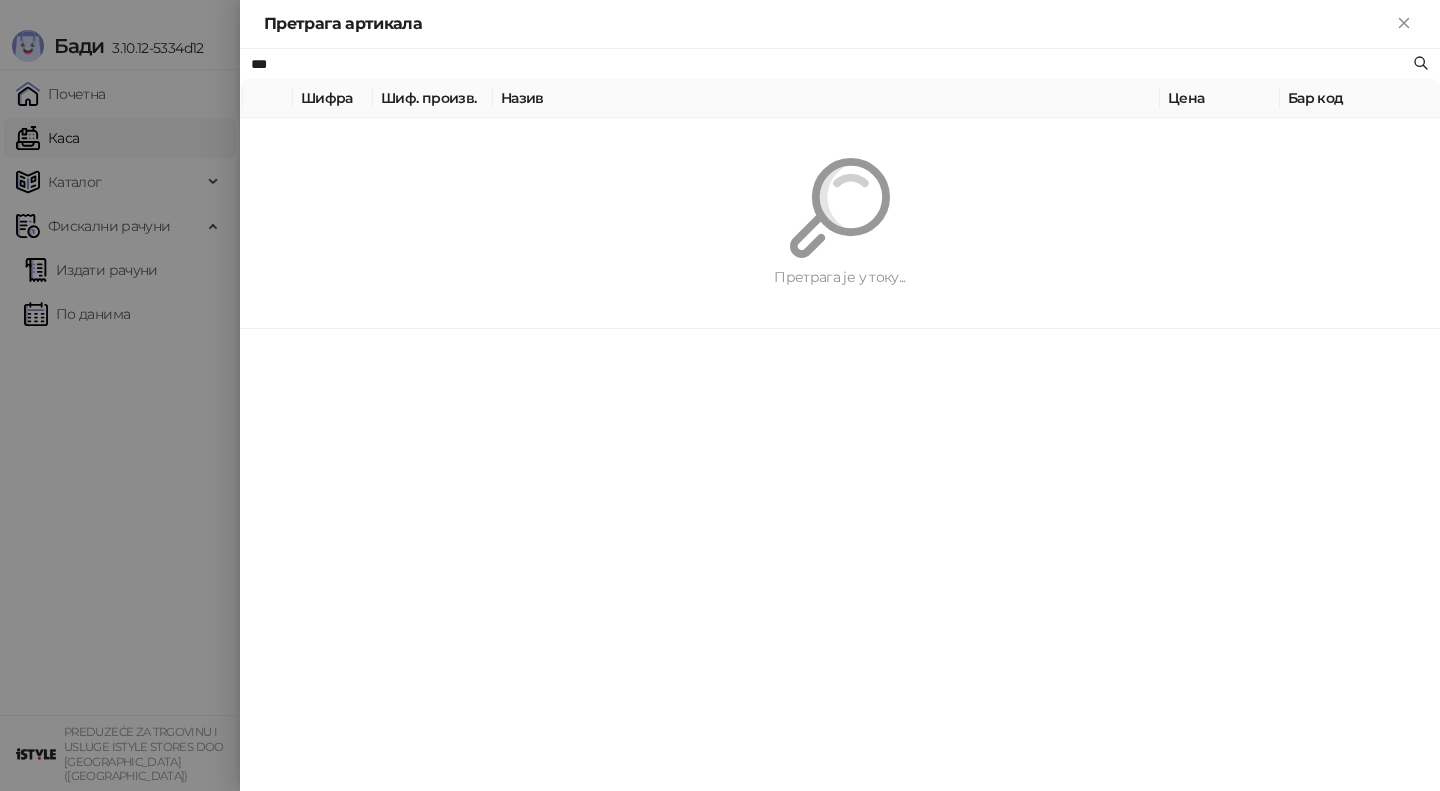 type on "***" 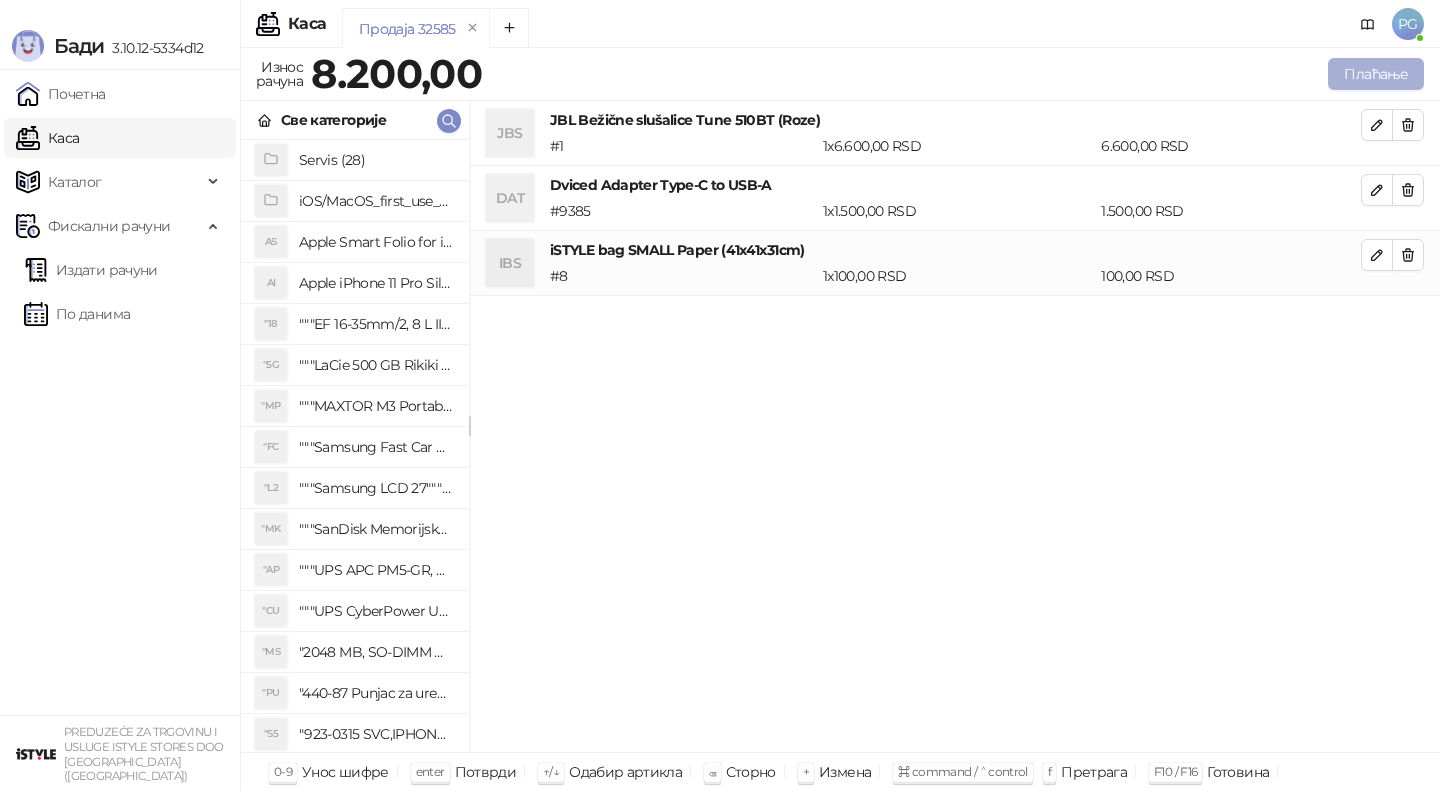 click on "Плаћање" at bounding box center [1376, 74] 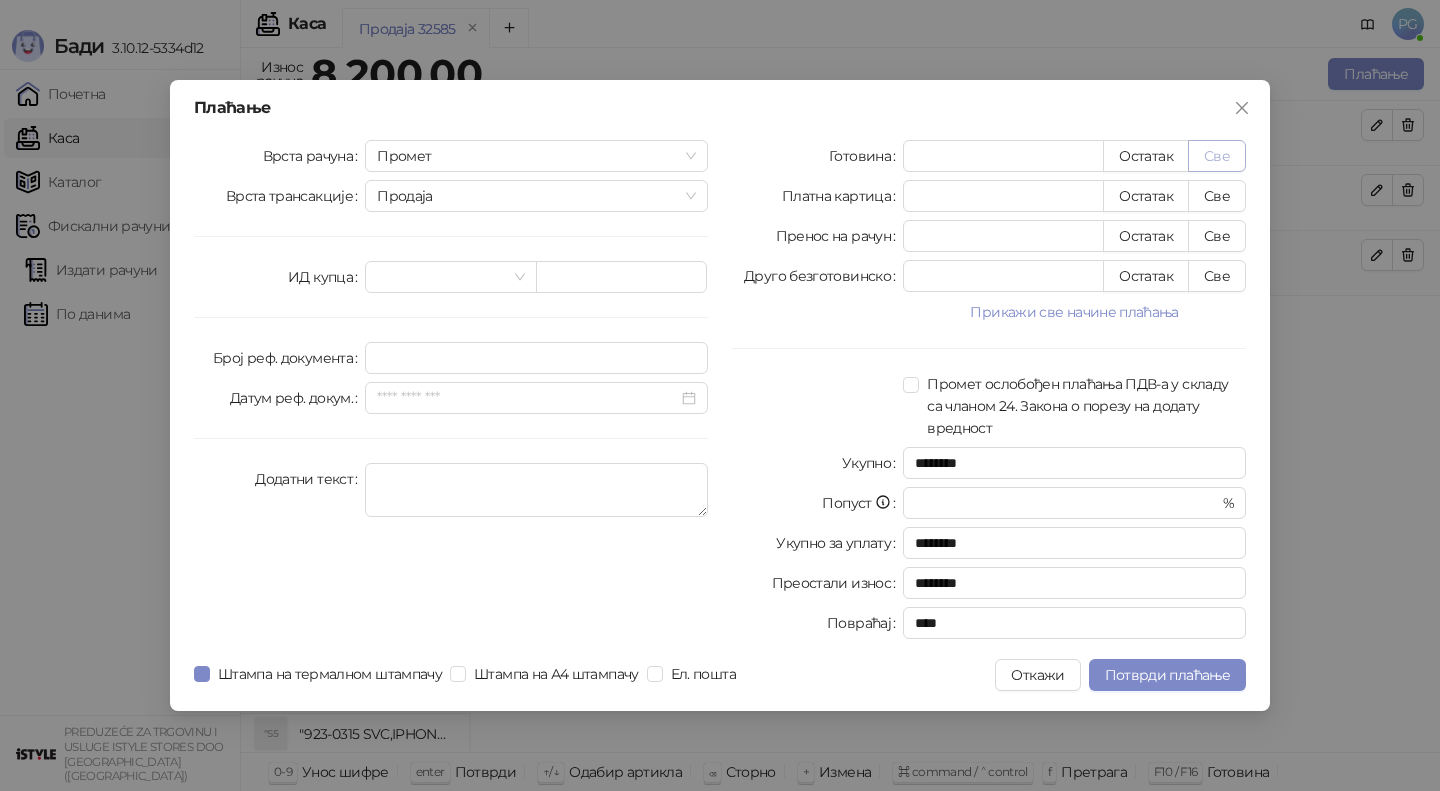 click on "Све" at bounding box center (1217, 156) 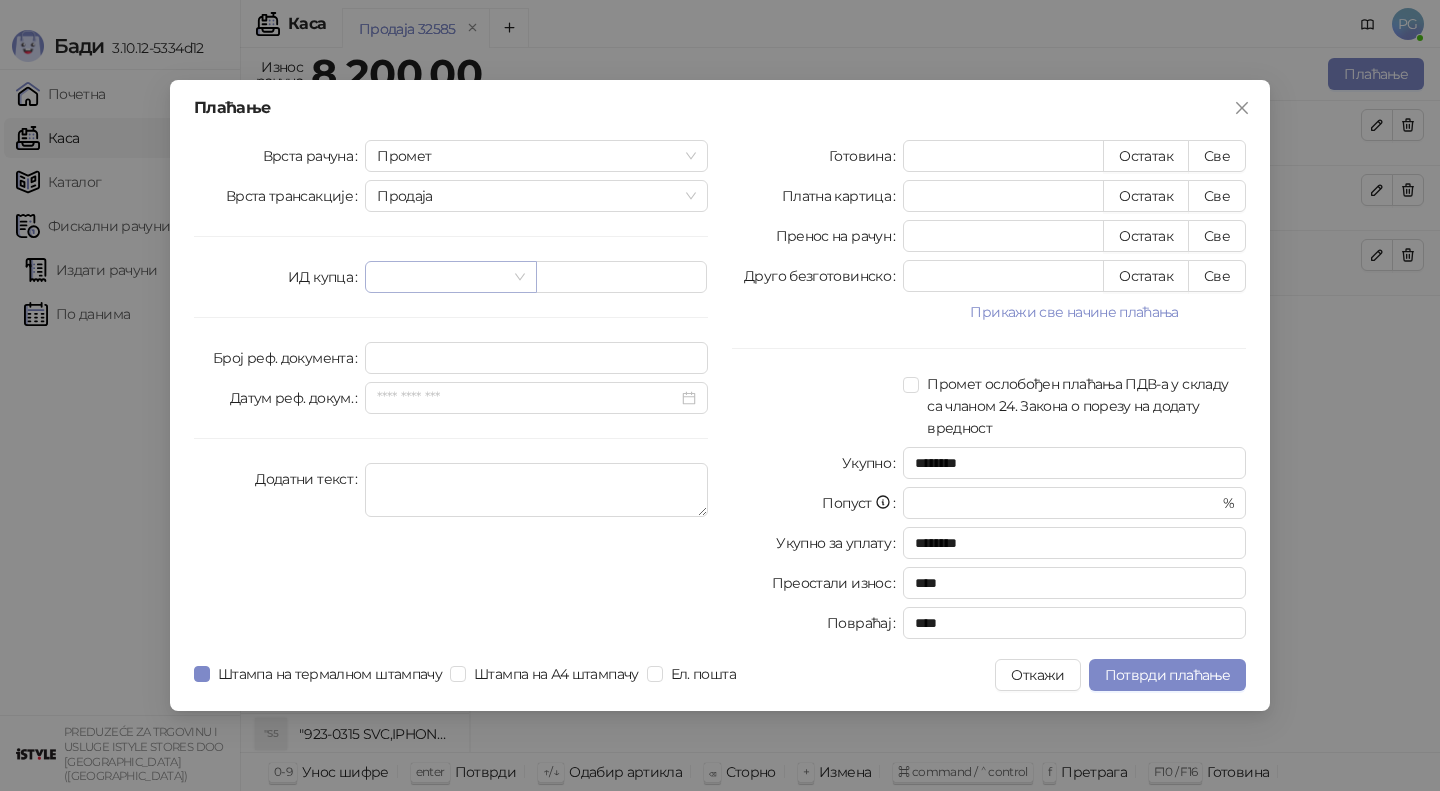 click at bounding box center (441, 277) 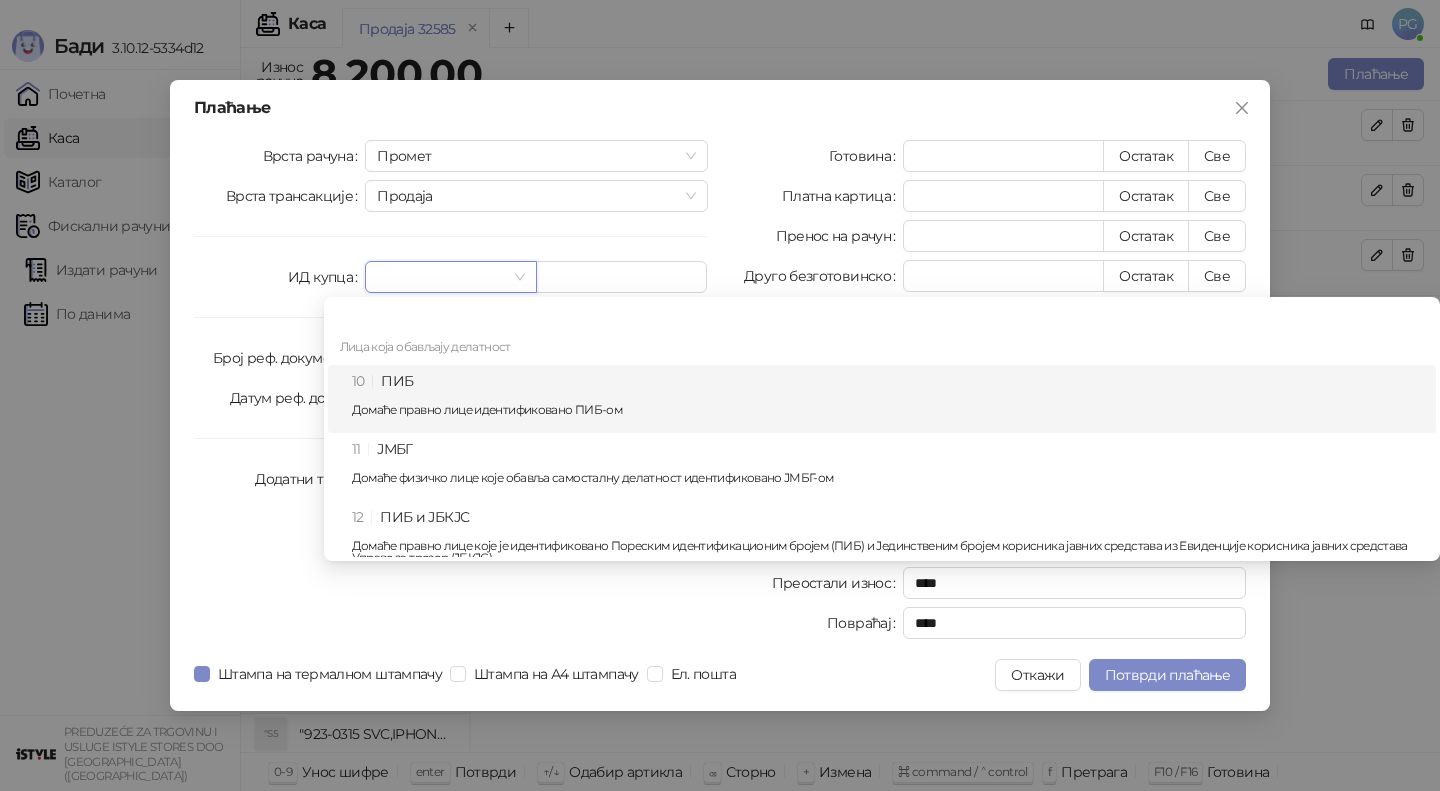 click on "10 ПИБ Домаће правно лице идентификовано ПИБ-ом" at bounding box center (888, 399) 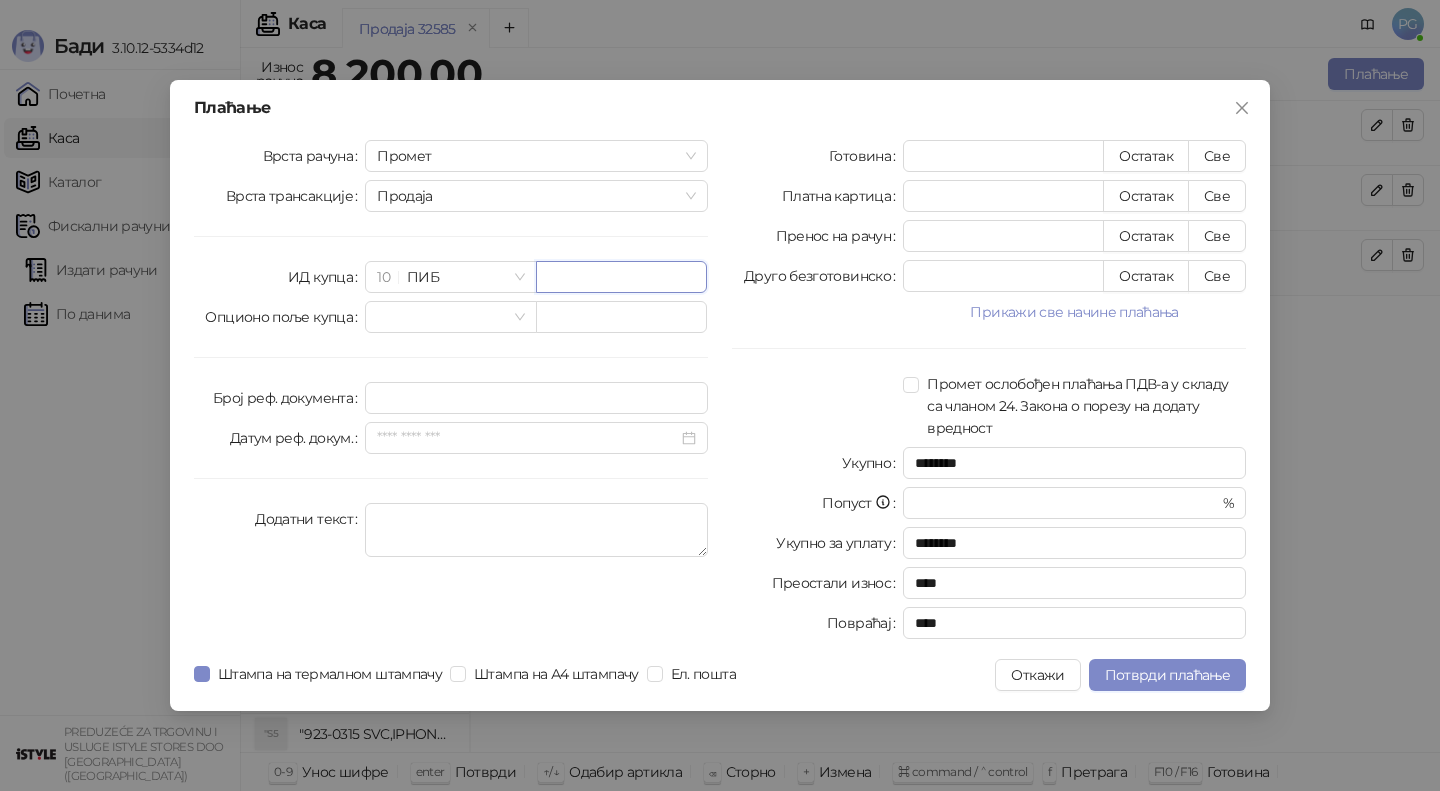 paste on "*********" 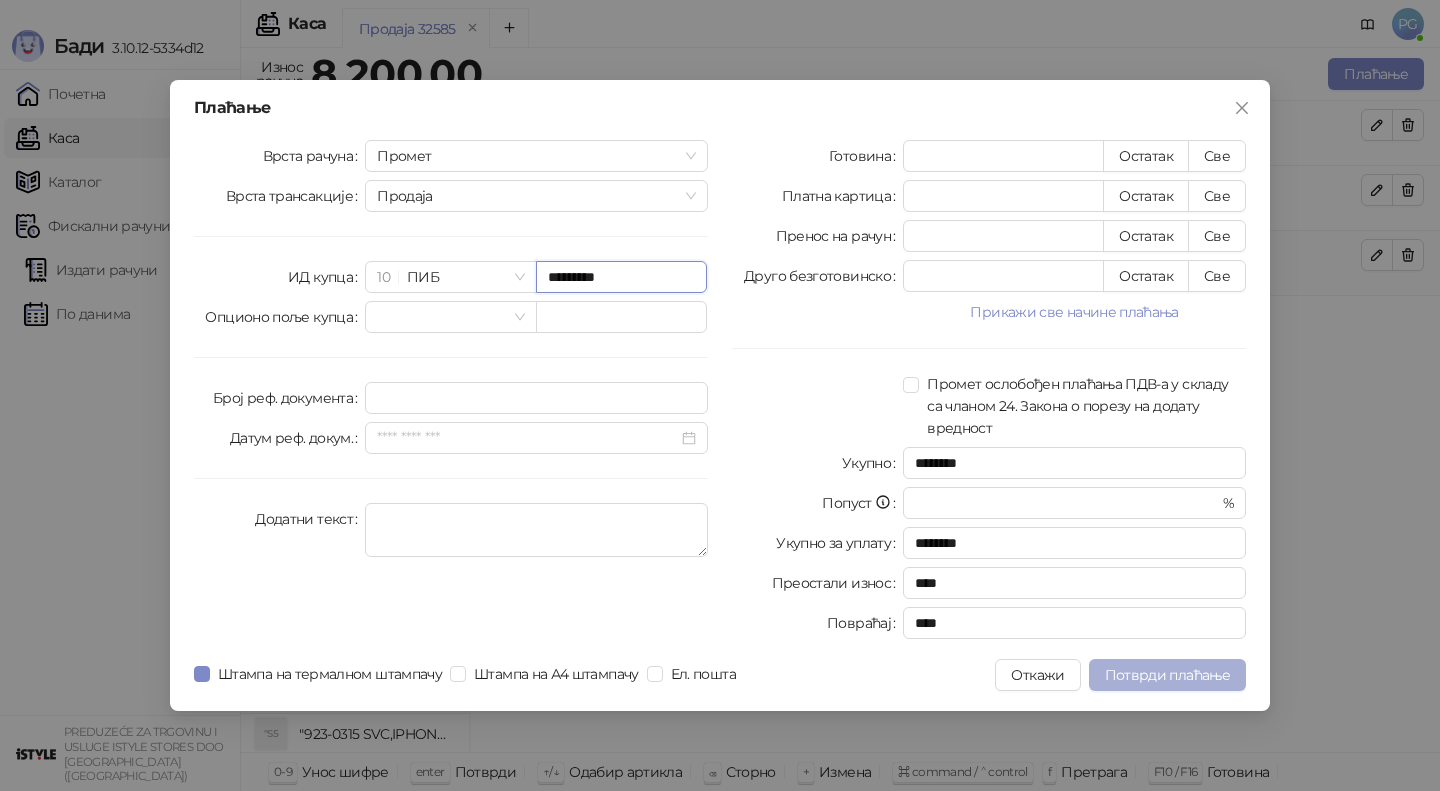type on "*********" 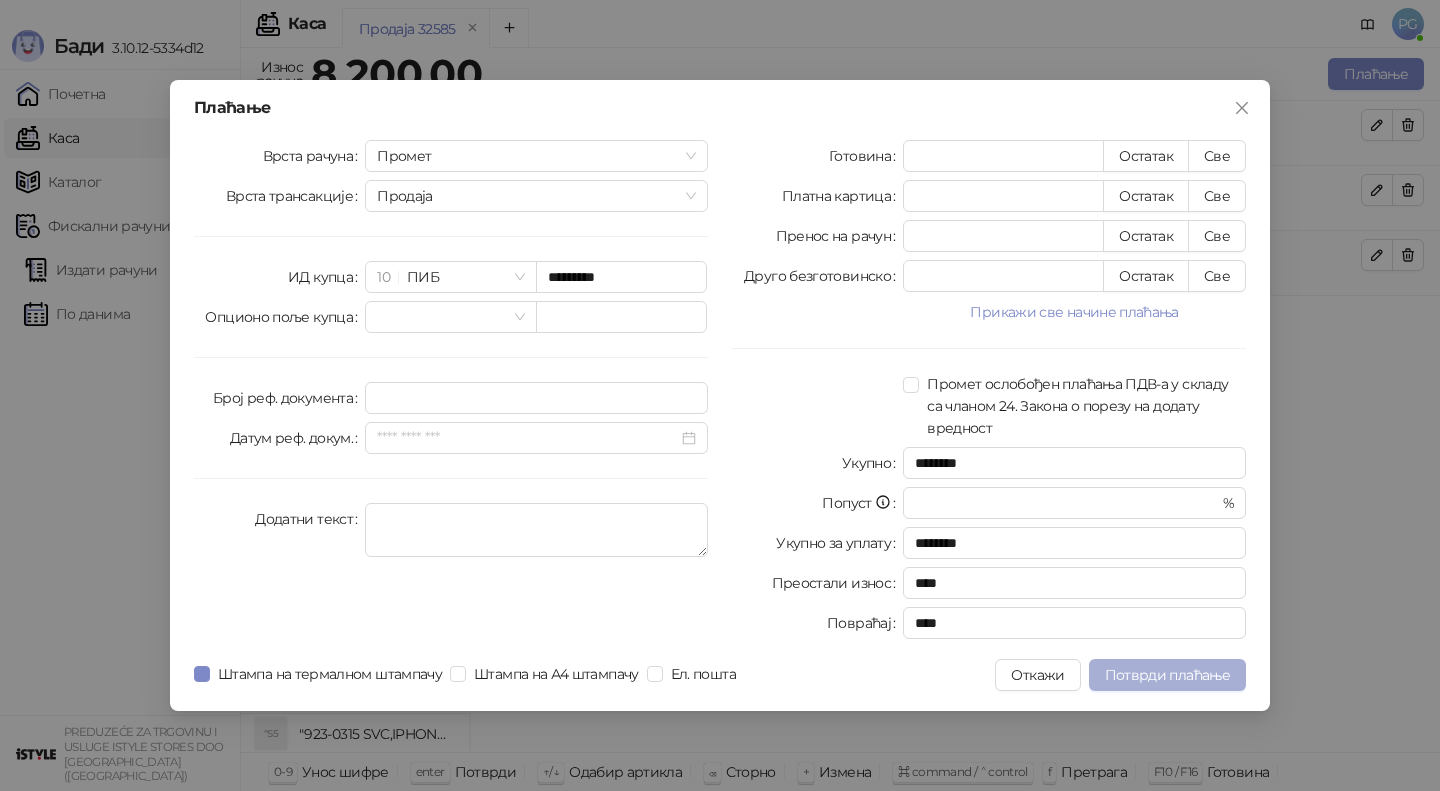 click on "Потврди плаћање" at bounding box center (1167, 675) 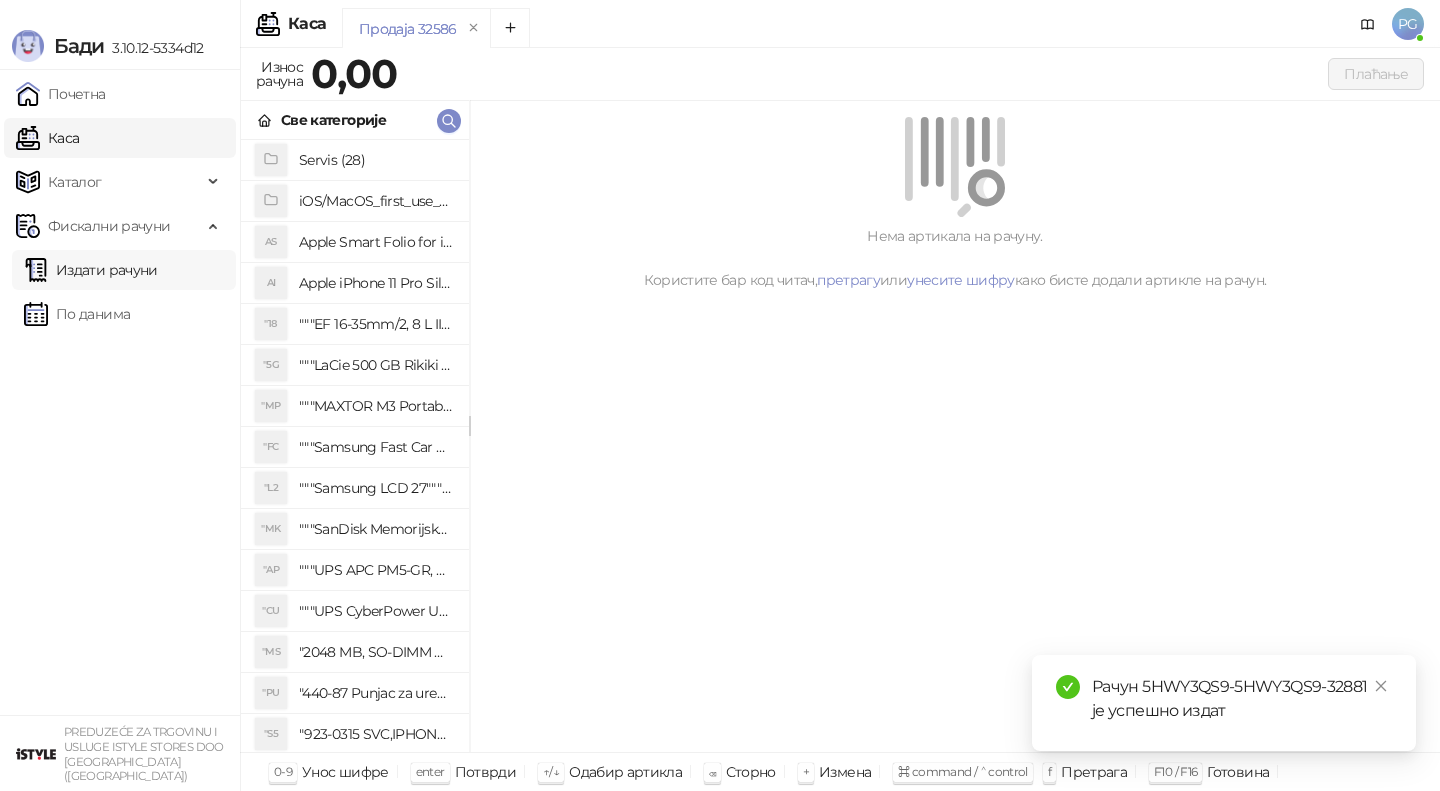 click on "Издати рачуни" at bounding box center [91, 270] 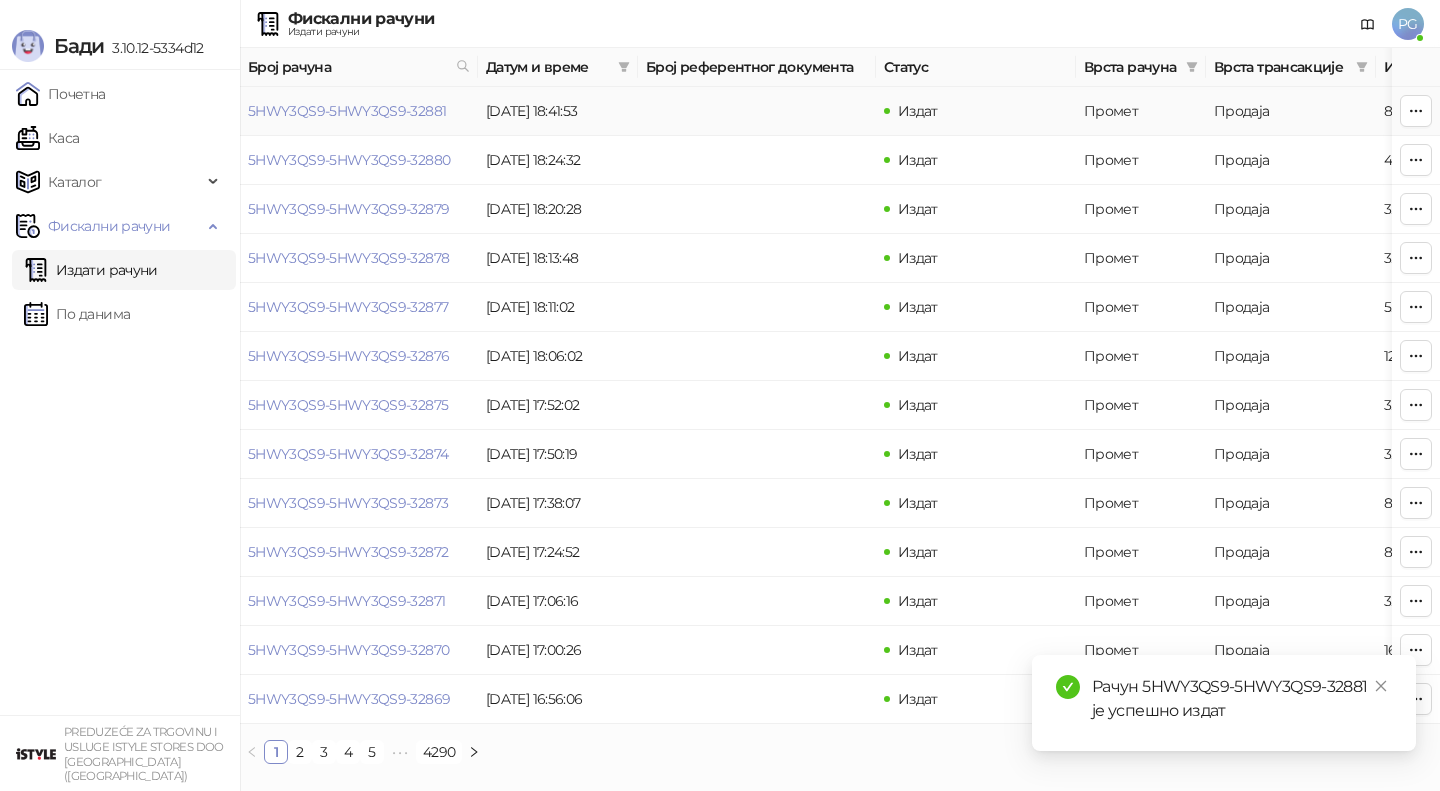 click on "5HWY3QS9-5HWY3QS9-32881" at bounding box center (347, 111) 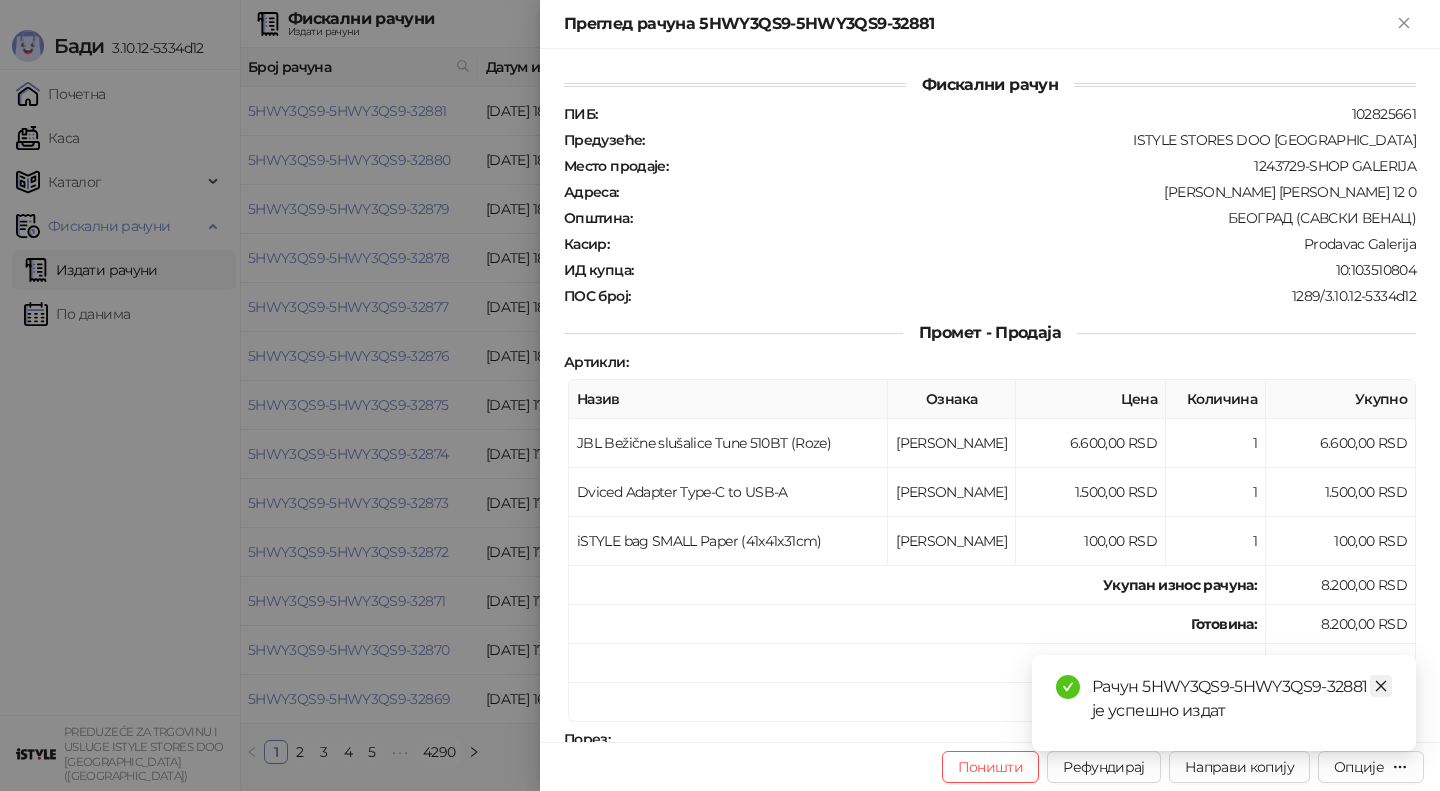 click at bounding box center [1381, 686] 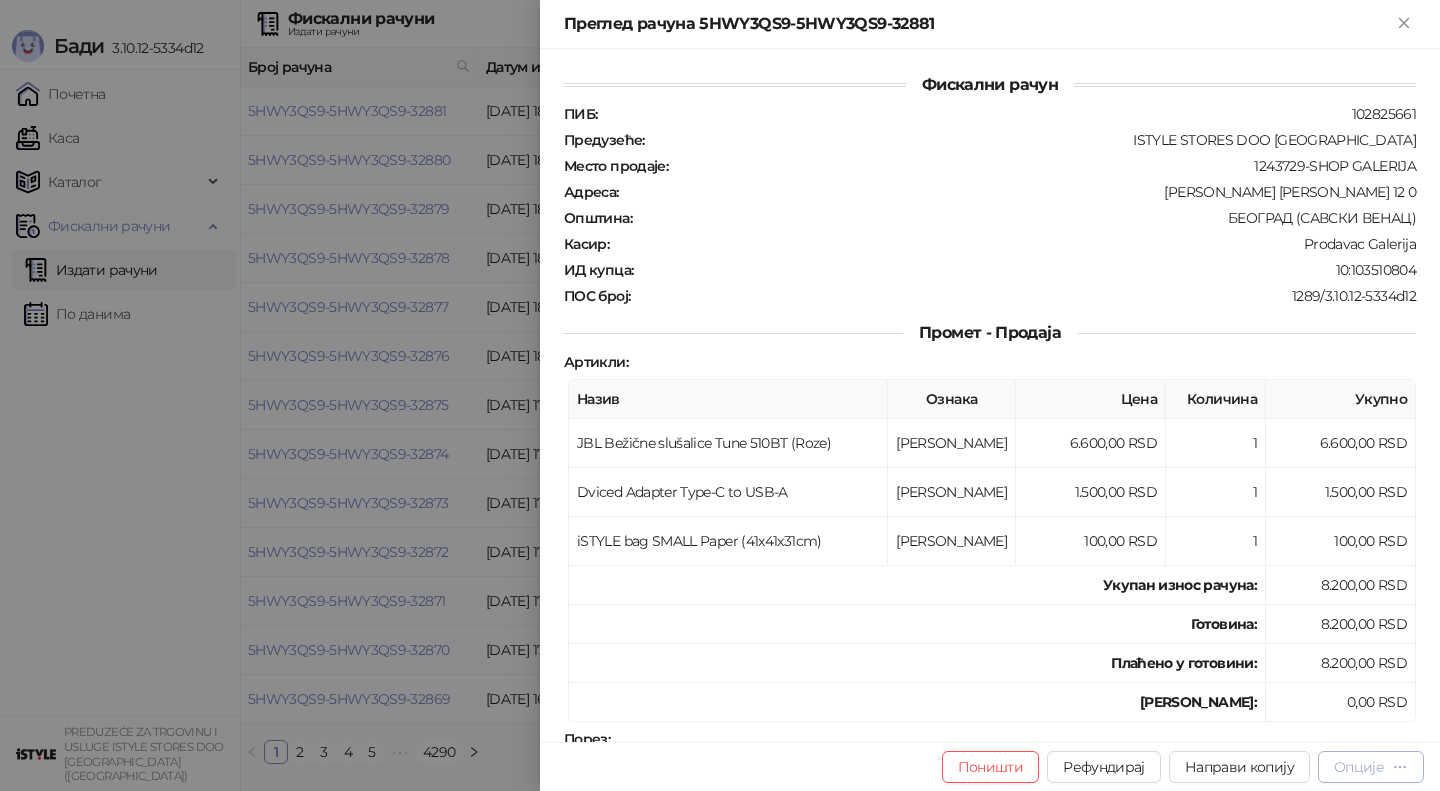 click on "Опције" at bounding box center [1359, 767] 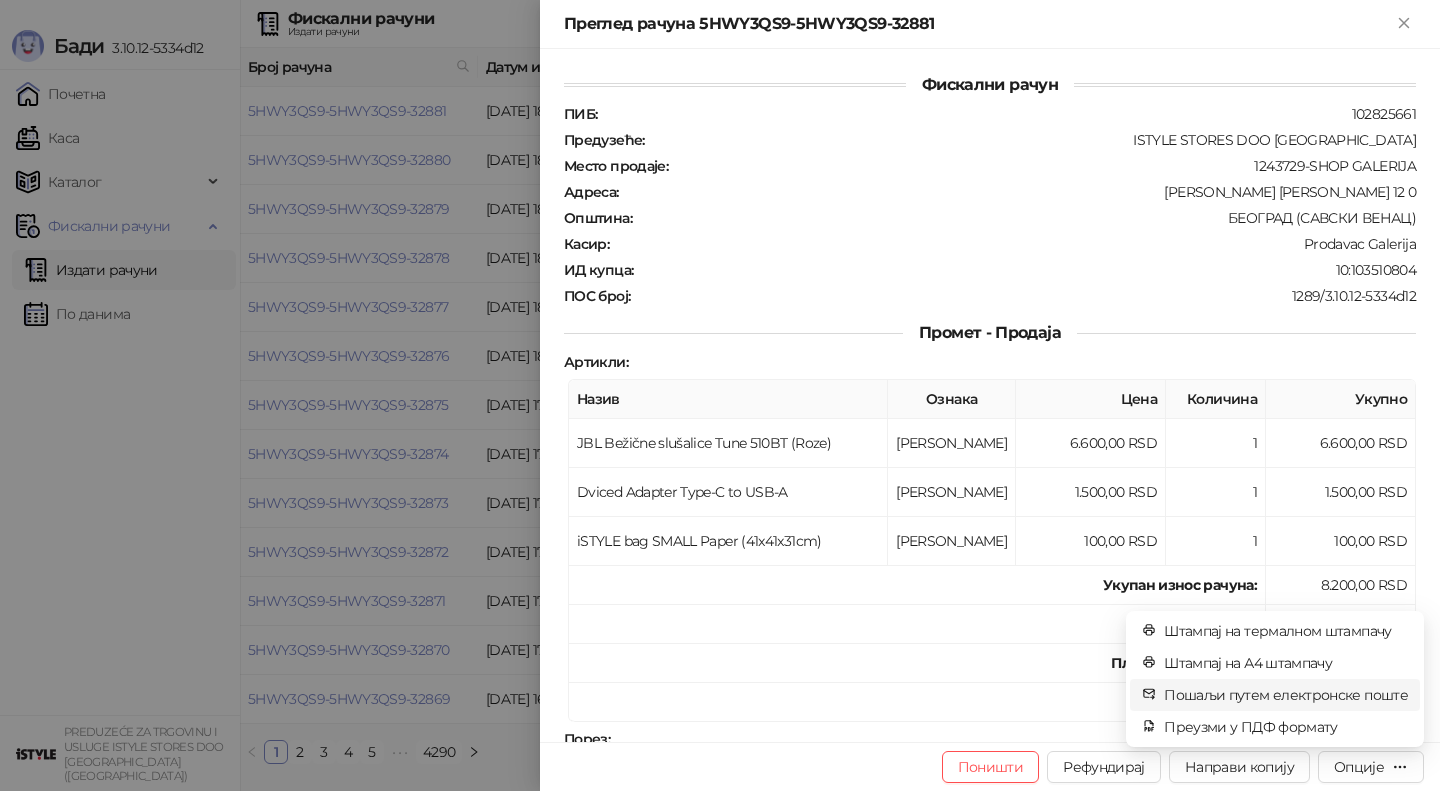 click on "Пошаљи путем електронске поште" at bounding box center (1286, 695) 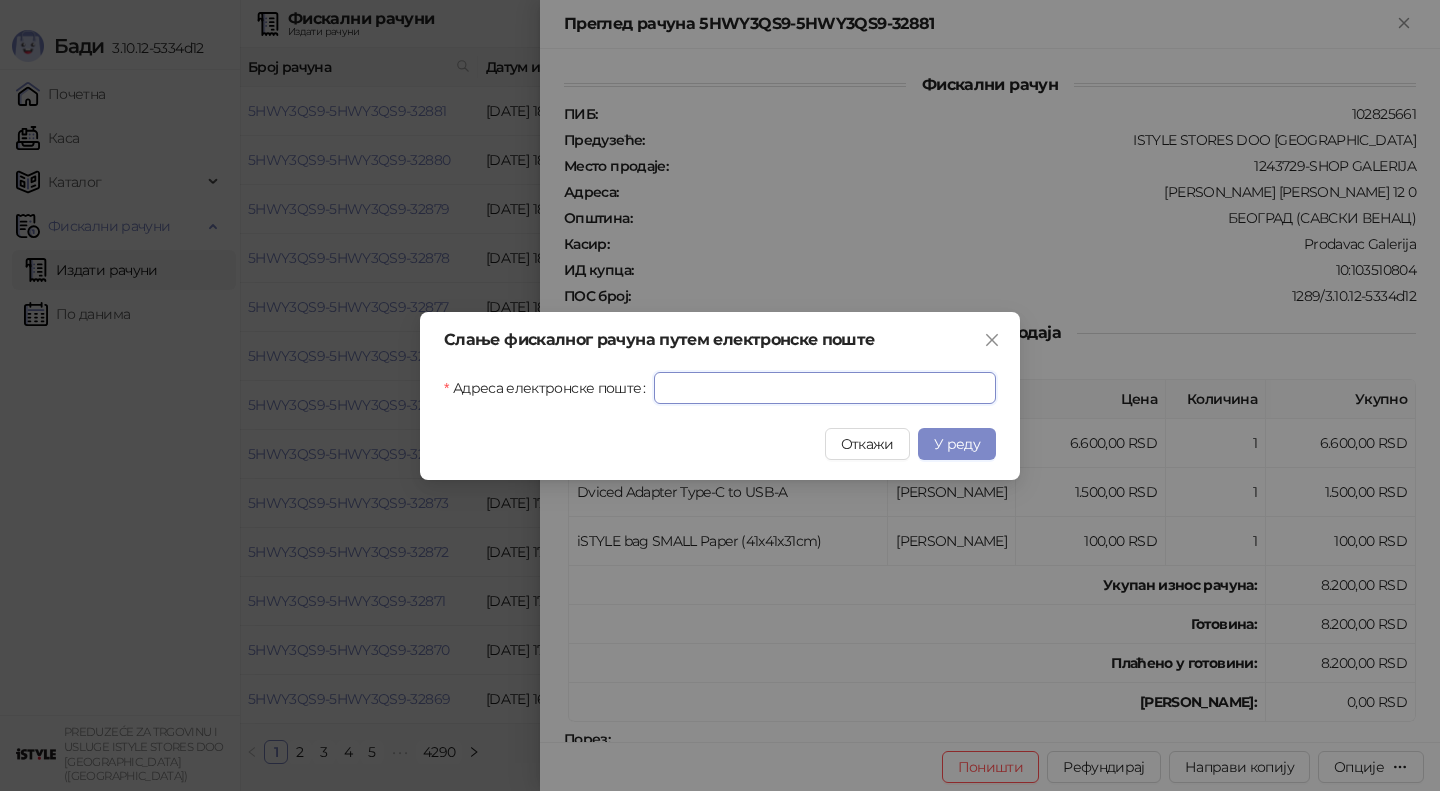 click on "Адреса електронске поште" at bounding box center [825, 388] 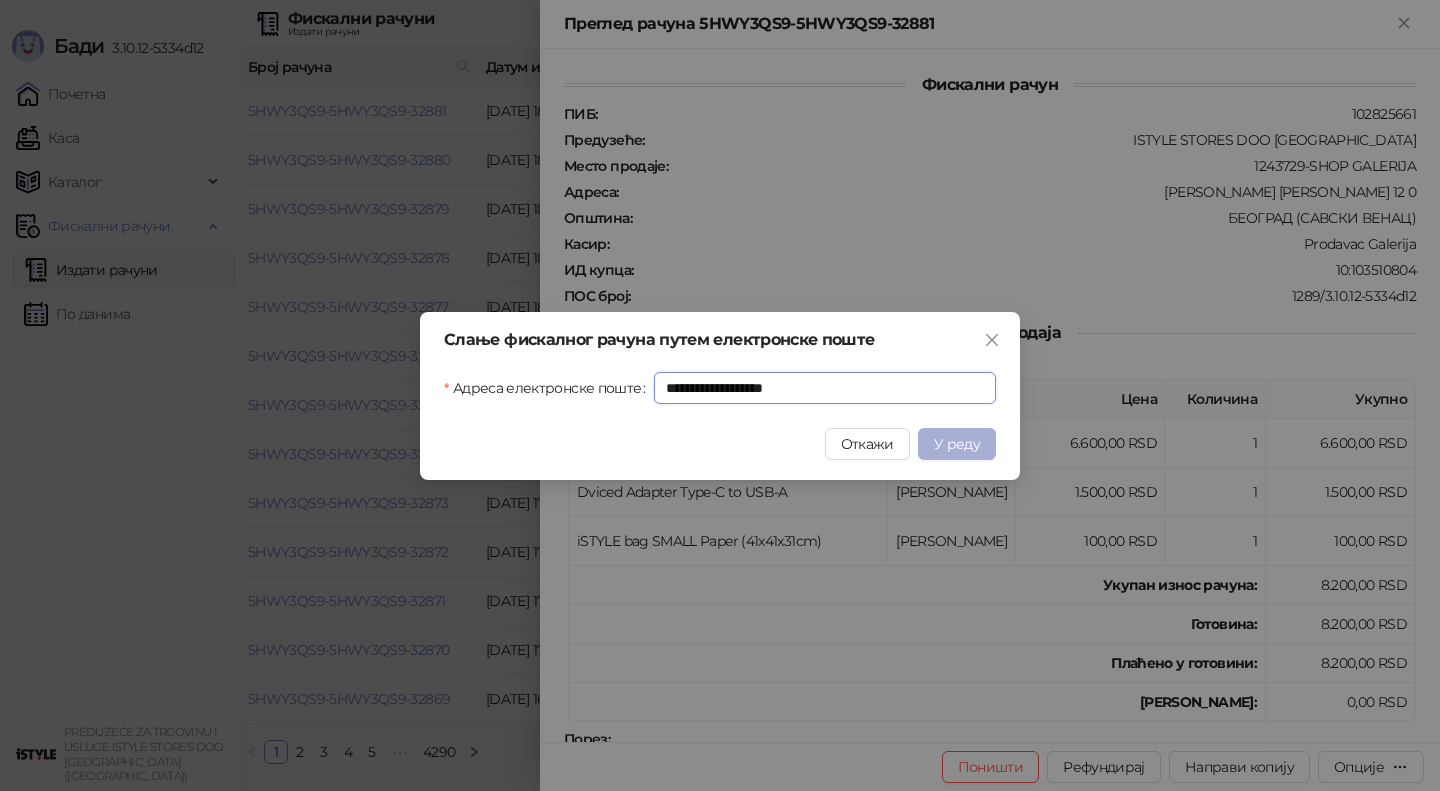 type on "**********" 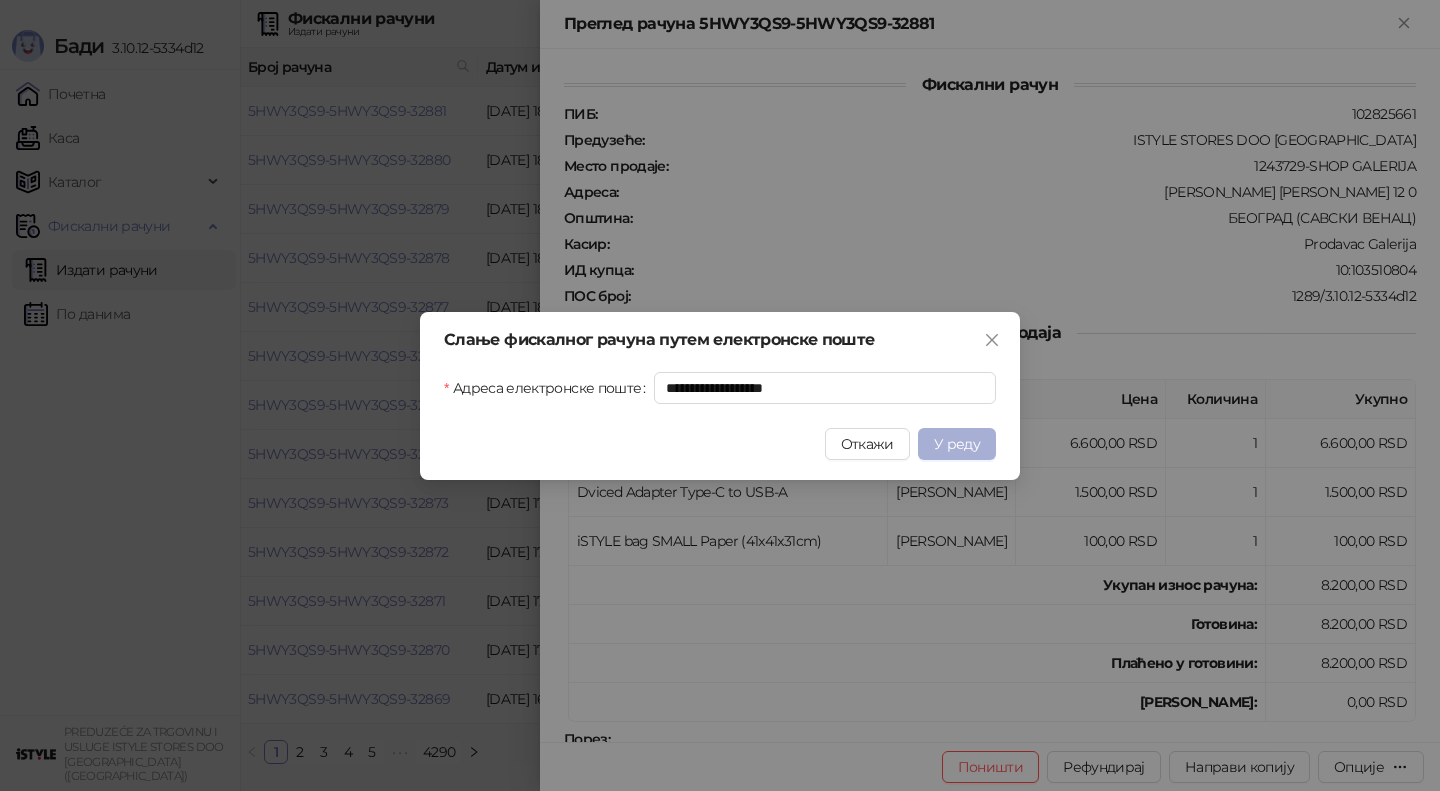 click on "У реду" at bounding box center [957, 444] 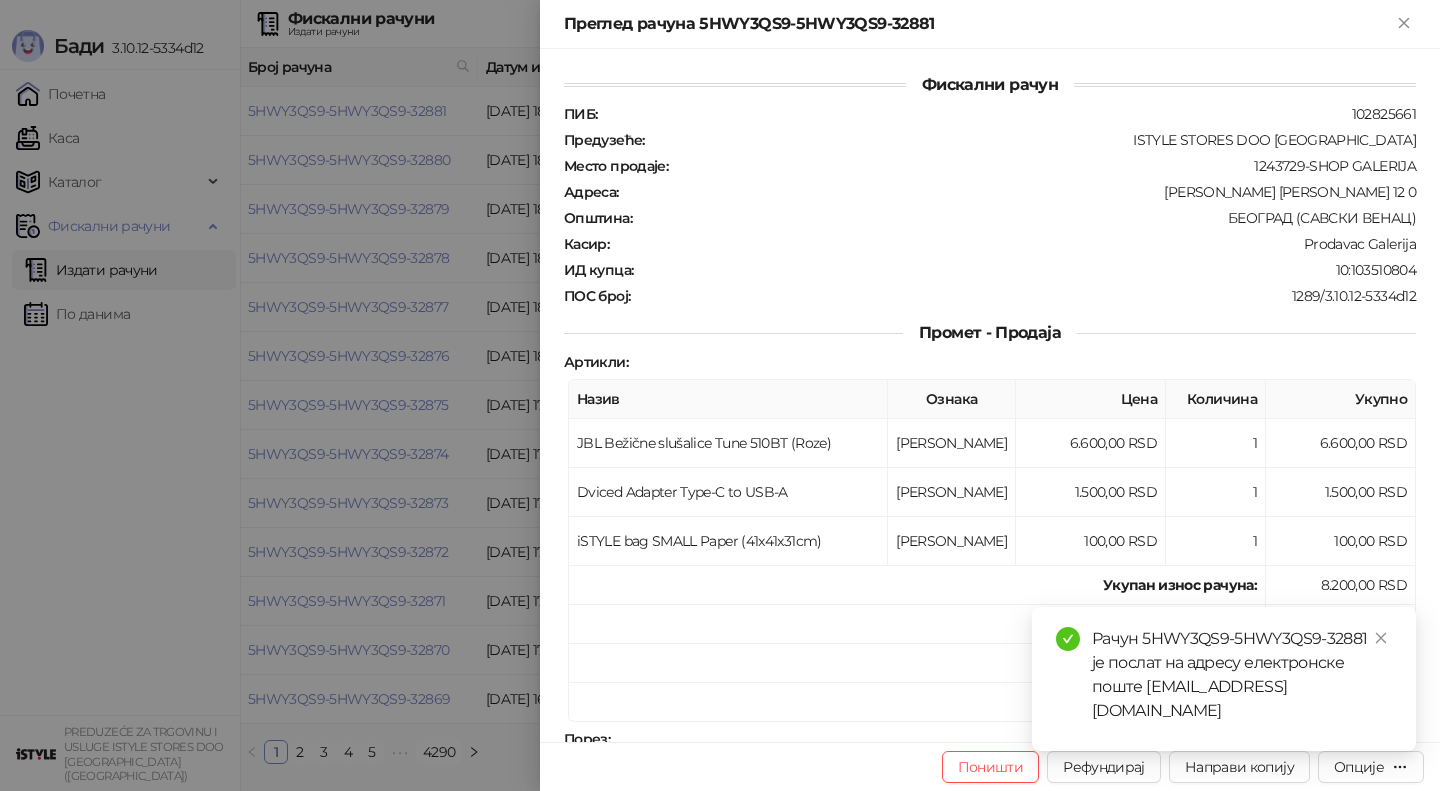 click at bounding box center [720, 395] 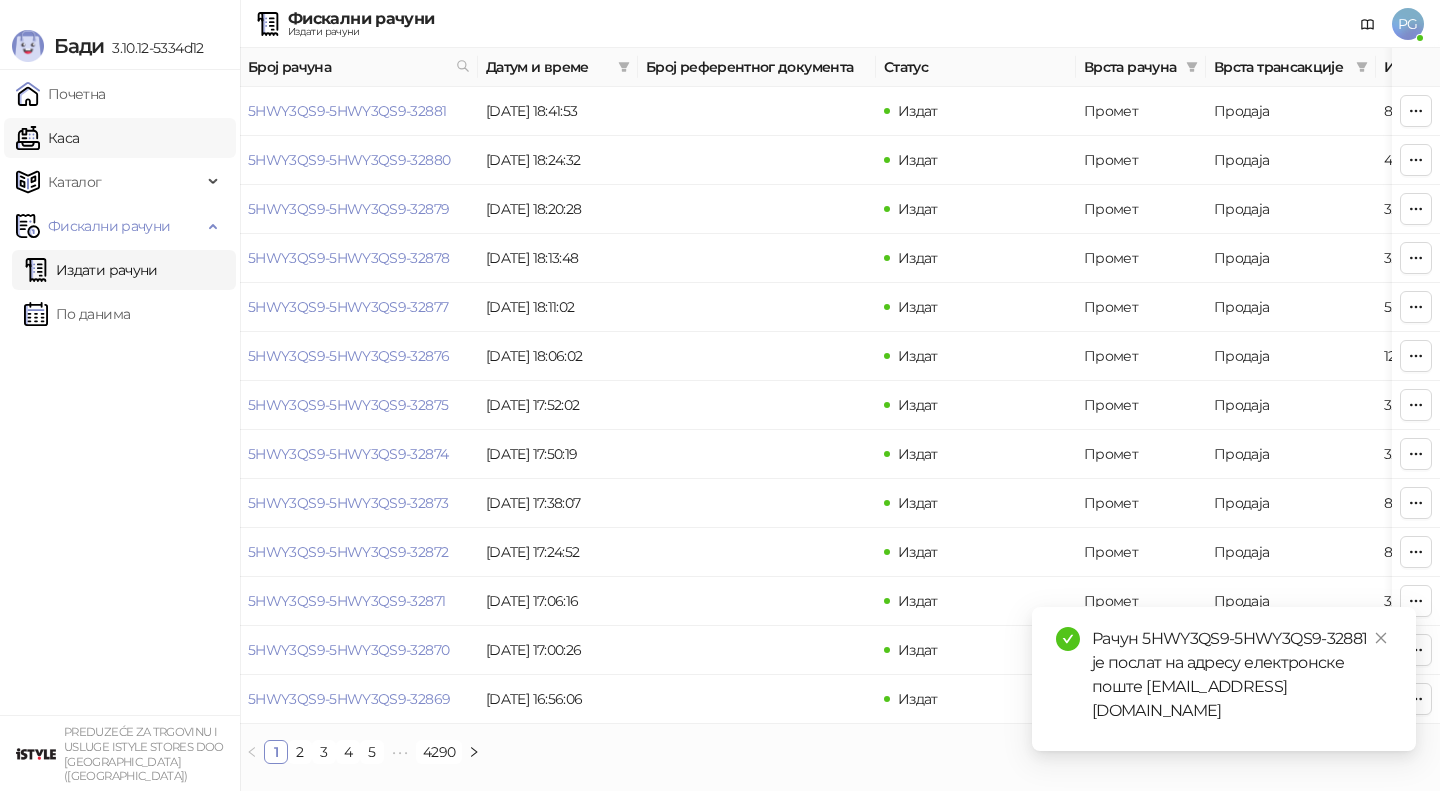 click on "Каса" at bounding box center [47, 138] 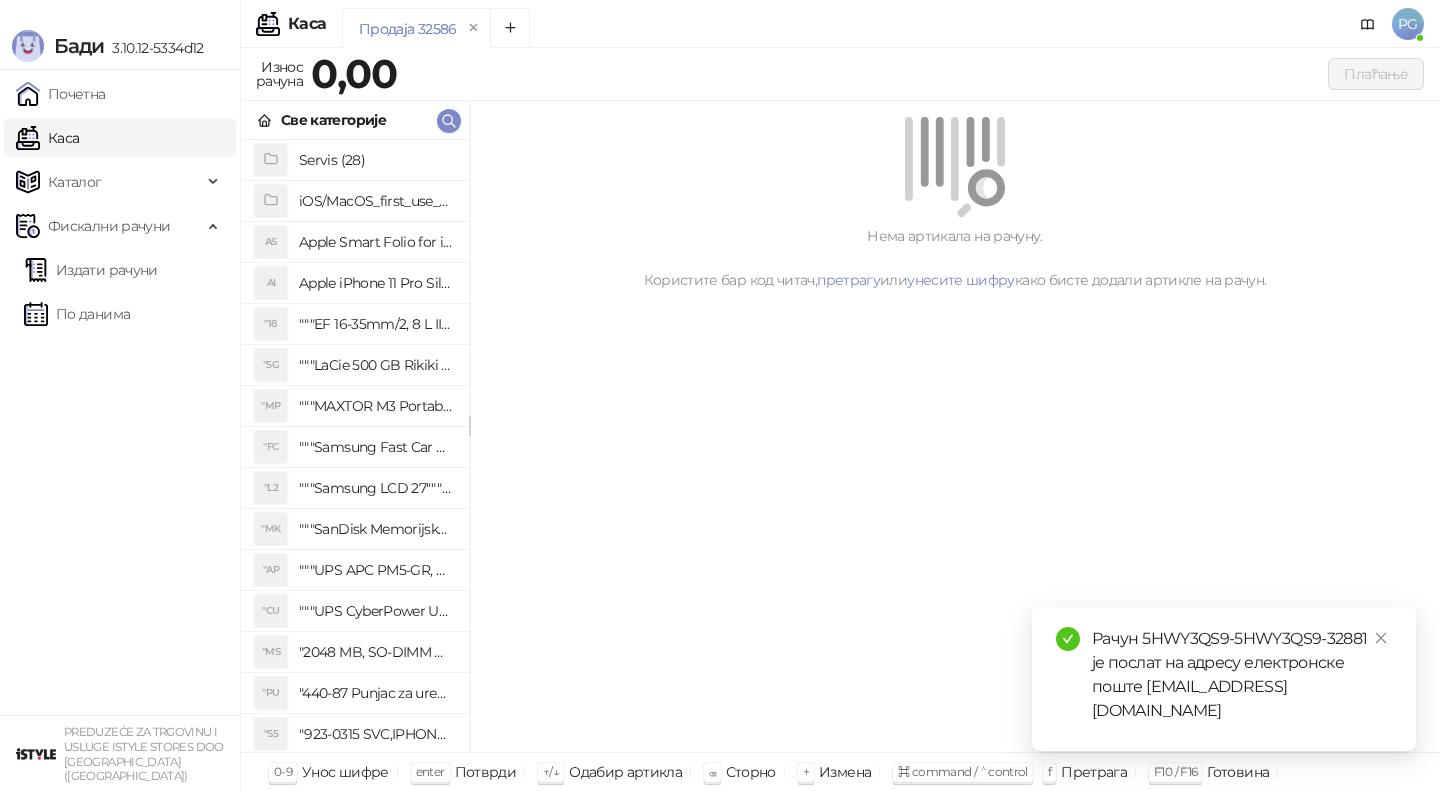 click on "Apple Smart Folio for iPad mini (A17 Pro) - Sage" at bounding box center (376, 242) 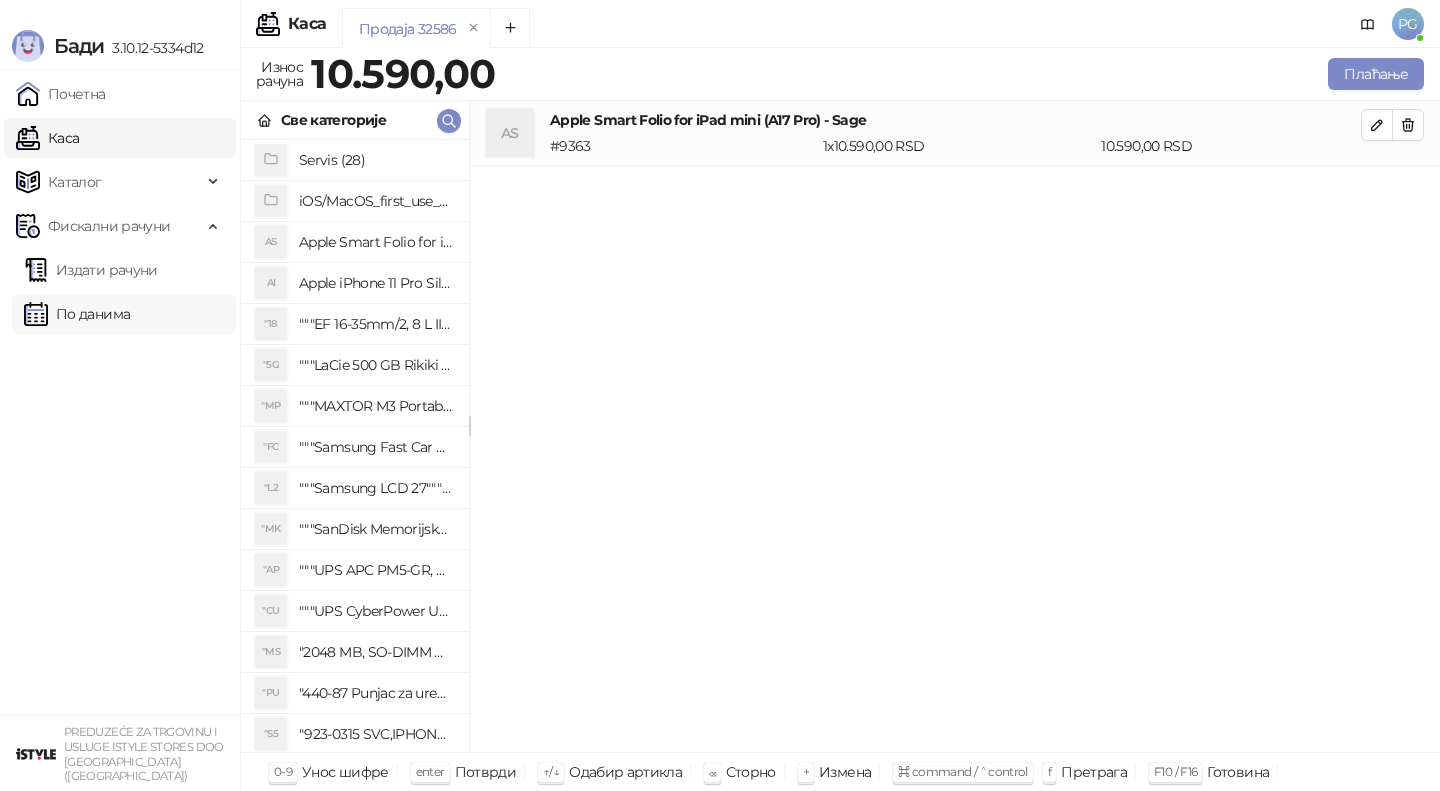 click on "По данима" at bounding box center (77, 314) 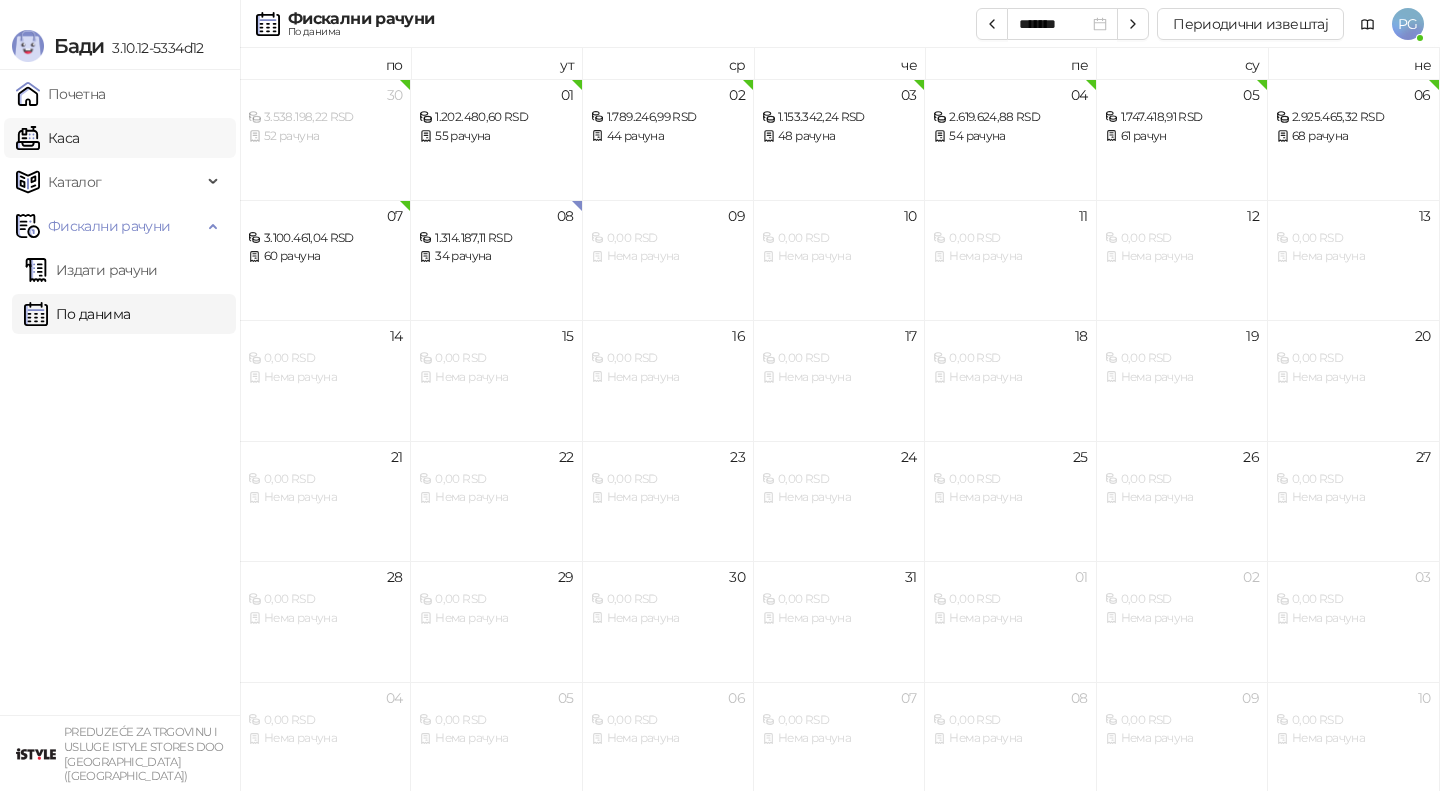 click on "Каса" at bounding box center (47, 138) 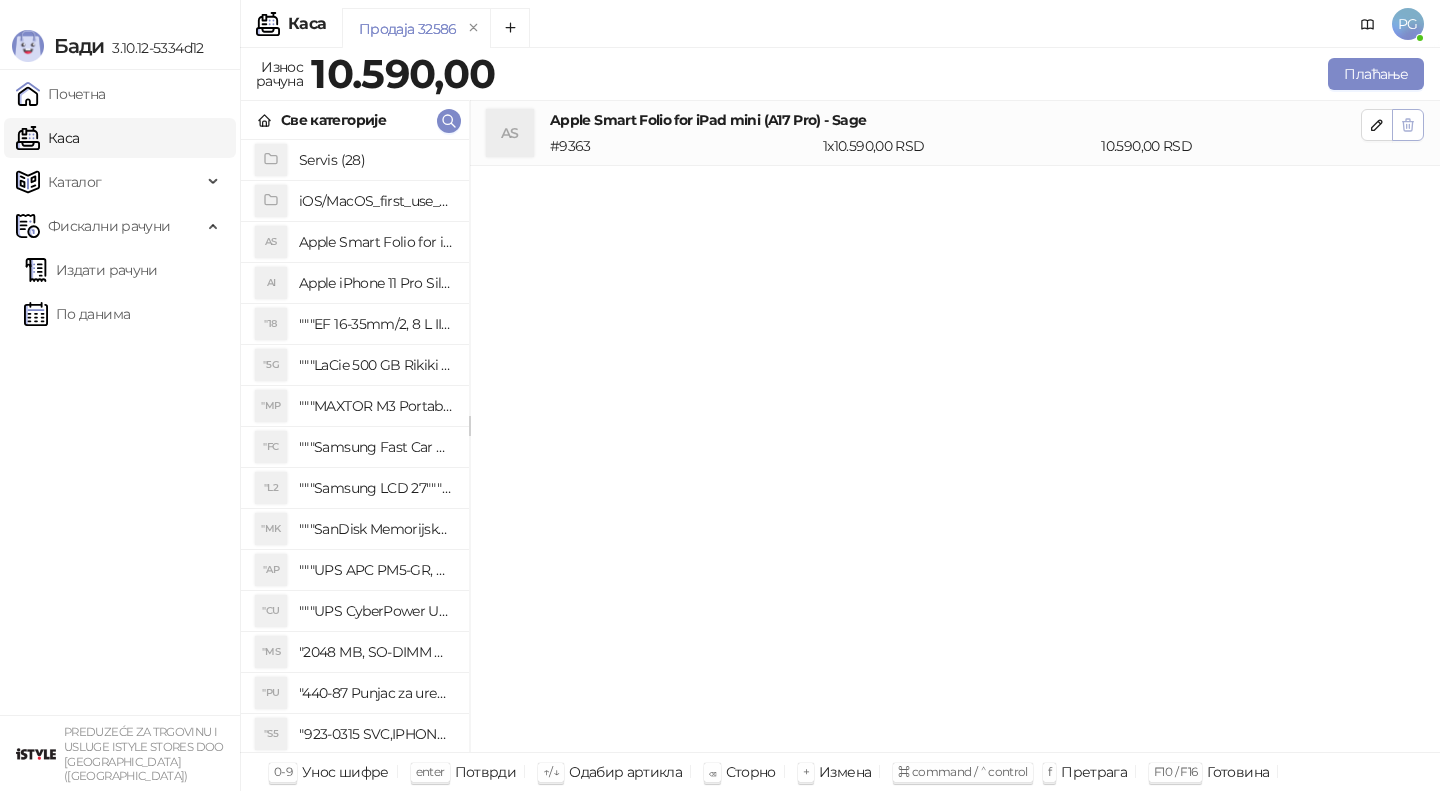 click 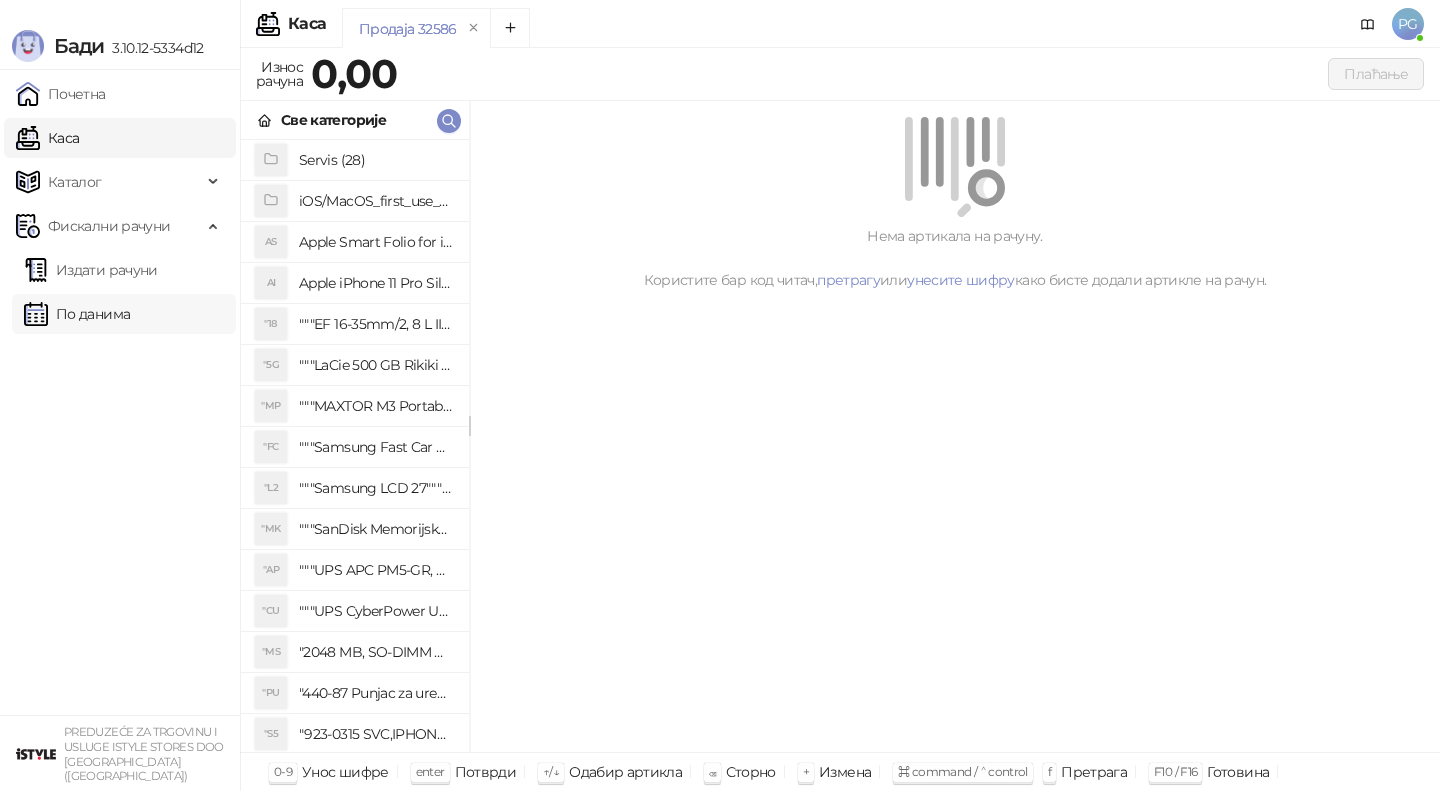 click on "По данима" at bounding box center [77, 314] 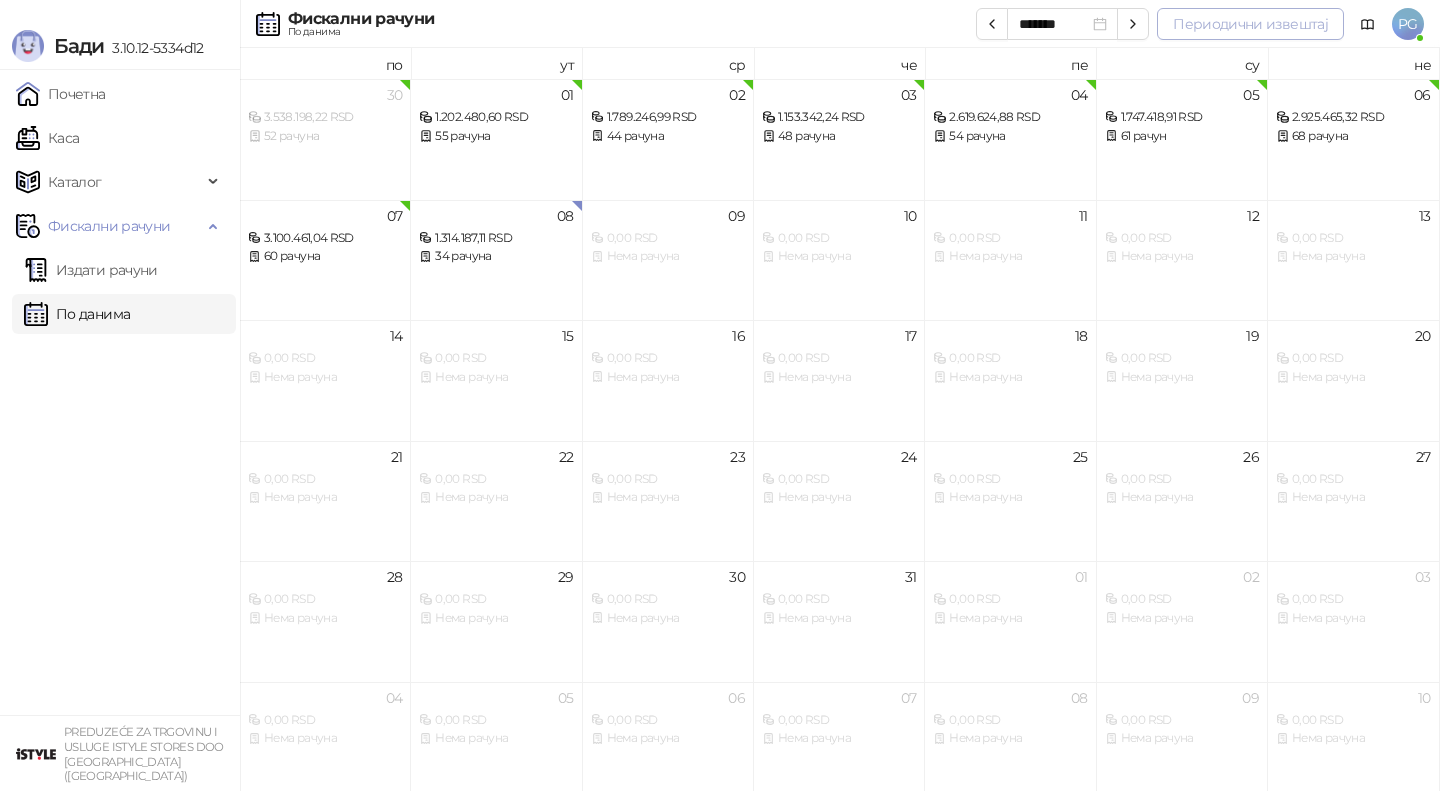 click on "Периодични извештај" at bounding box center [1250, 24] 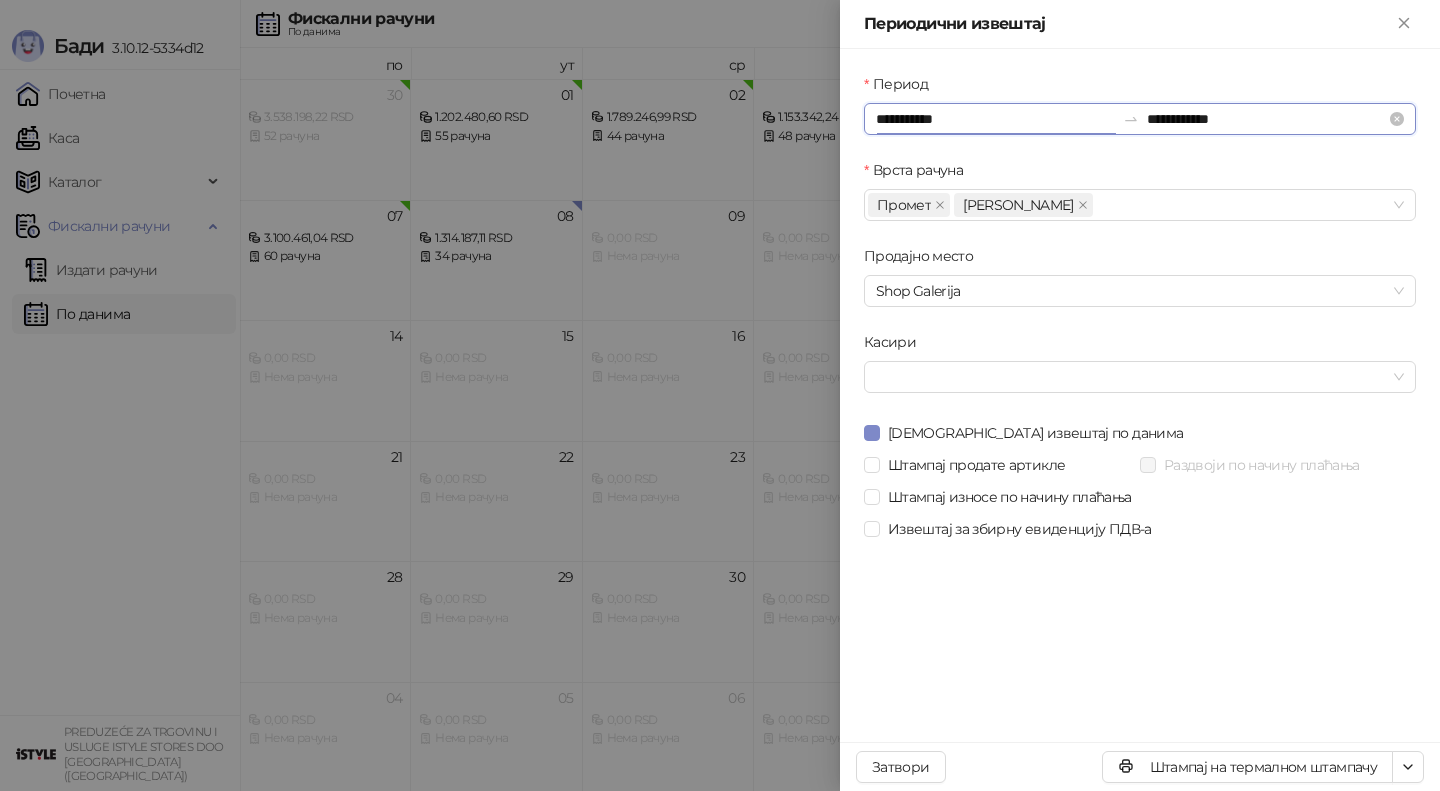 click on "**********" at bounding box center (995, 119) 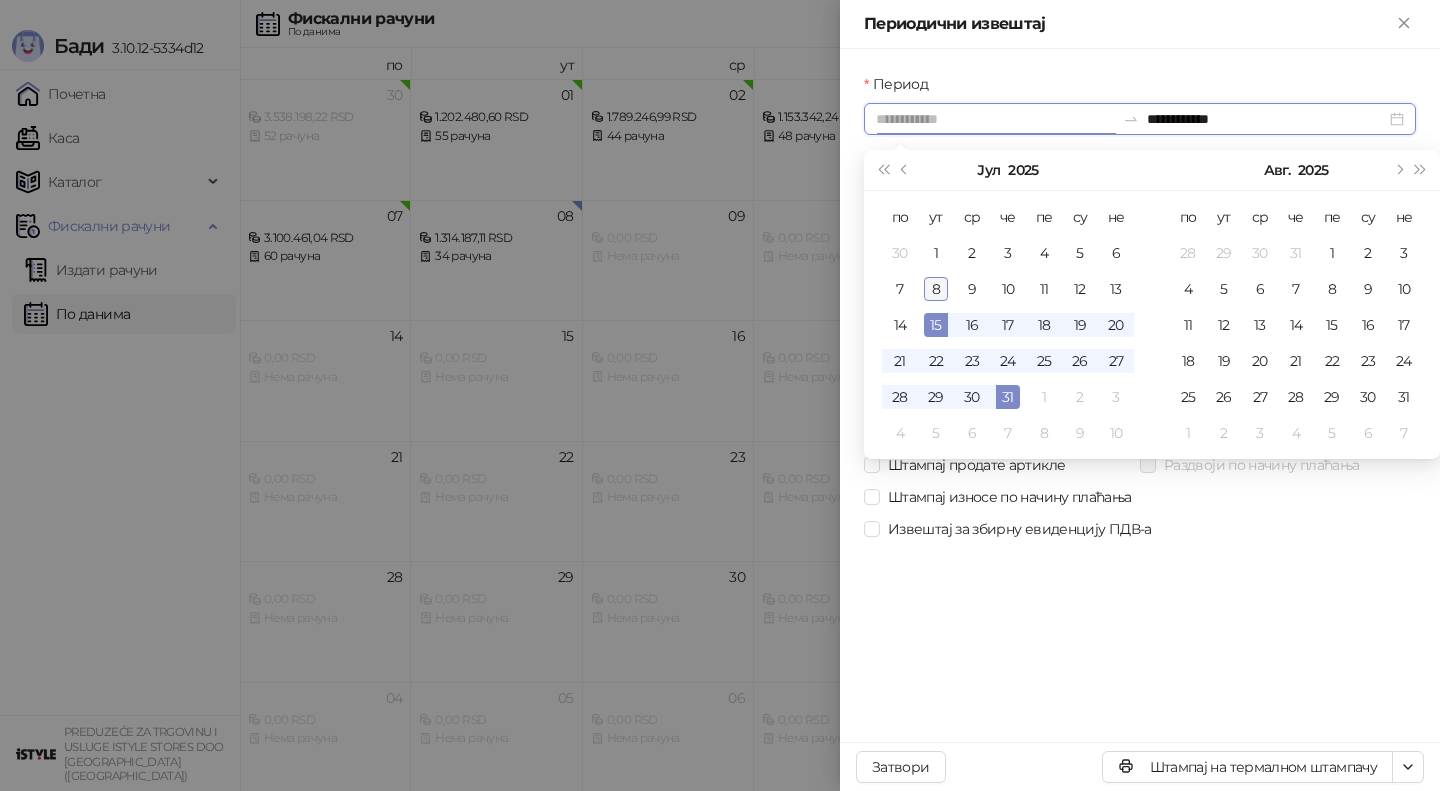 type on "**********" 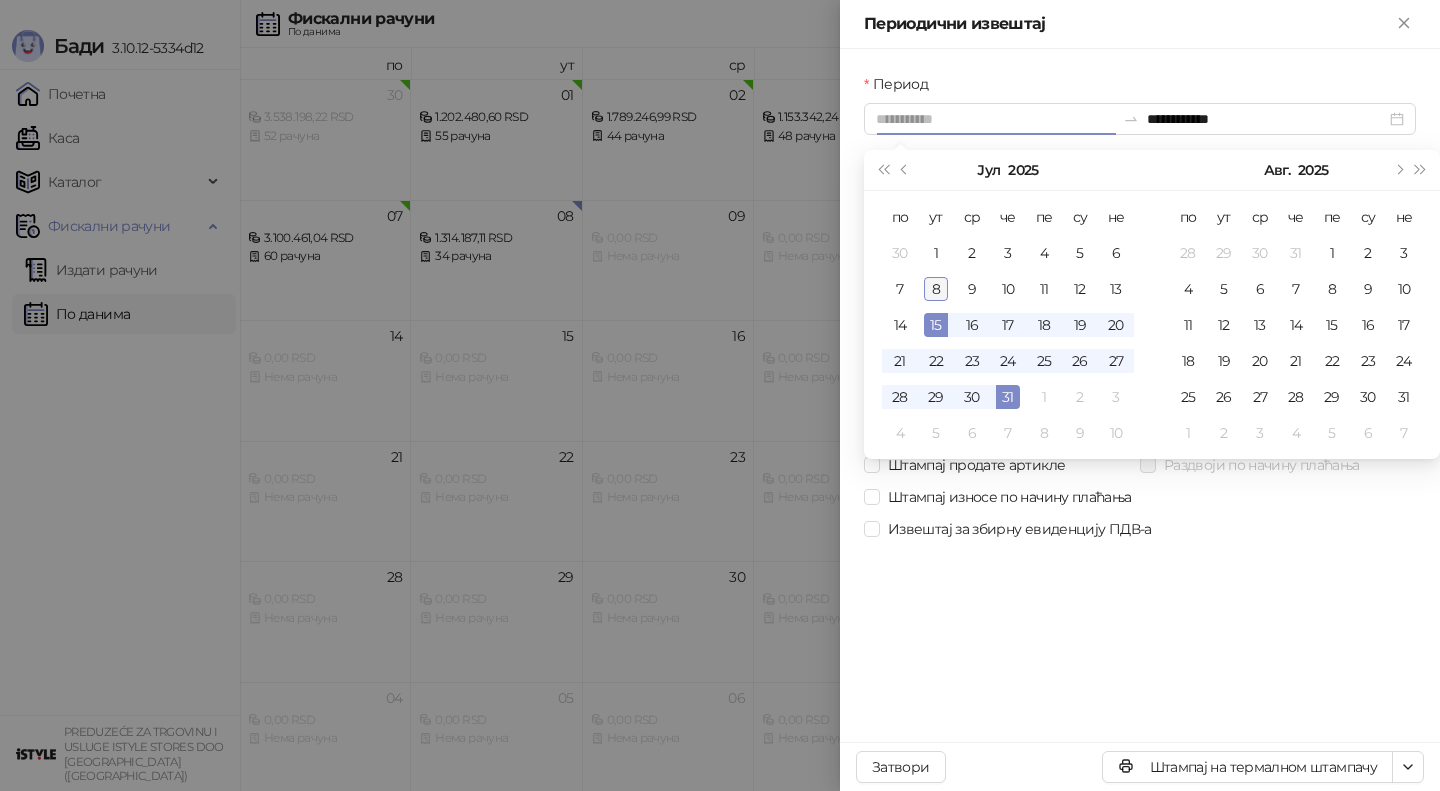click on "8" at bounding box center [936, 289] 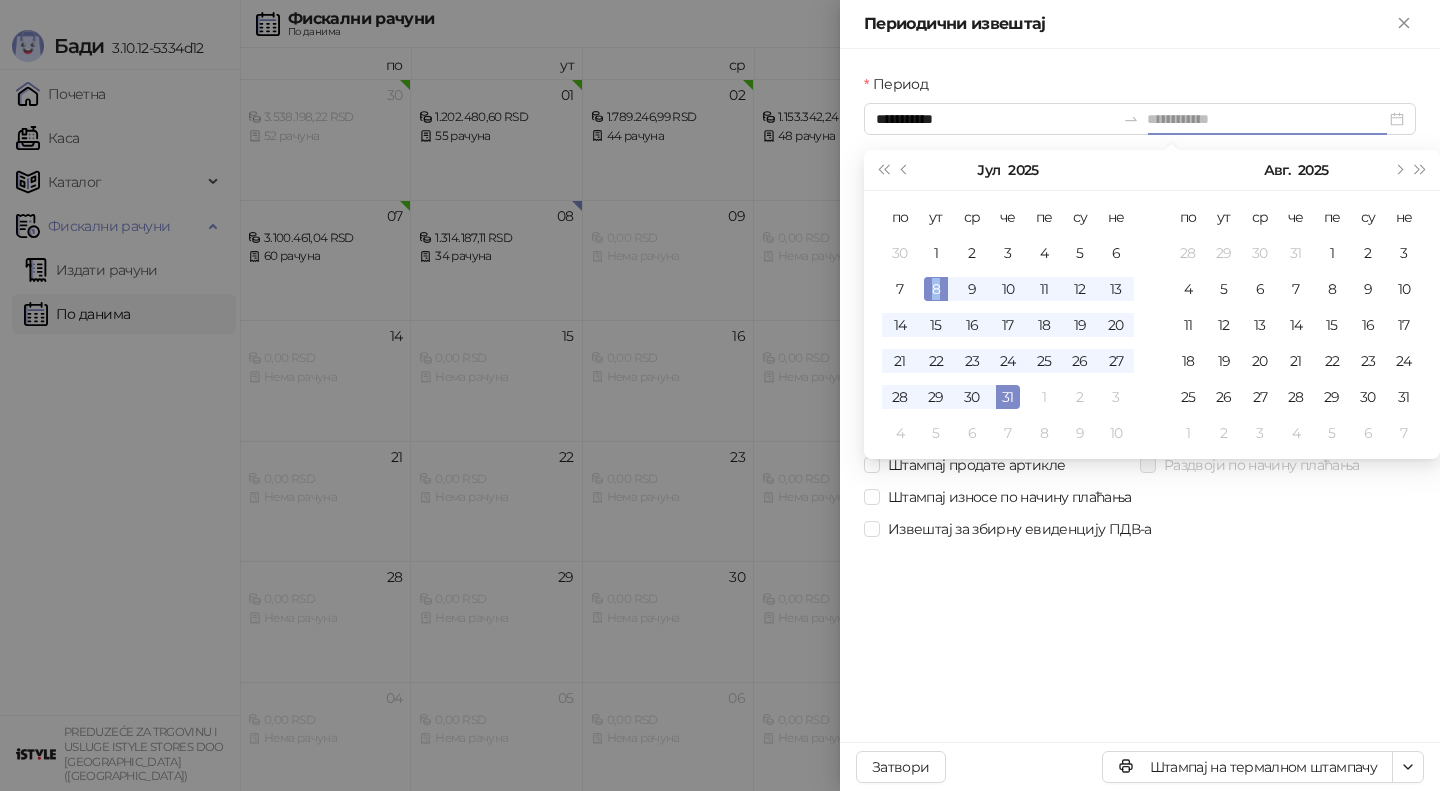 click on "8" at bounding box center (936, 289) 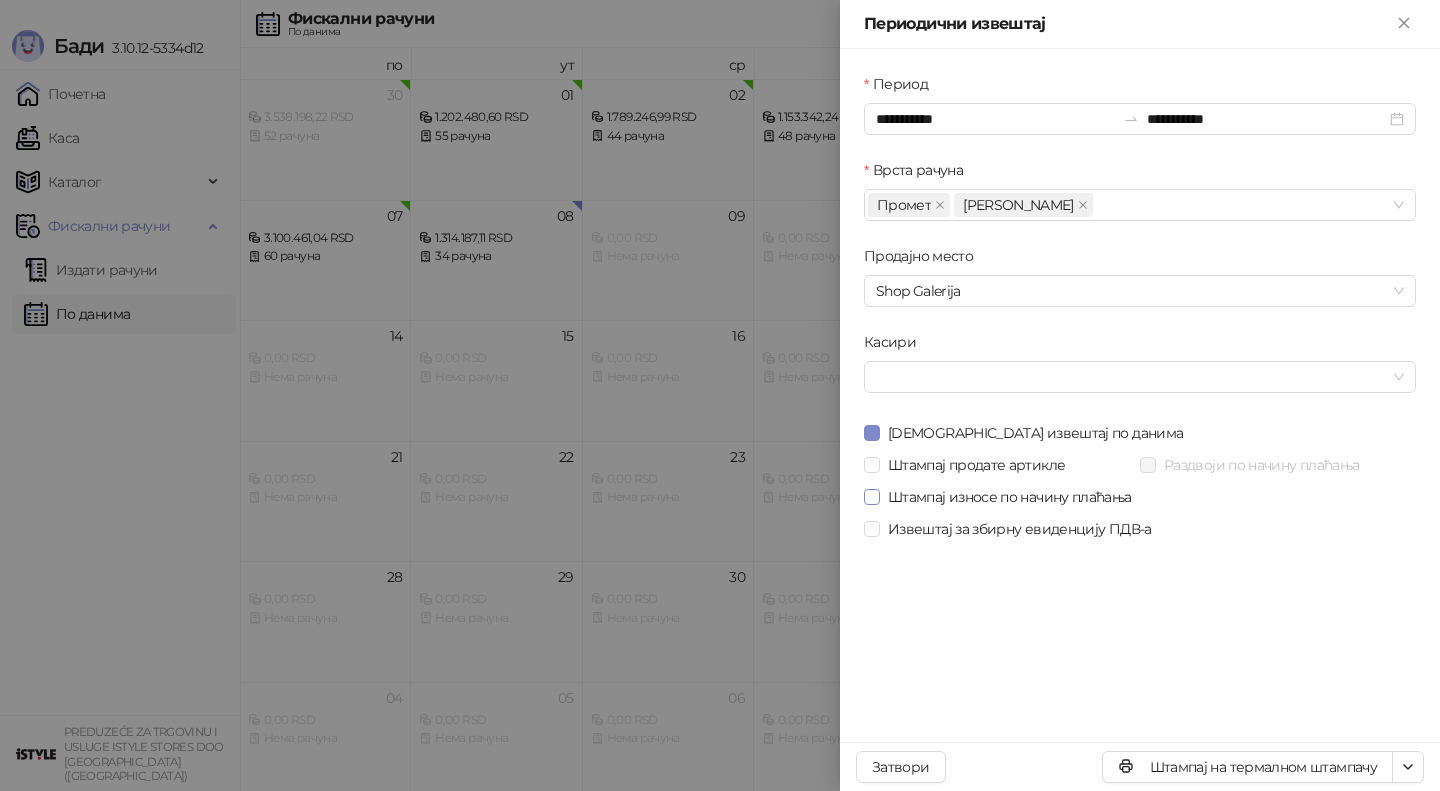 click on "Штампај износе по начину плаћања" at bounding box center (1010, 497) 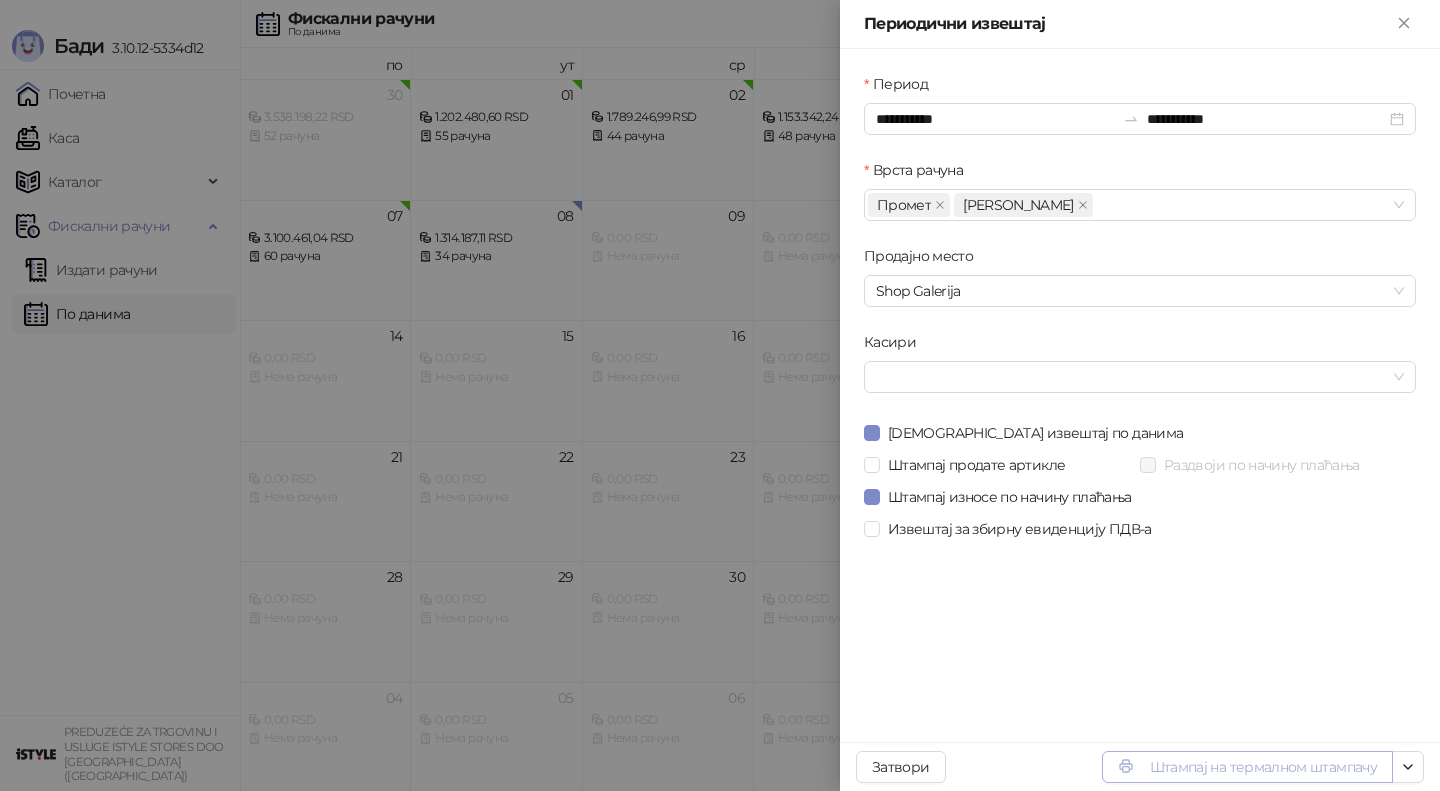 click on "Штампај на термалном штампачу" at bounding box center [1247, 767] 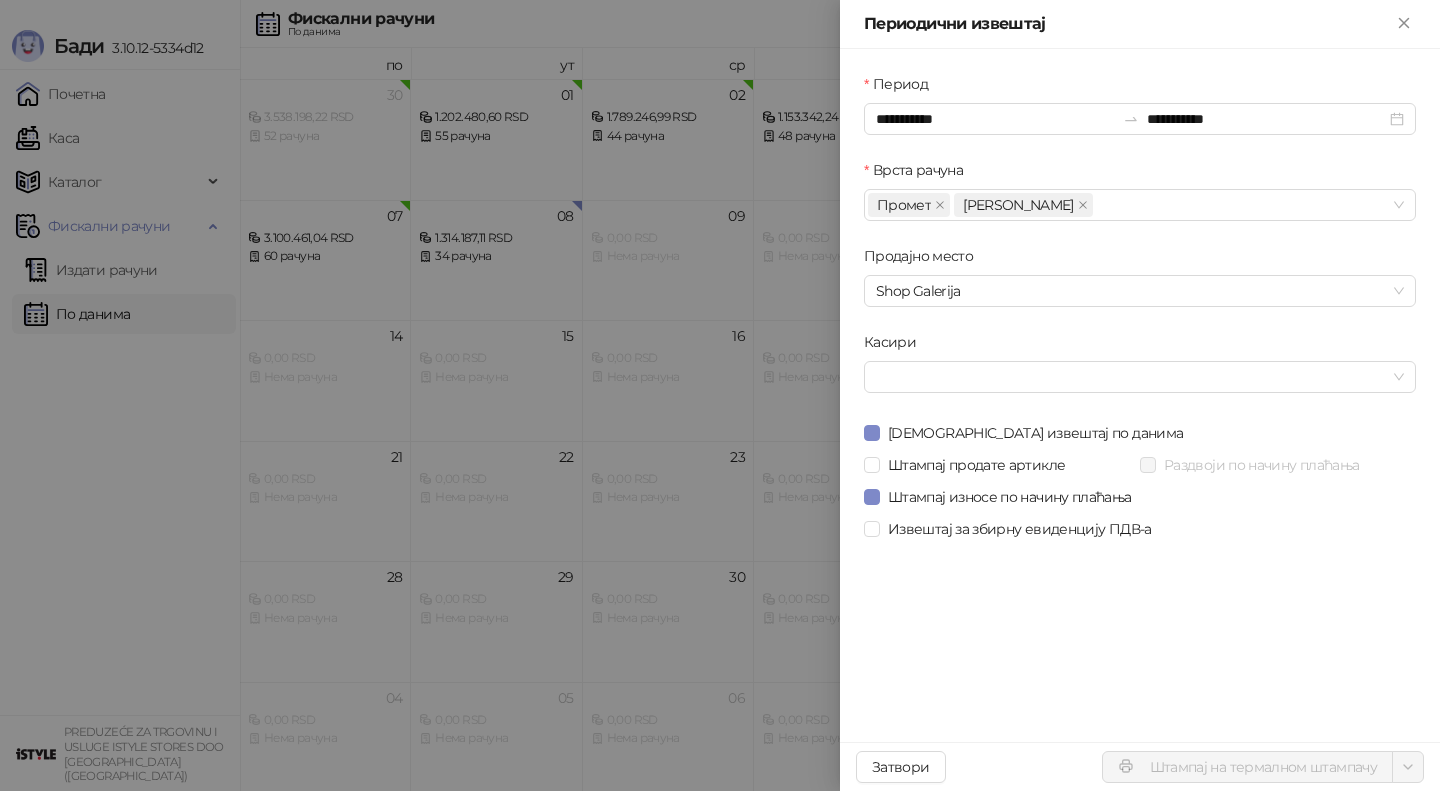 click at bounding box center (720, 395) 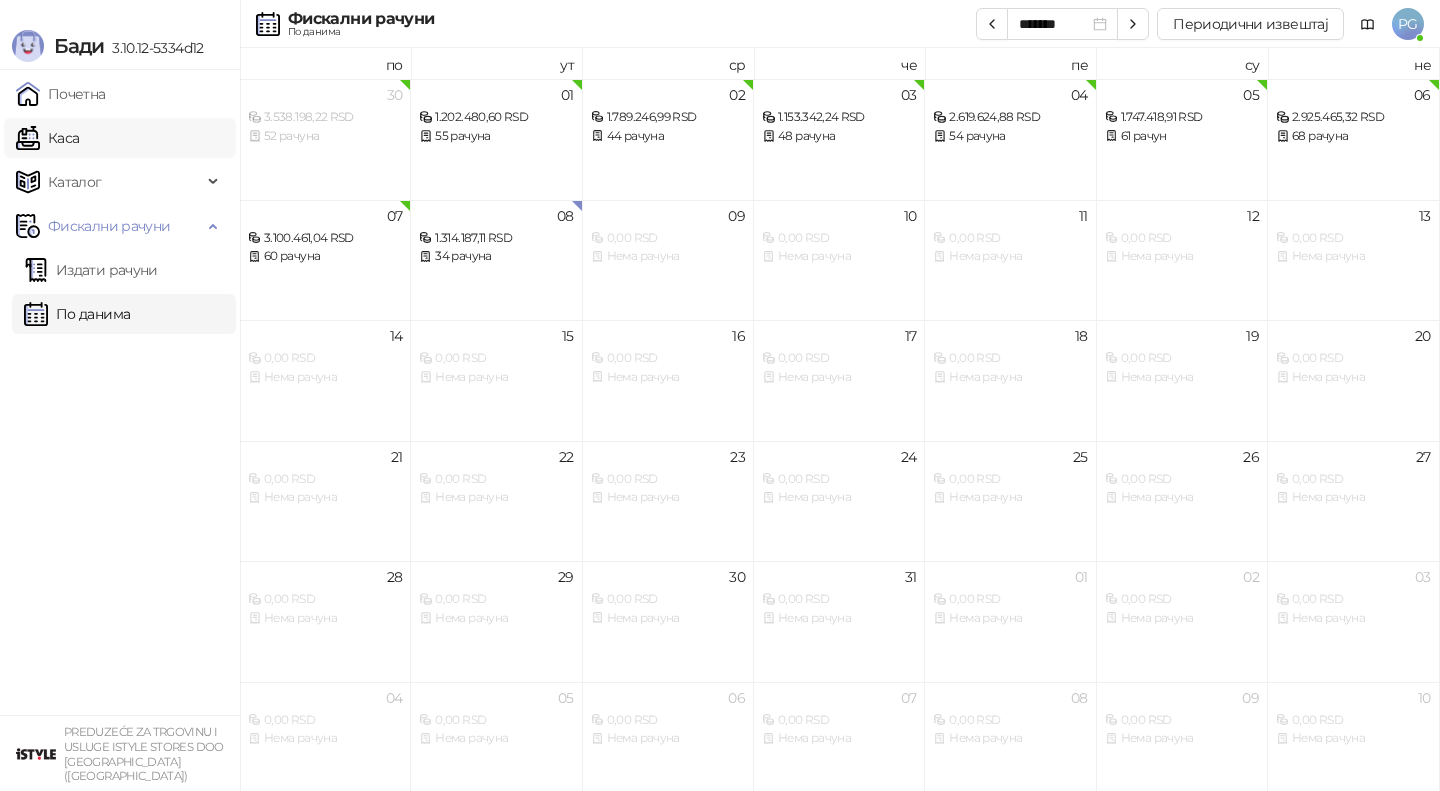 click on "Каса" at bounding box center [47, 138] 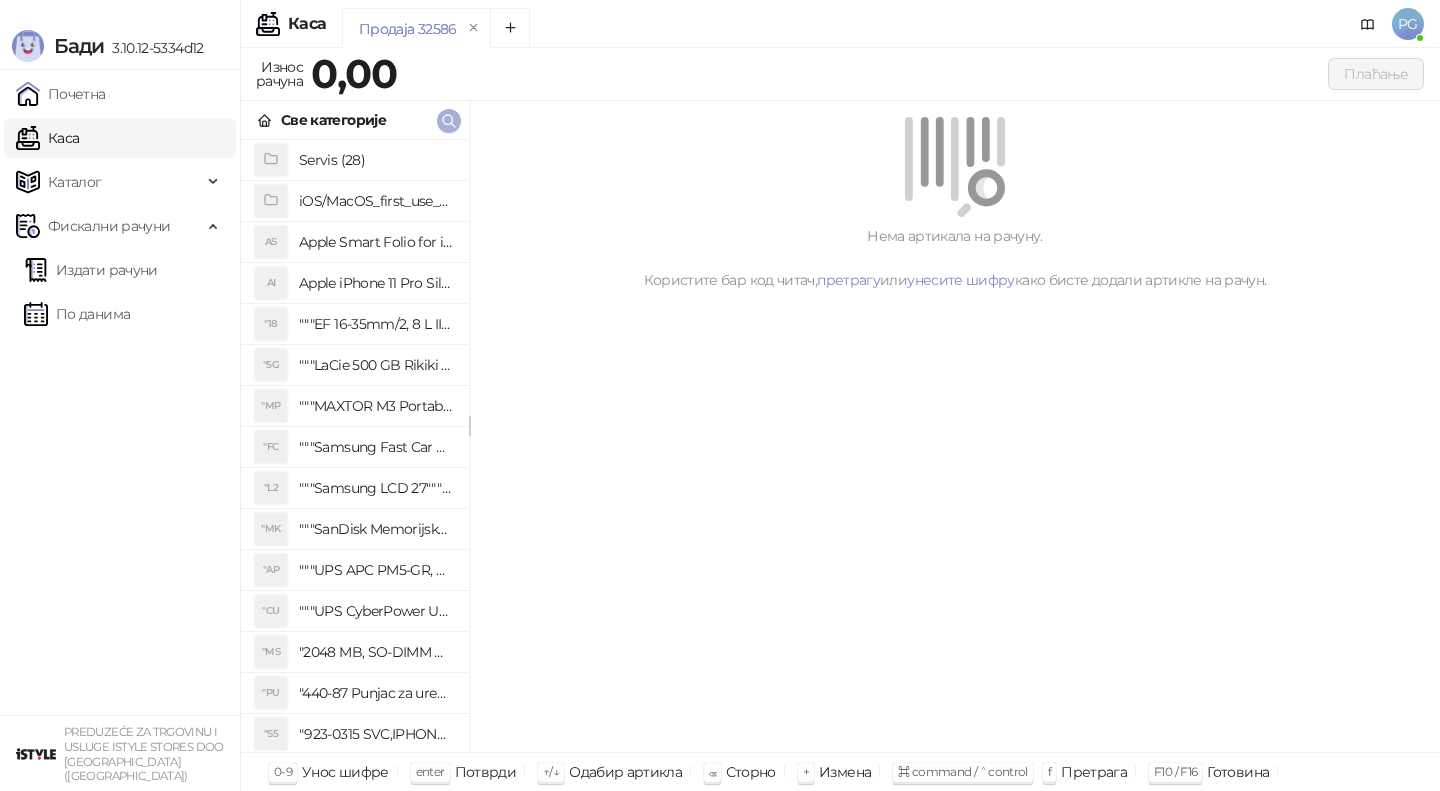 click 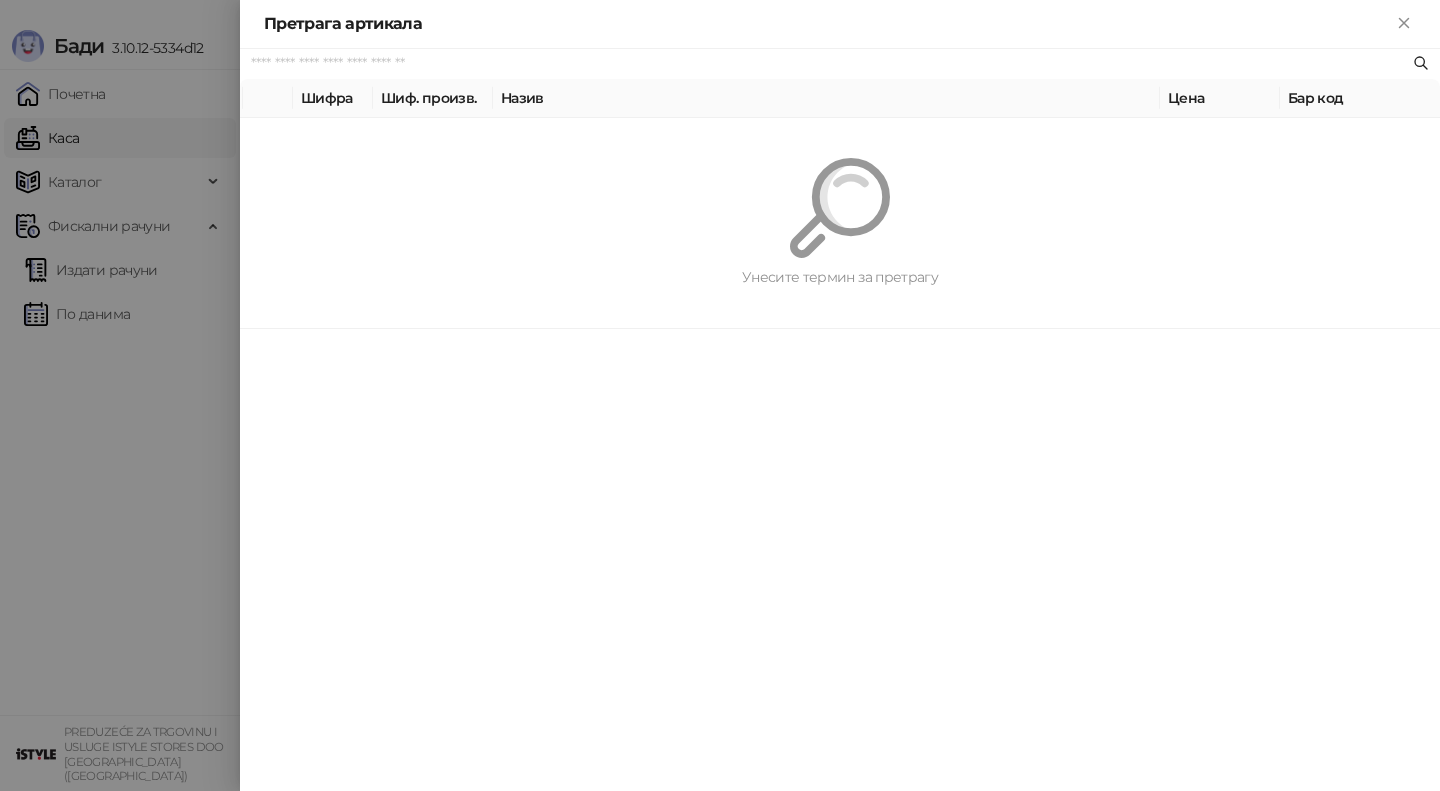 paste on "*********" 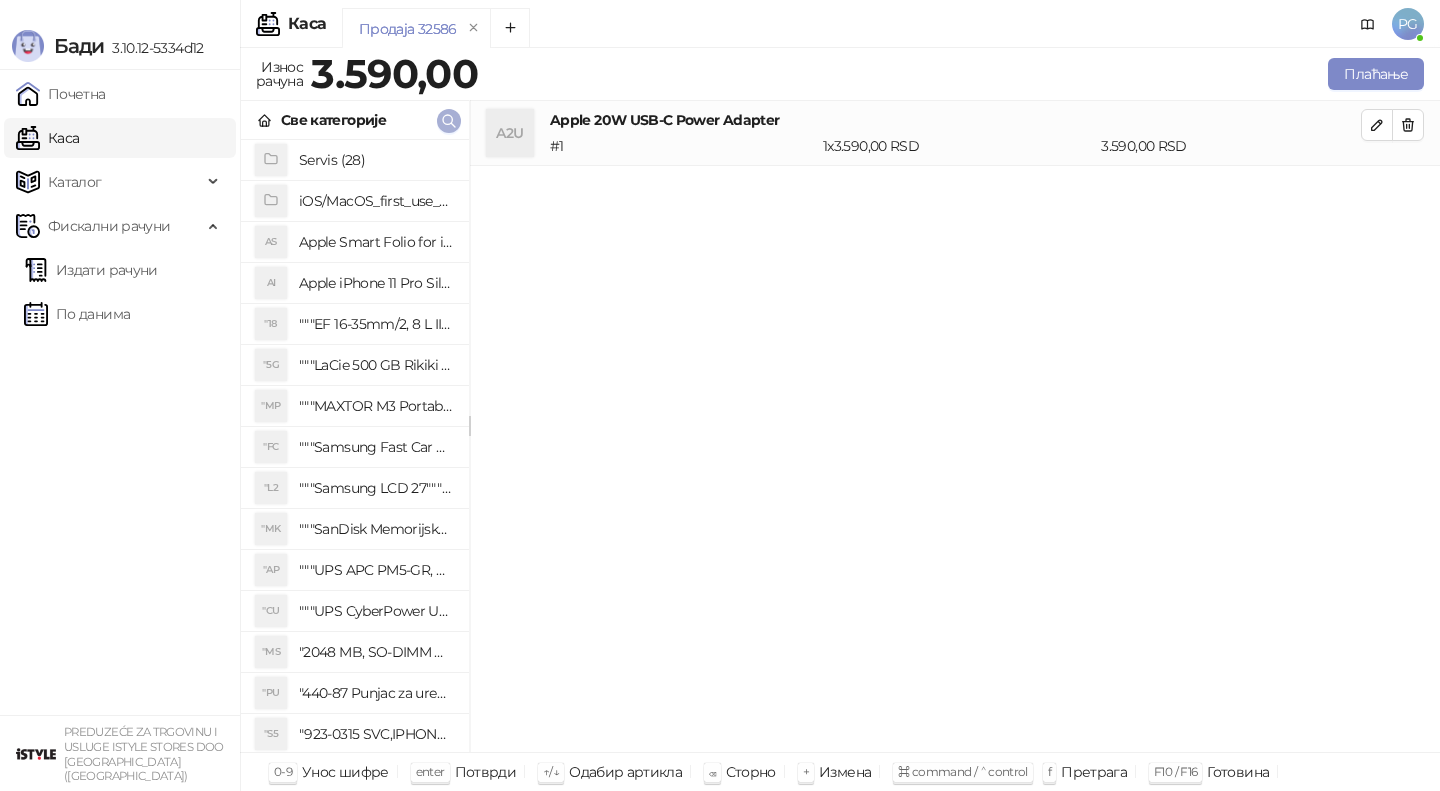 click 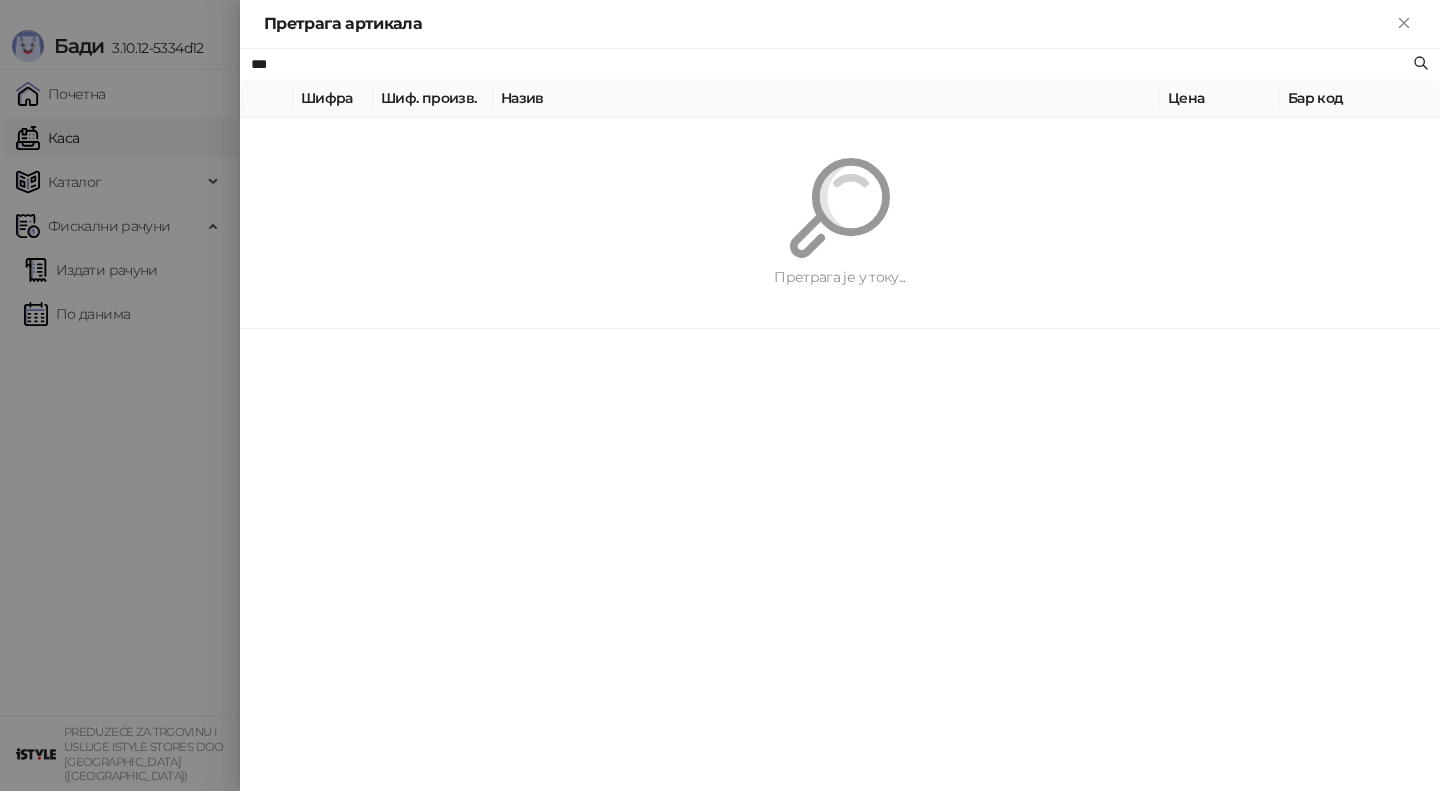 type on "***" 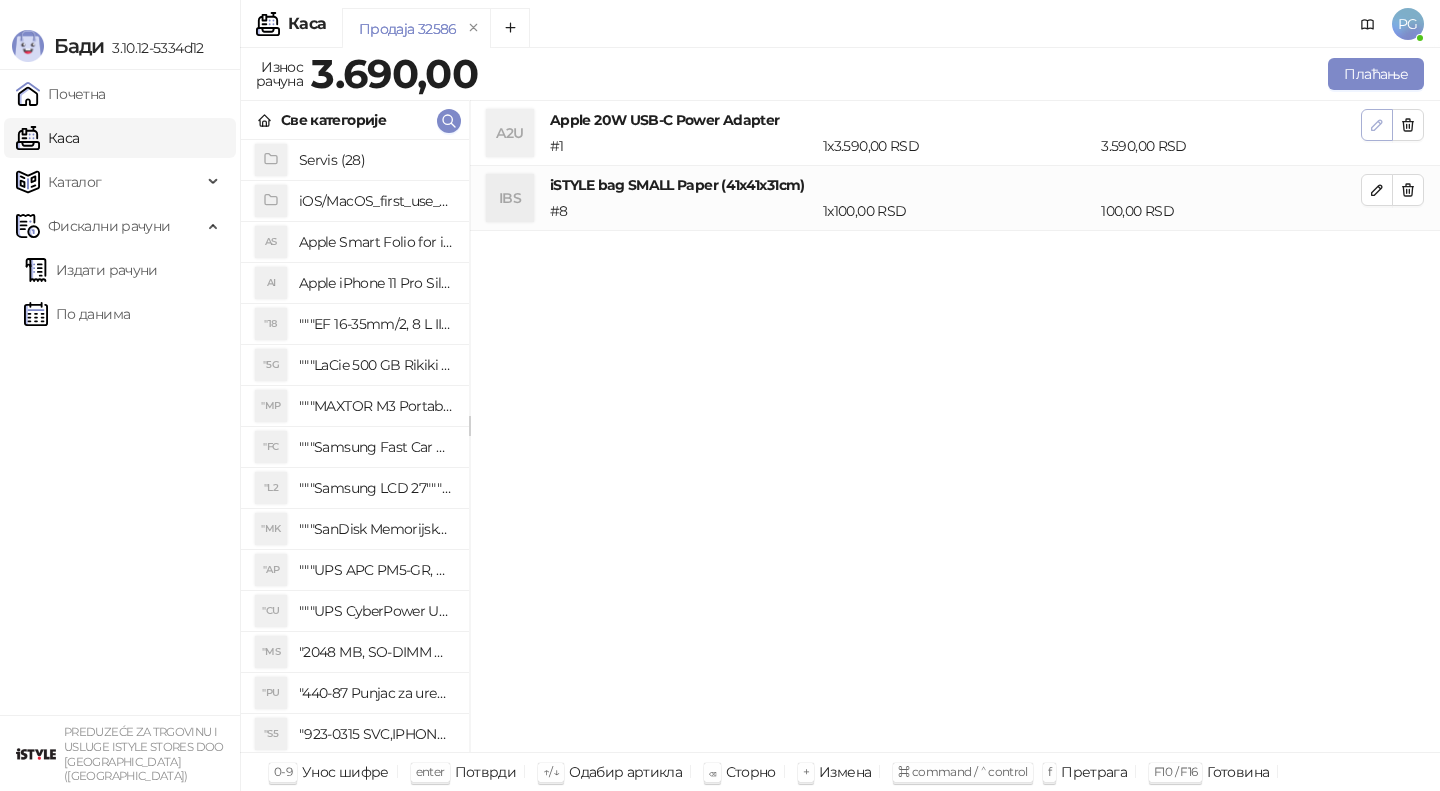 click at bounding box center [1377, 125] 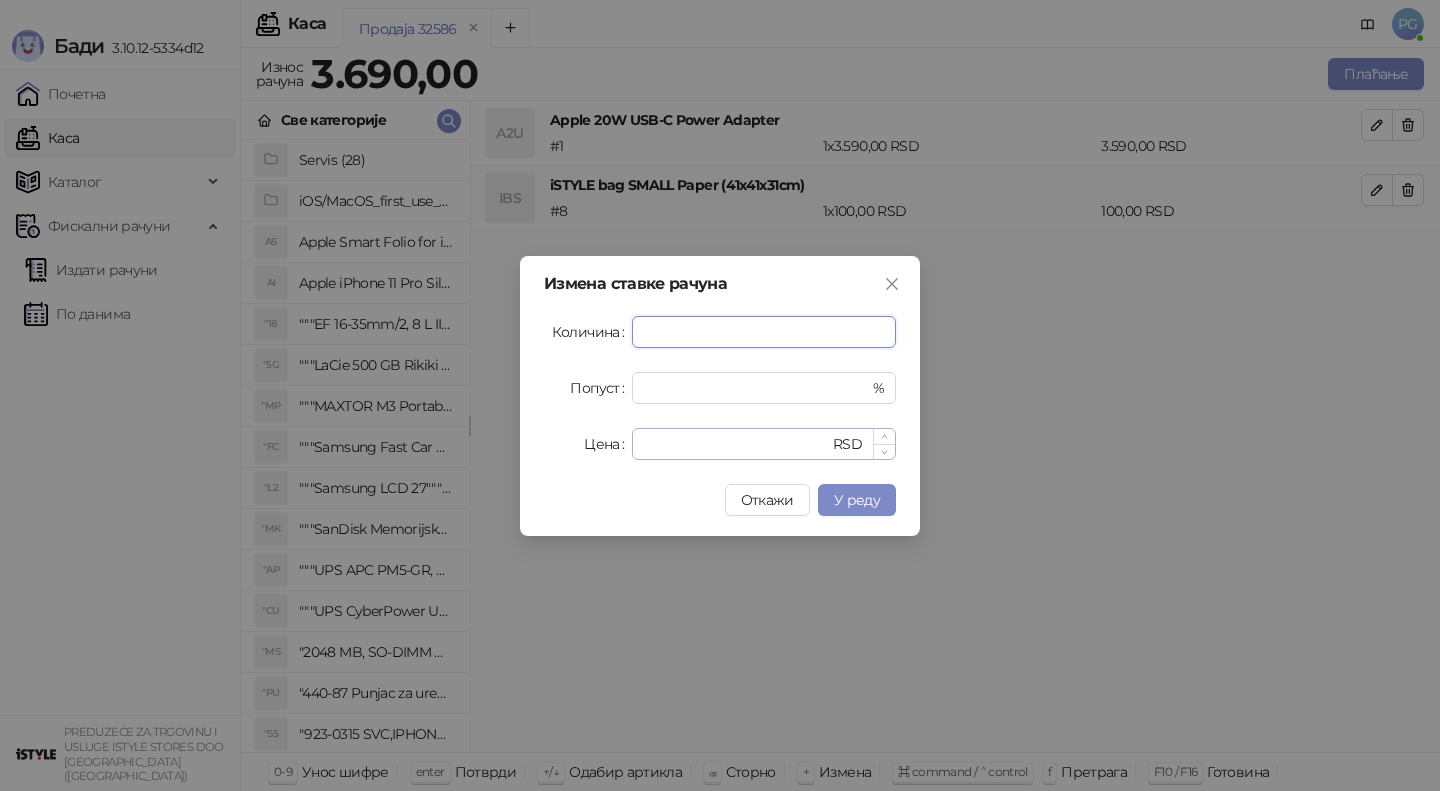 type on "*" 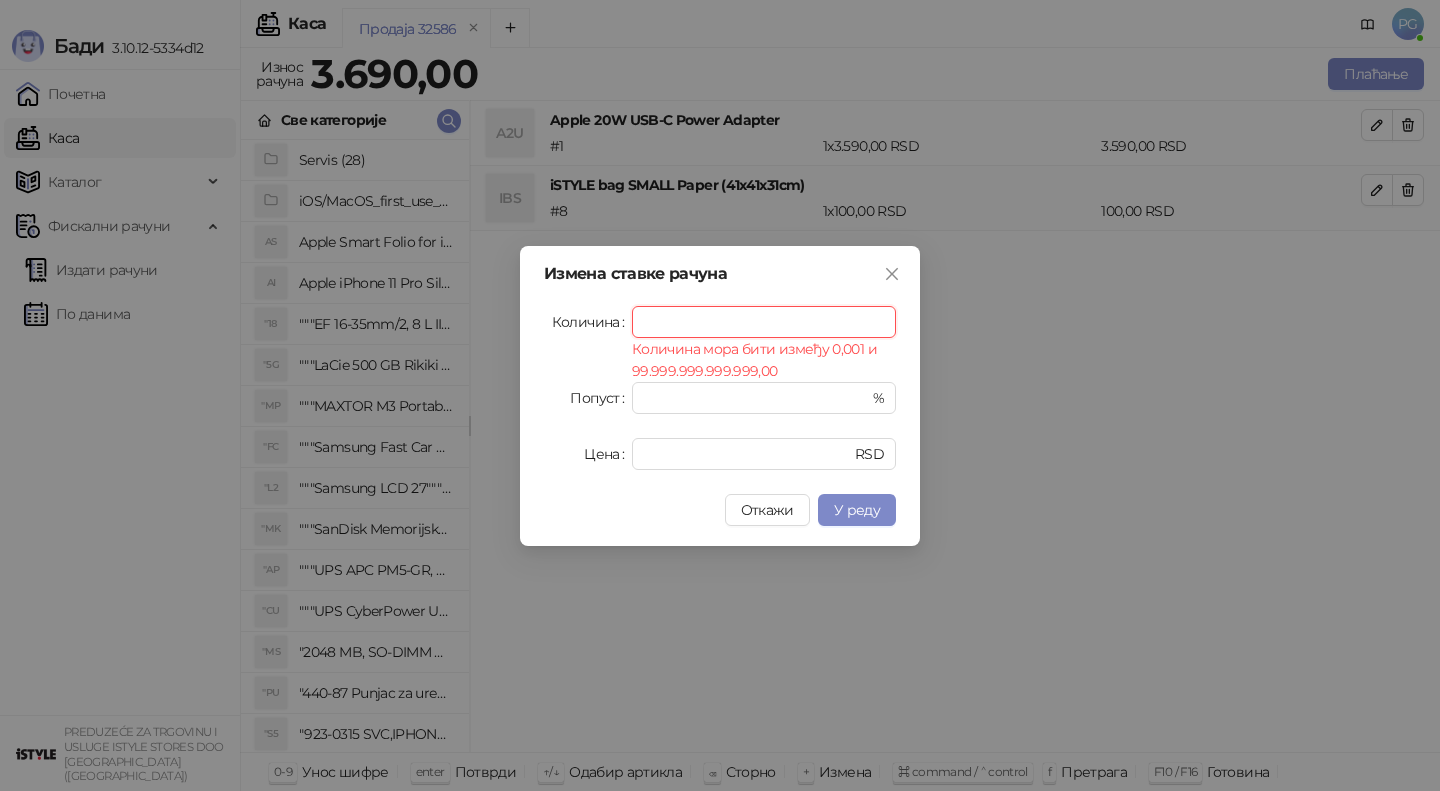 type on "*" 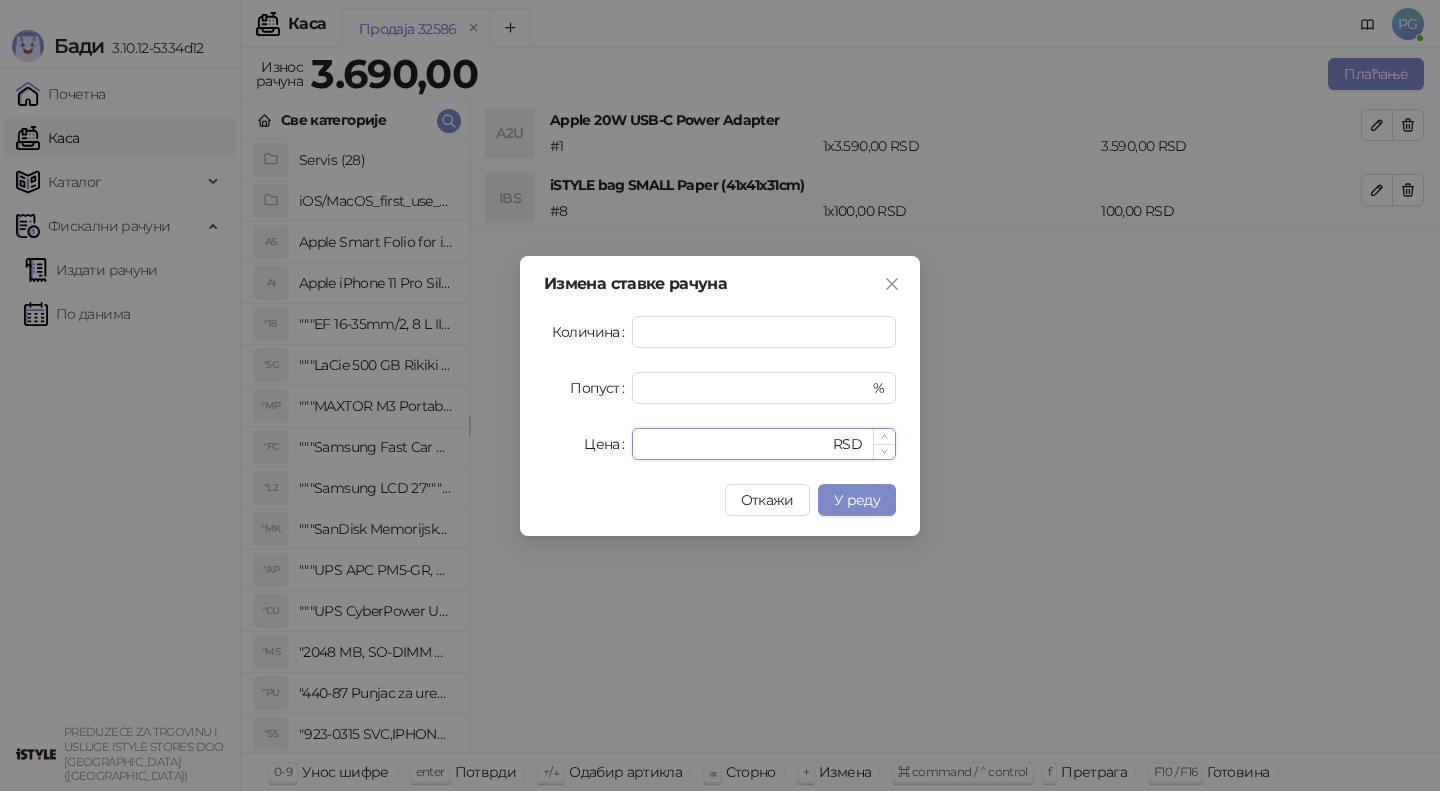 click on "****" at bounding box center (736, 444) 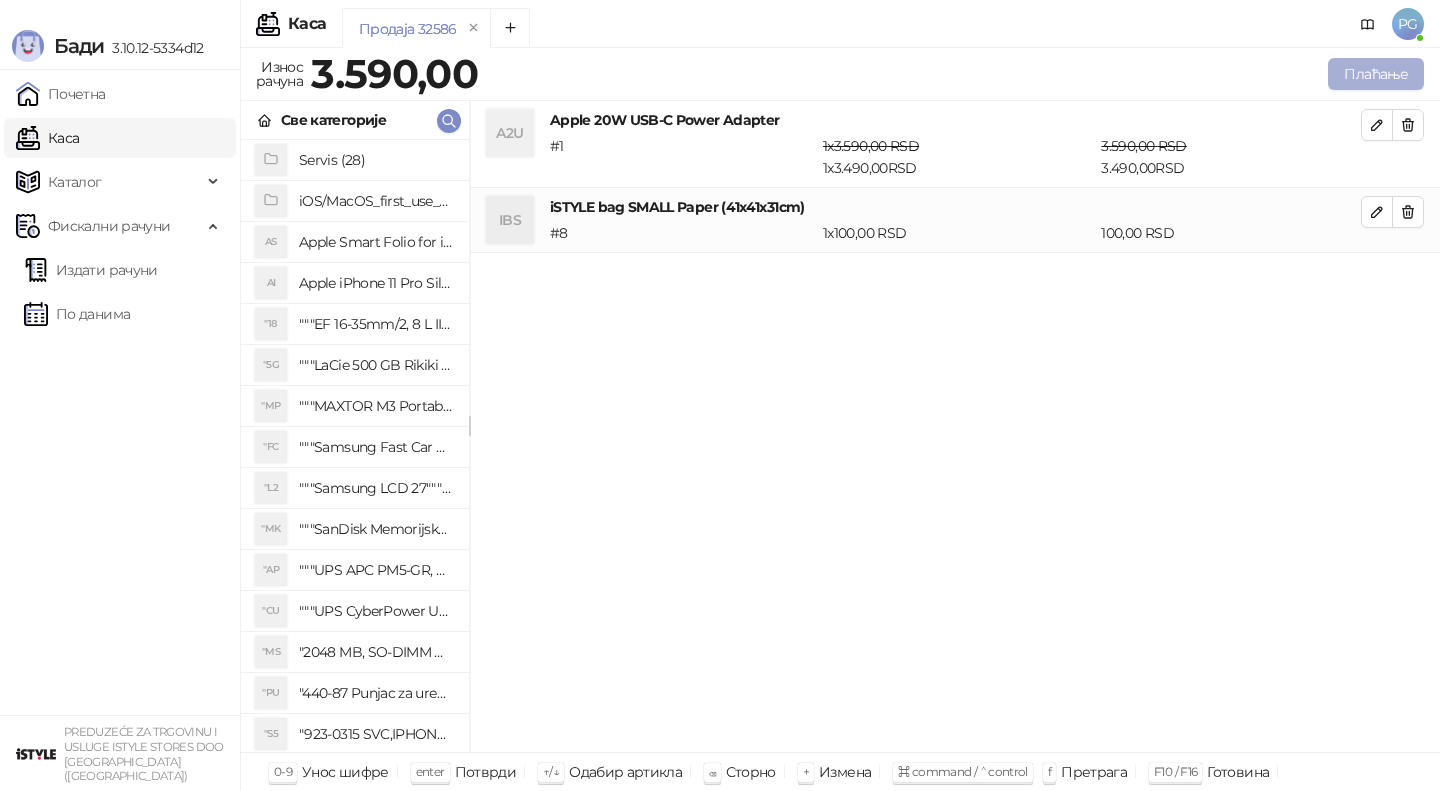 click on "Плаћање" at bounding box center [1376, 74] 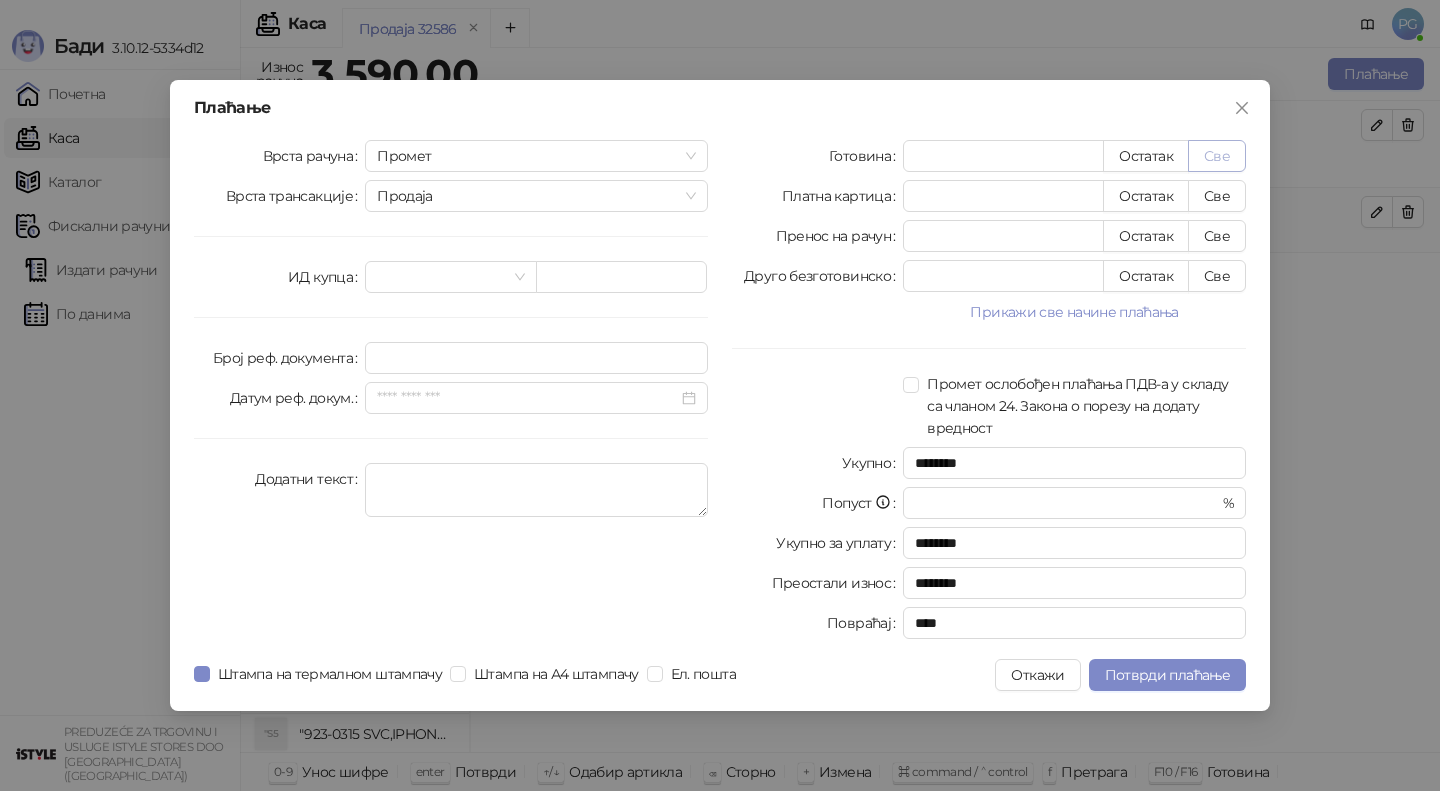 click on "Све" at bounding box center [1217, 156] 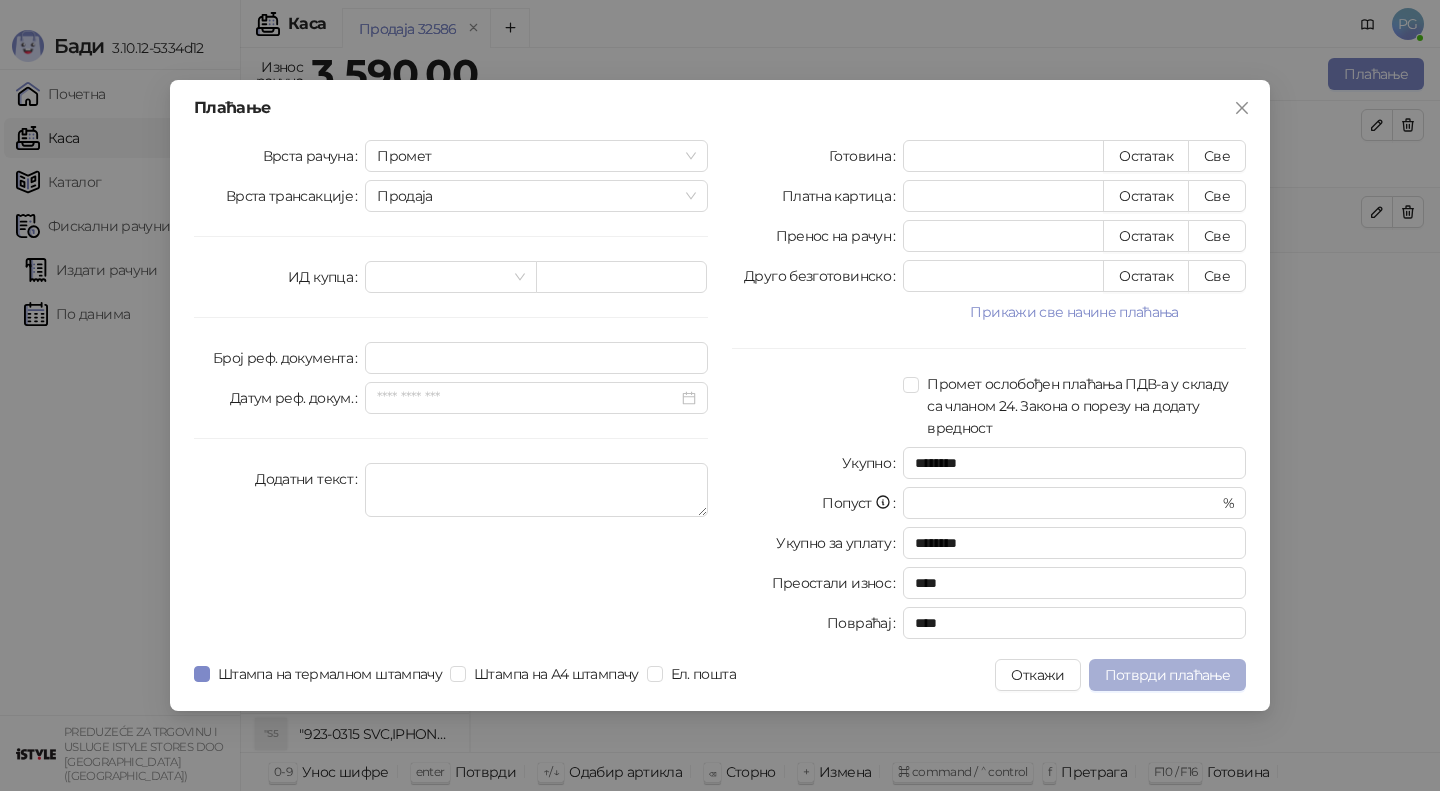click on "Потврди плаћање" at bounding box center [1167, 675] 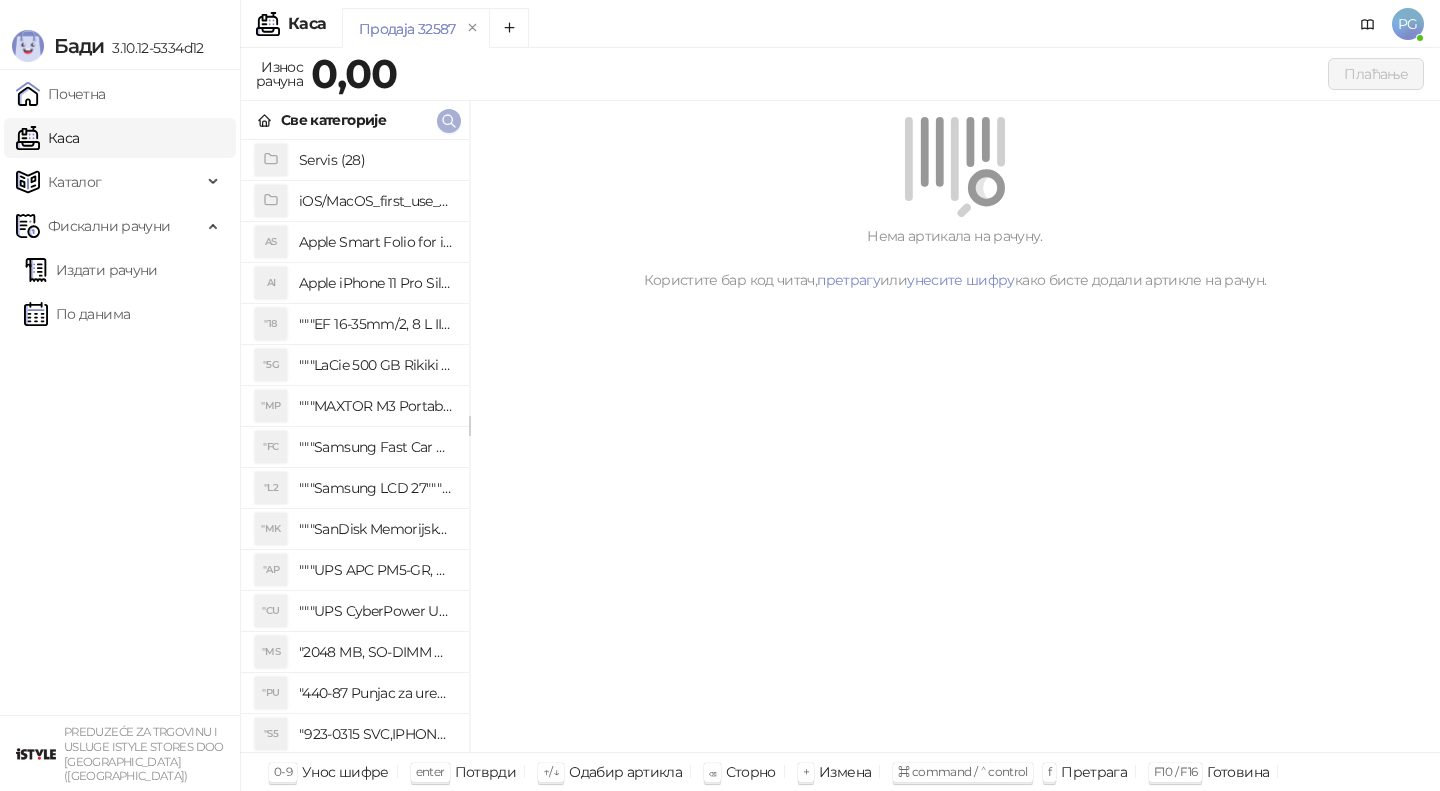 click 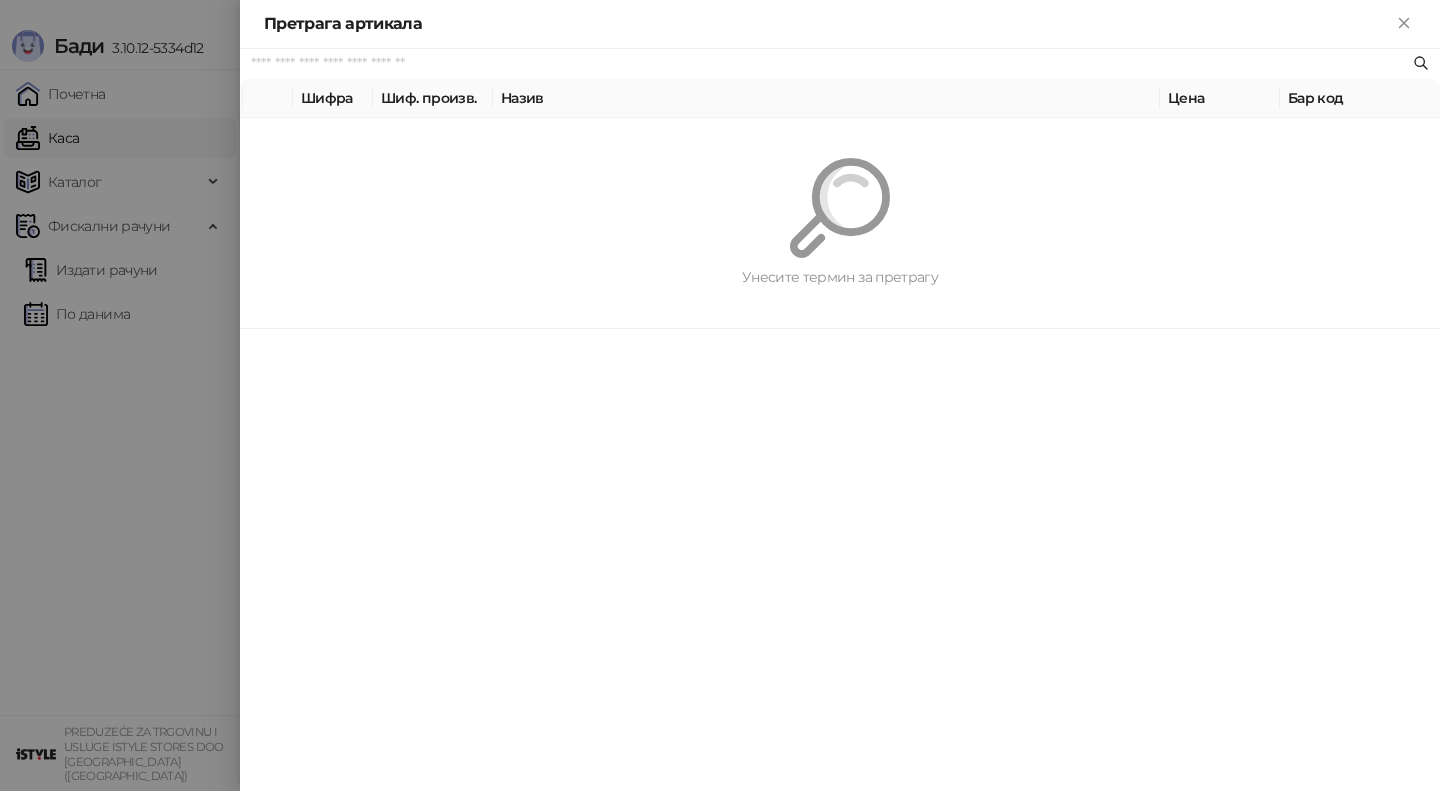 paste on "**********" 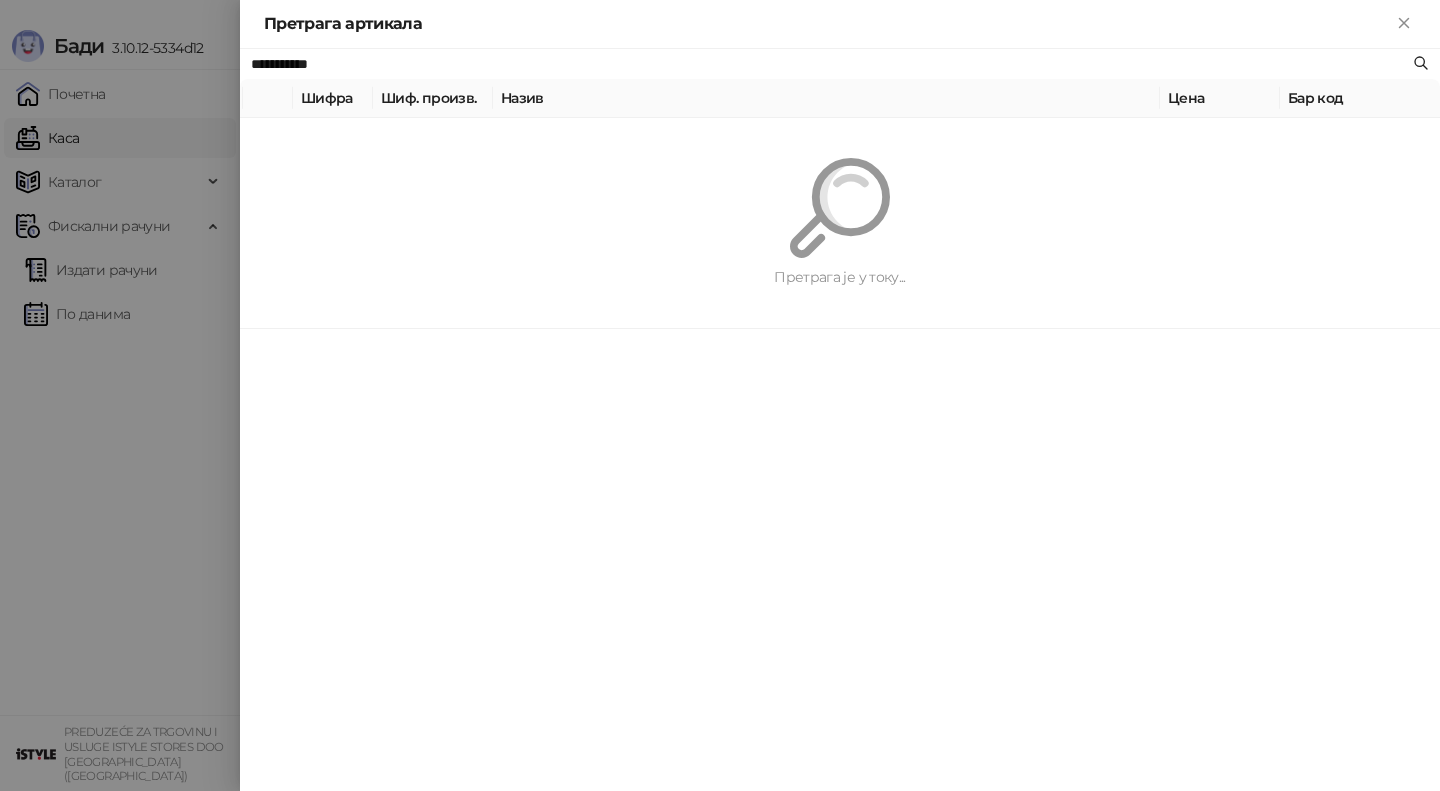 type on "**********" 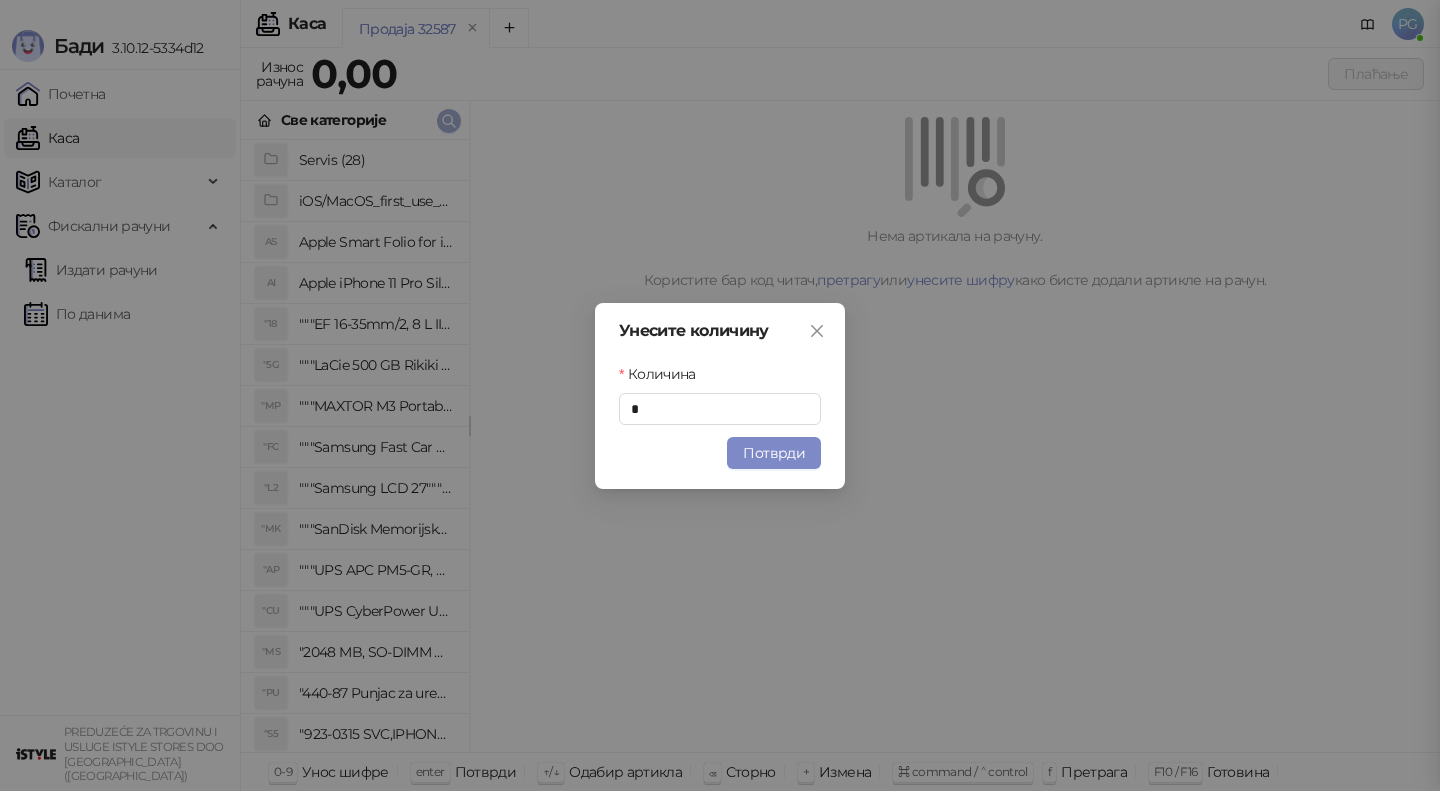 type 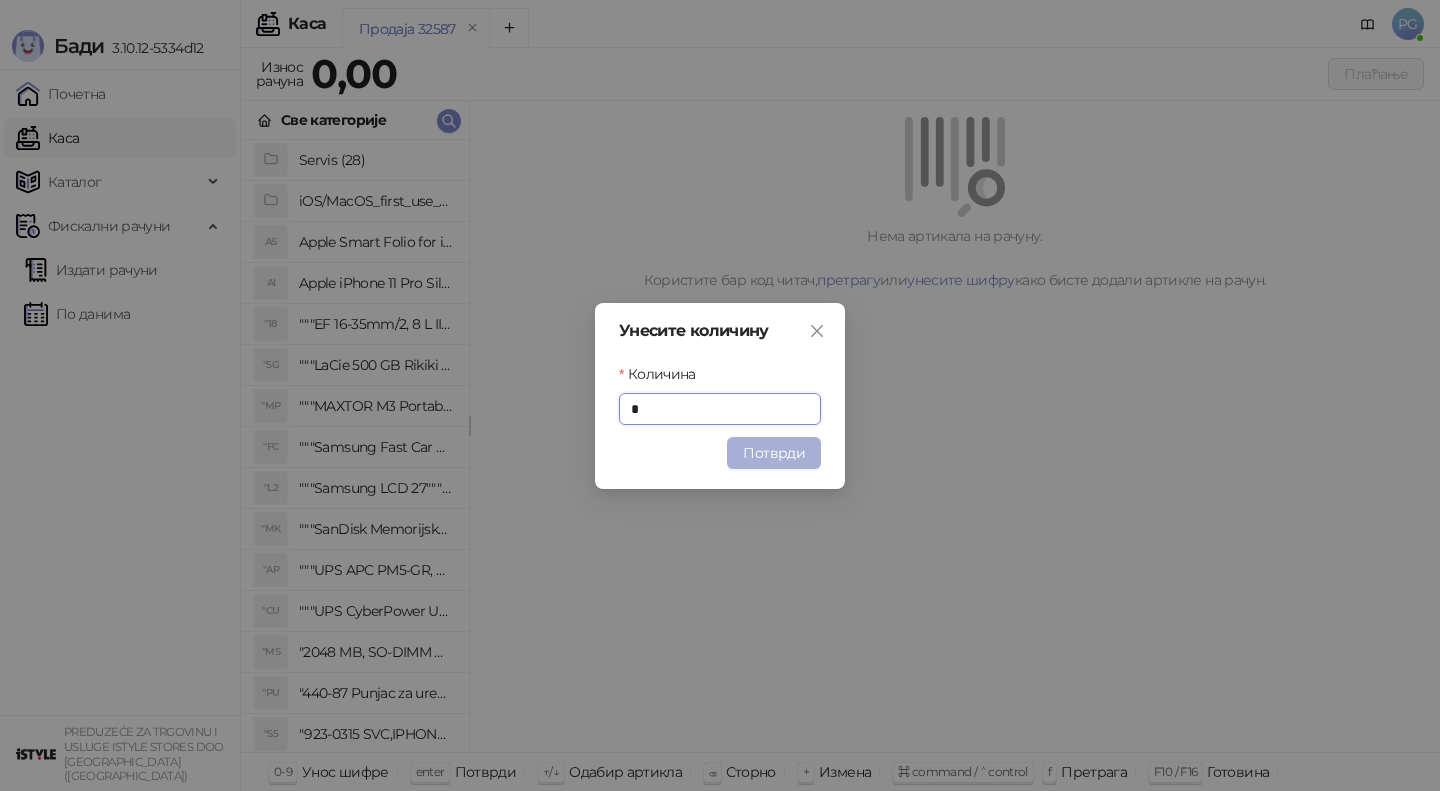 click on "Потврди" at bounding box center [774, 453] 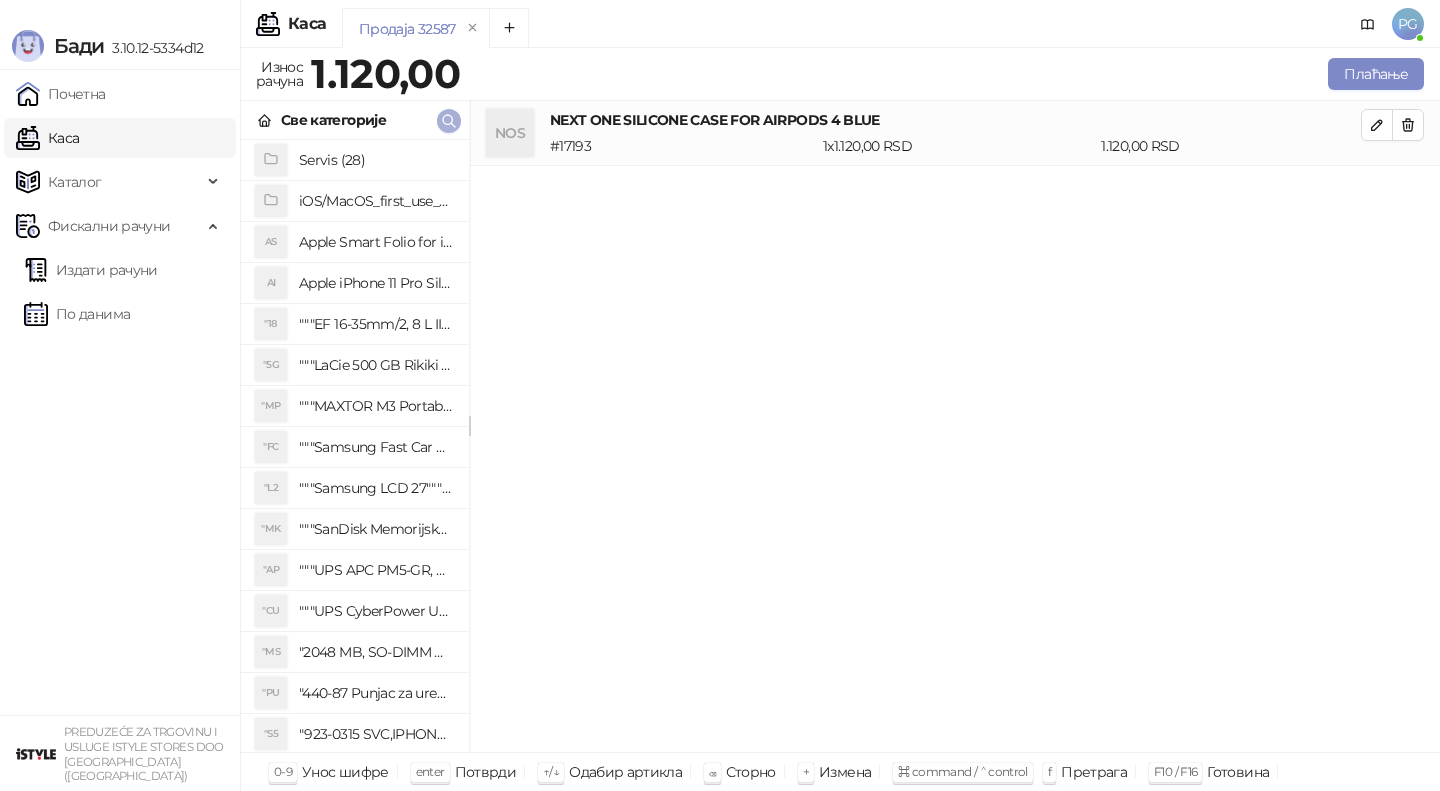 click 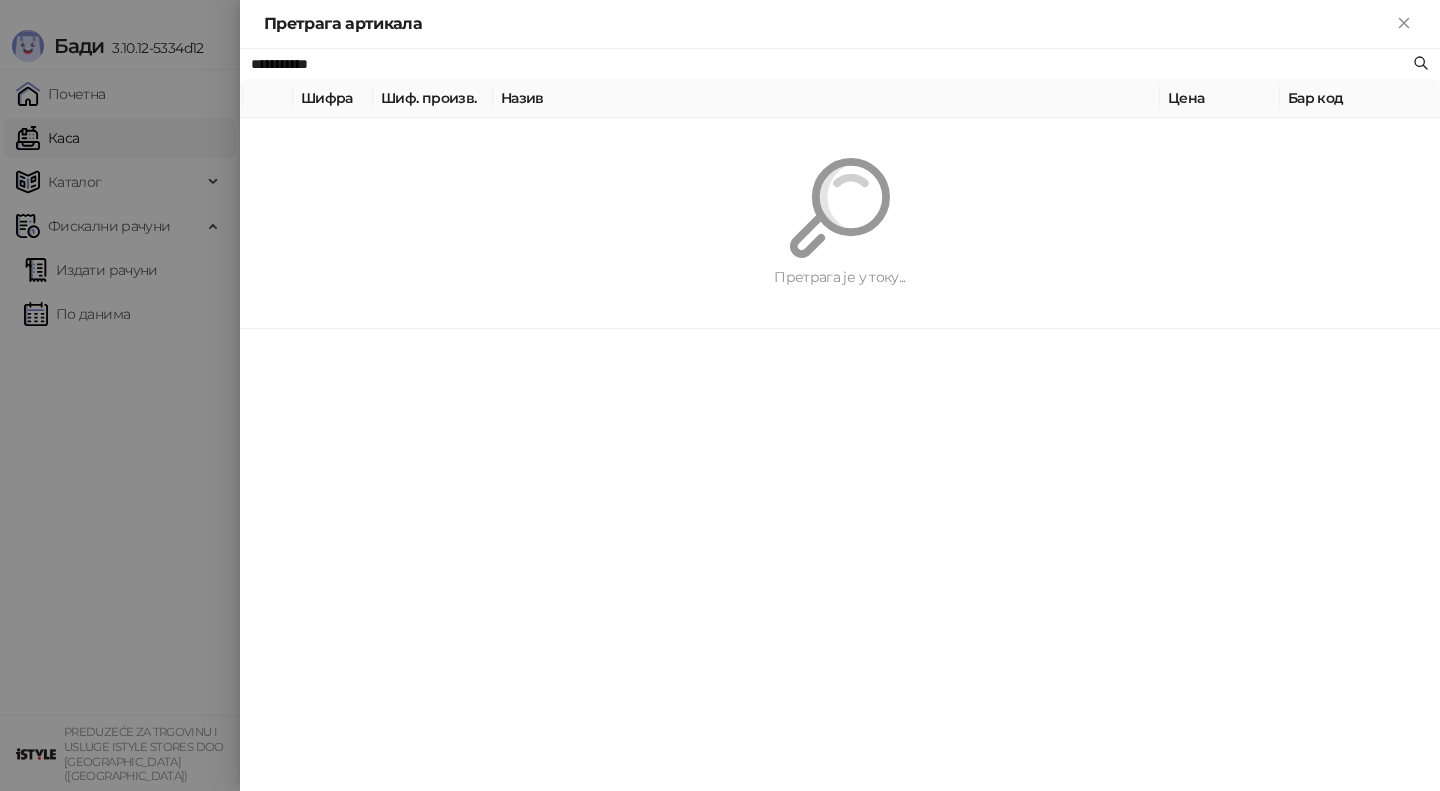 paste 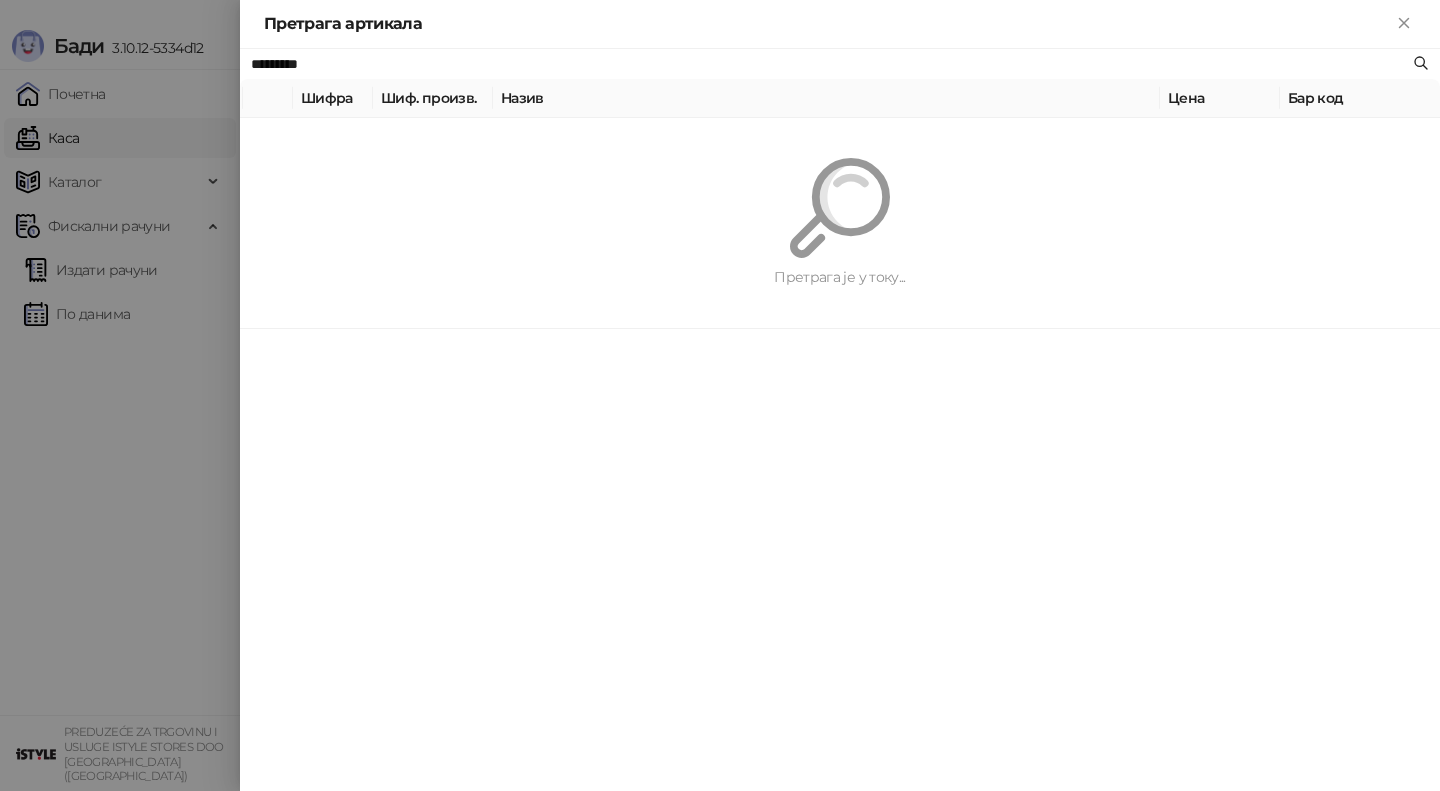 type on "*********" 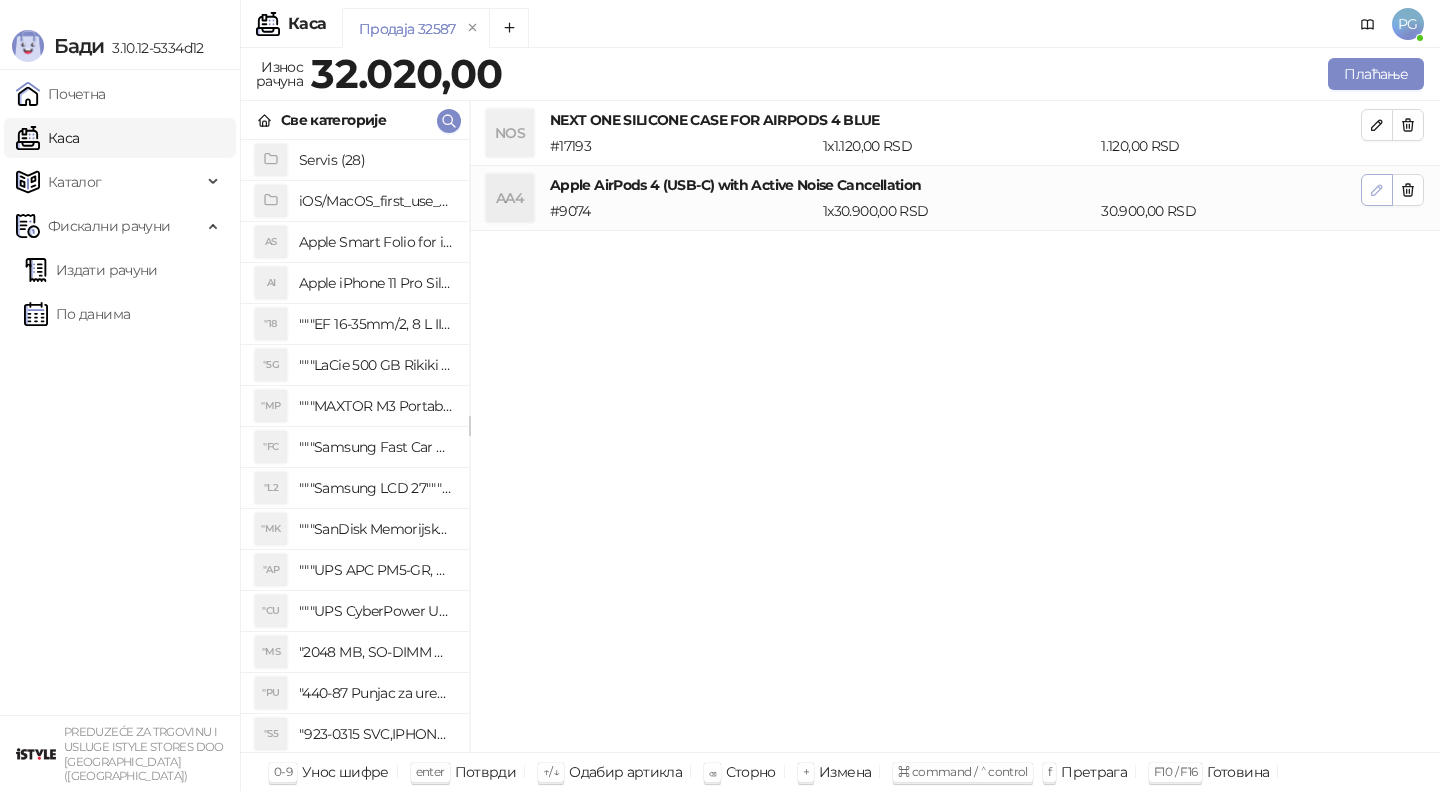 click at bounding box center (1377, 190) 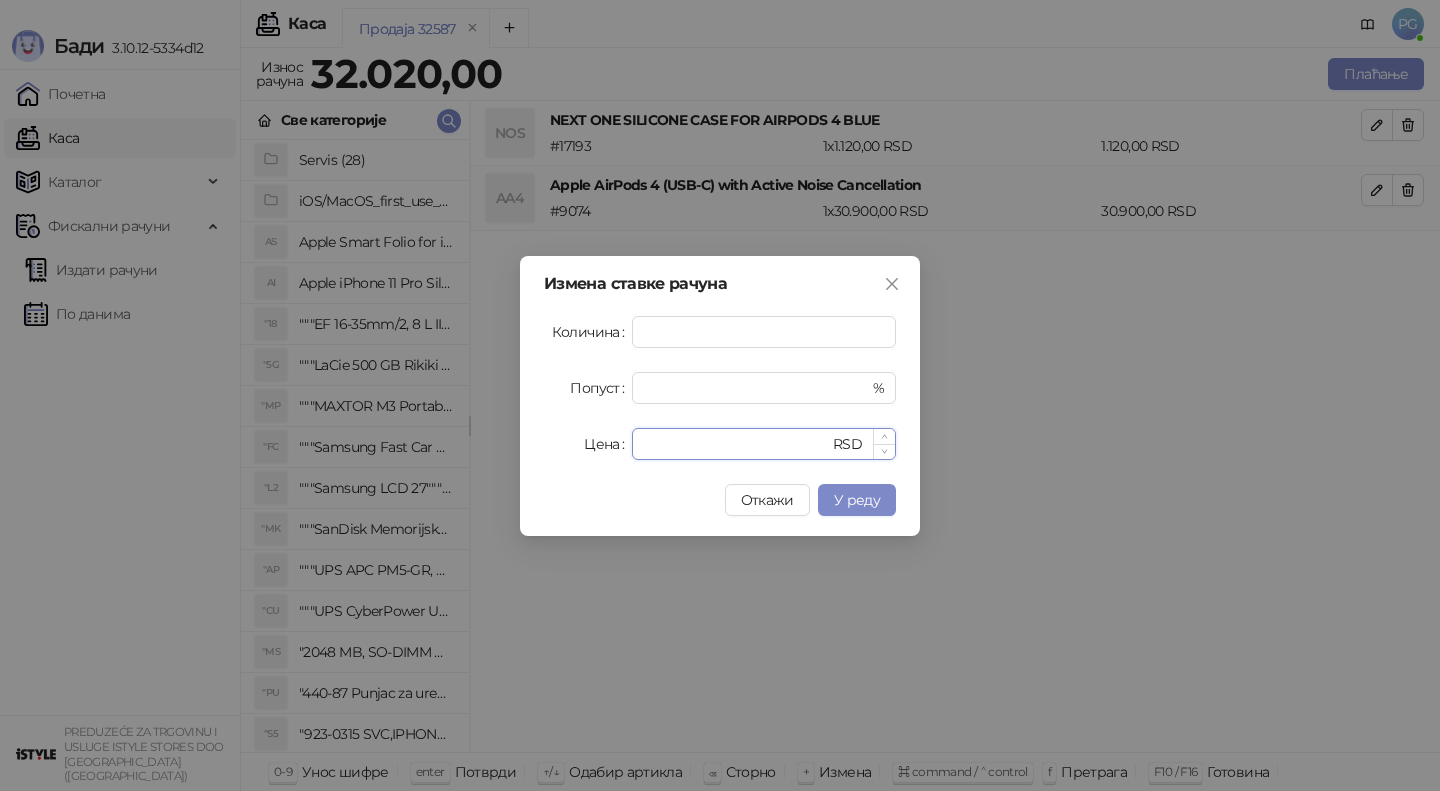 click on "*****" at bounding box center [736, 444] 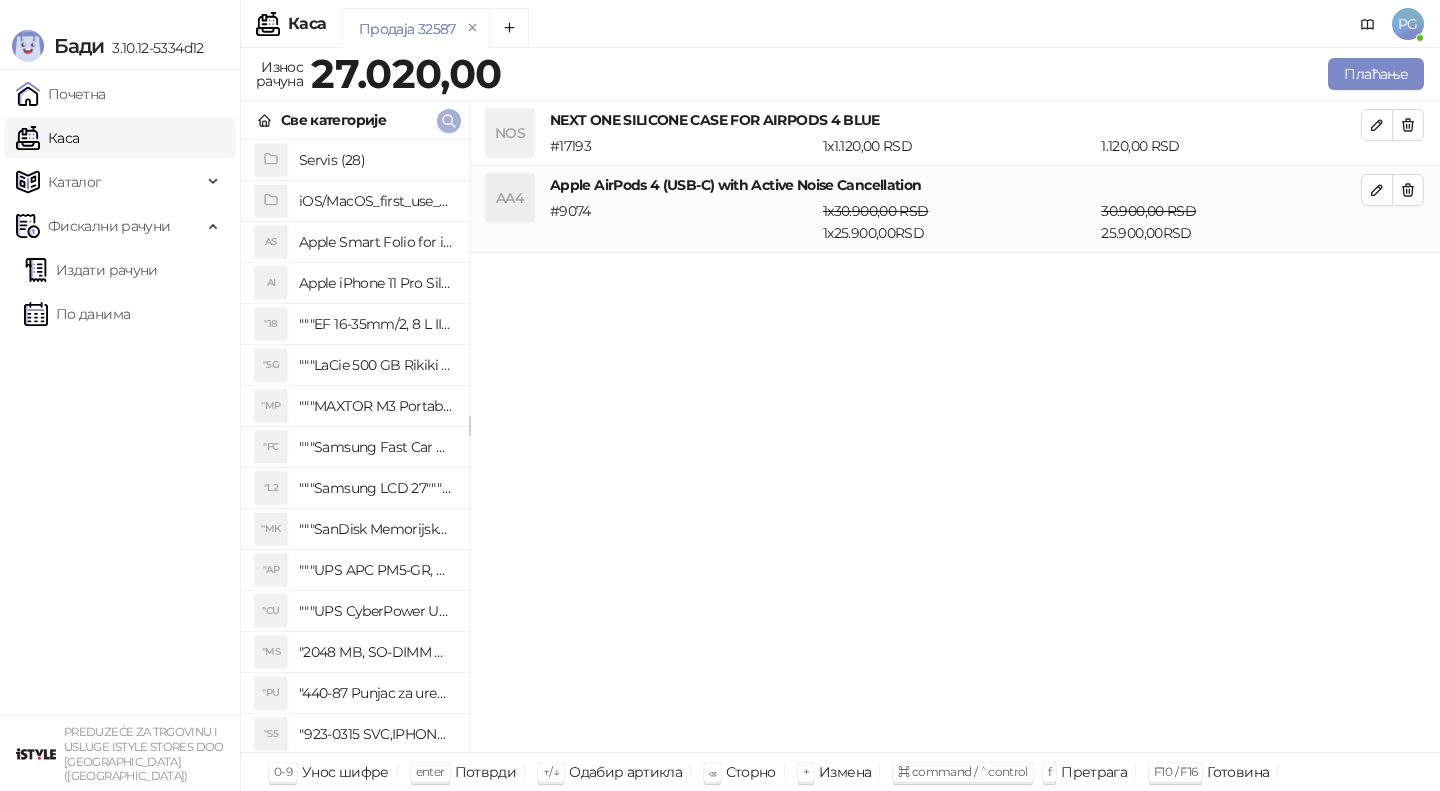 click 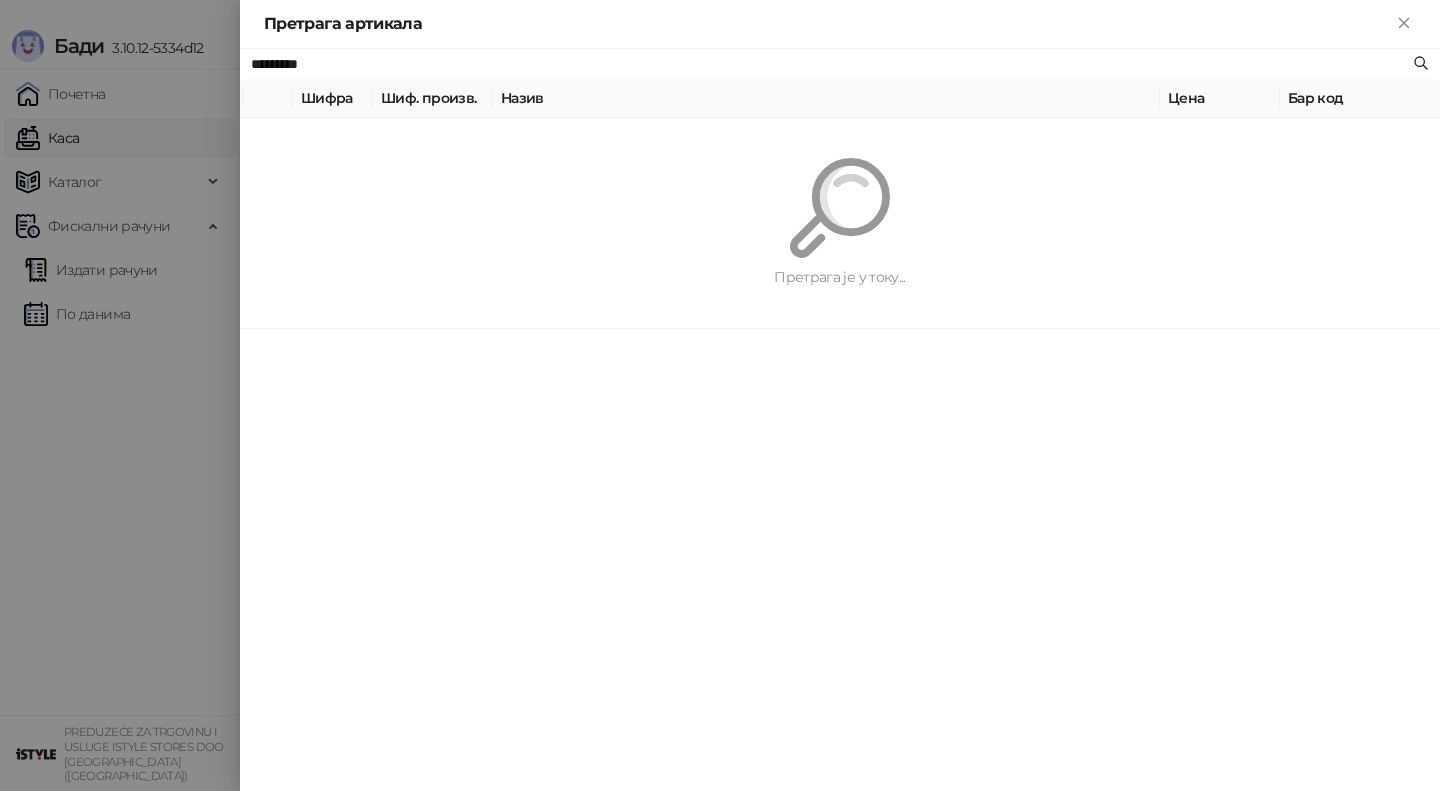 paste on "**********" 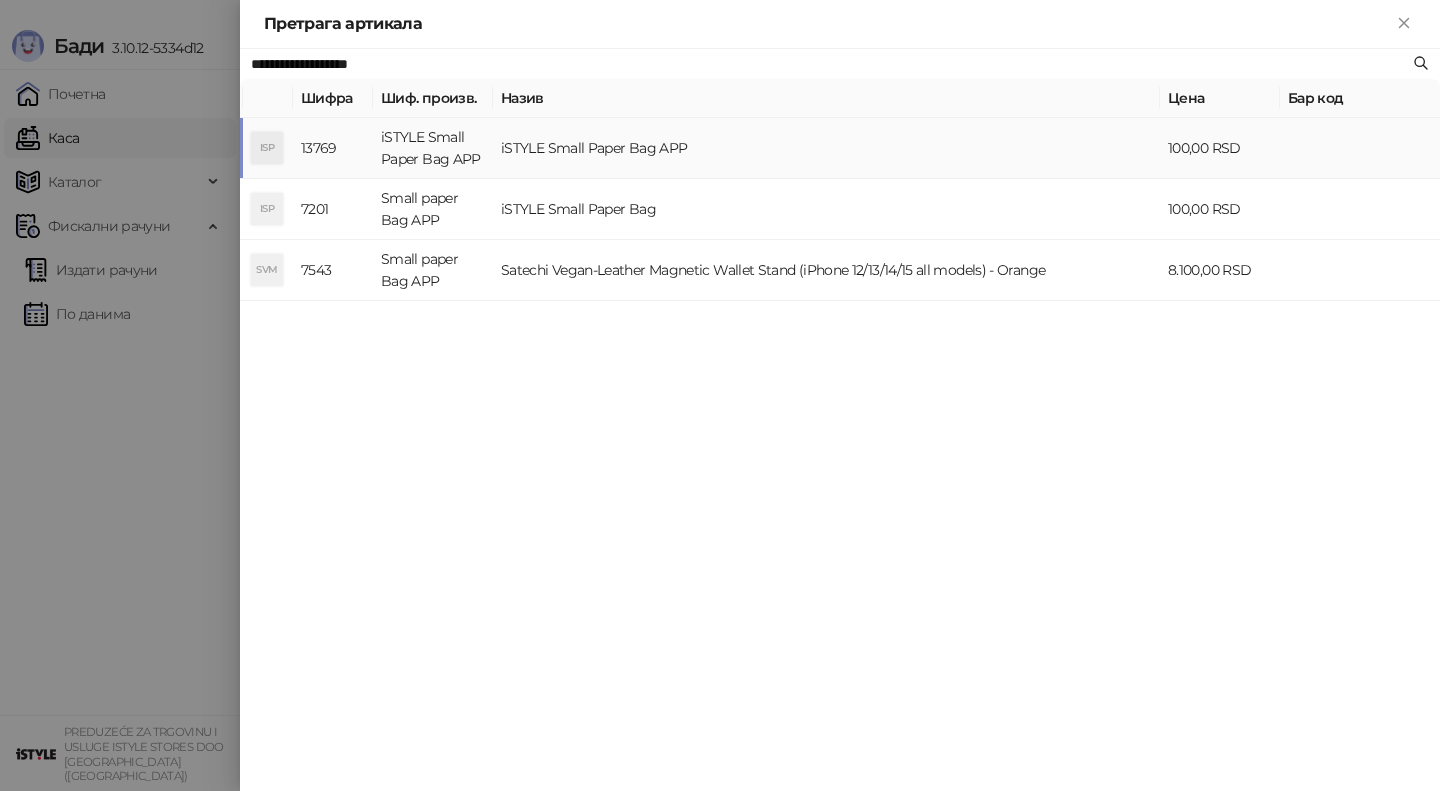 type on "**********" 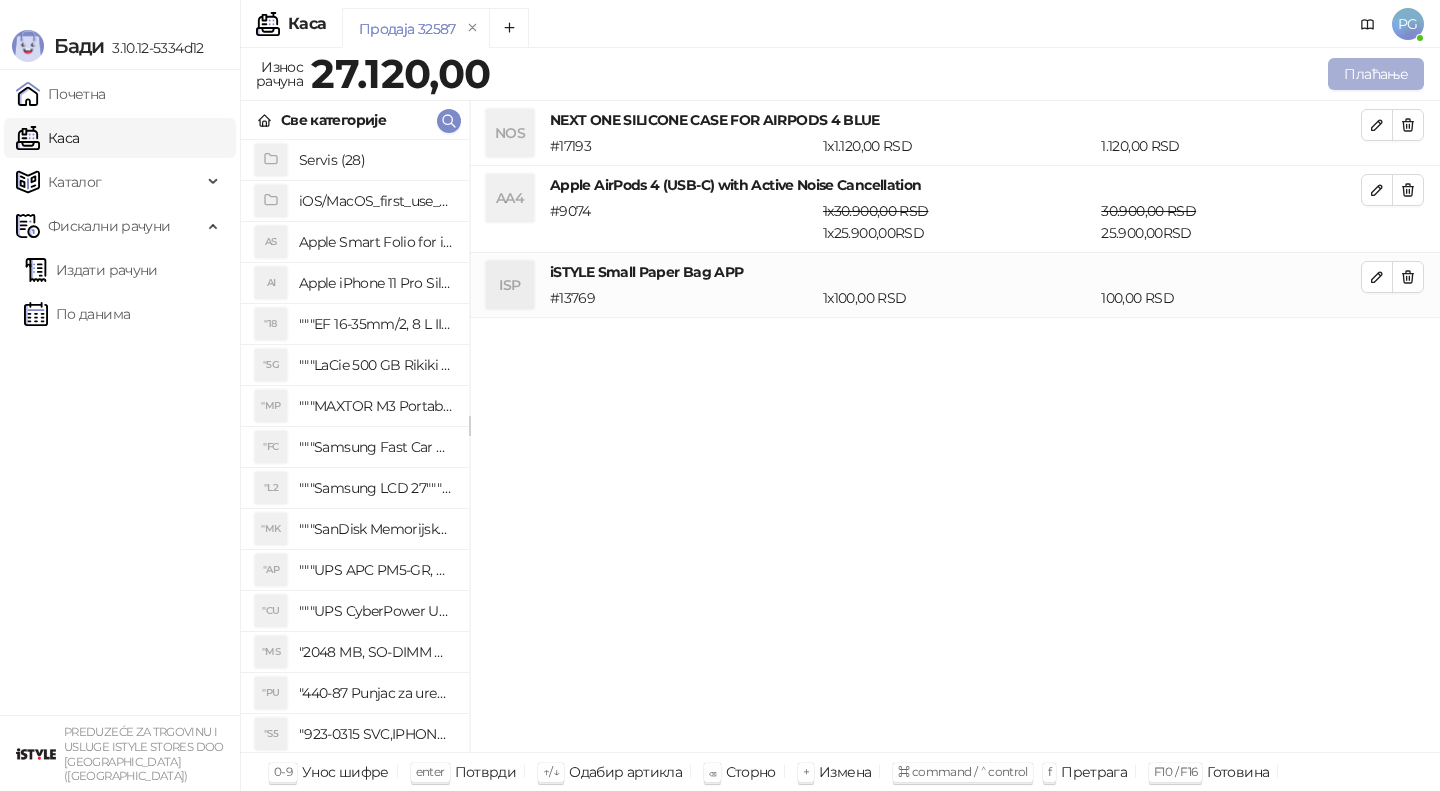 click on "Плаћање" at bounding box center [1376, 74] 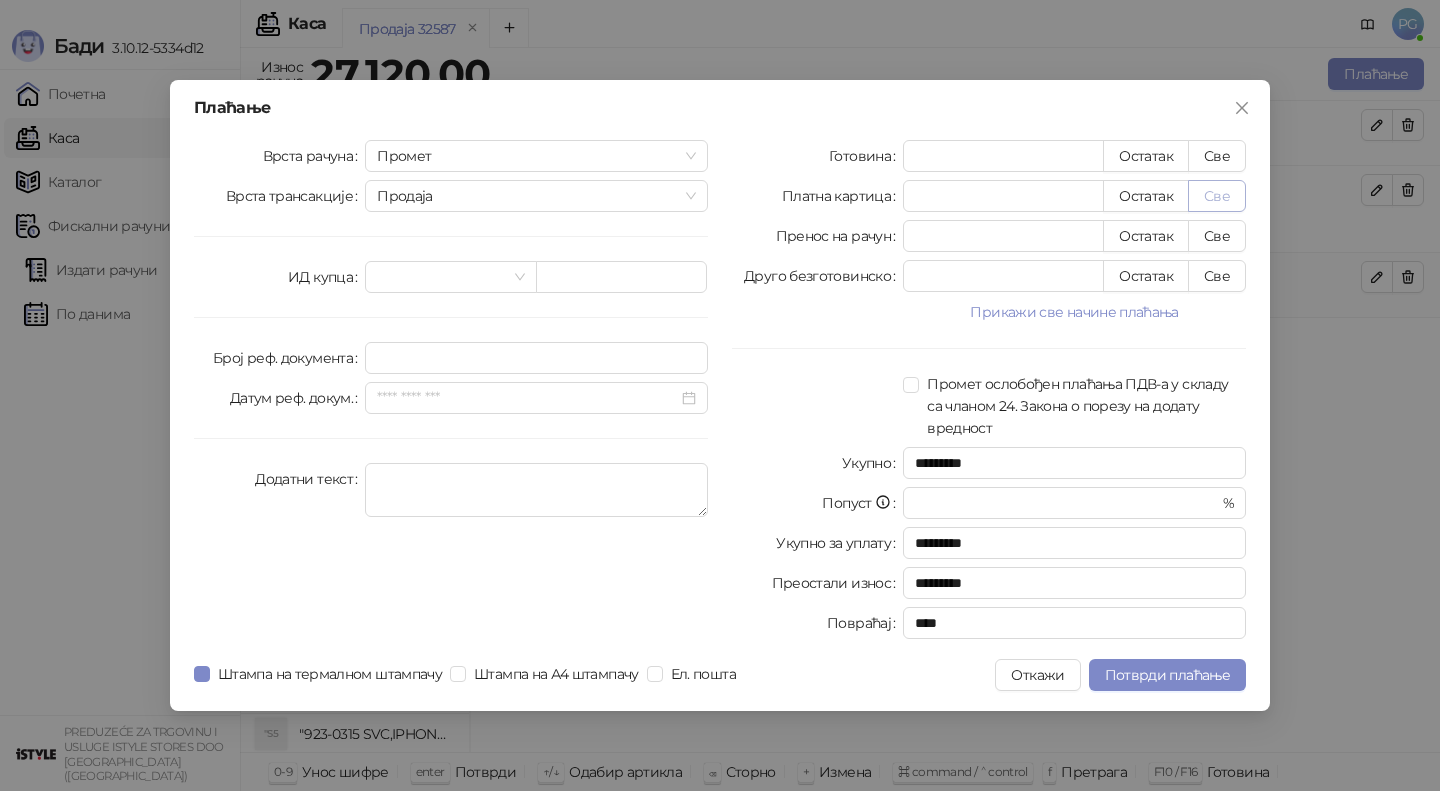 click on "Све" at bounding box center [1217, 196] 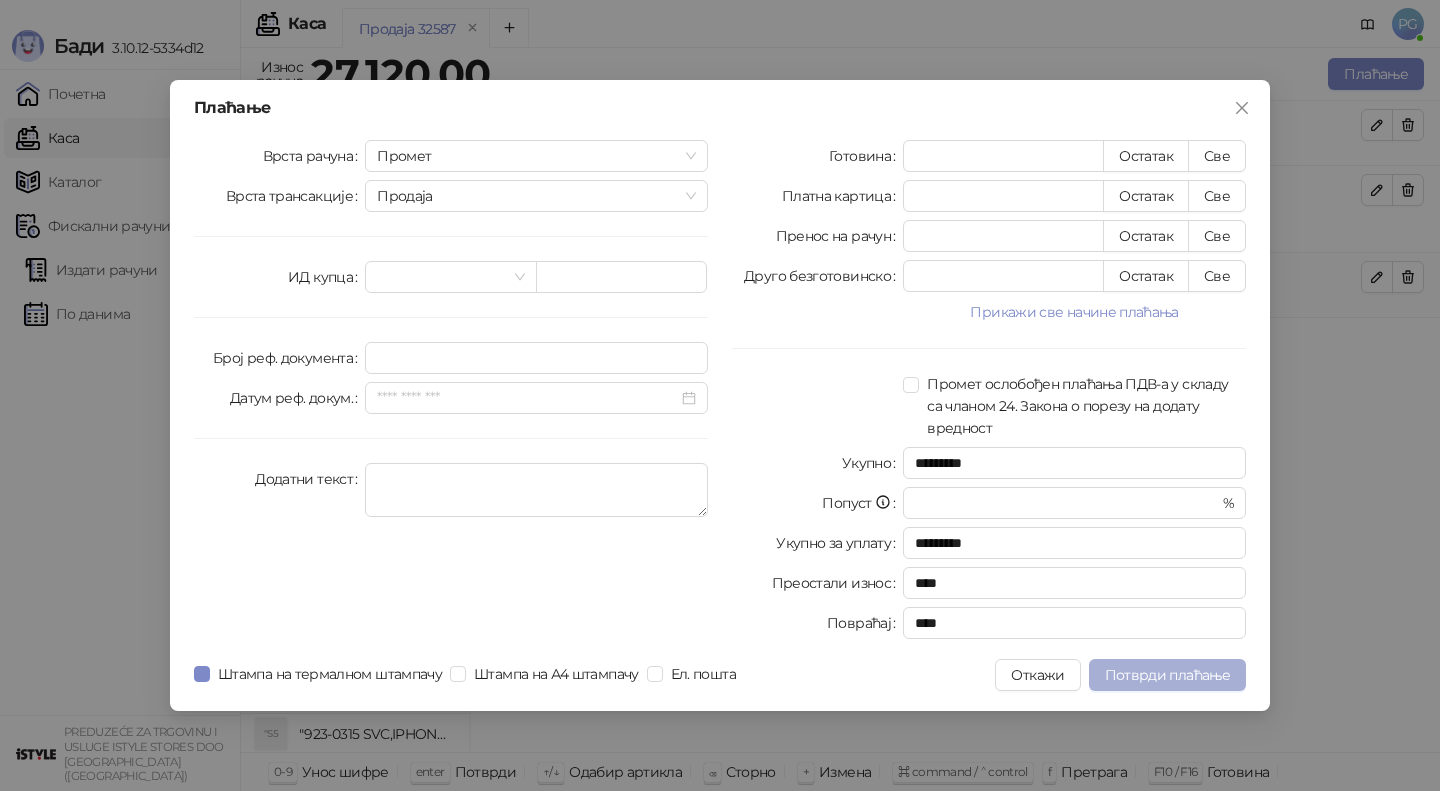 click on "Потврди плаћање" at bounding box center (1167, 675) 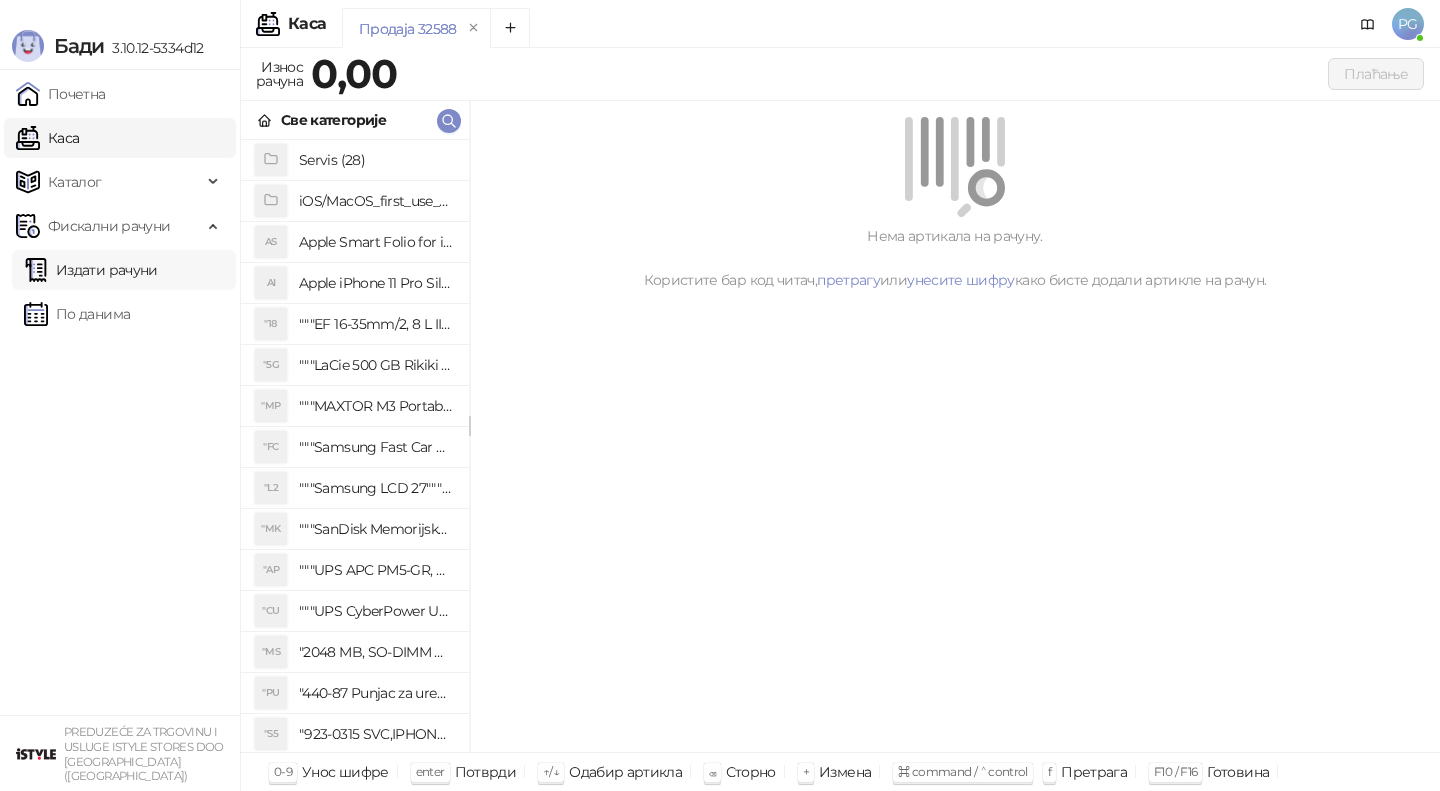 click on "Издати рачуни" at bounding box center (91, 270) 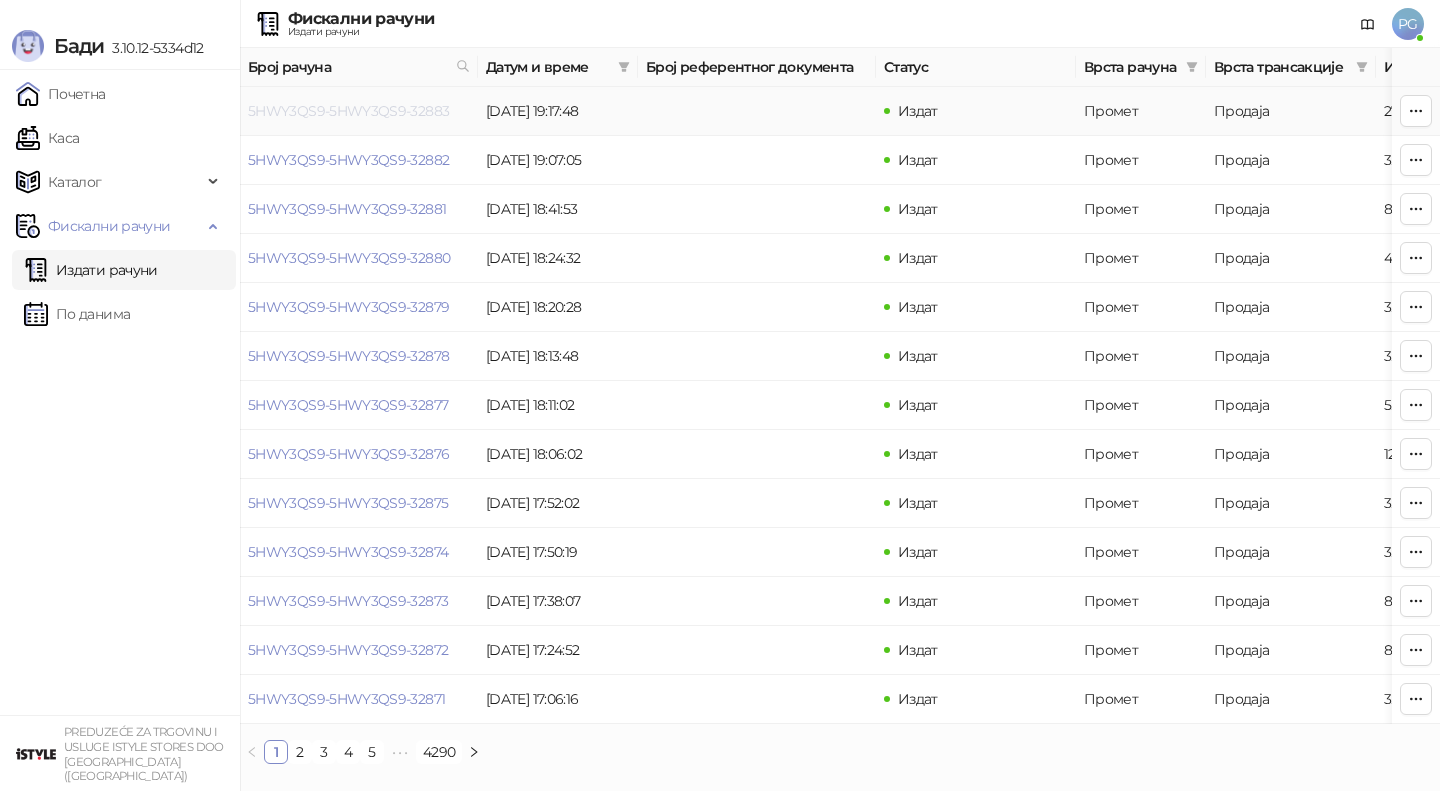 click on "5HWY3QS9-5HWY3QS9-32883" at bounding box center [348, 111] 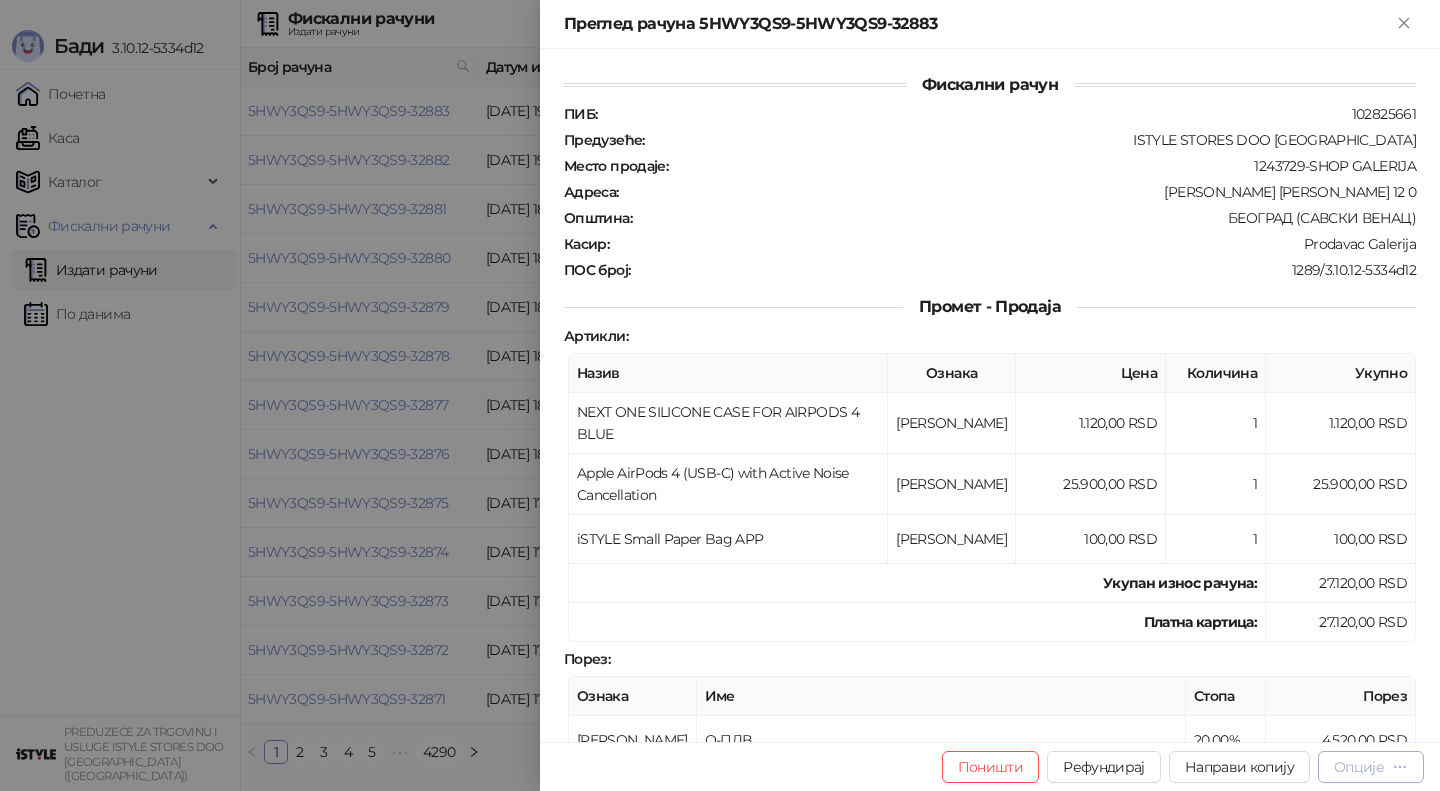 click on "Опције" at bounding box center (1359, 767) 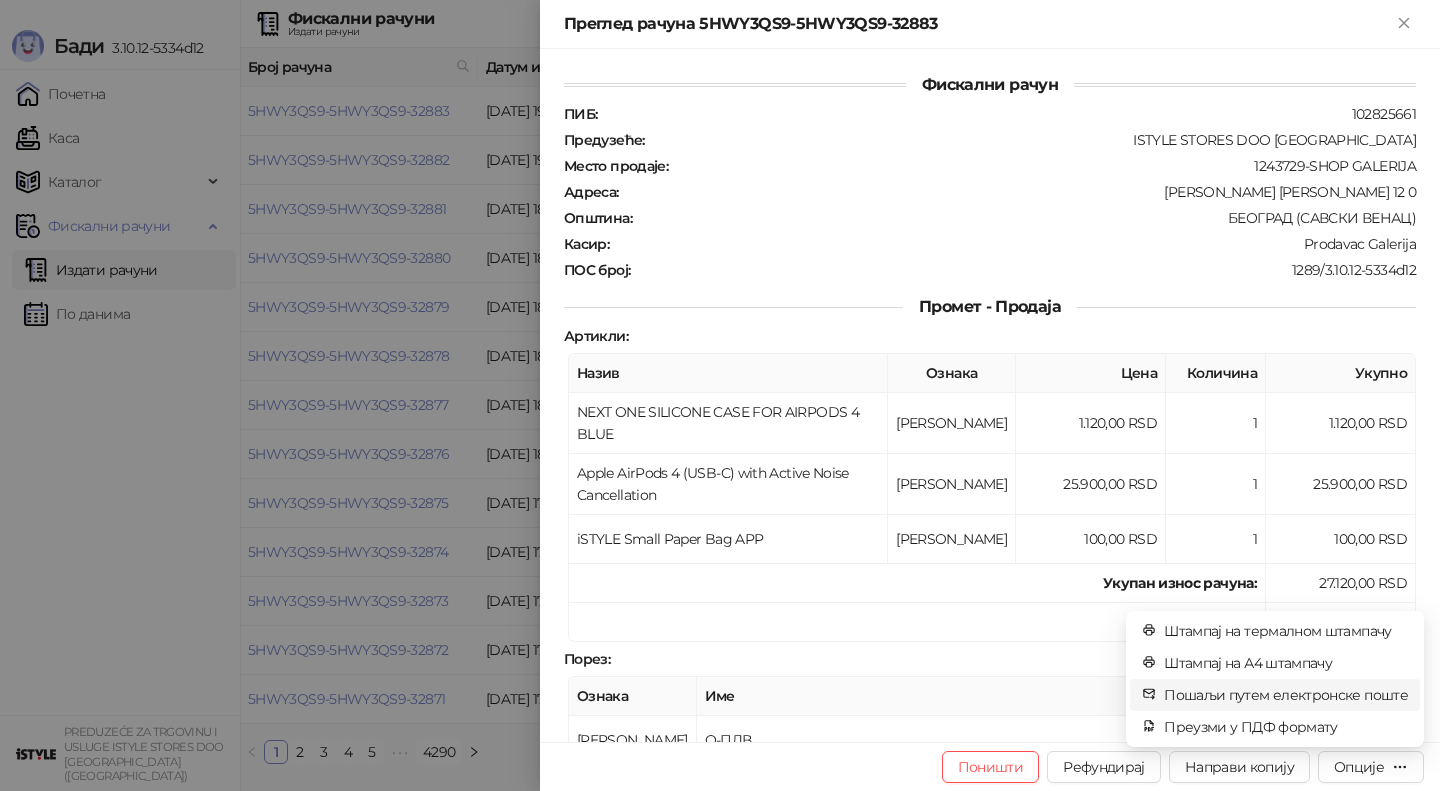 click on "Пошаљи путем електронске поште" at bounding box center (1286, 695) 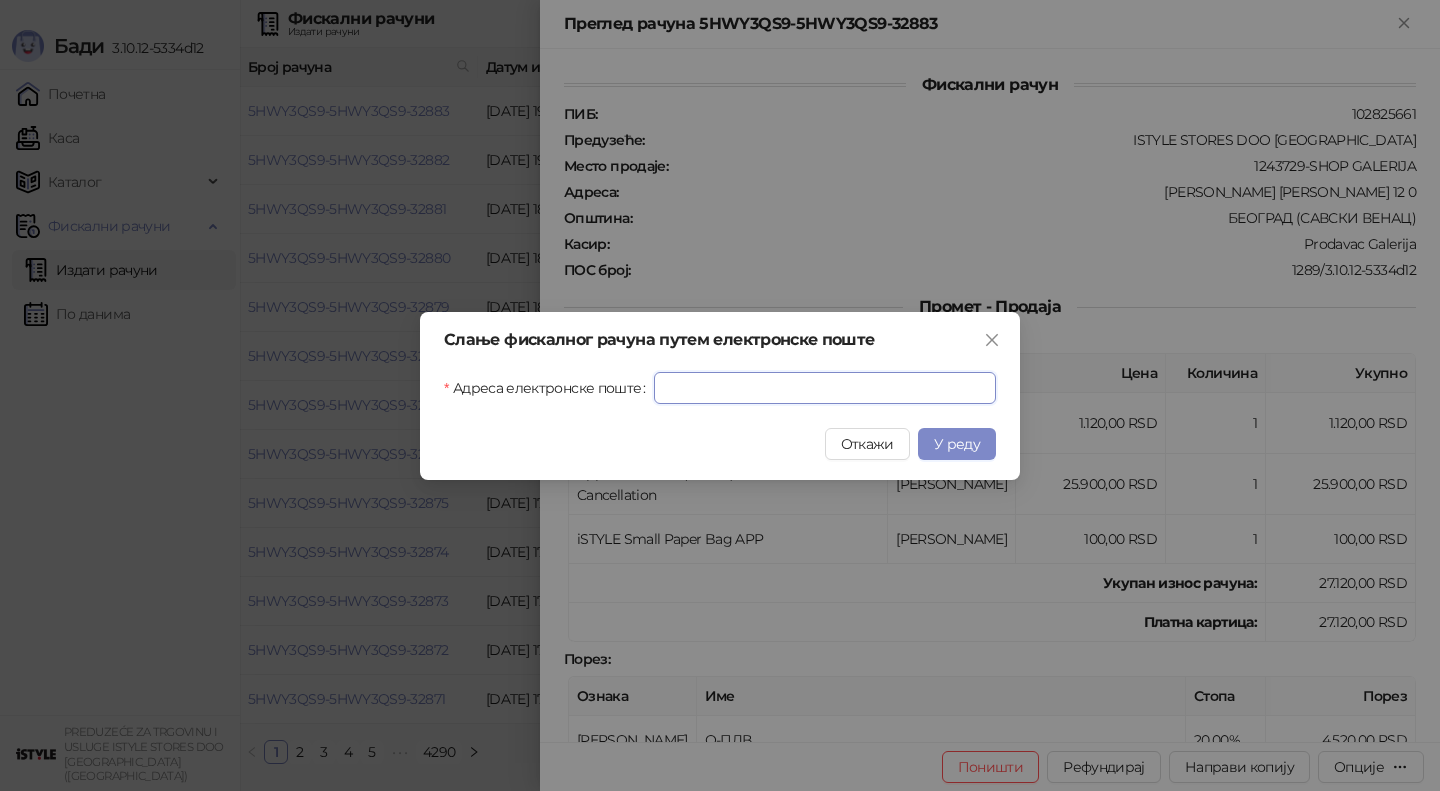 click on "Адреса електронске поште" at bounding box center (825, 388) 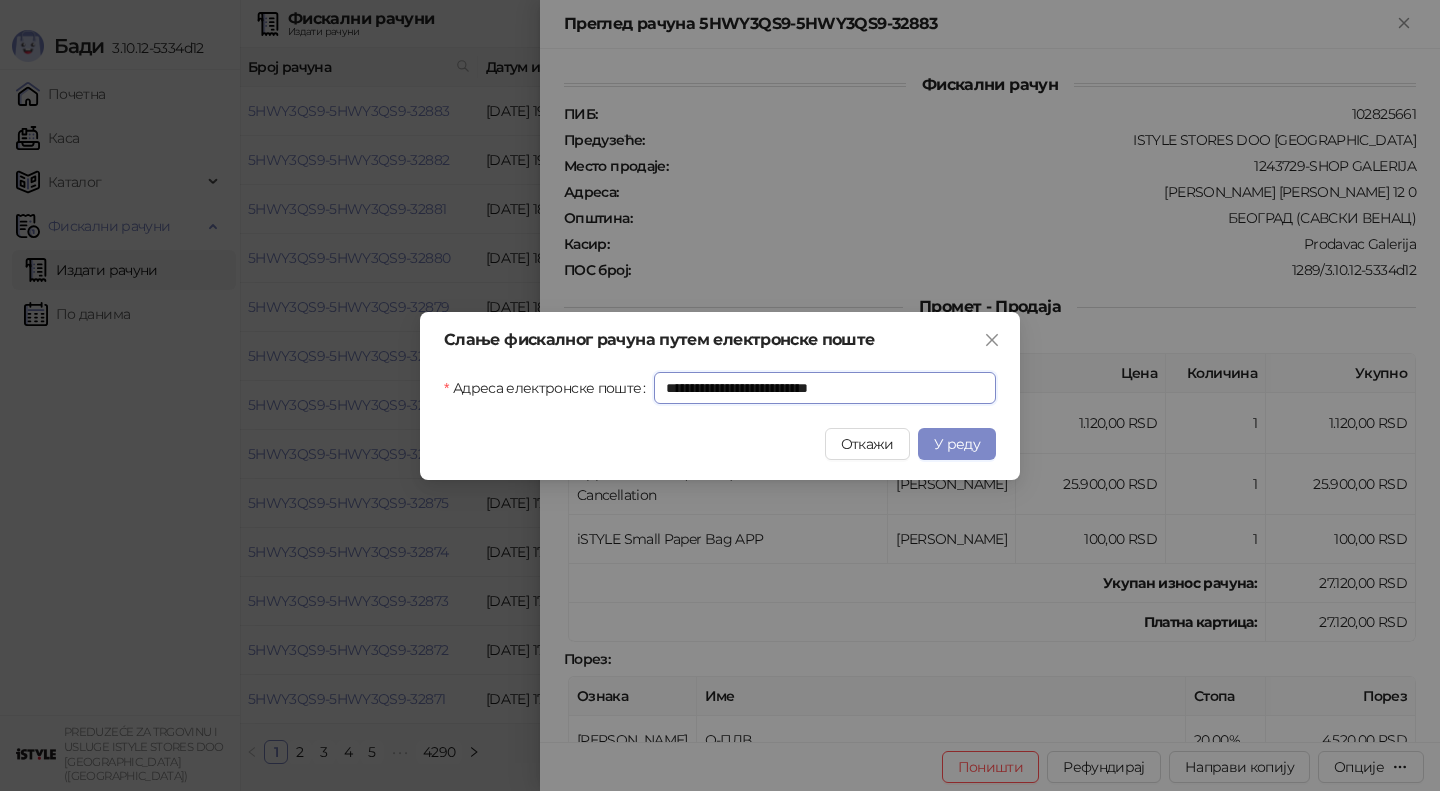 type on "**********" 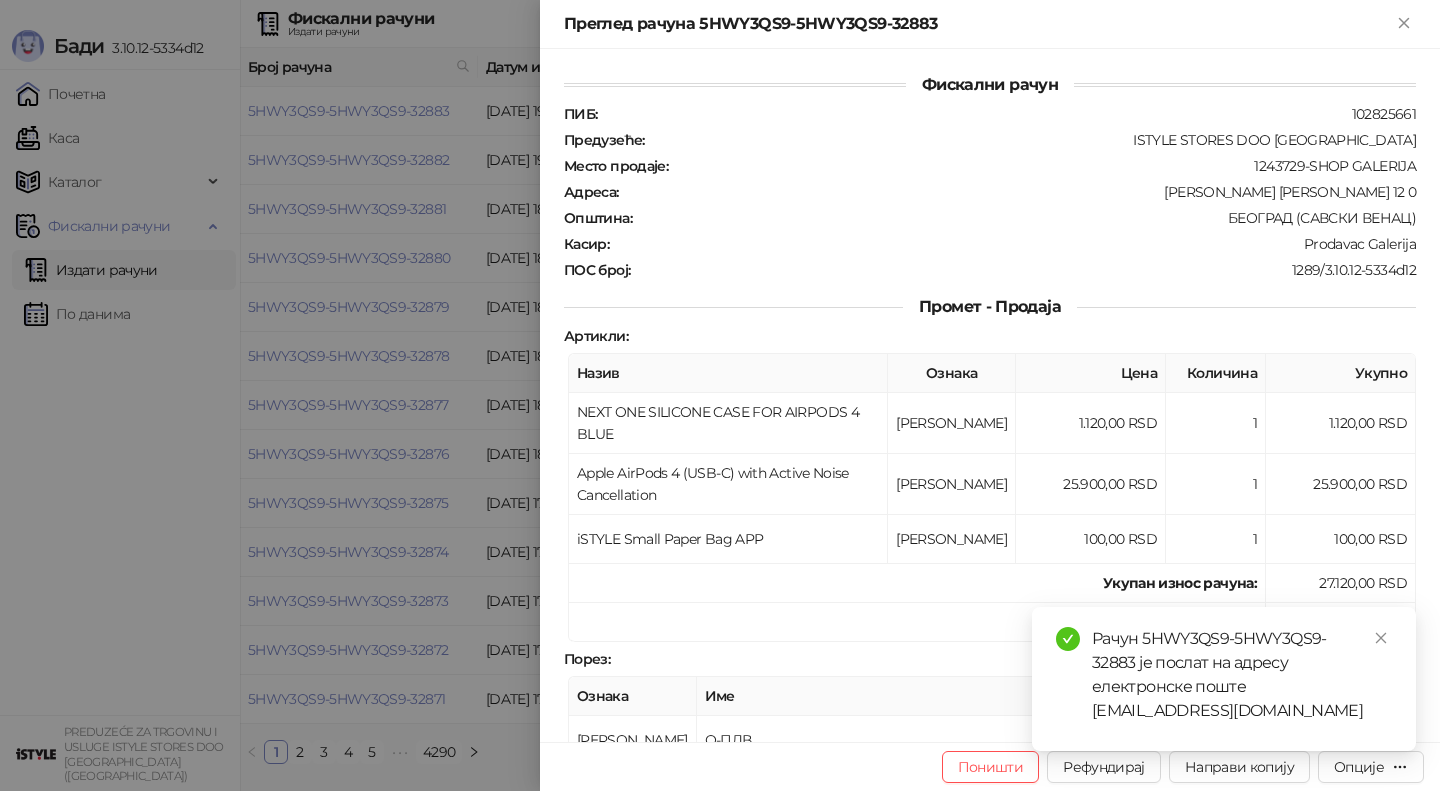 click at bounding box center (720, 395) 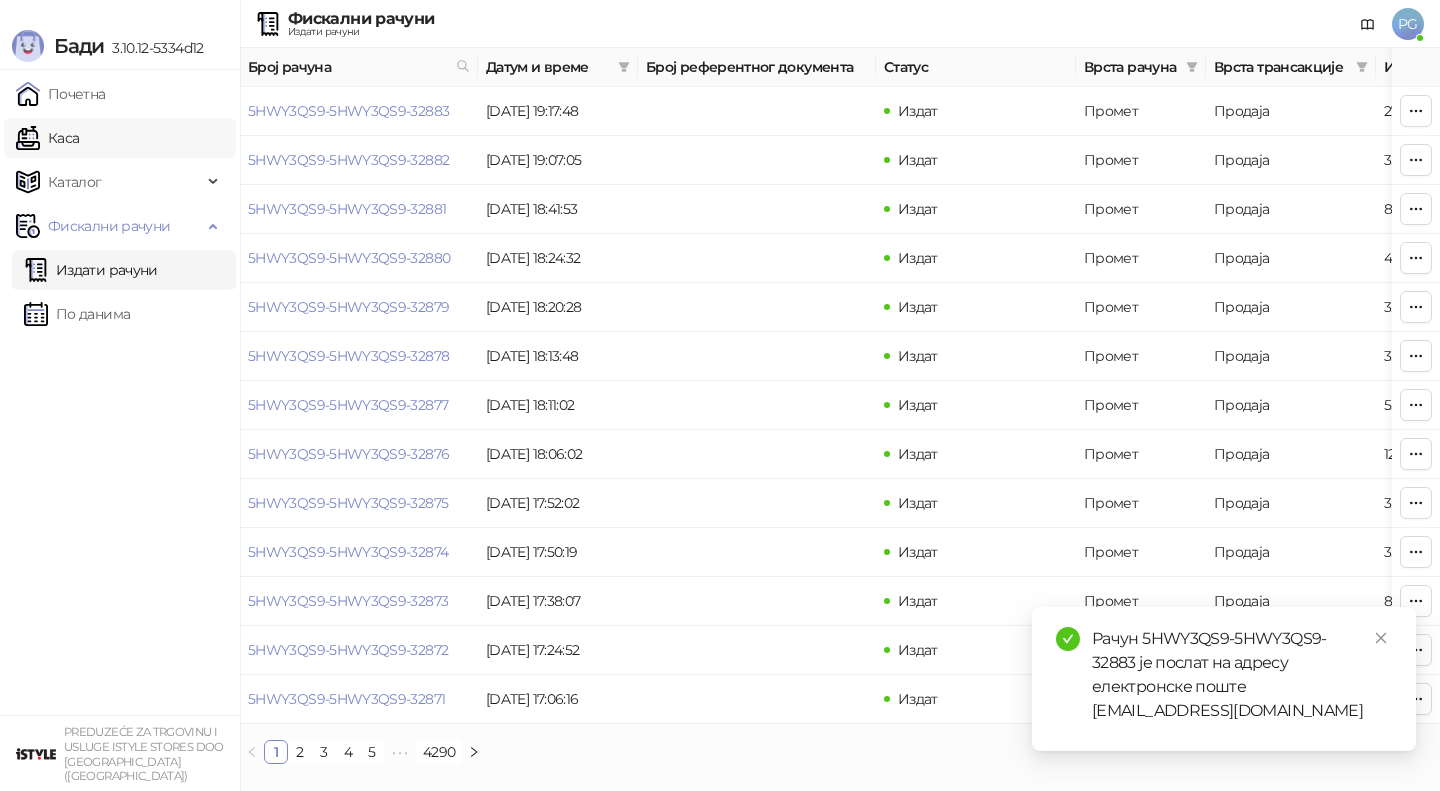 click on "Каса" at bounding box center (47, 138) 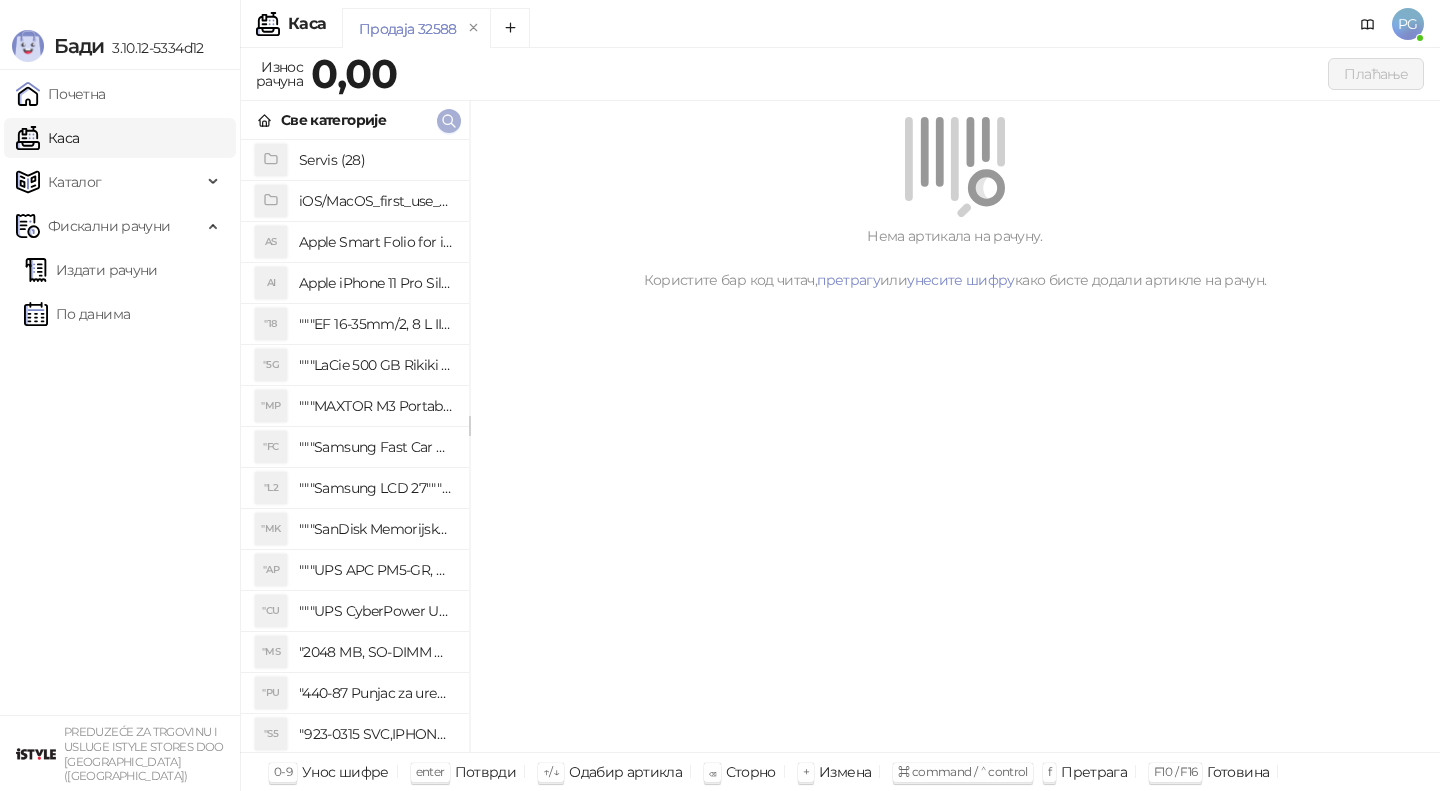 click 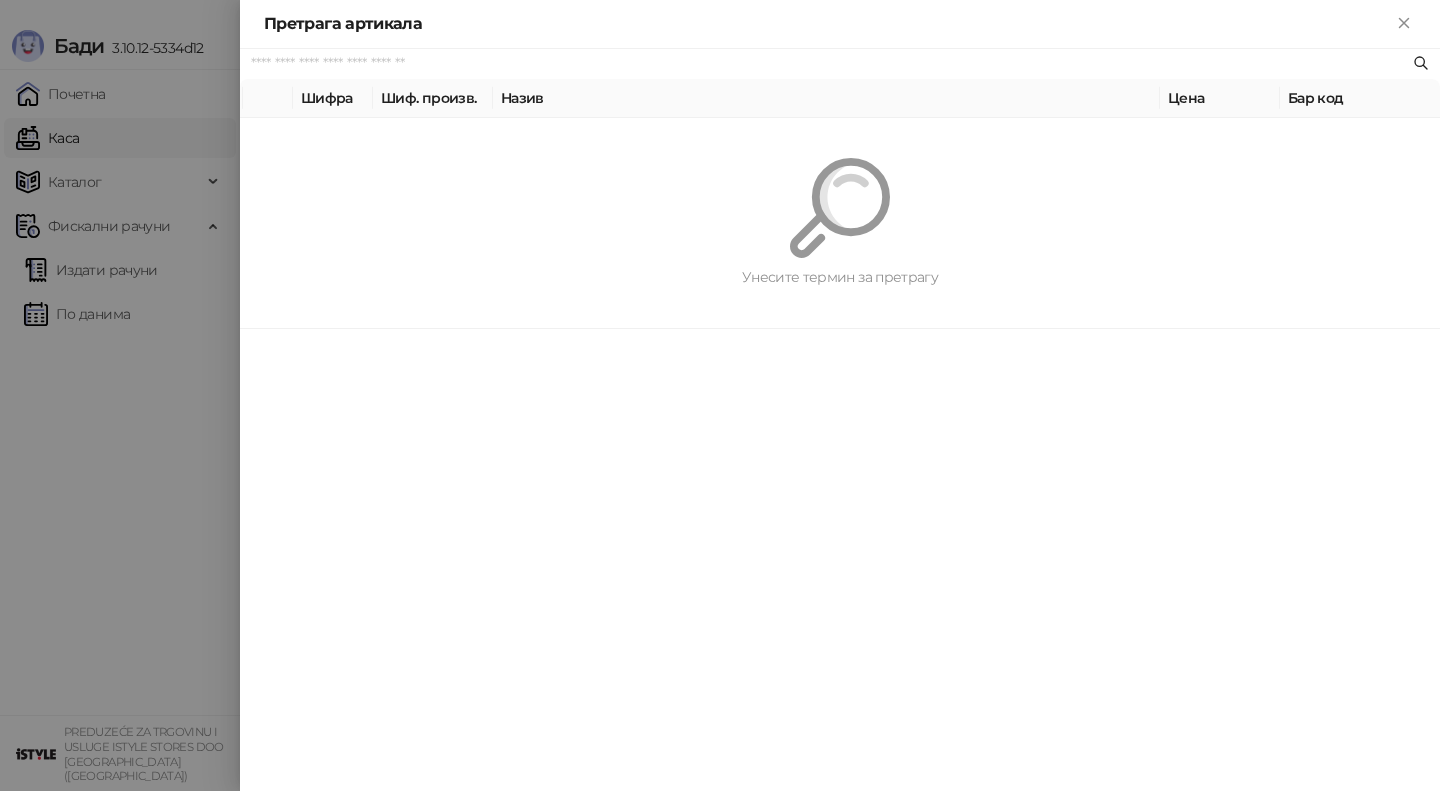 paste on "********" 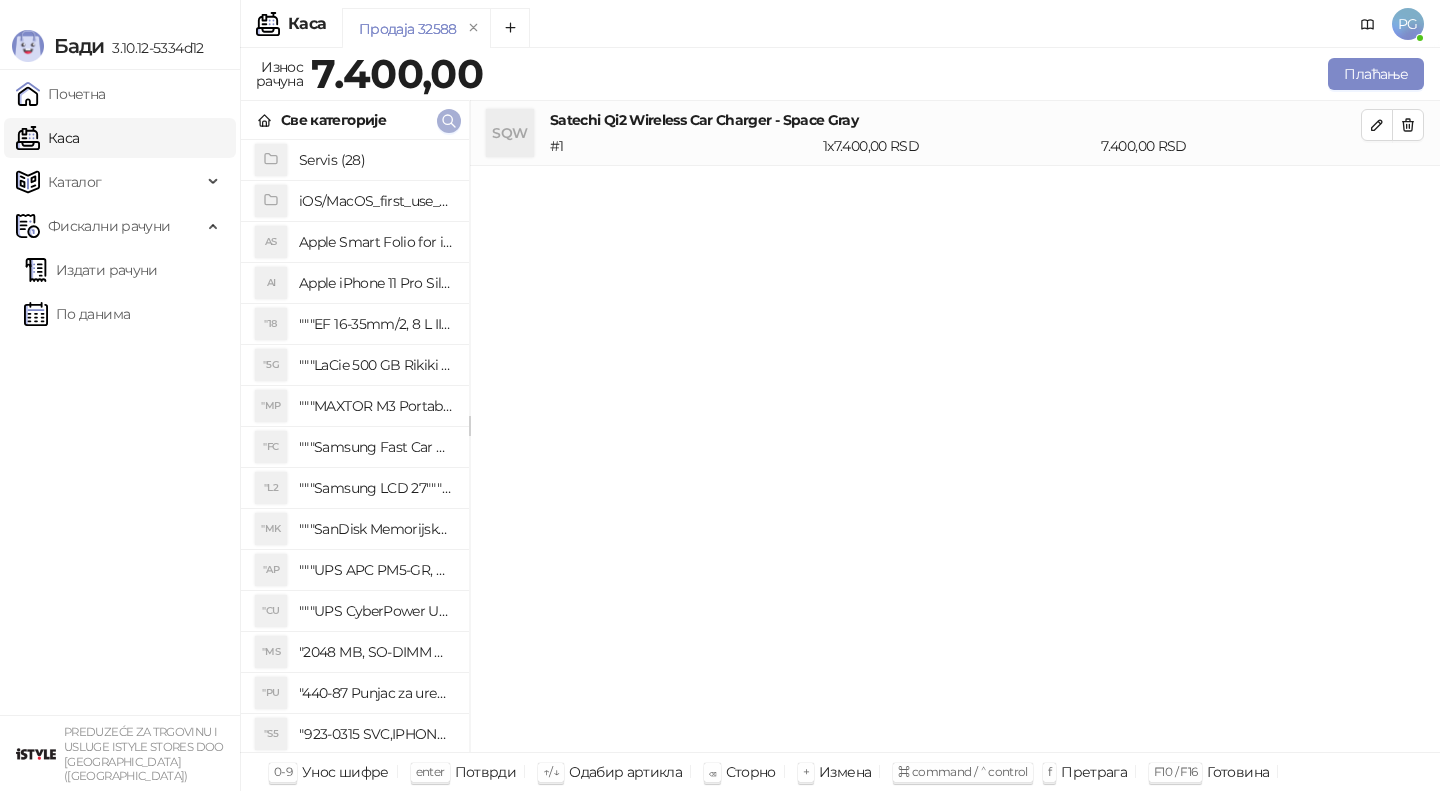 click 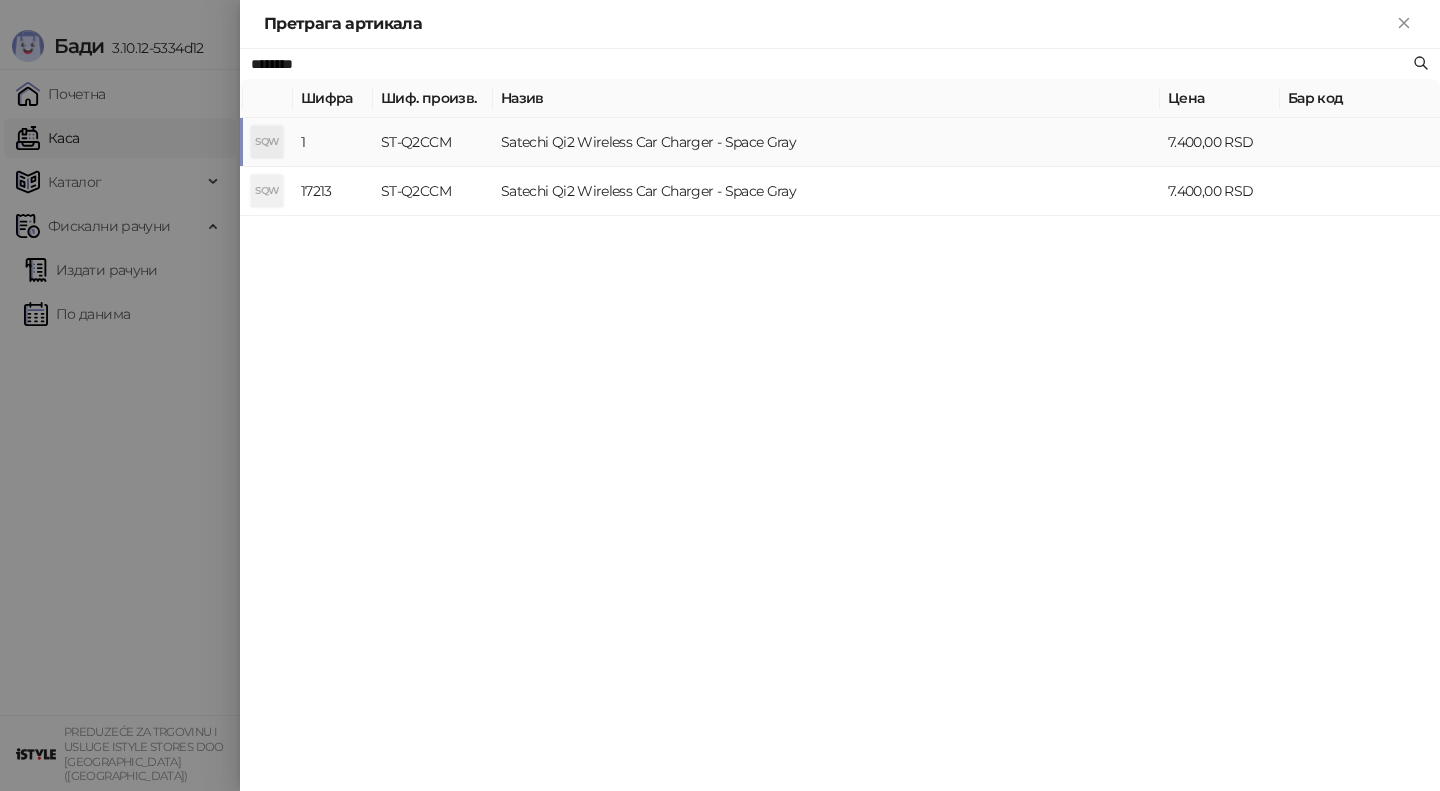 click on "******** [PERSON_NAME]. произв. Назив Цена Бар код               SQW 1 ST-Q2CCM Satechi Qi2 Wireless Car Charger - Space Gray     7.400,00 RSD SQW 17213 ST-Q2CCM Satechi Qi2 Wireless Car Charger - Space Gray     7.400,00 RSD" at bounding box center (840, 420) 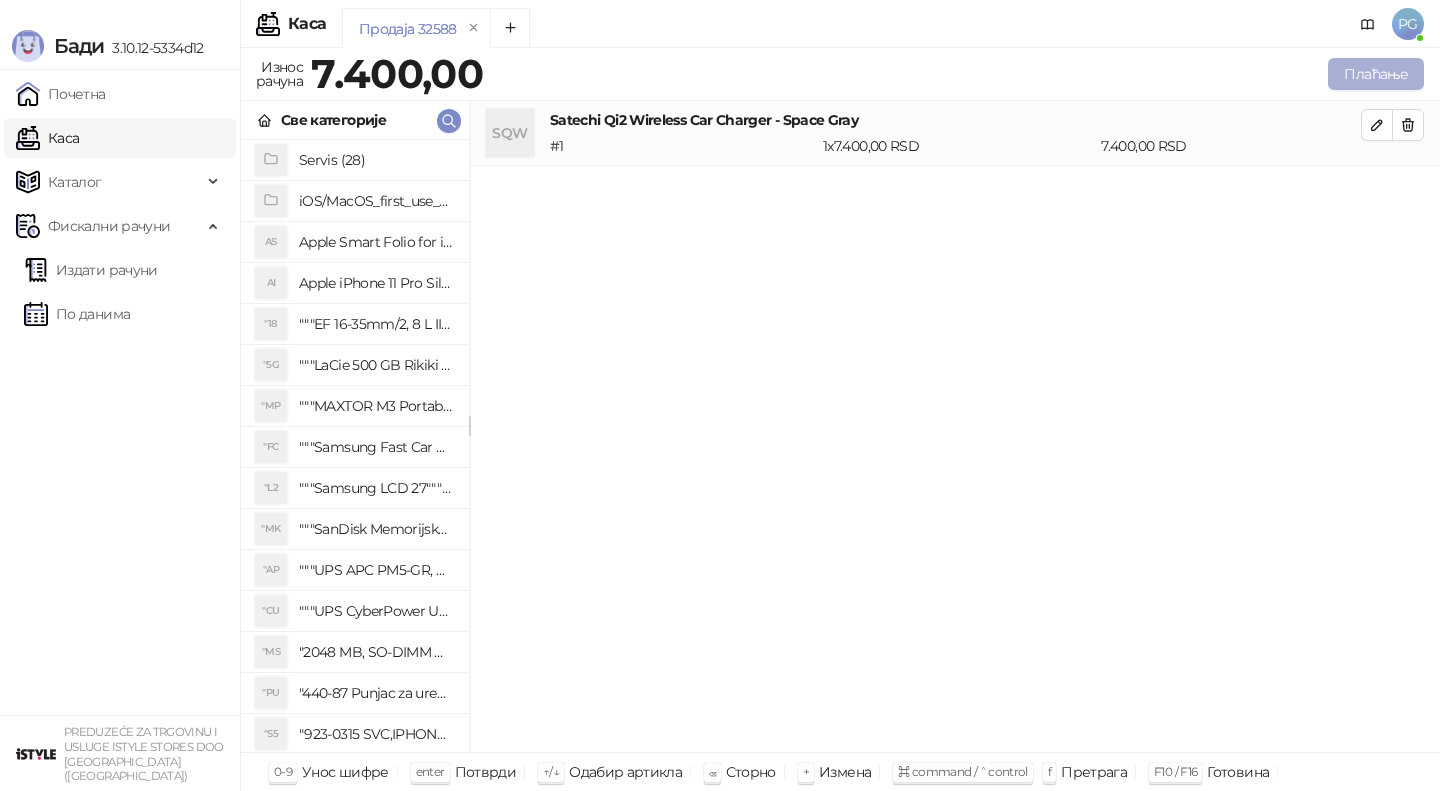 click on "Плаћање" at bounding box center [1376, 74] 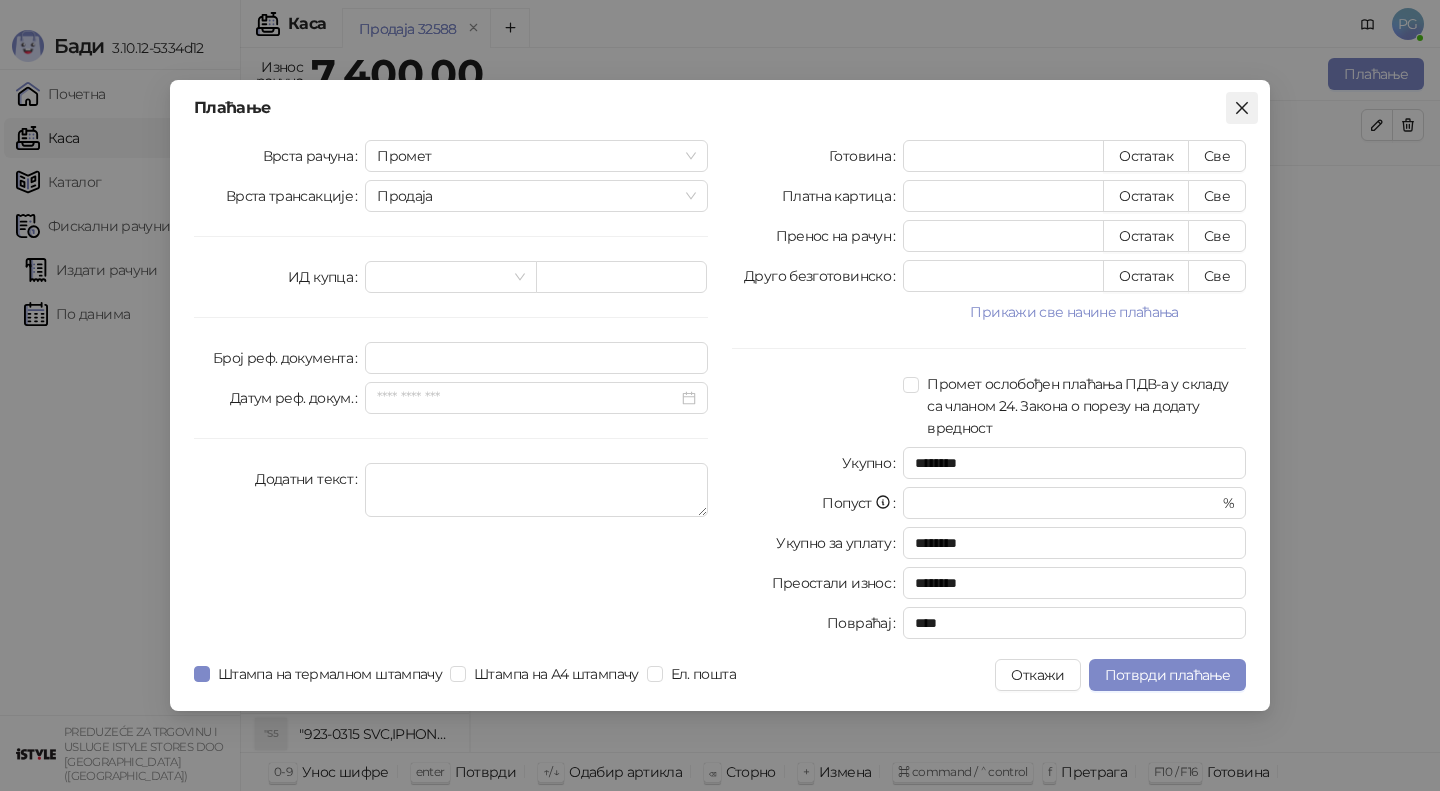 click 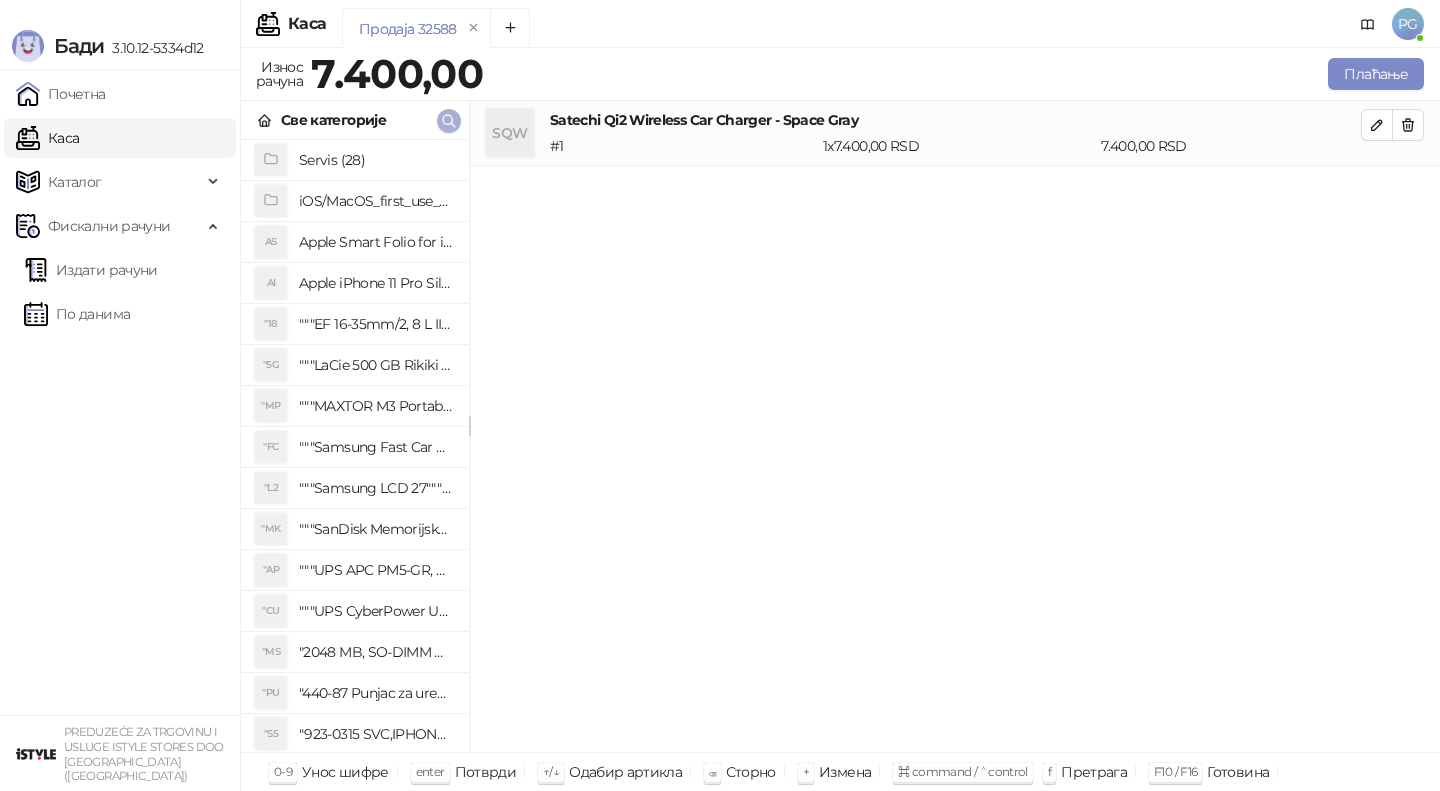 click at bounding box center (449, 121) 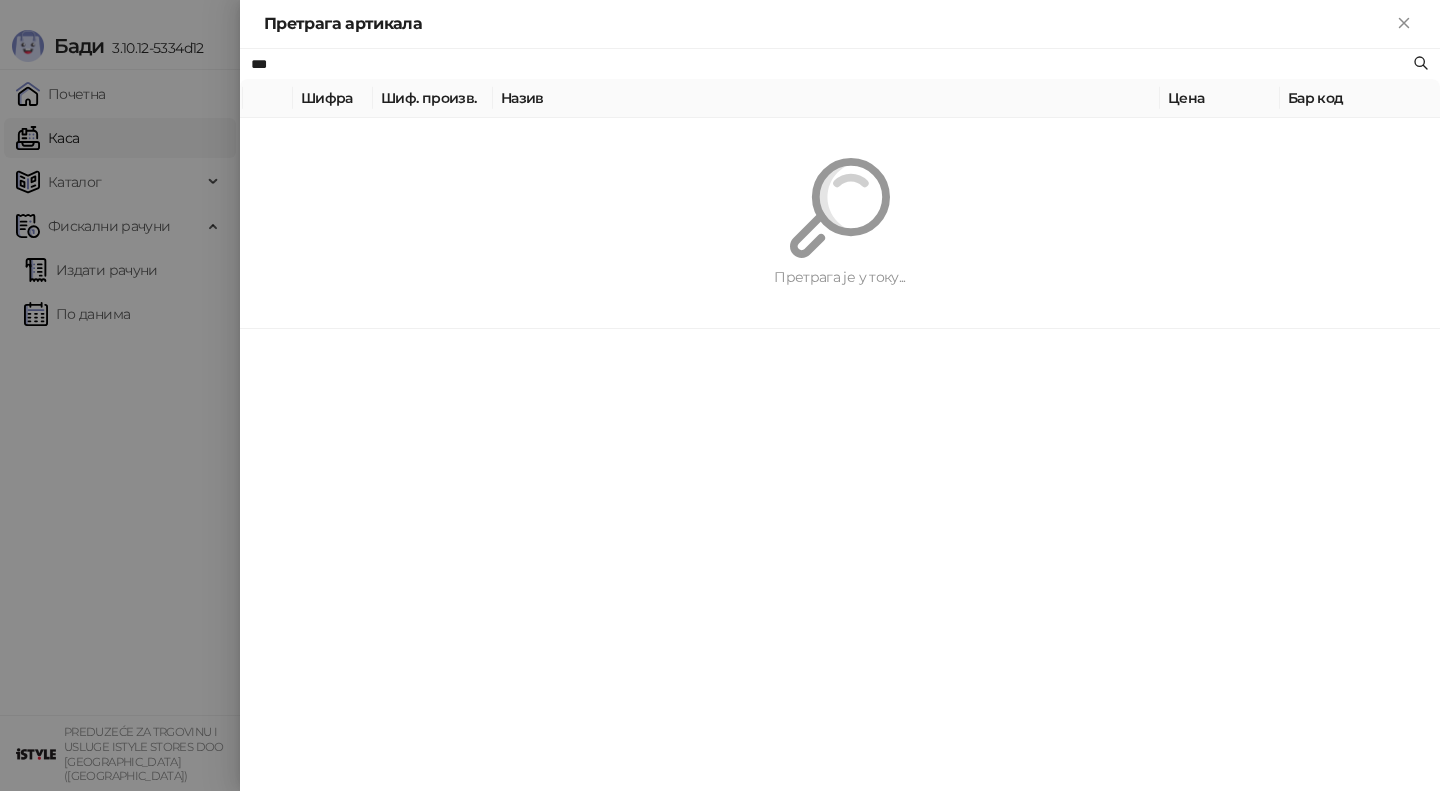 type on "***" 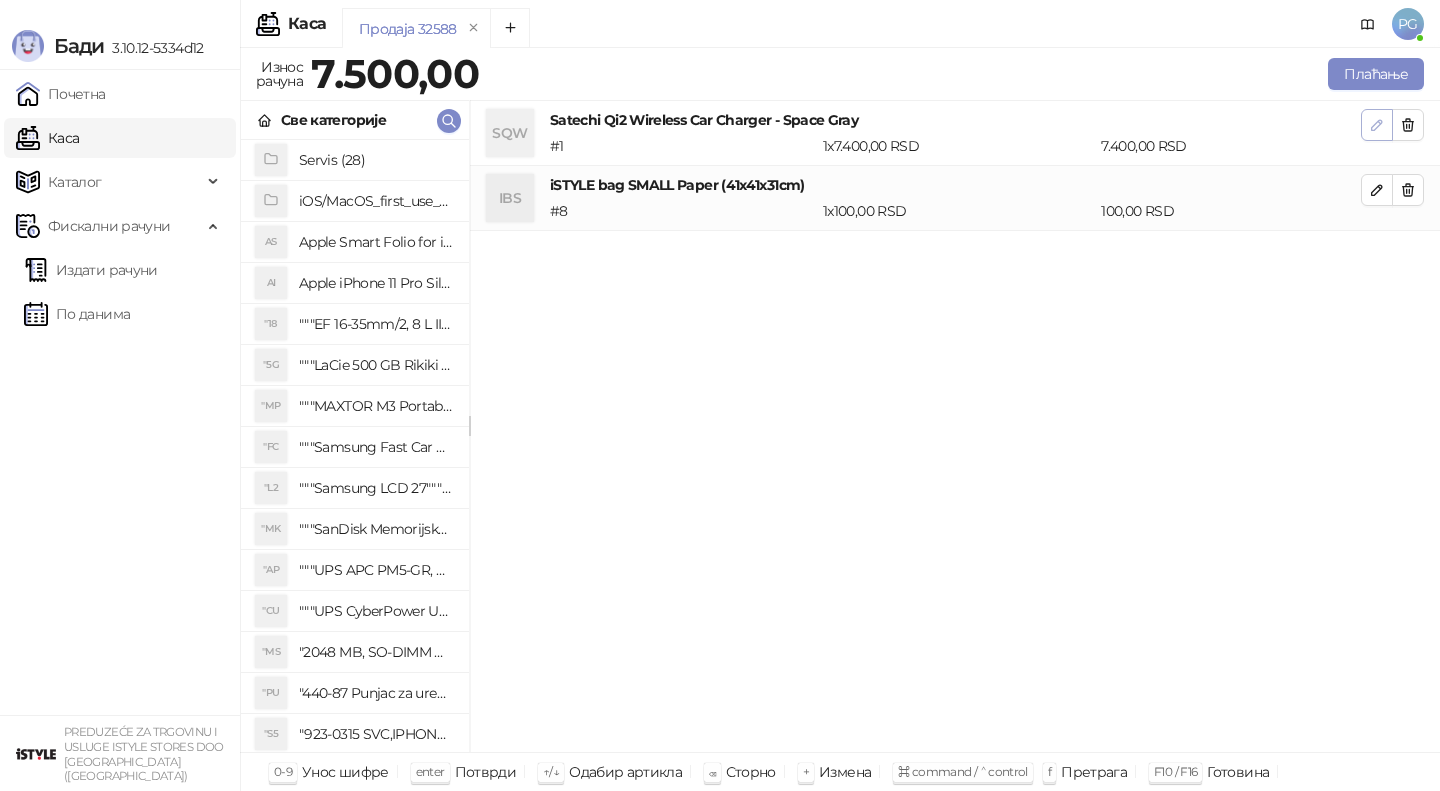 click 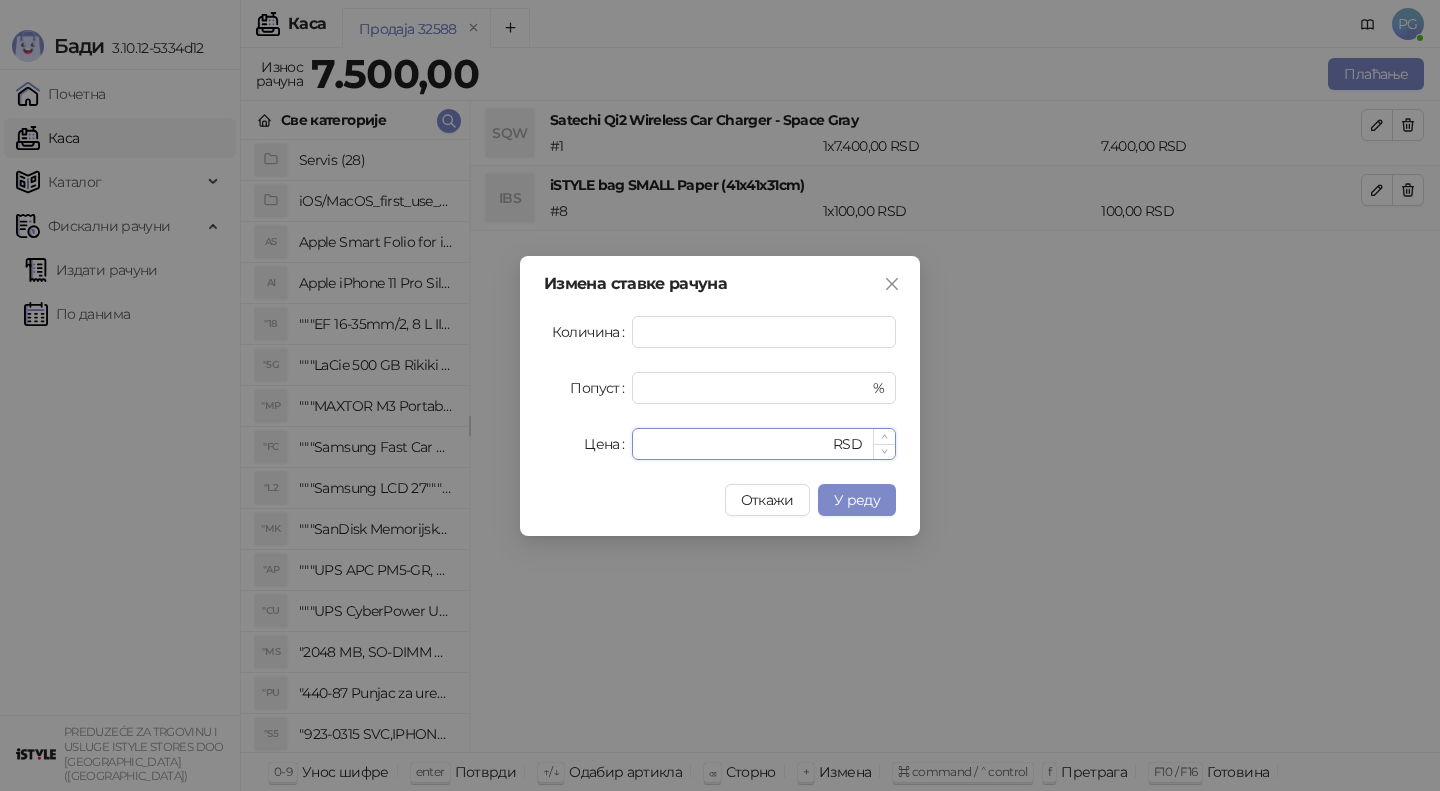 click on "****" at bounding box center (736, 444) 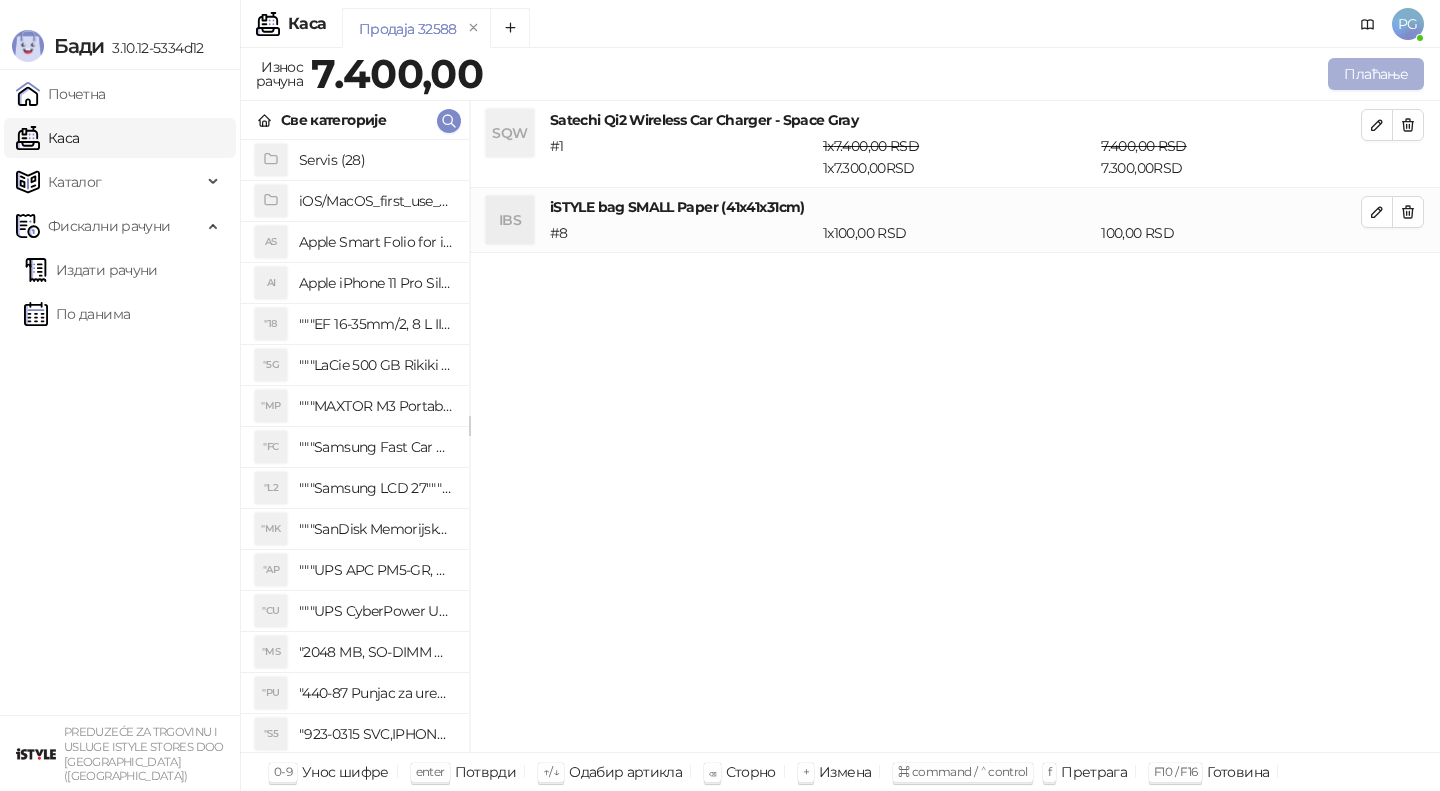 click on "Плаћање" at bounding box center [1376, 74] 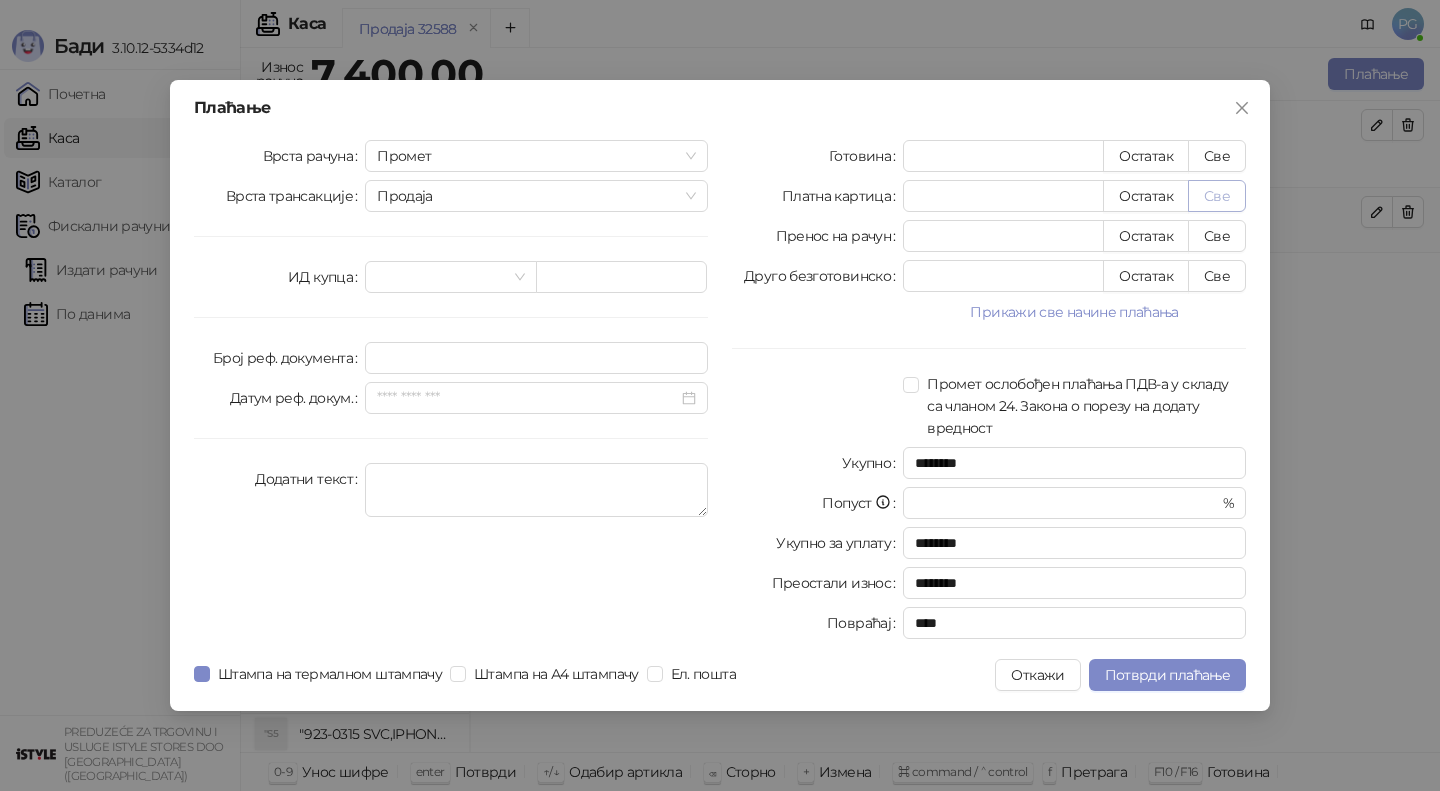 click on "Све" at bounding box center [1217, 196] 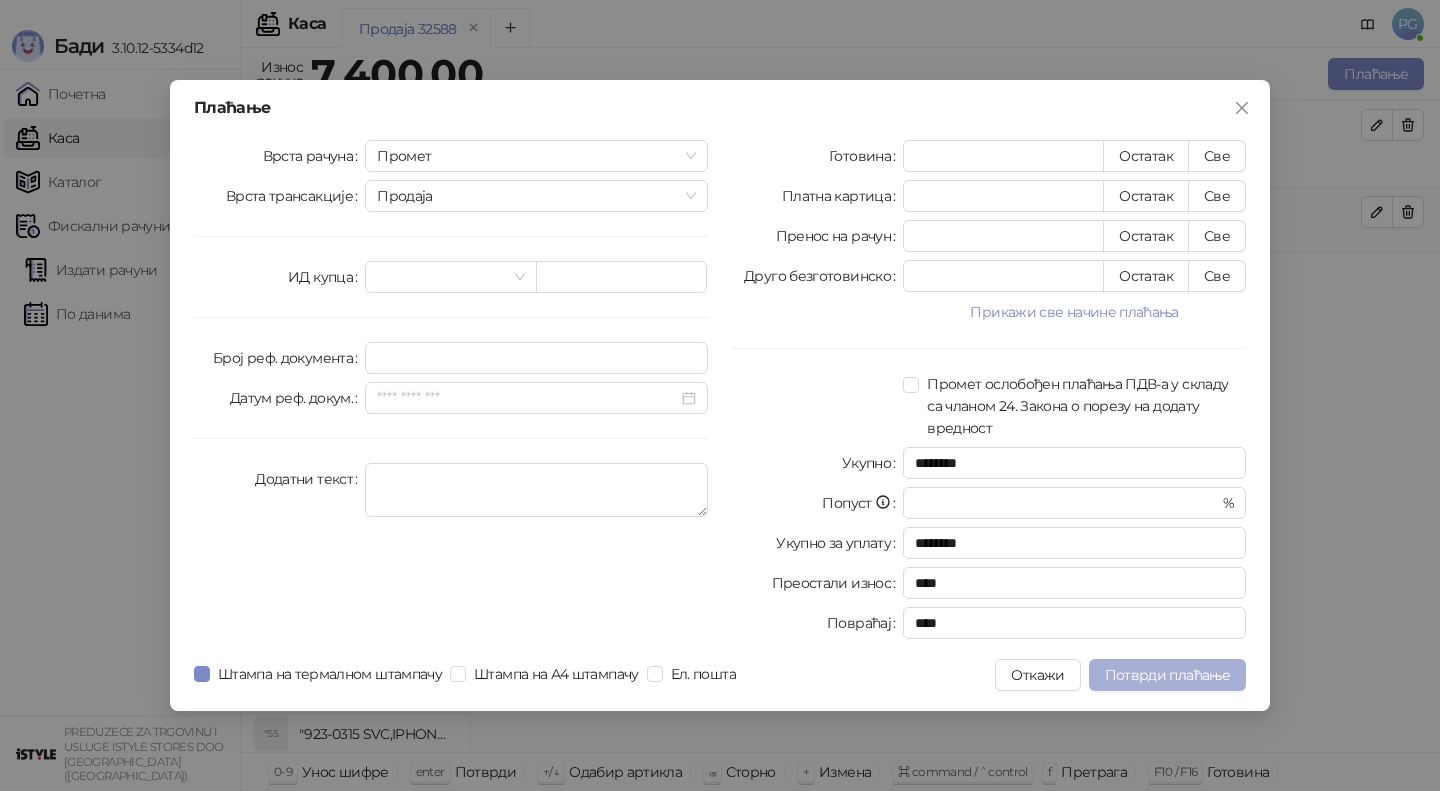 click on "Потврди плаћање" at bounding box center [1167, 675] 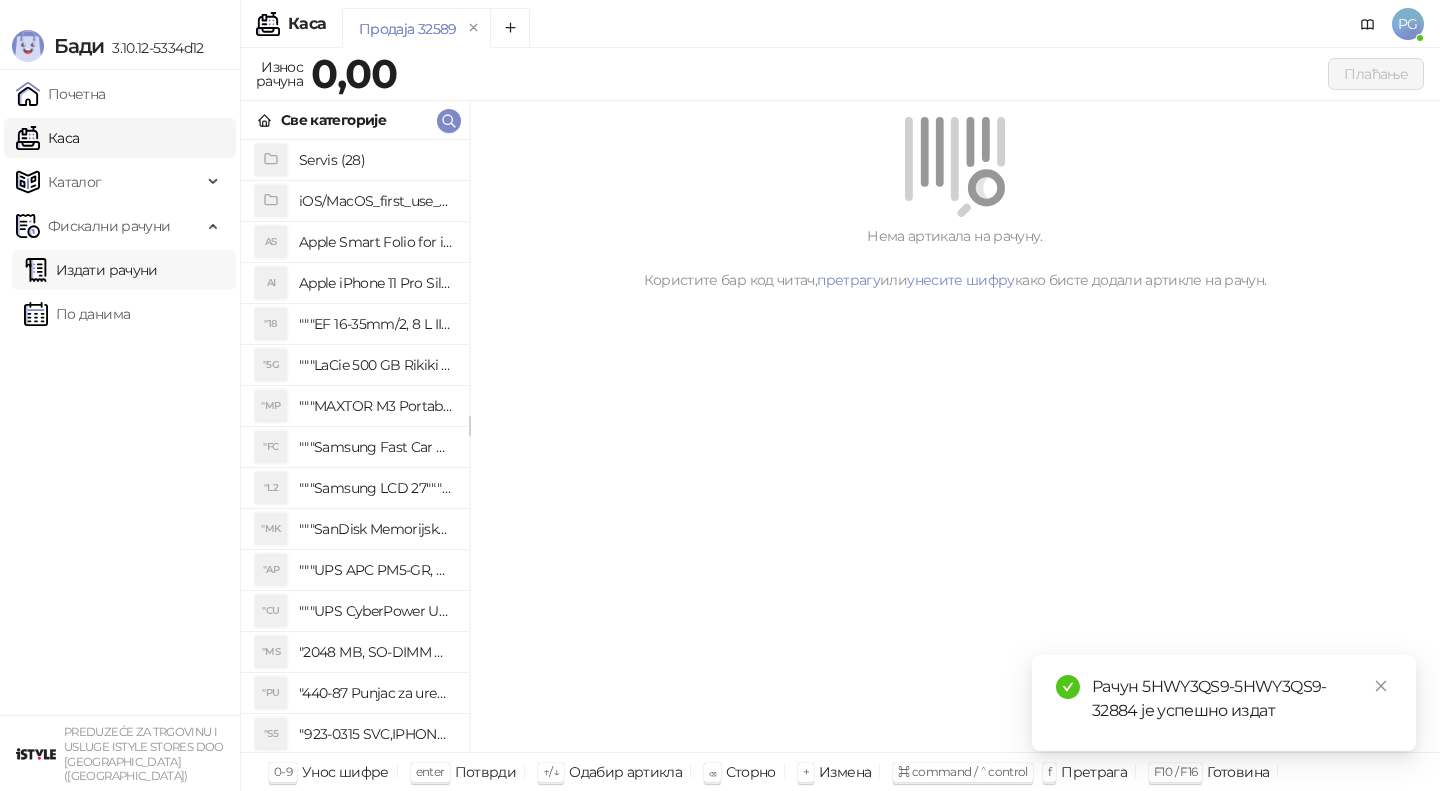 click on "Издати рачуни" at bounding box center (91, 270) 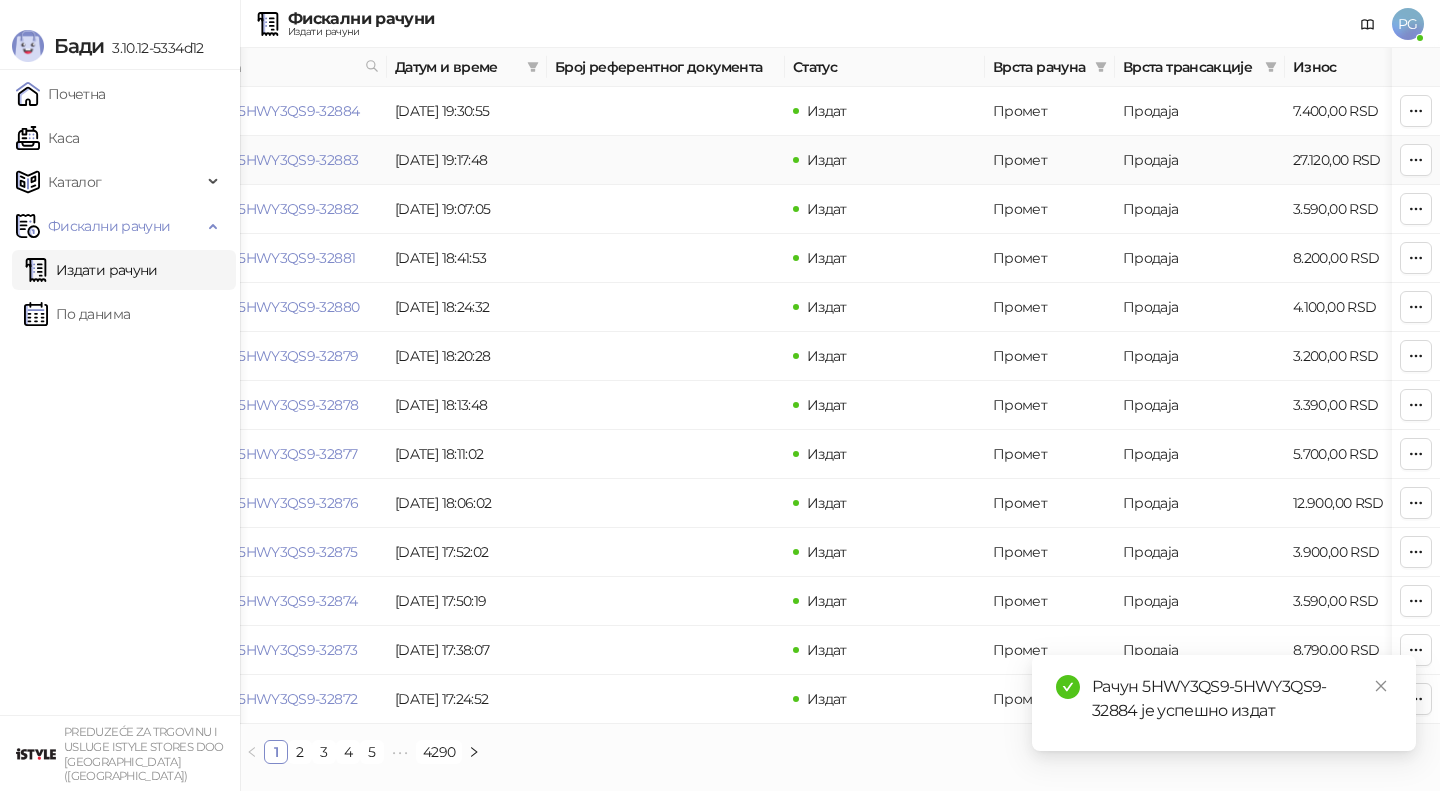scroll, scrollTop: 0, scrollLeft: 0, axis: both 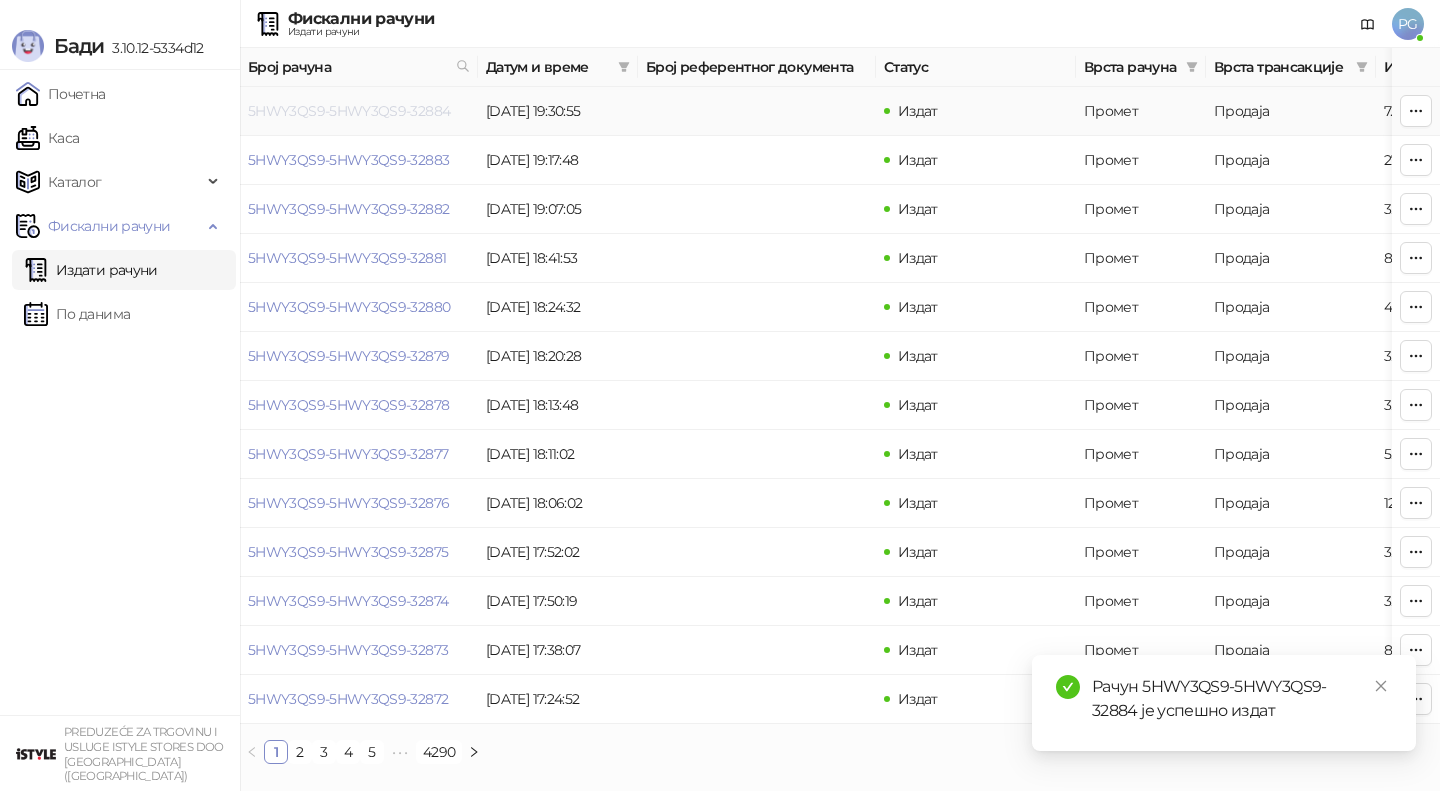 click on "5HWY3QS9-5HWY3QS9-32884" at bounding box center (349, 111) 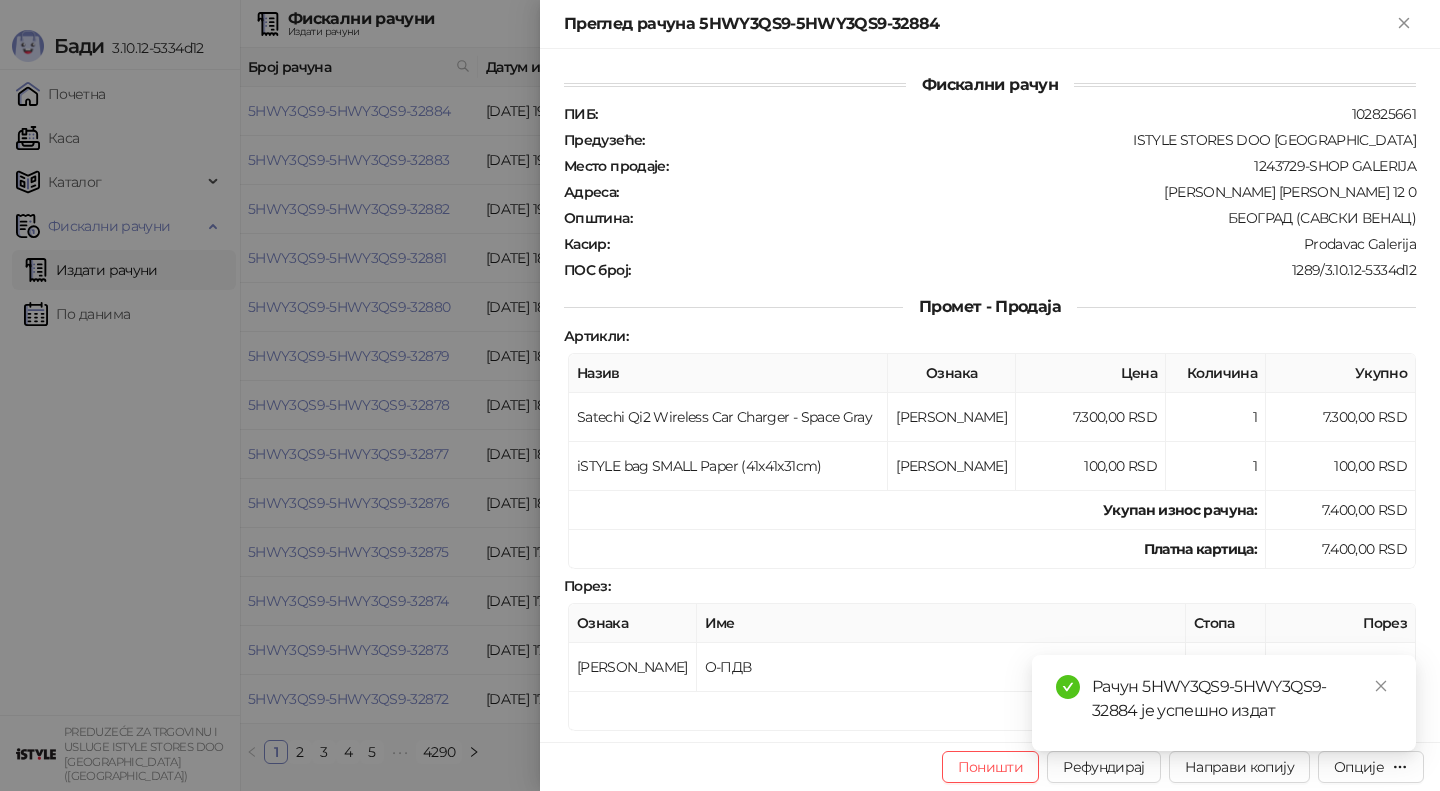 click at bounding box center (720, 395) 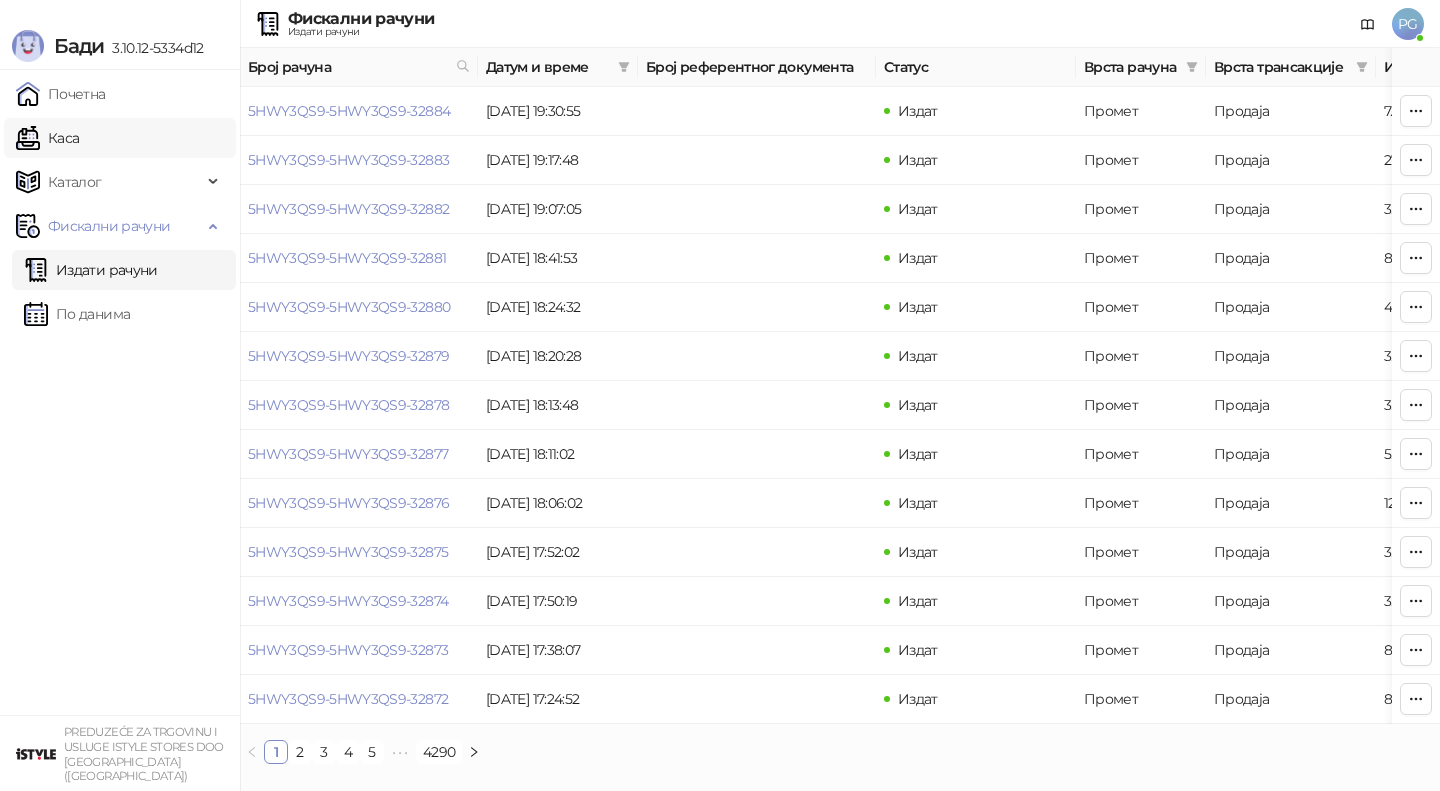 click on "Каса" at bounding box center [47, 138] 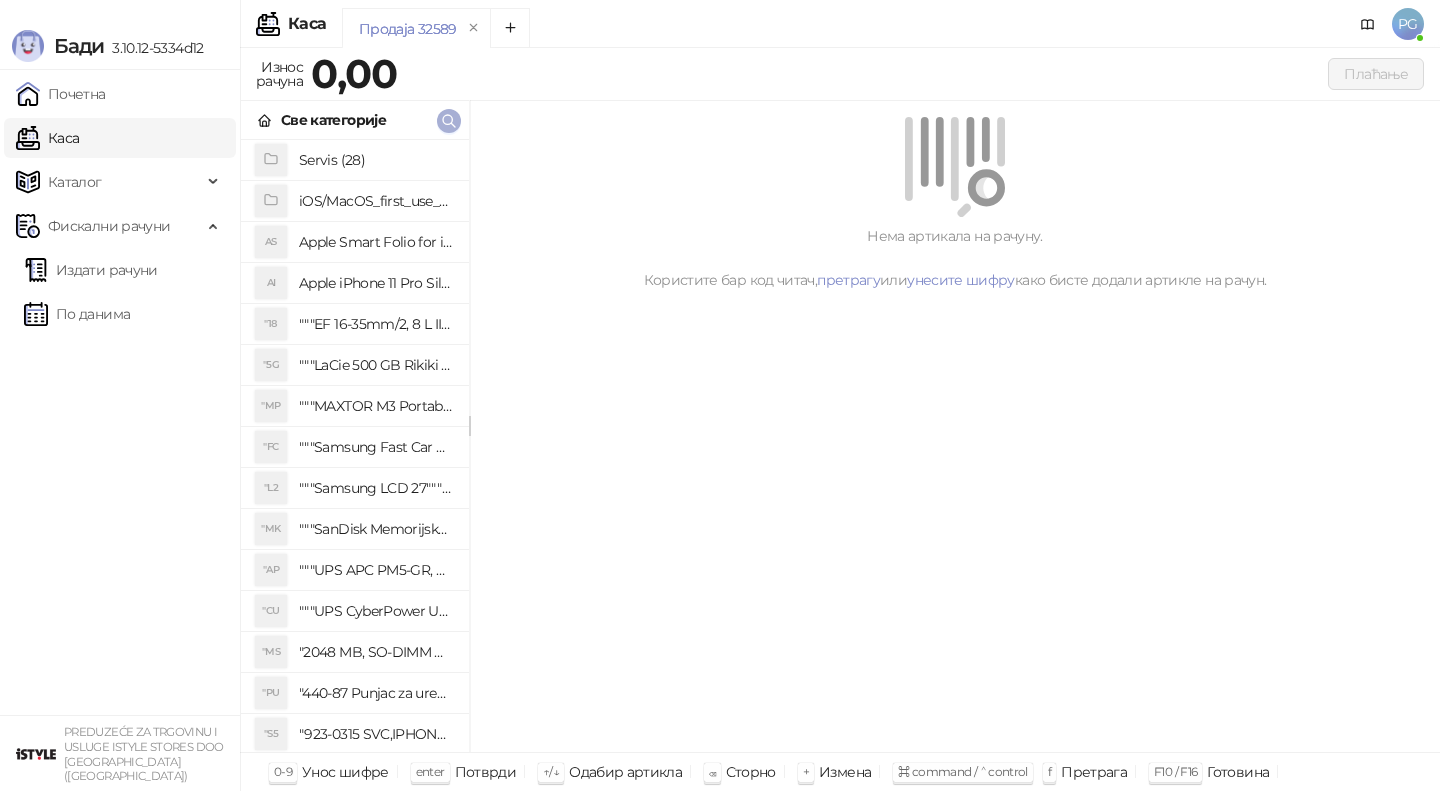 click 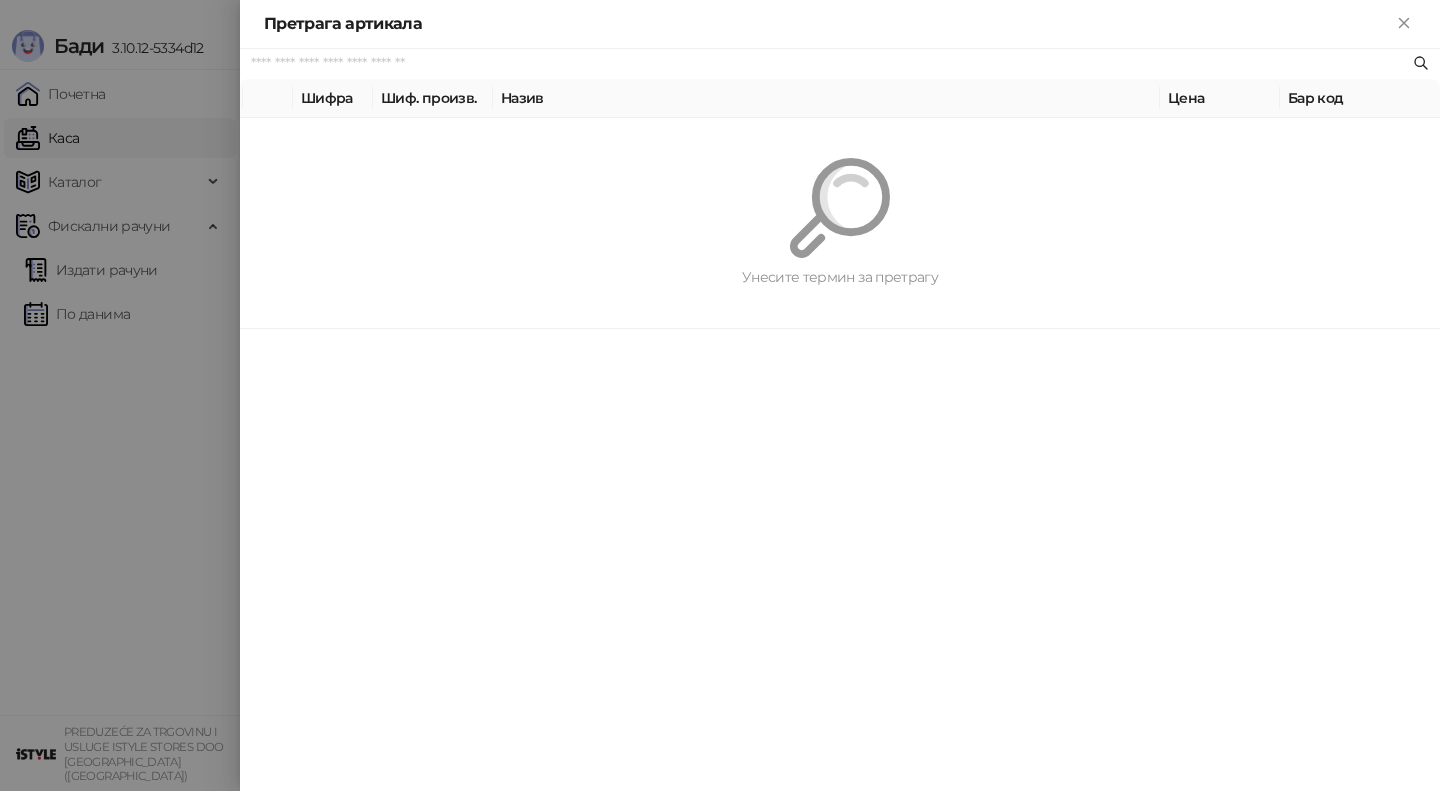 paste on "*********" 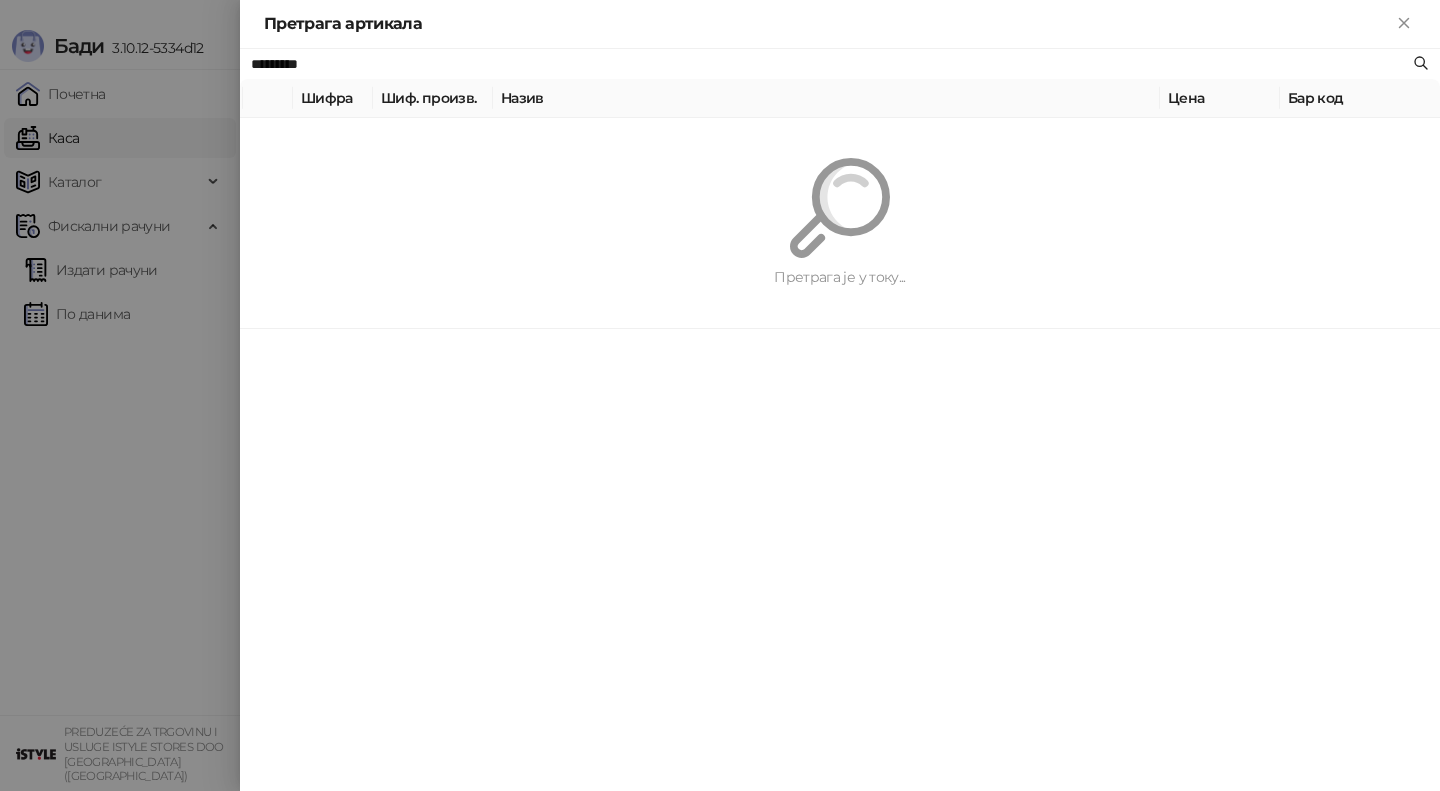 type on "*********" 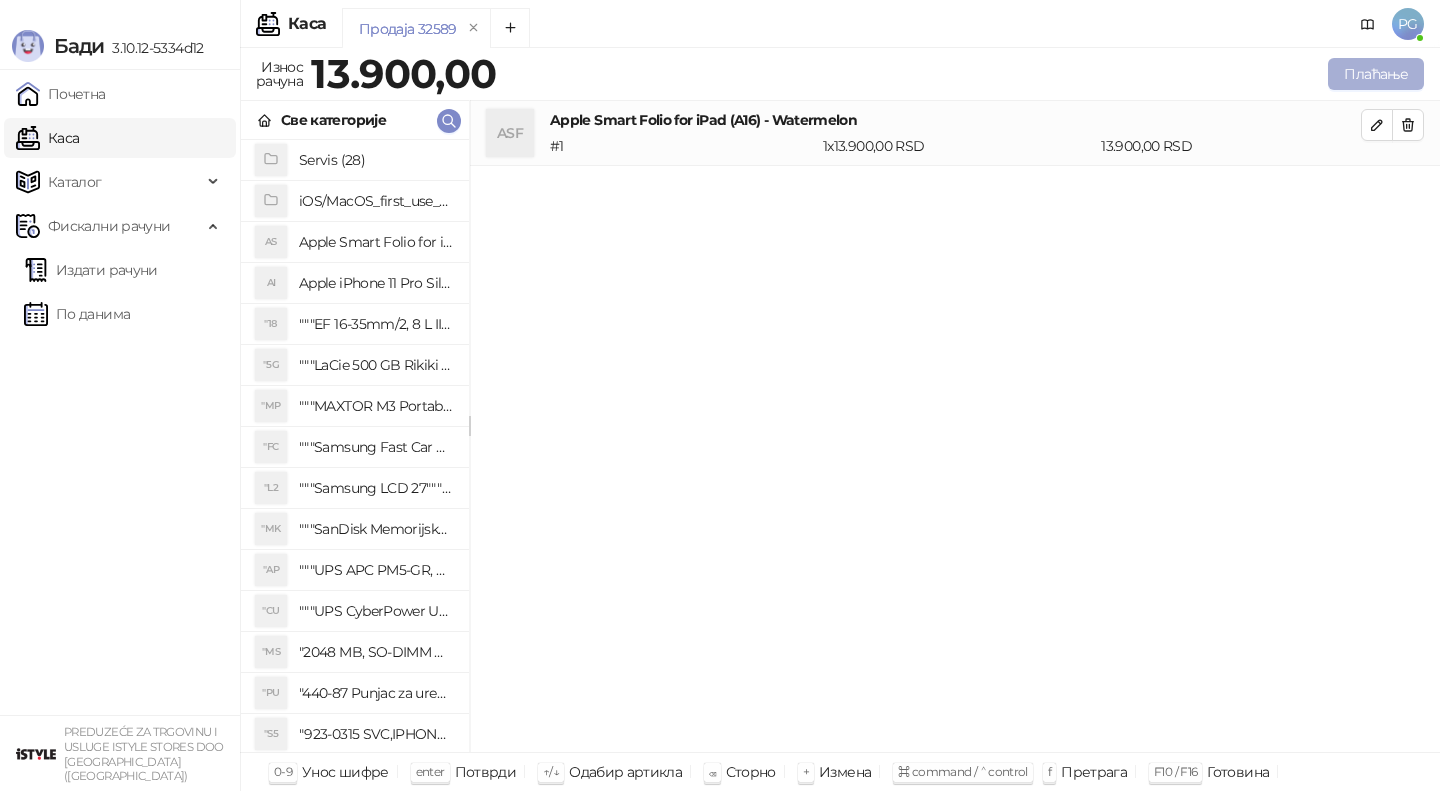 click on "Плаћање" at bounding box center [1376, 74] 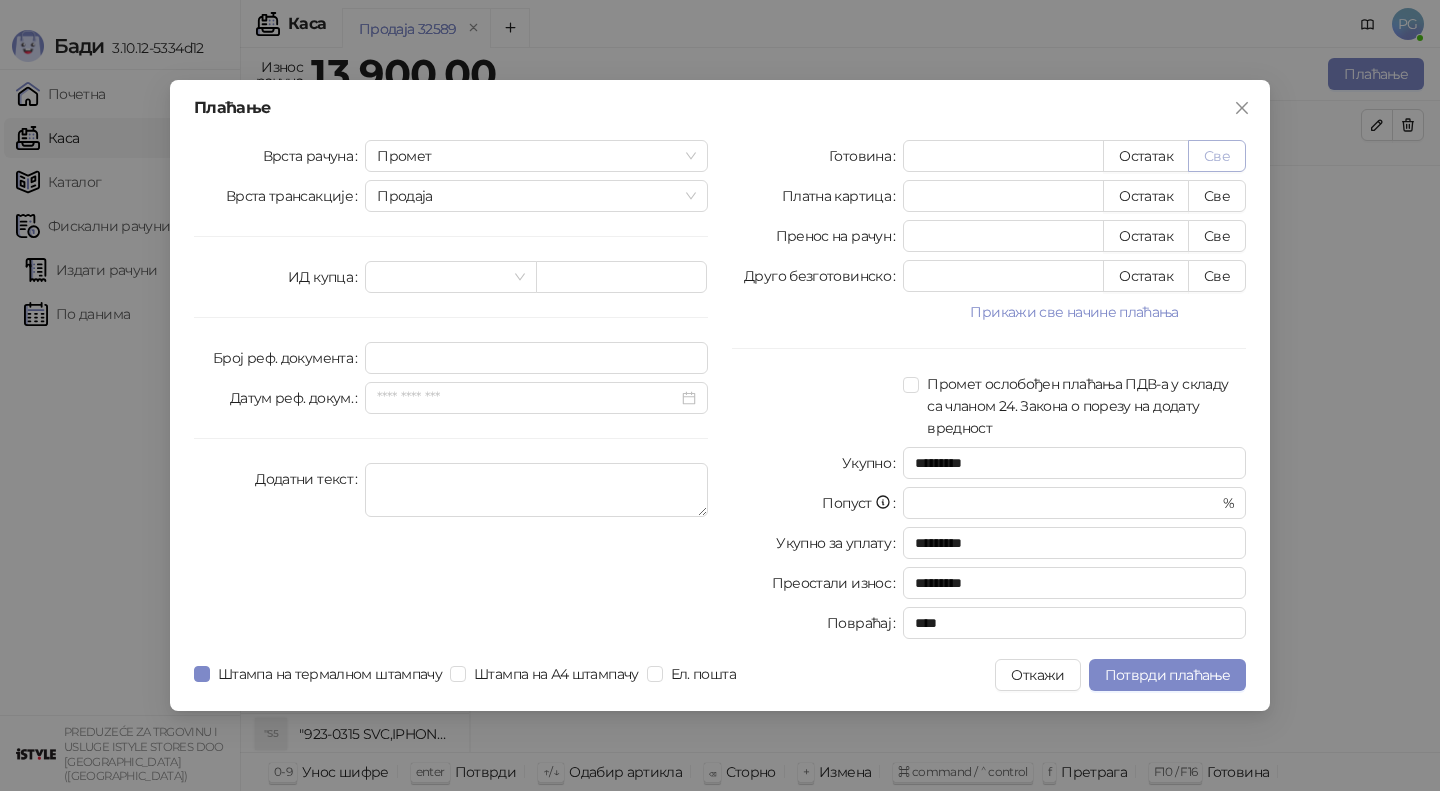 click on "Све" at bounding box center [1217, 156] 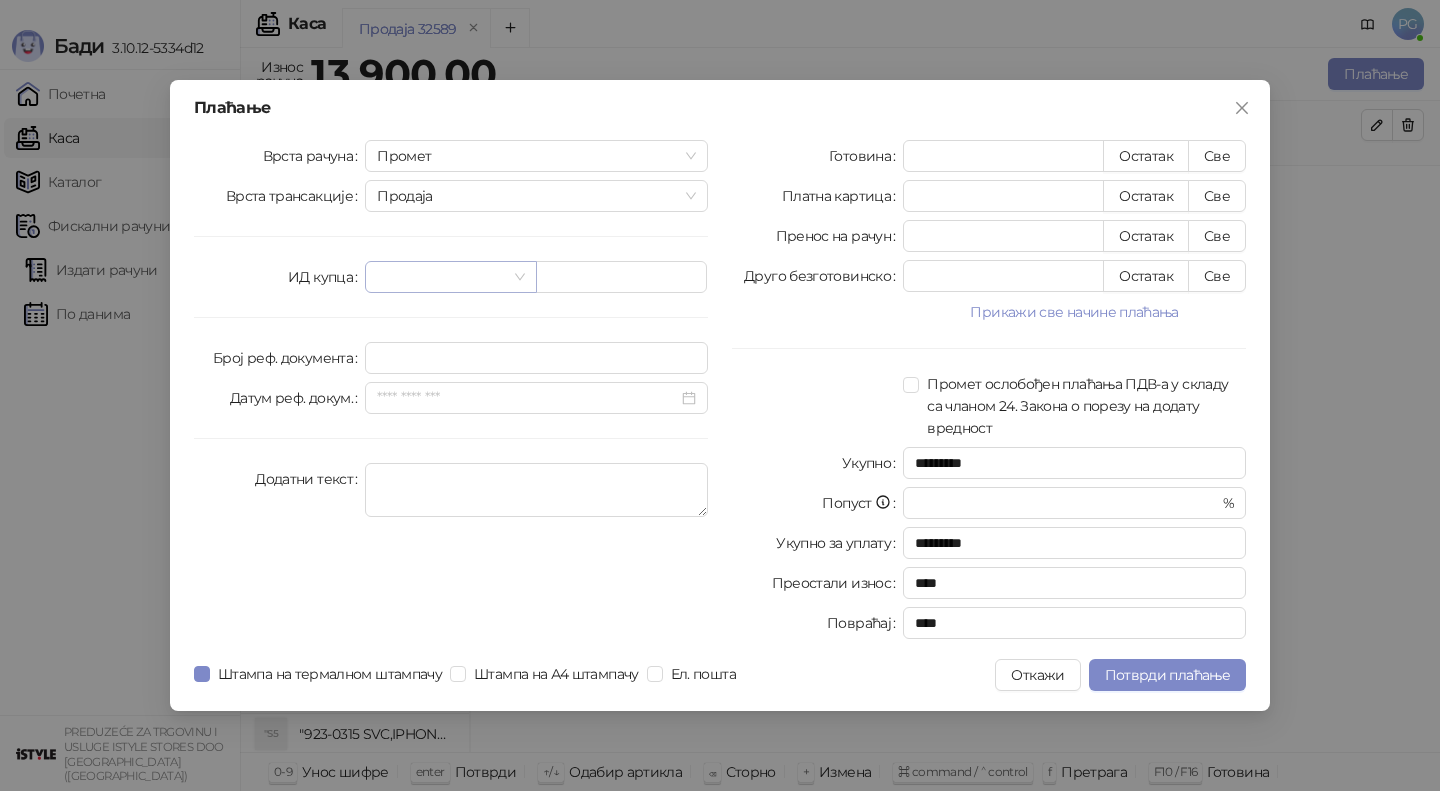 click at bounding box center (441, 277) 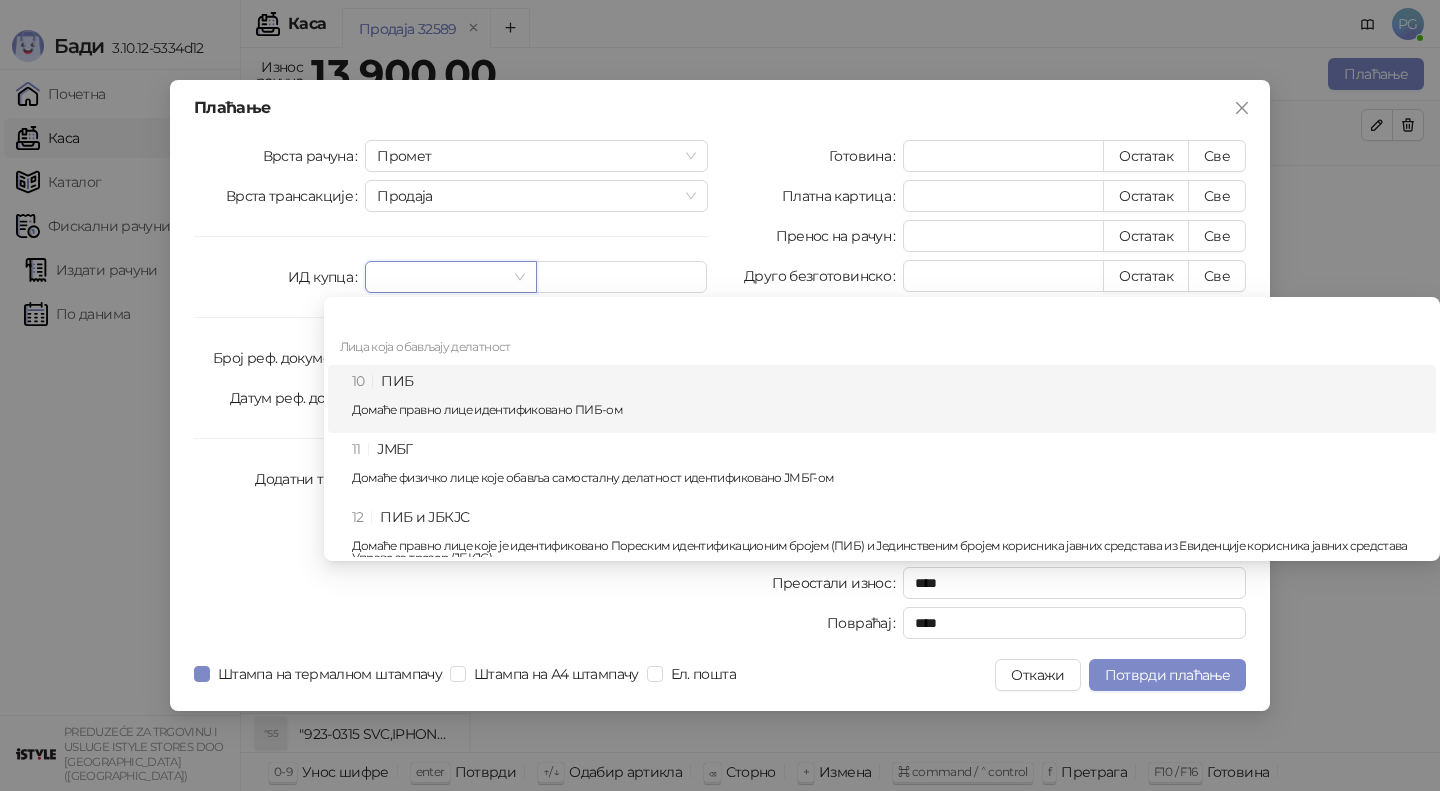 click on "10 ПИБ Домаће правно лице идентификовано ПИБ-ом" at bounding box center (888, 399) 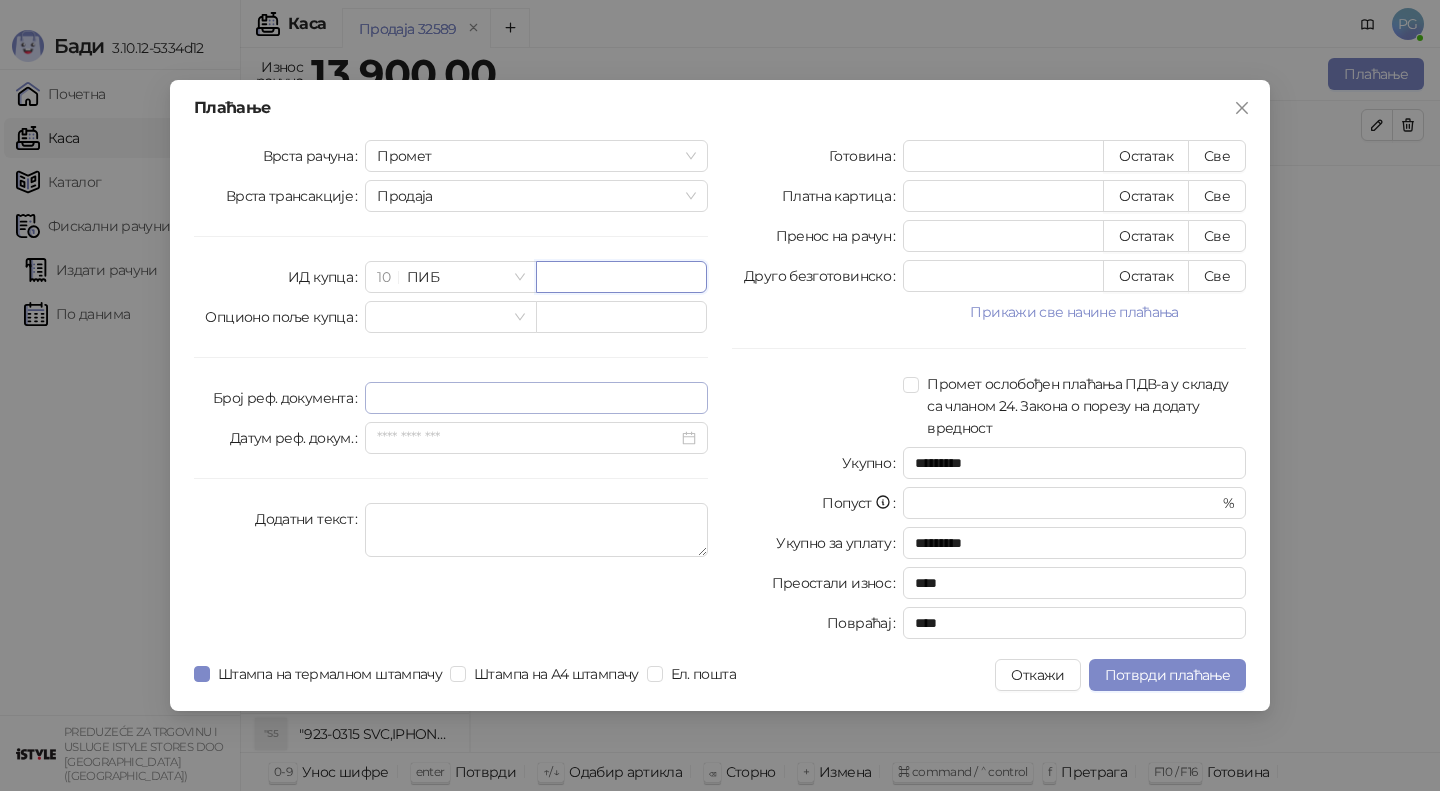 paste on "*********" 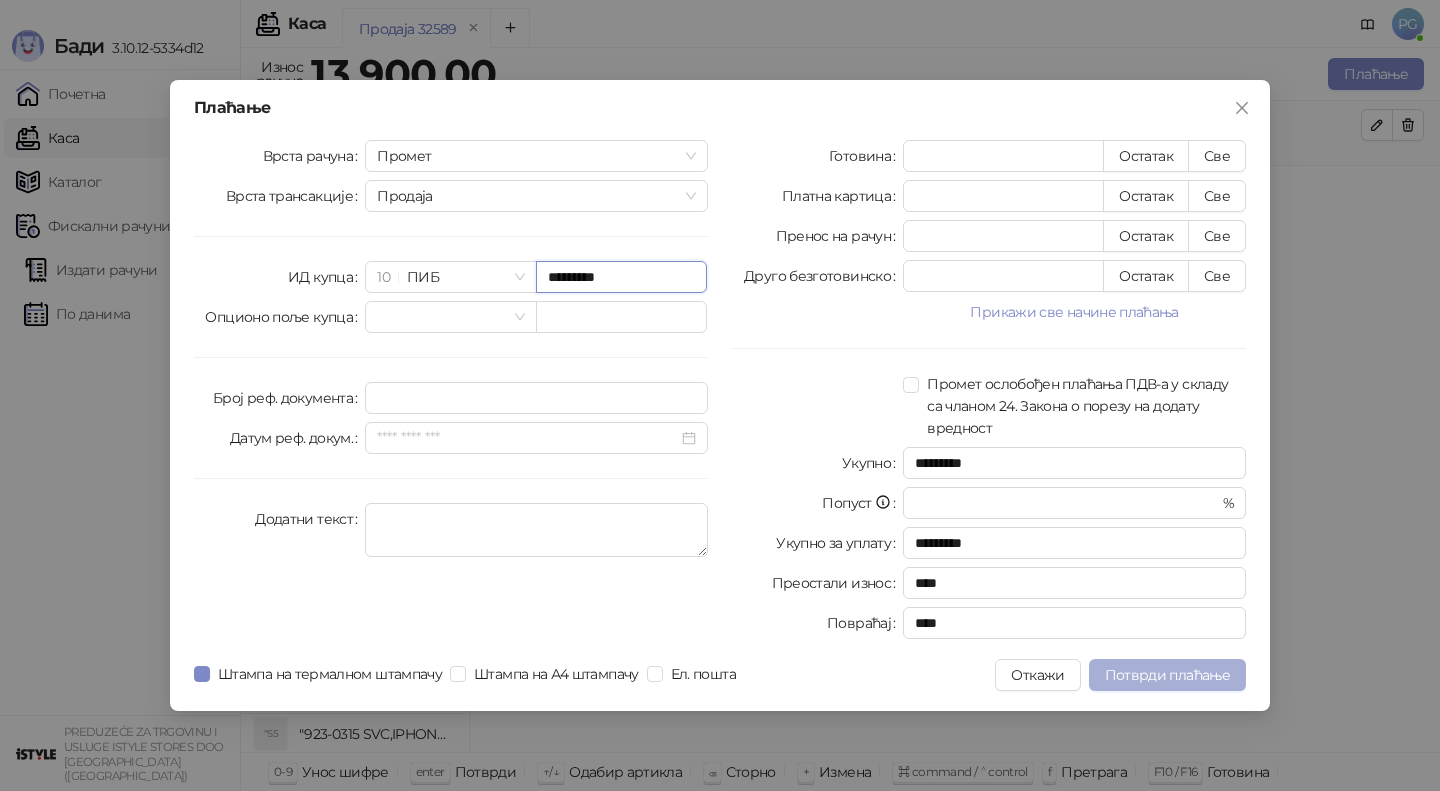 type on "*********" 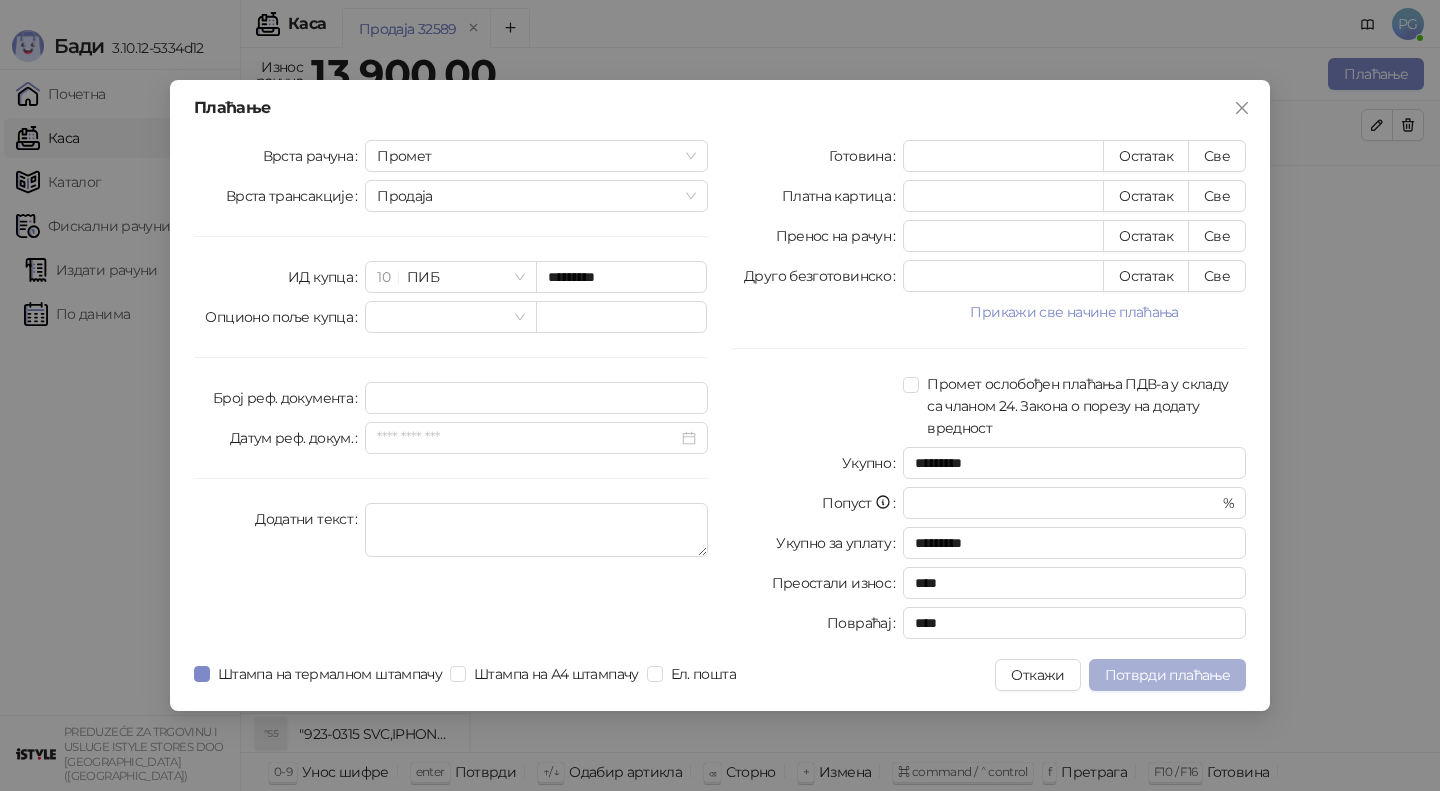 click on "Потврди плаћање" at bounding box center [1167, 675] 